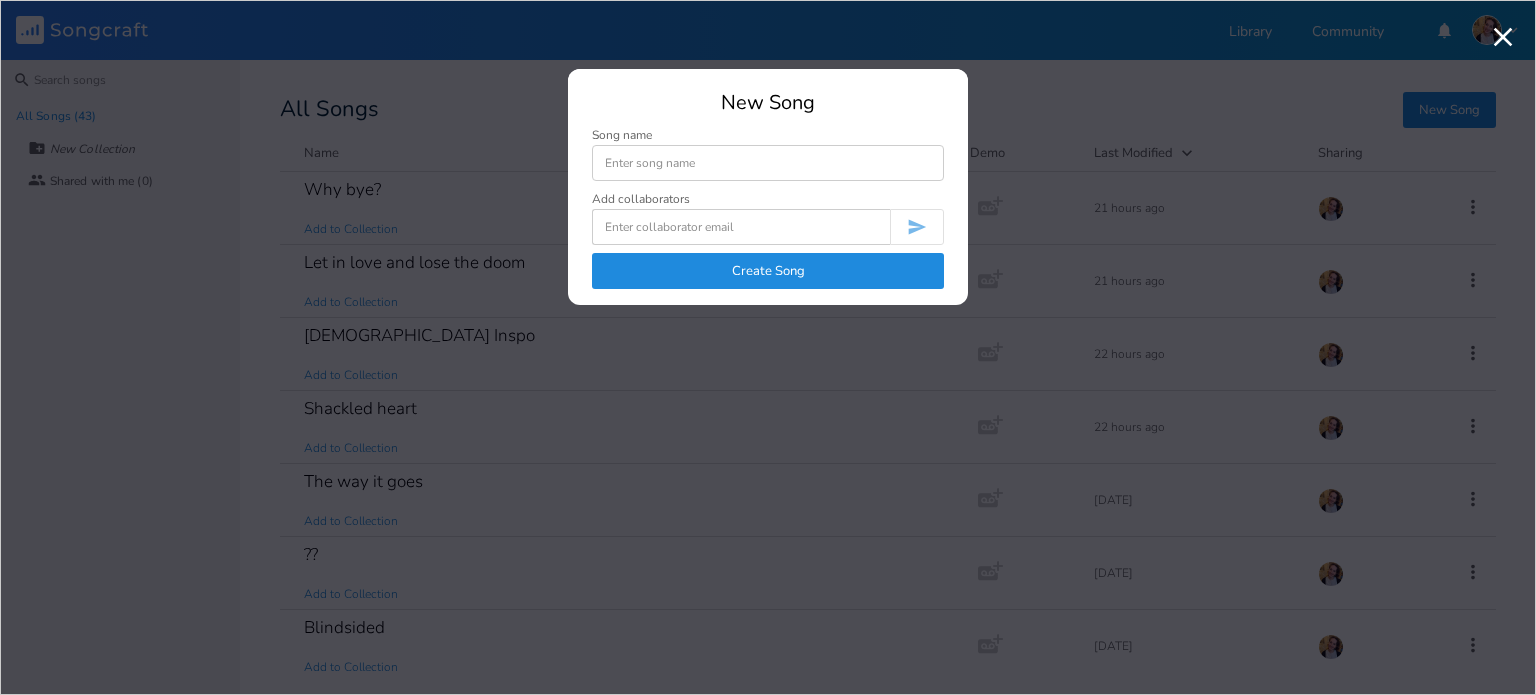 scroll, scrollTop: 0, scrollLeft: 0, axis: both 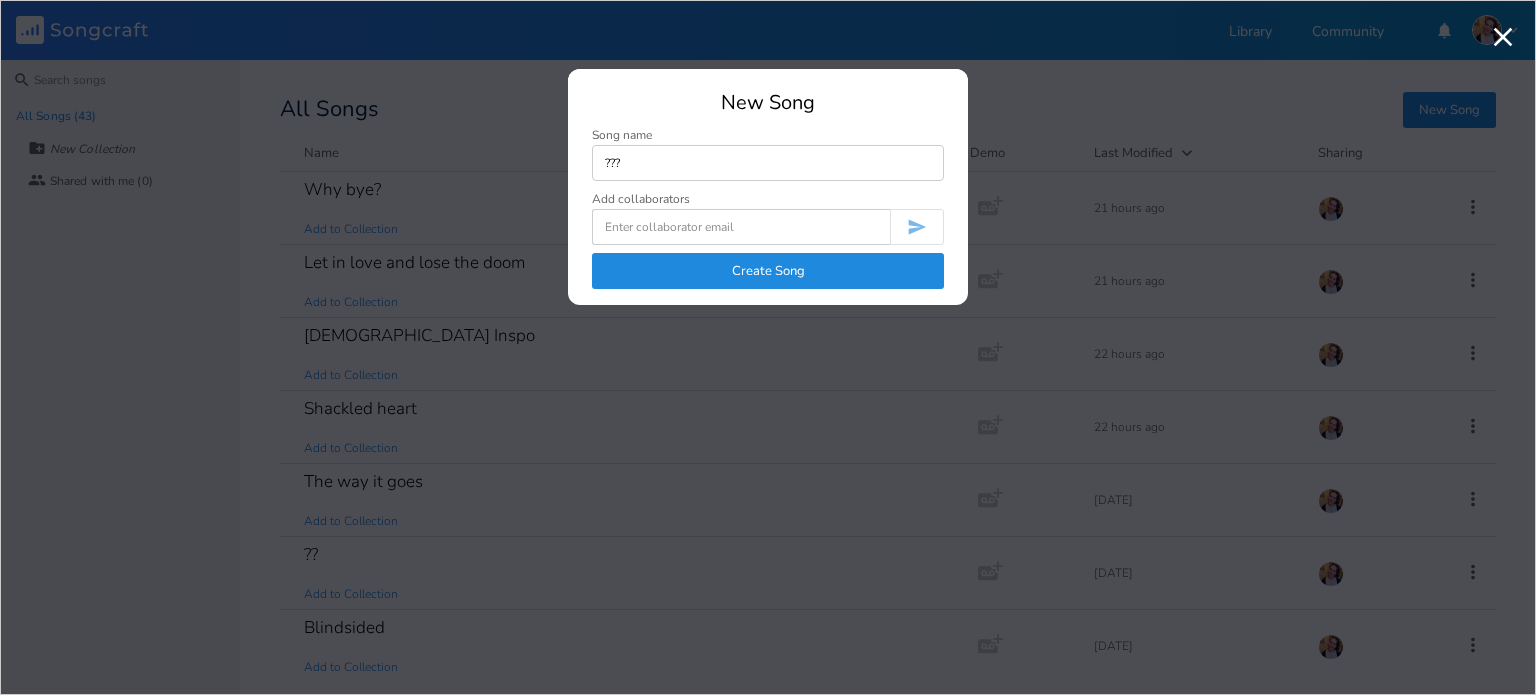 type on "???" 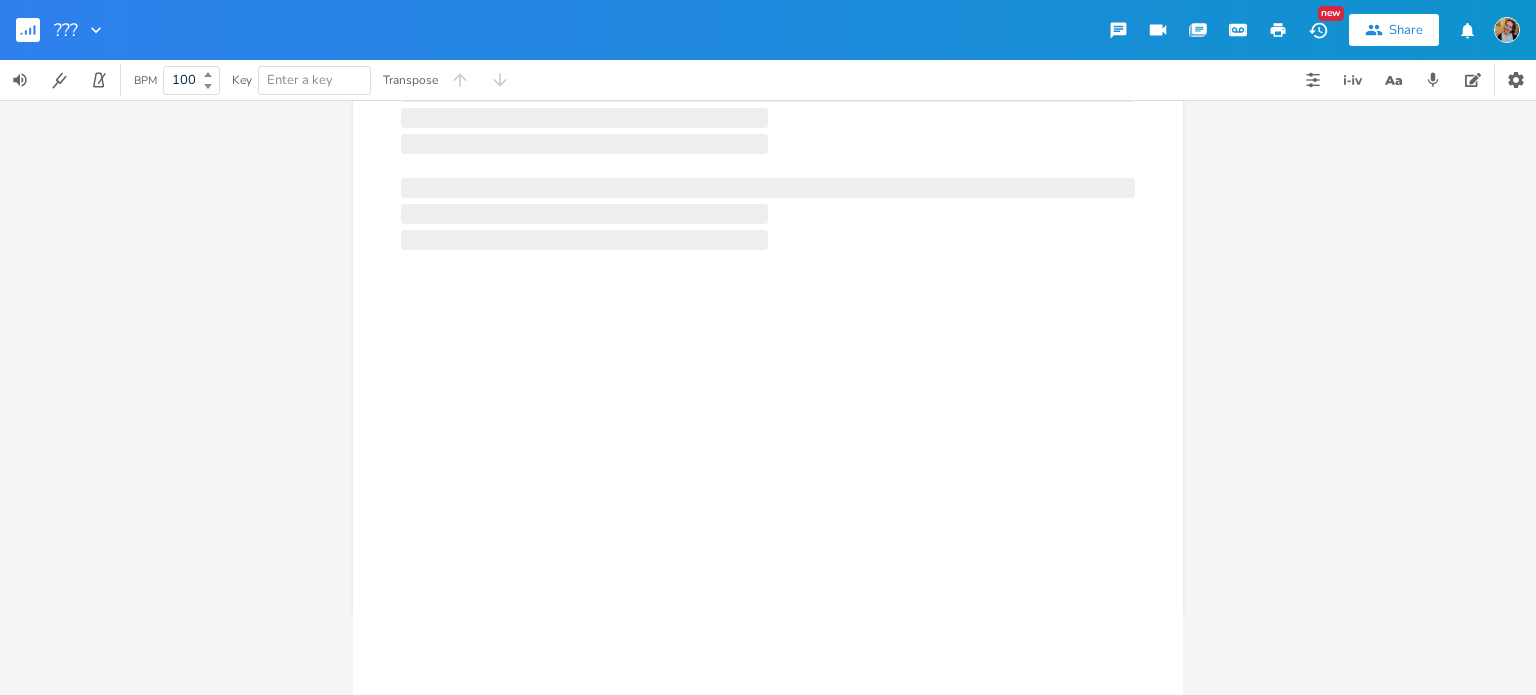 scroll, scrollTop: 0, scrollLeft: 0, axis: both 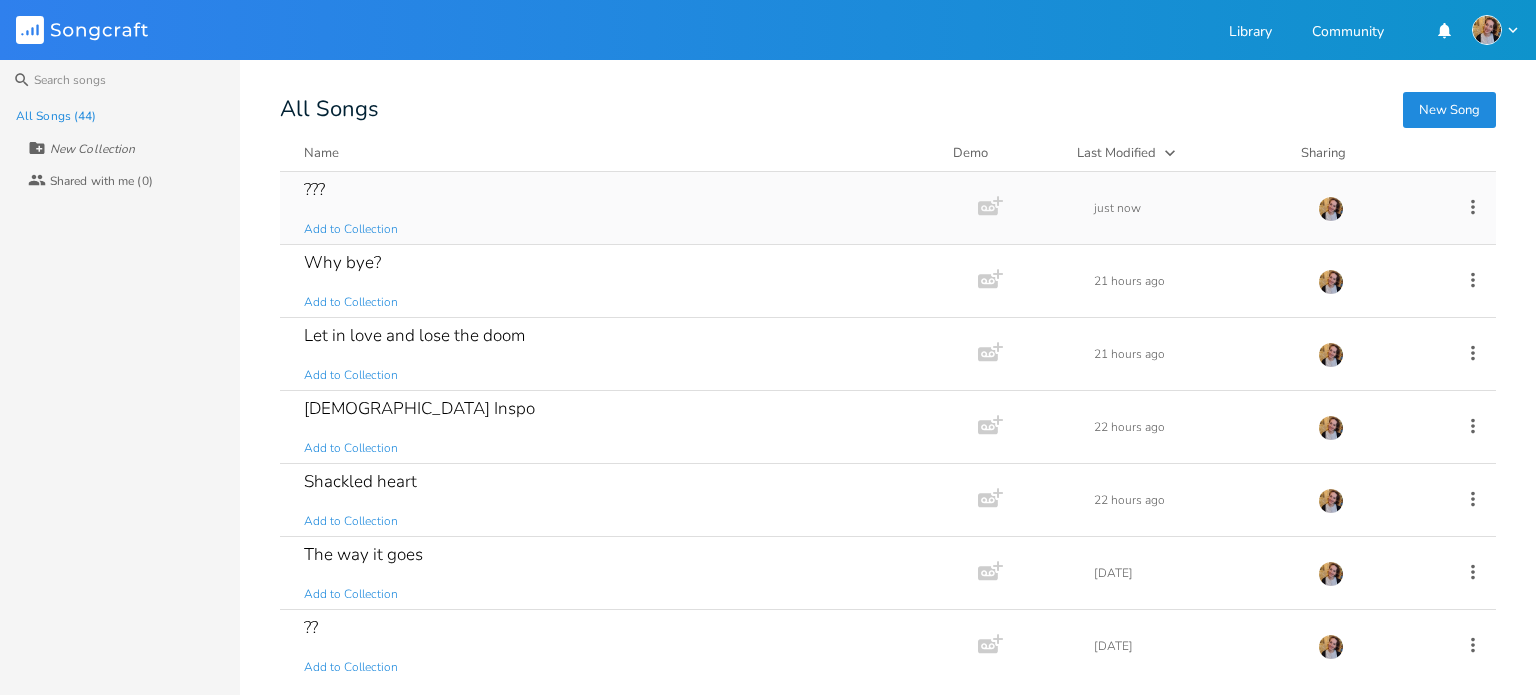 click on "??? Add to Collection" at bounding box center [625, 208] 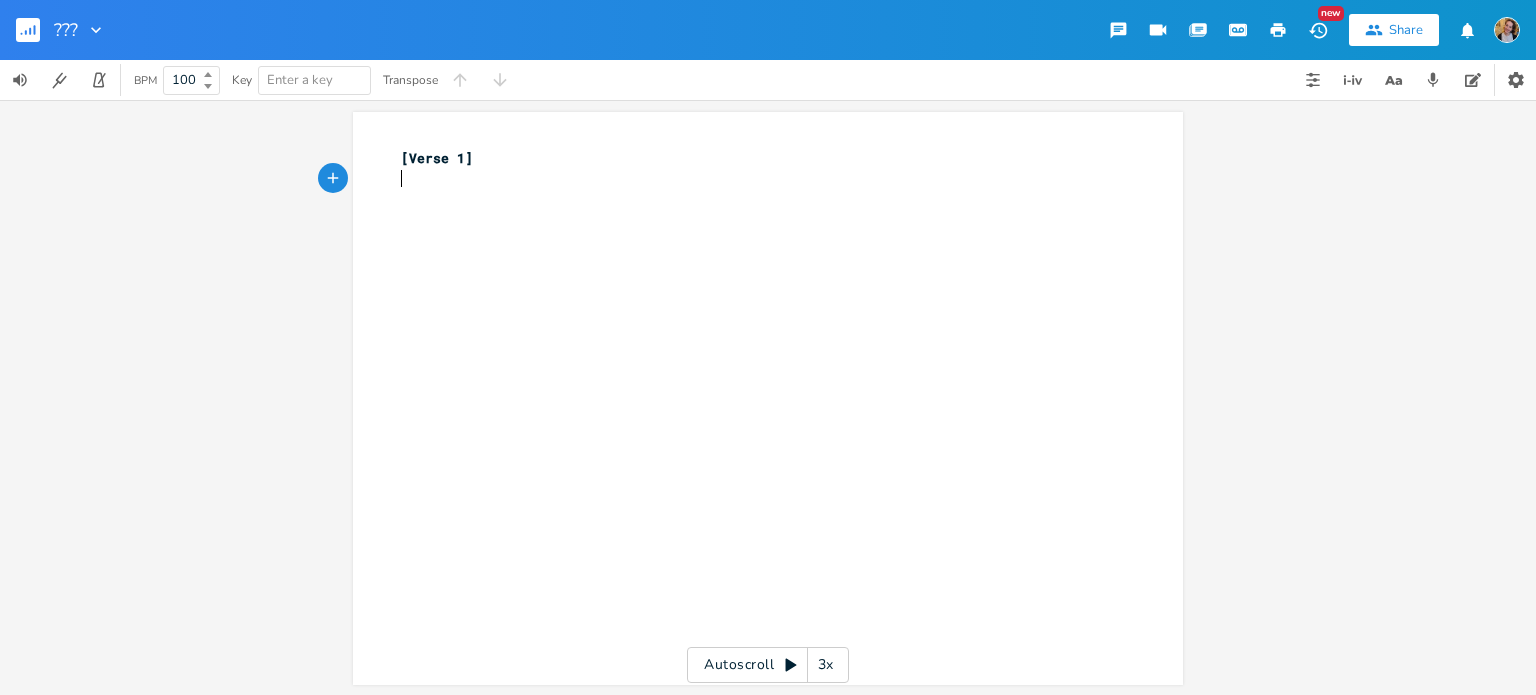click on "​" at bounding box center [758, 179] 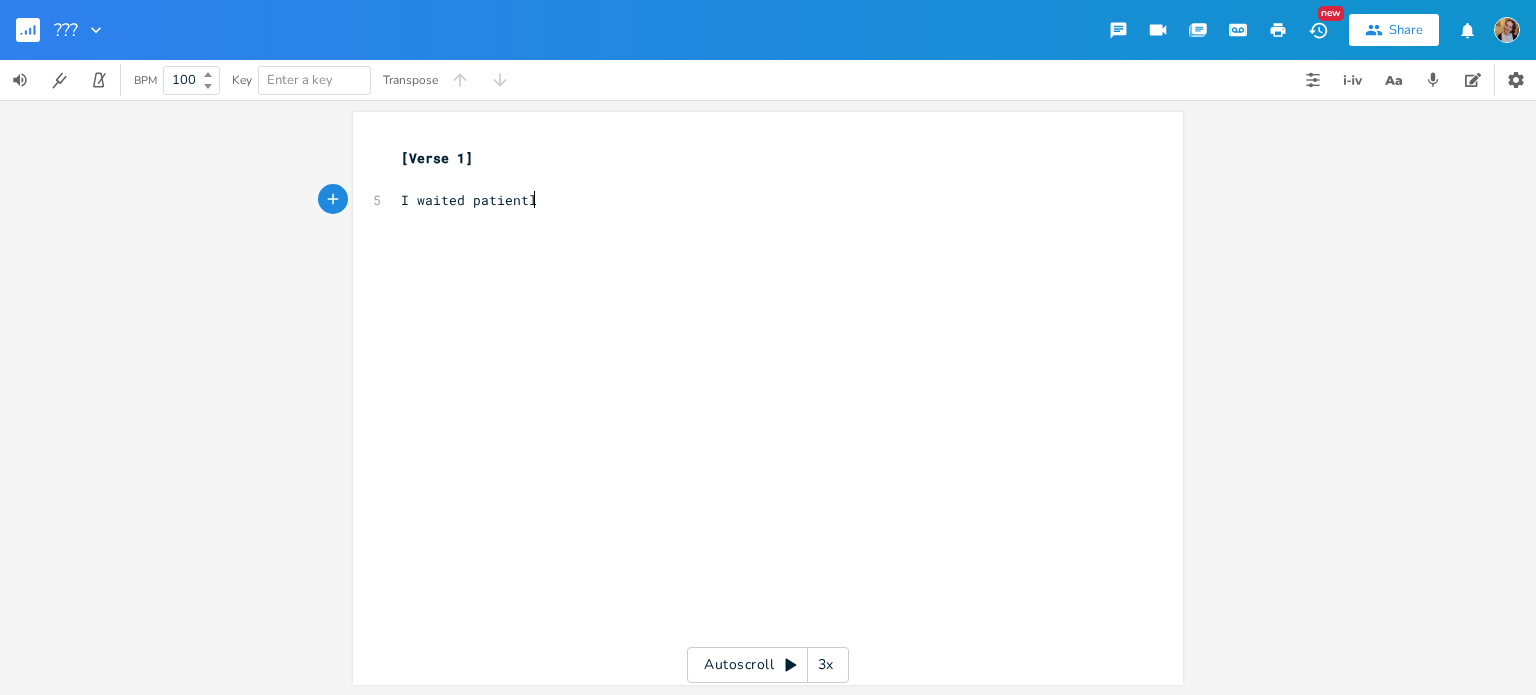 type on "I waited patiently" 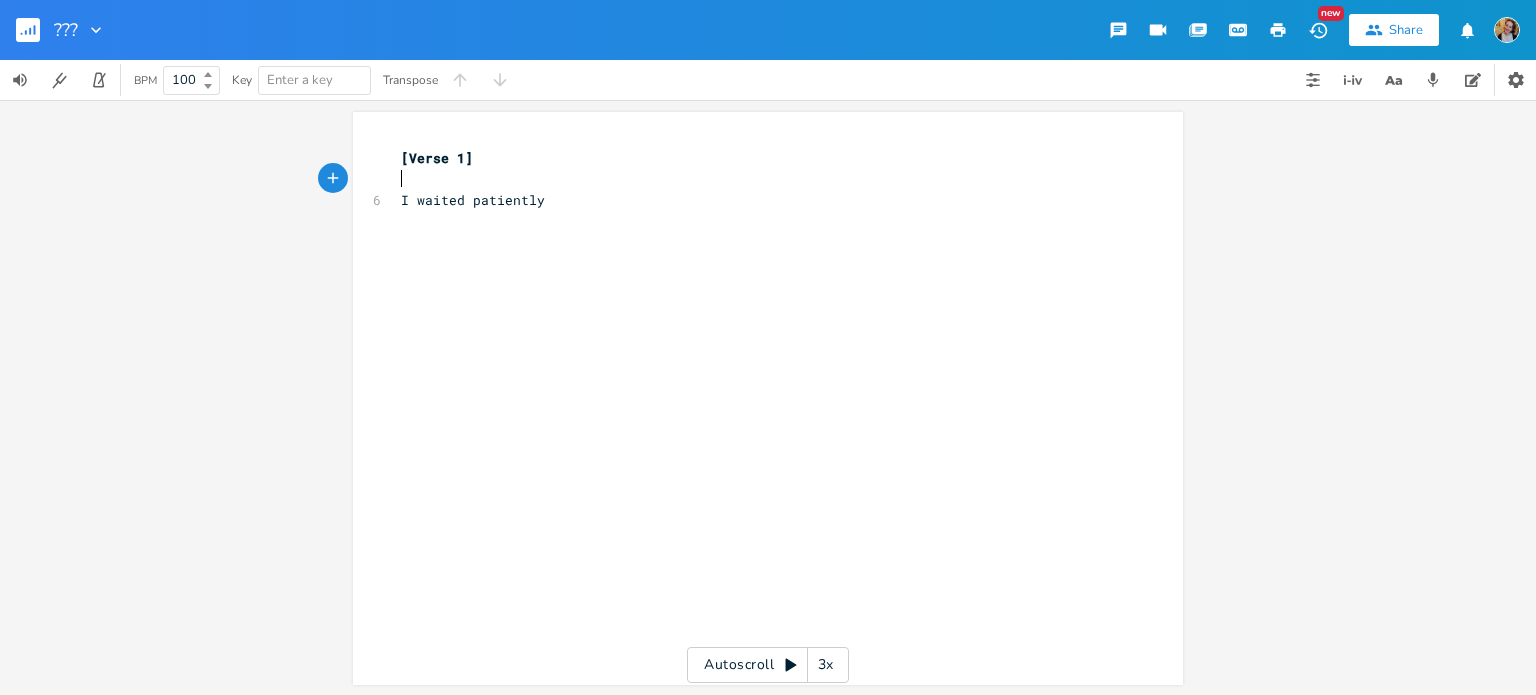 click on "​" at bounding box center [758, 179] 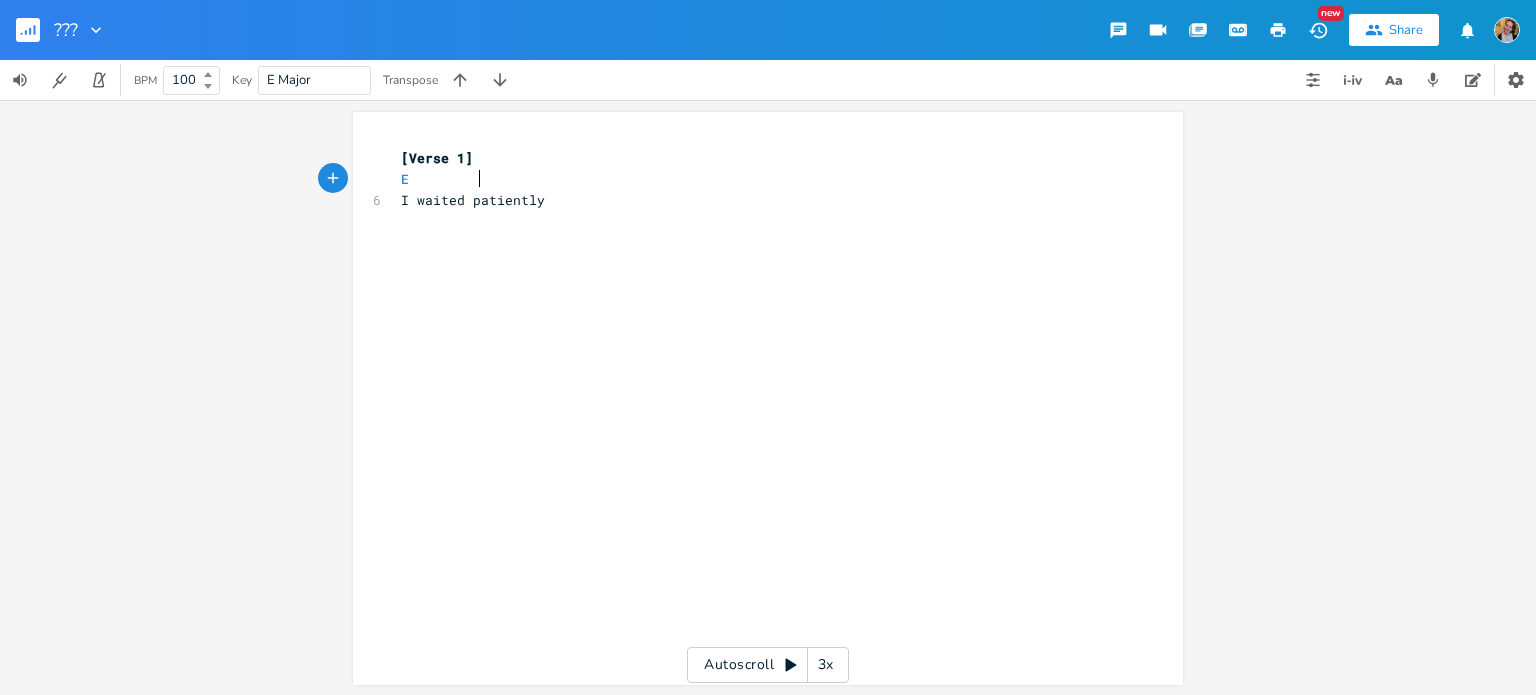 scroll, scrollTop: 0, scrollLeft: 48, axis: horizontal 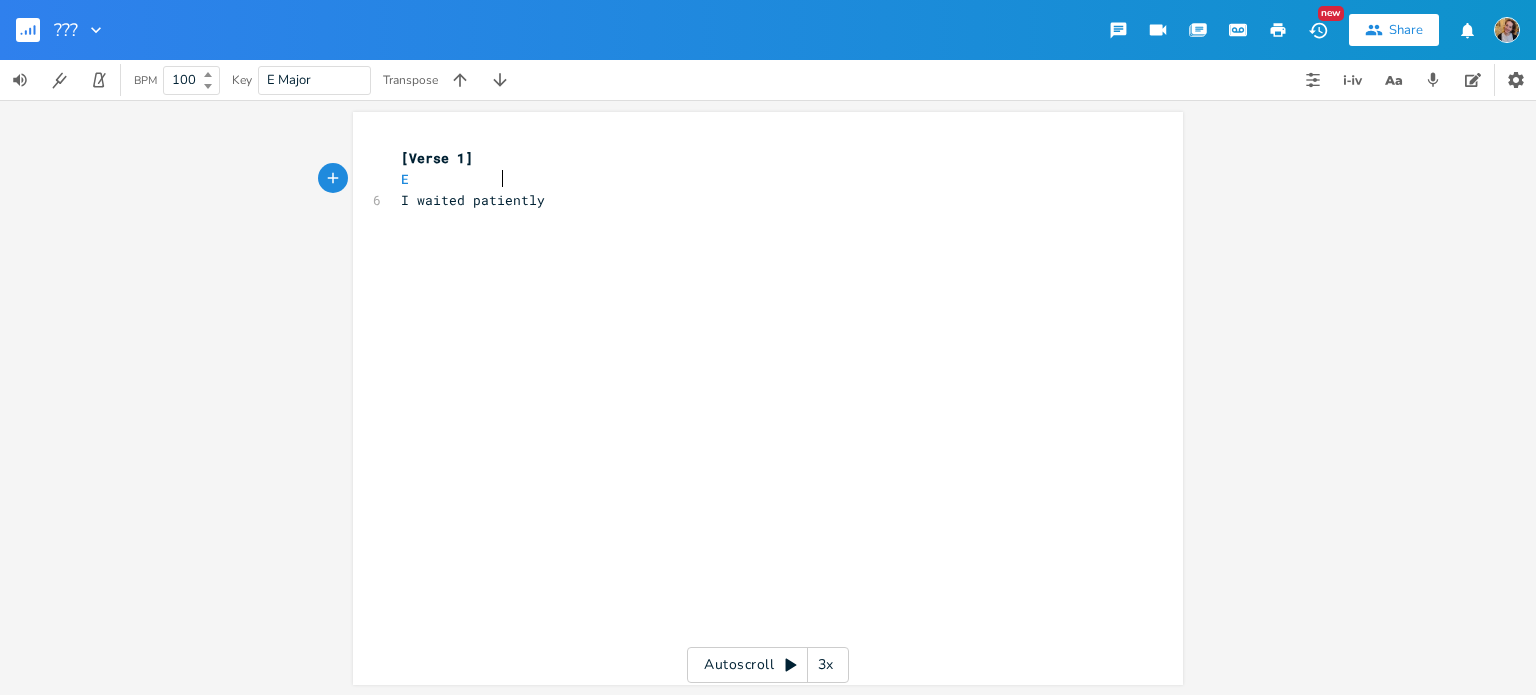 type on "E            A" 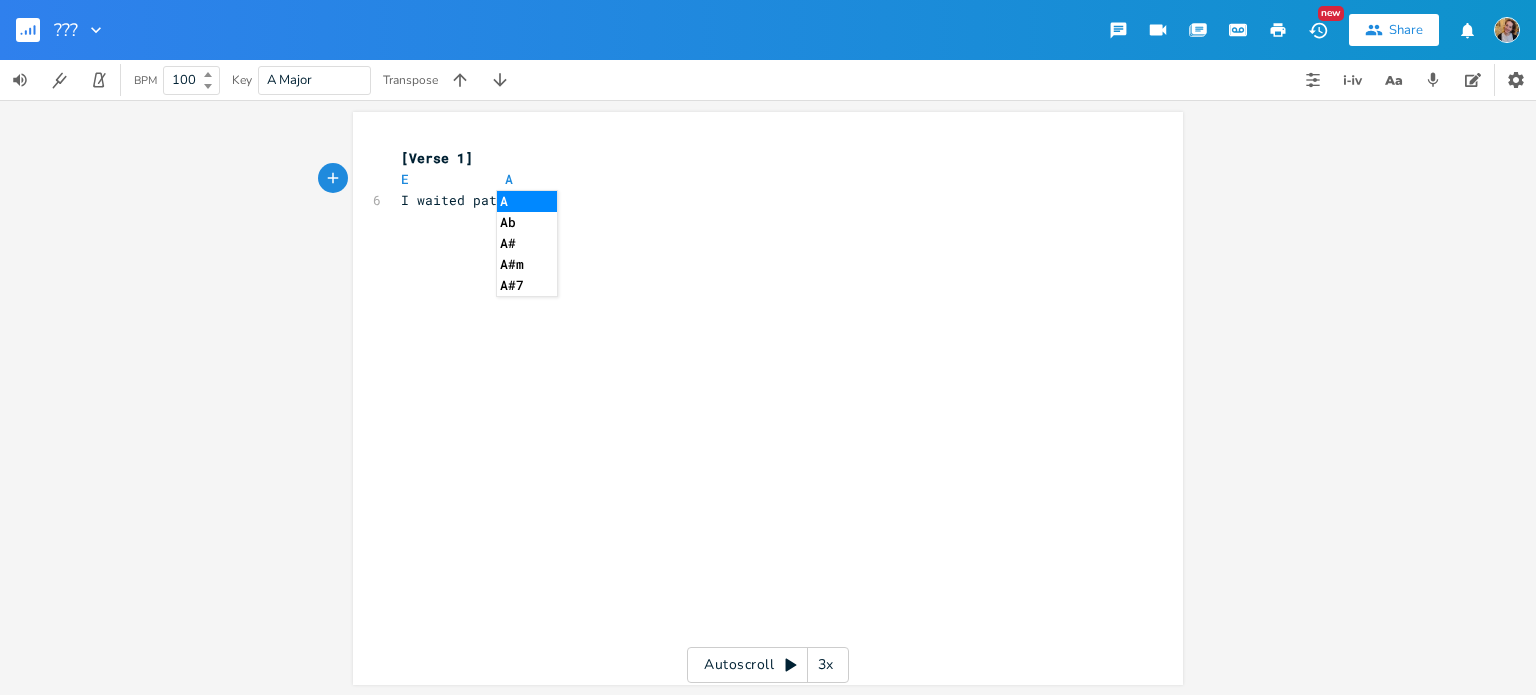 type 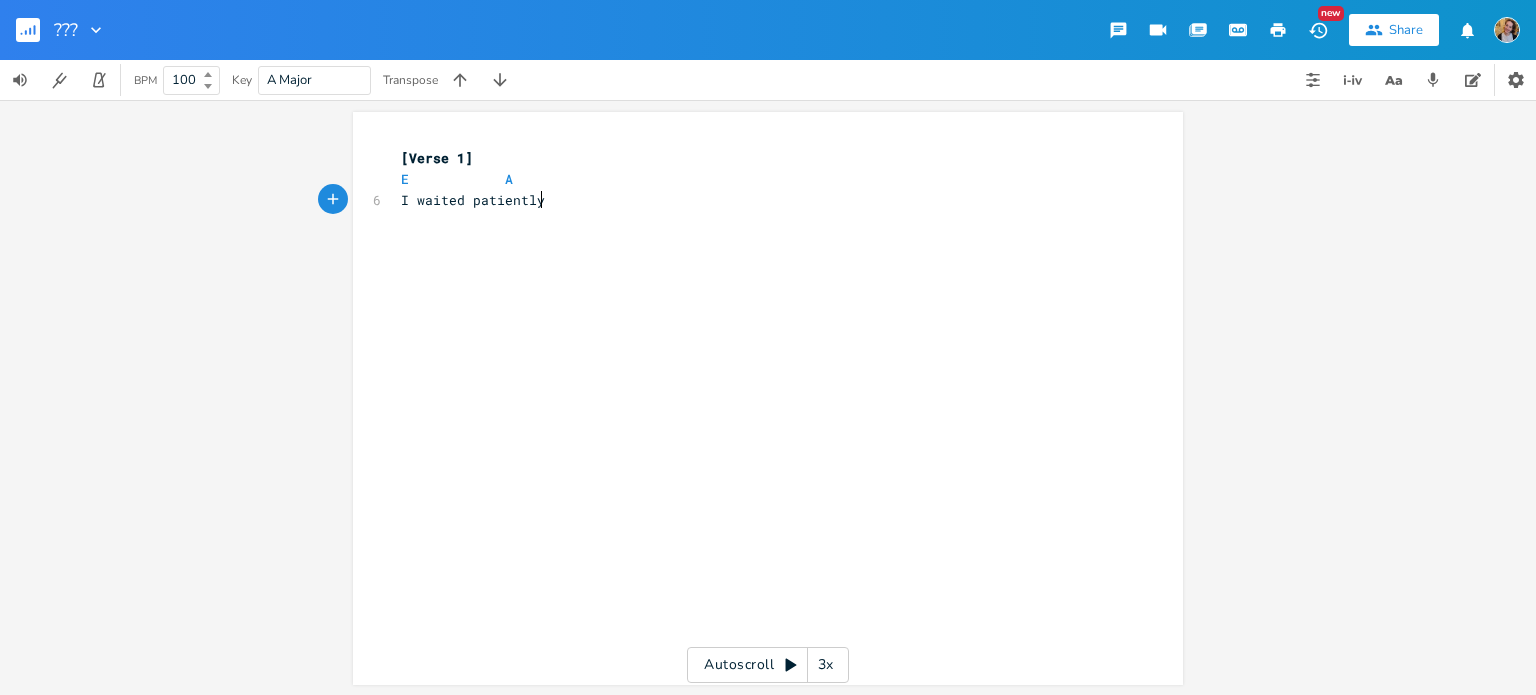 click on "xxxxxxxxxx   [Verse 1] E              A 6 I waited patiently" at bounding box center (783, 417) 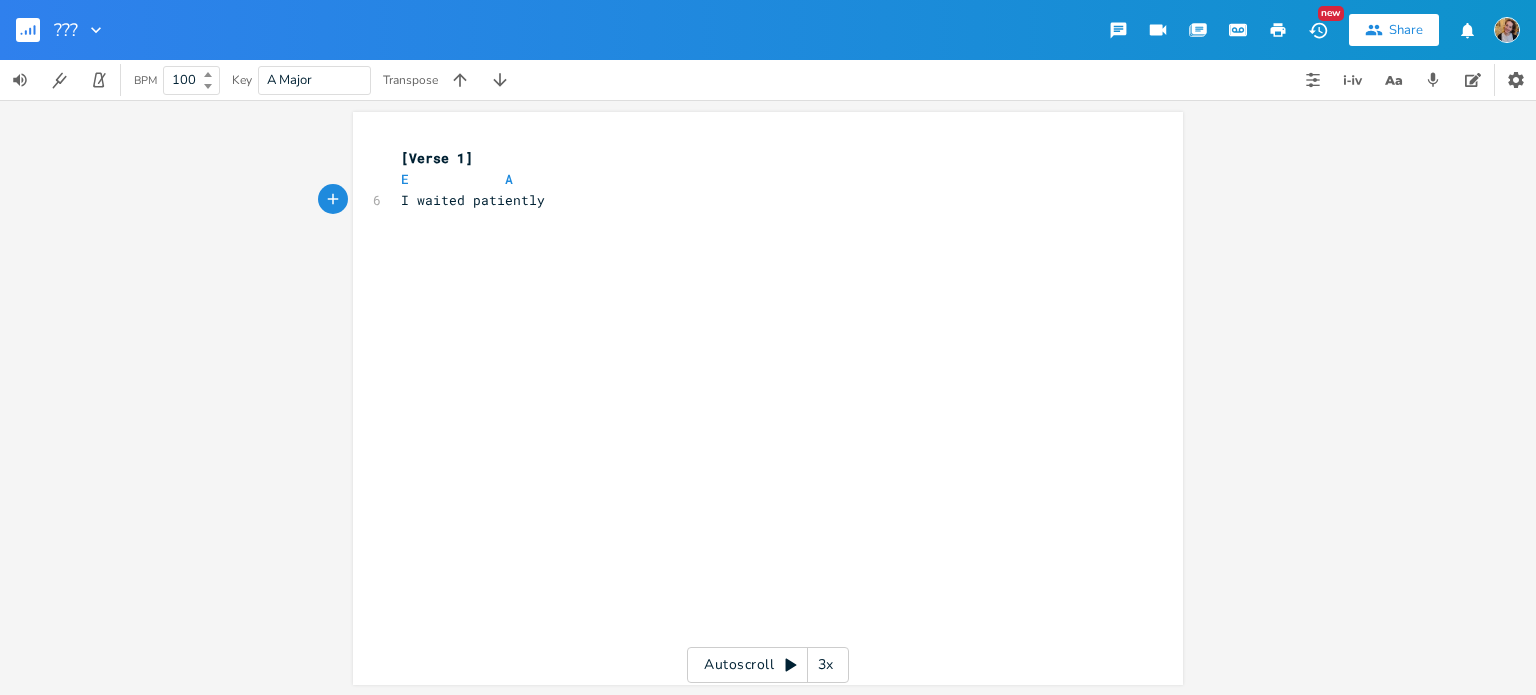 click on "A Major" at bounding box center (314, 80) 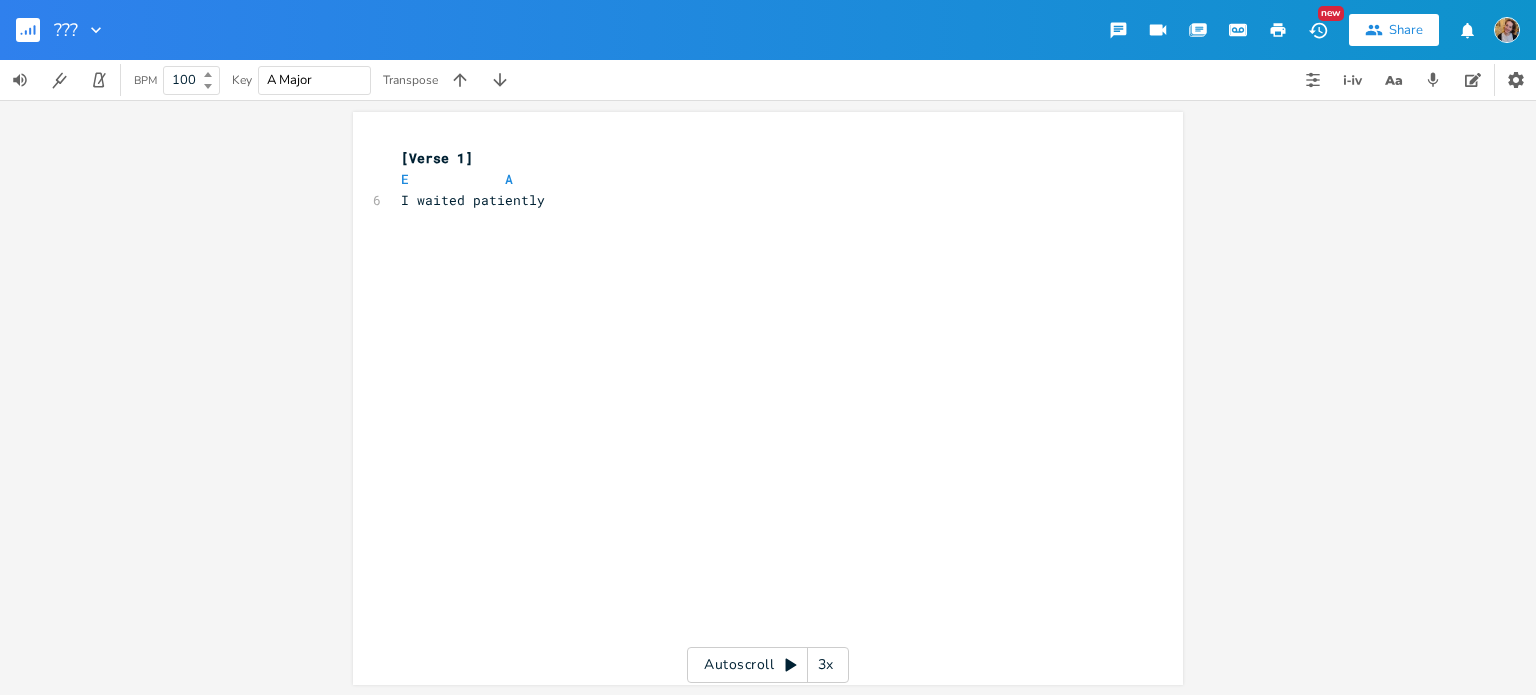 type on "e" 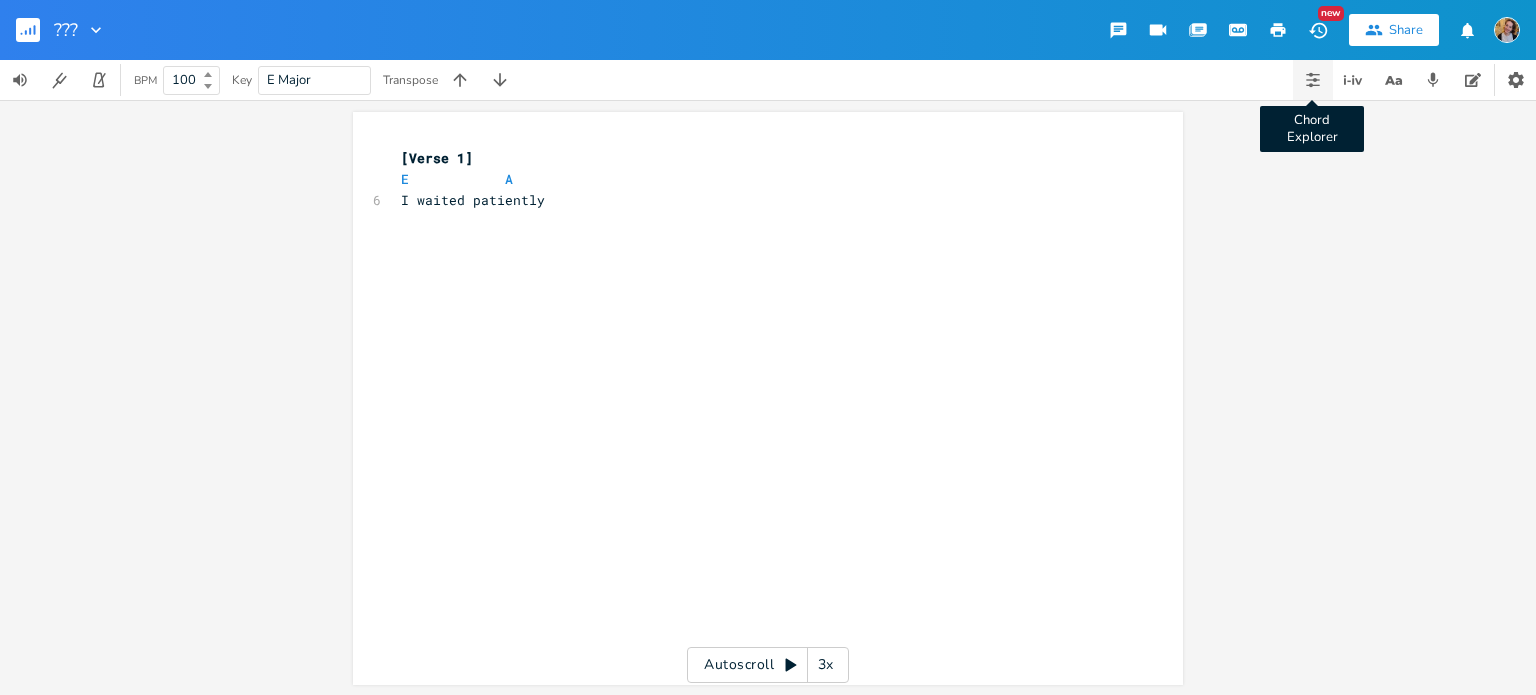 click 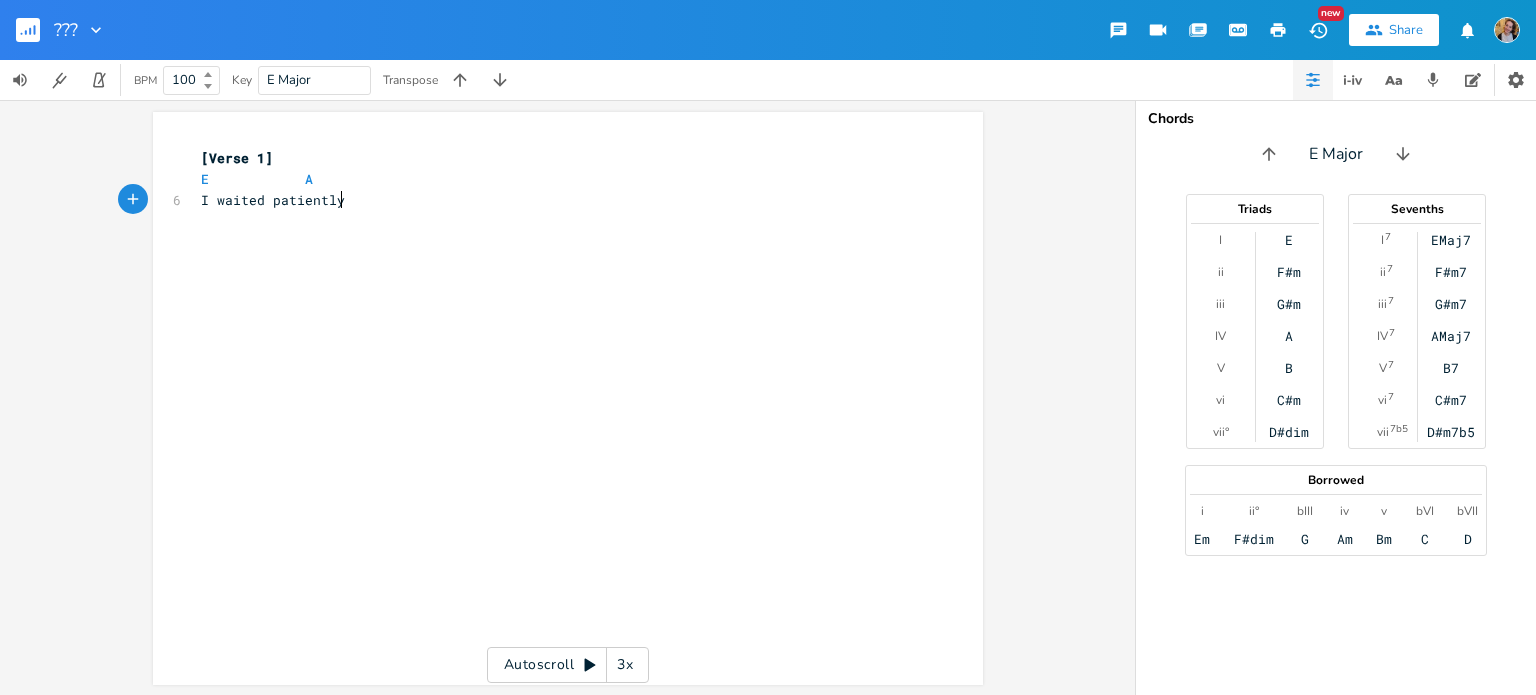 scroll, scrollTop: 0, scrollLeft: 0, axis: both 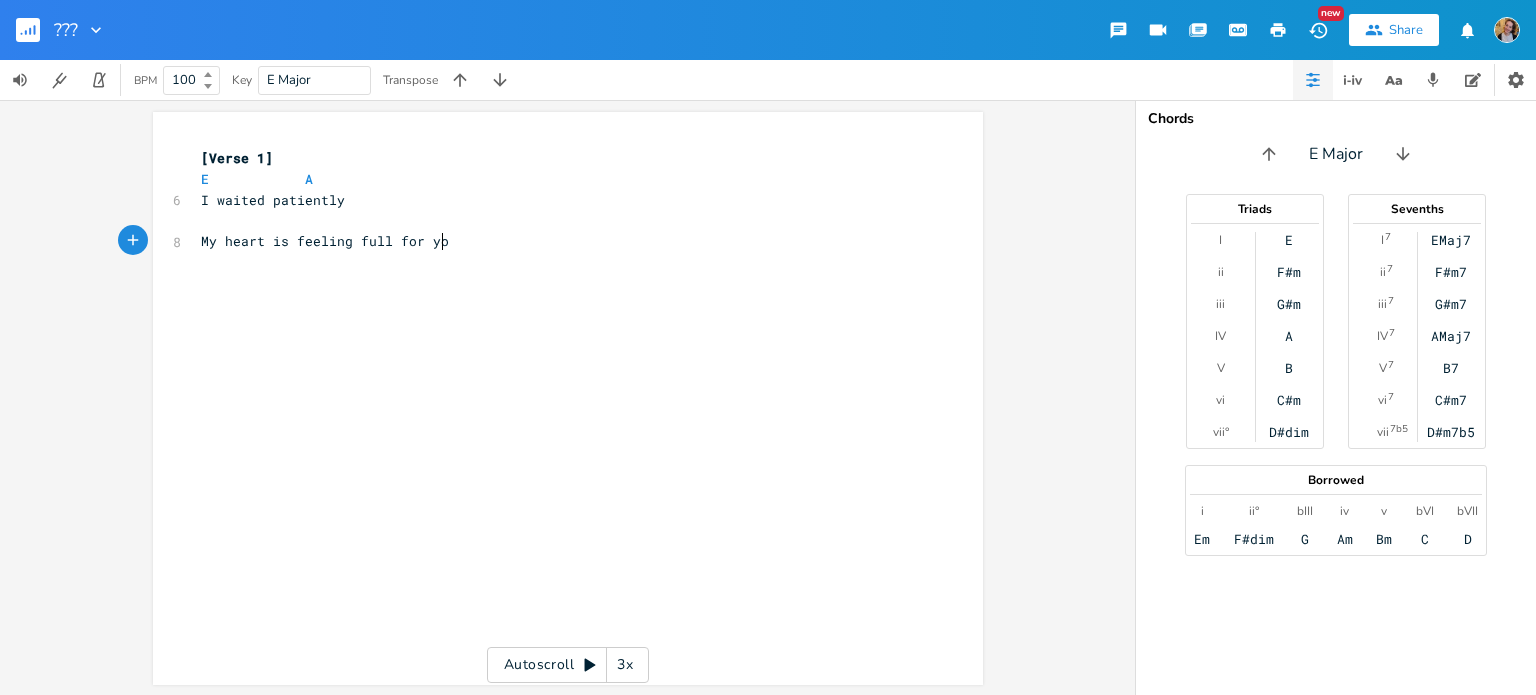 type on "My heart is feeling full for you" 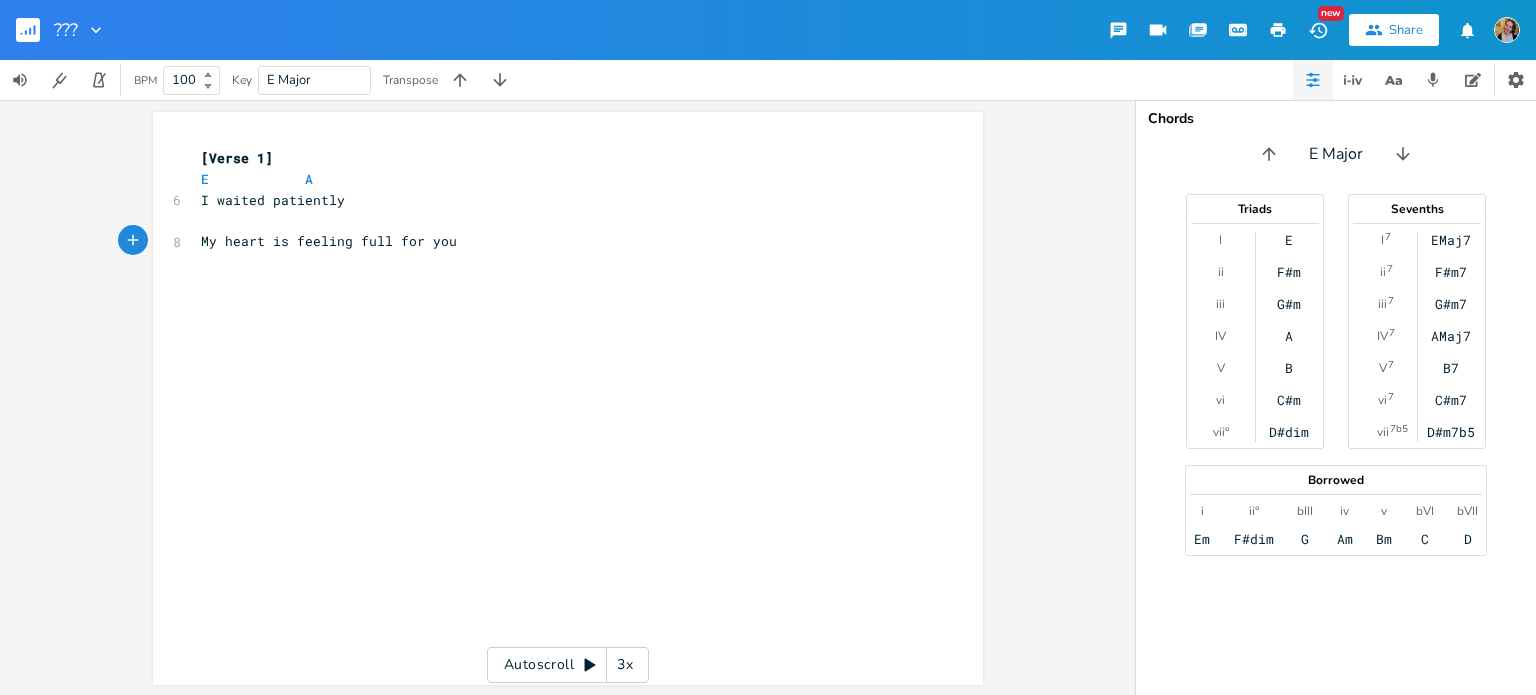 click on "​" at bounding box center [558, 220] 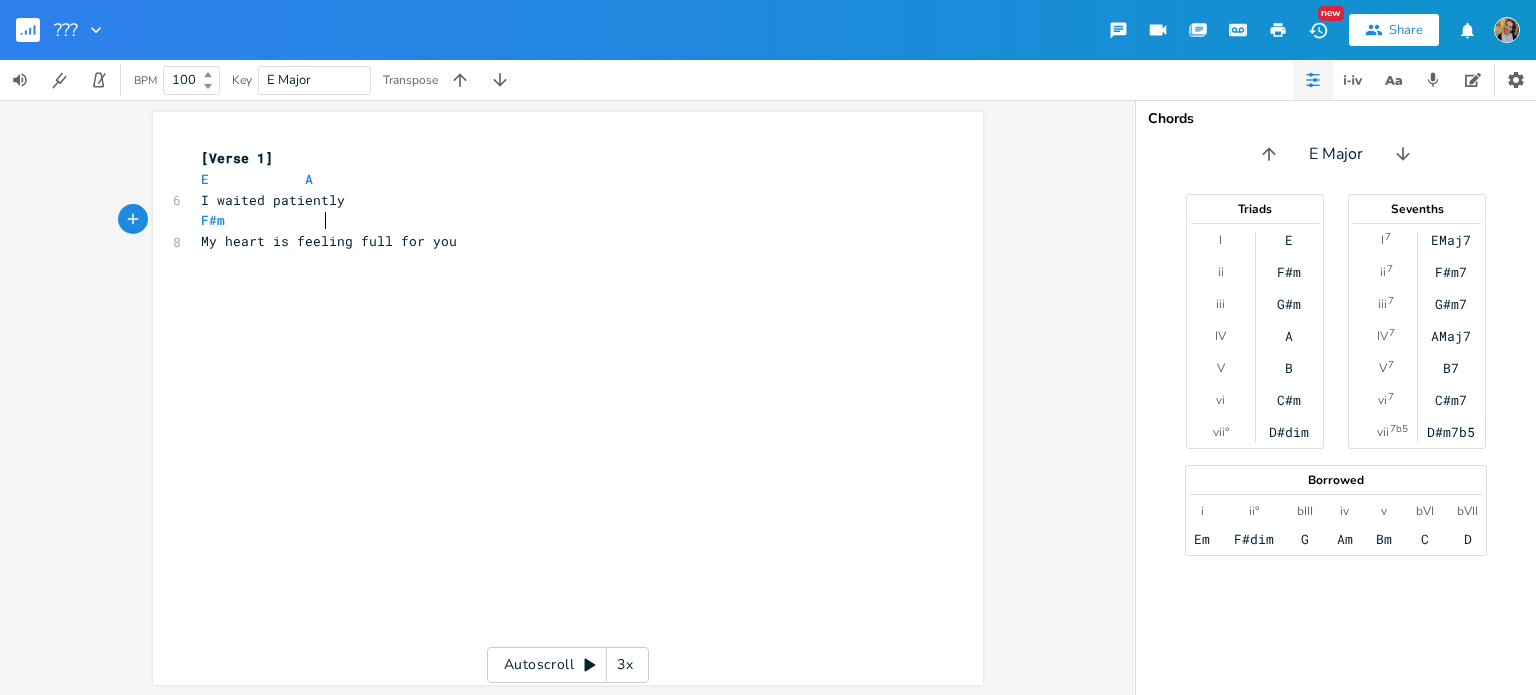 scroll, scrollTop: 0, scrollLeft: 70, axis: horizontal 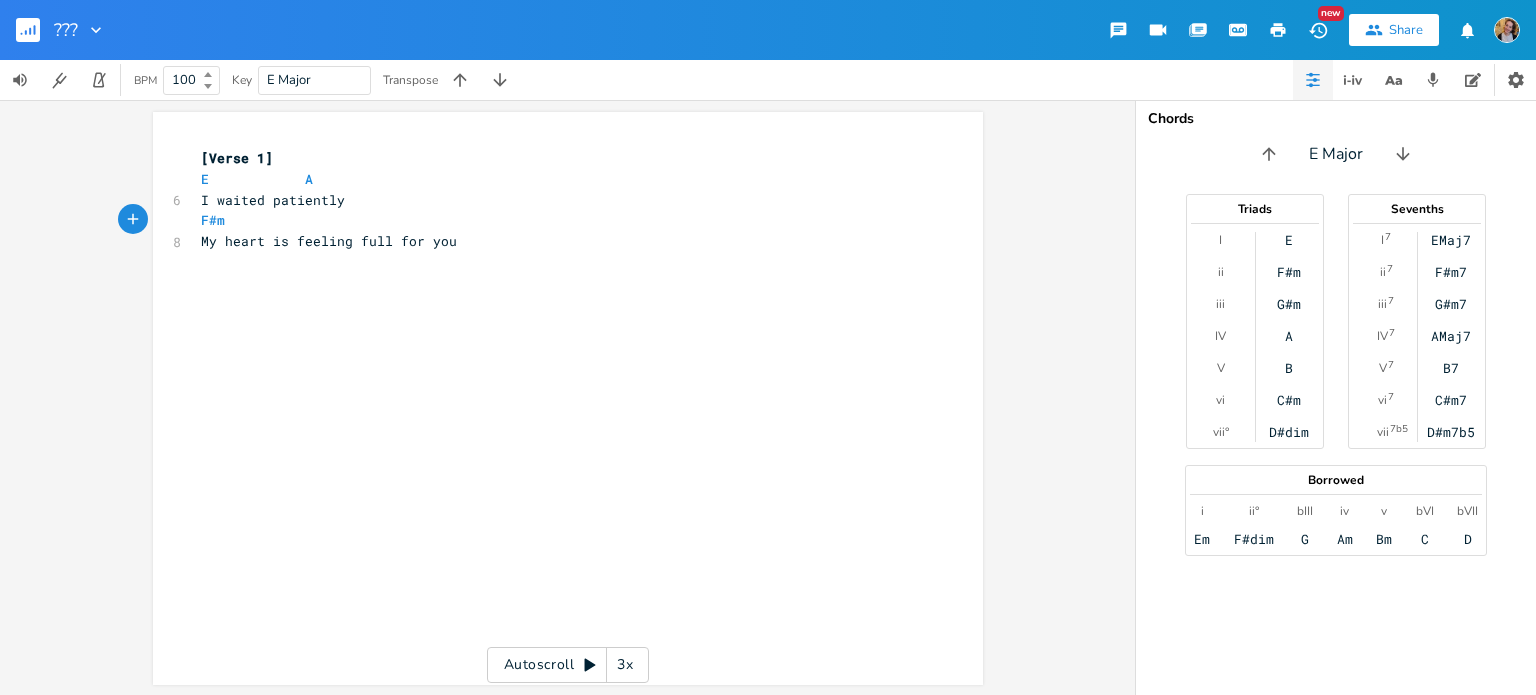 type on "F#m             B" 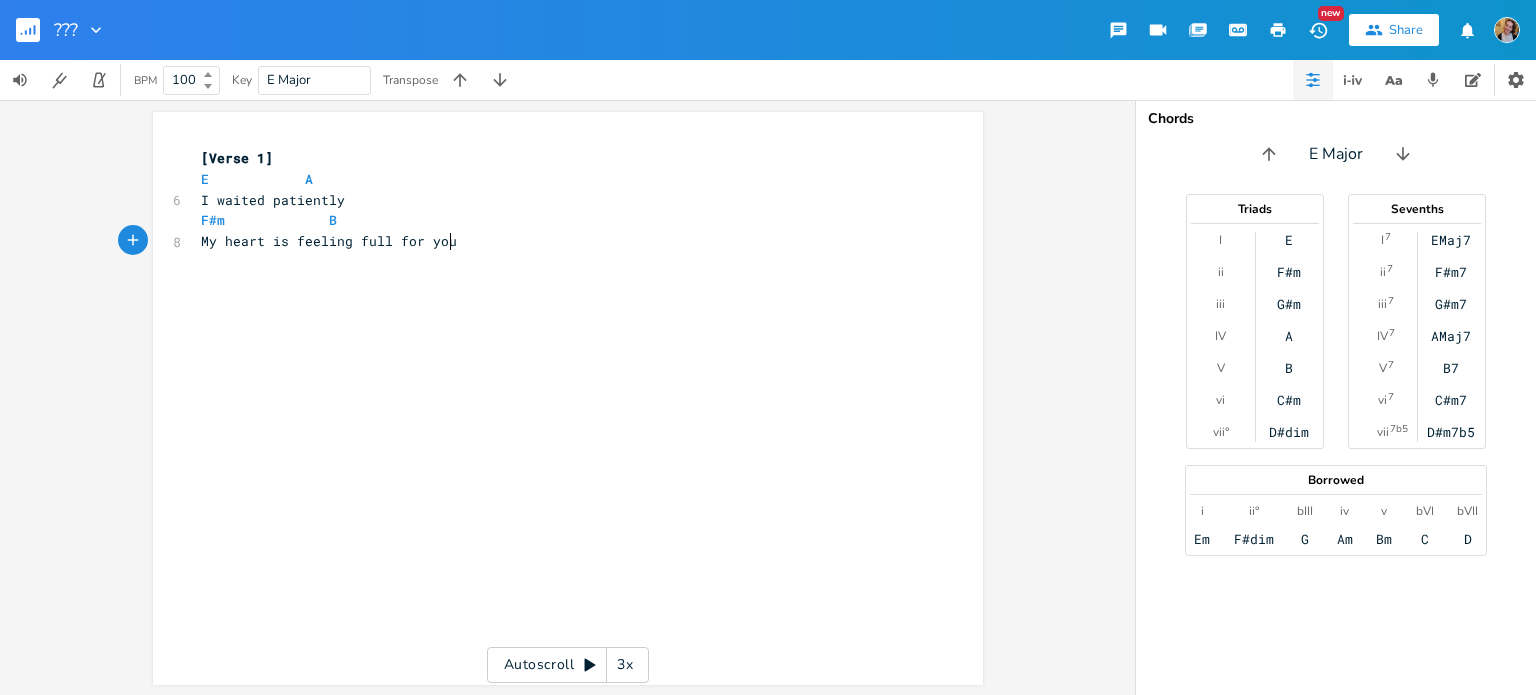 click on "My heart is feeling full for you" at bounding box center (558, 241) 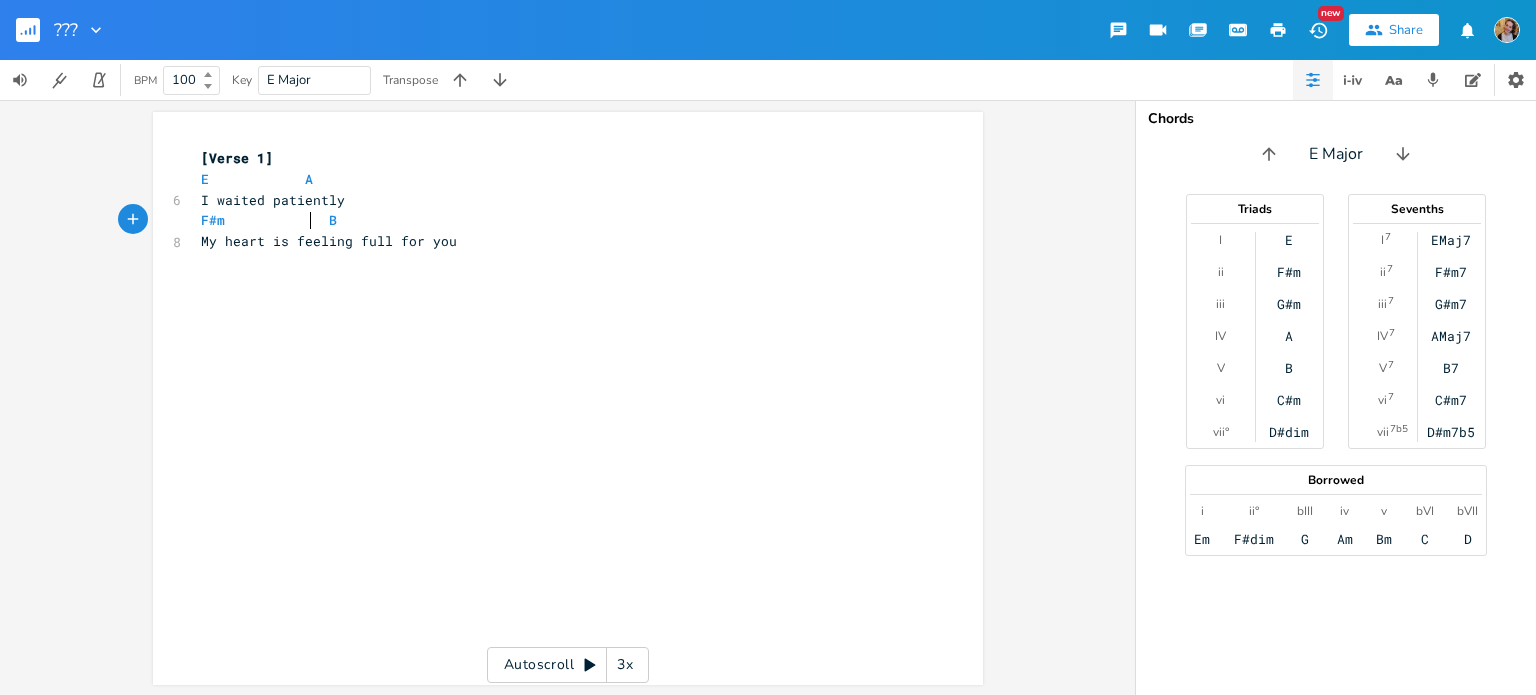 click on "F#m               B" at bounding box center [269, 220] 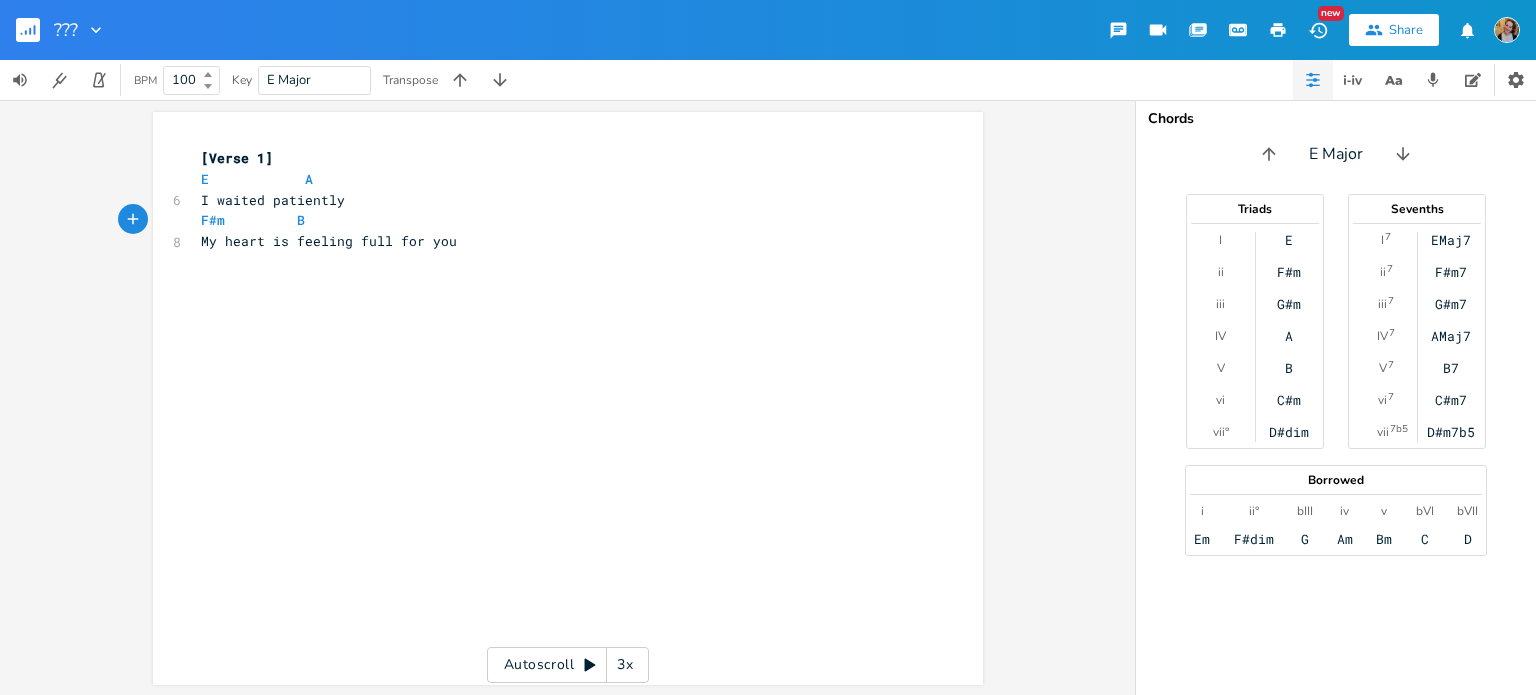 click on "​" at bounding box center (558, 283) 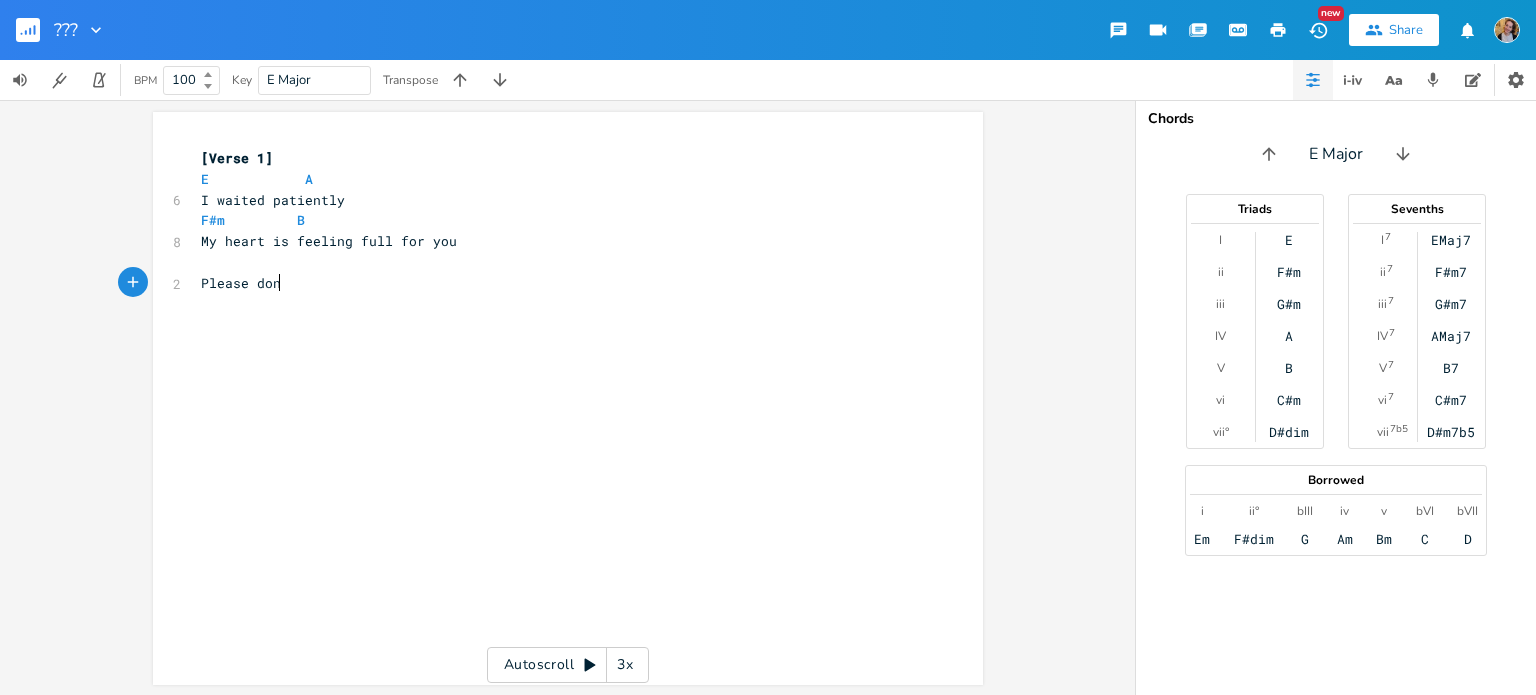 type on "Please don'" 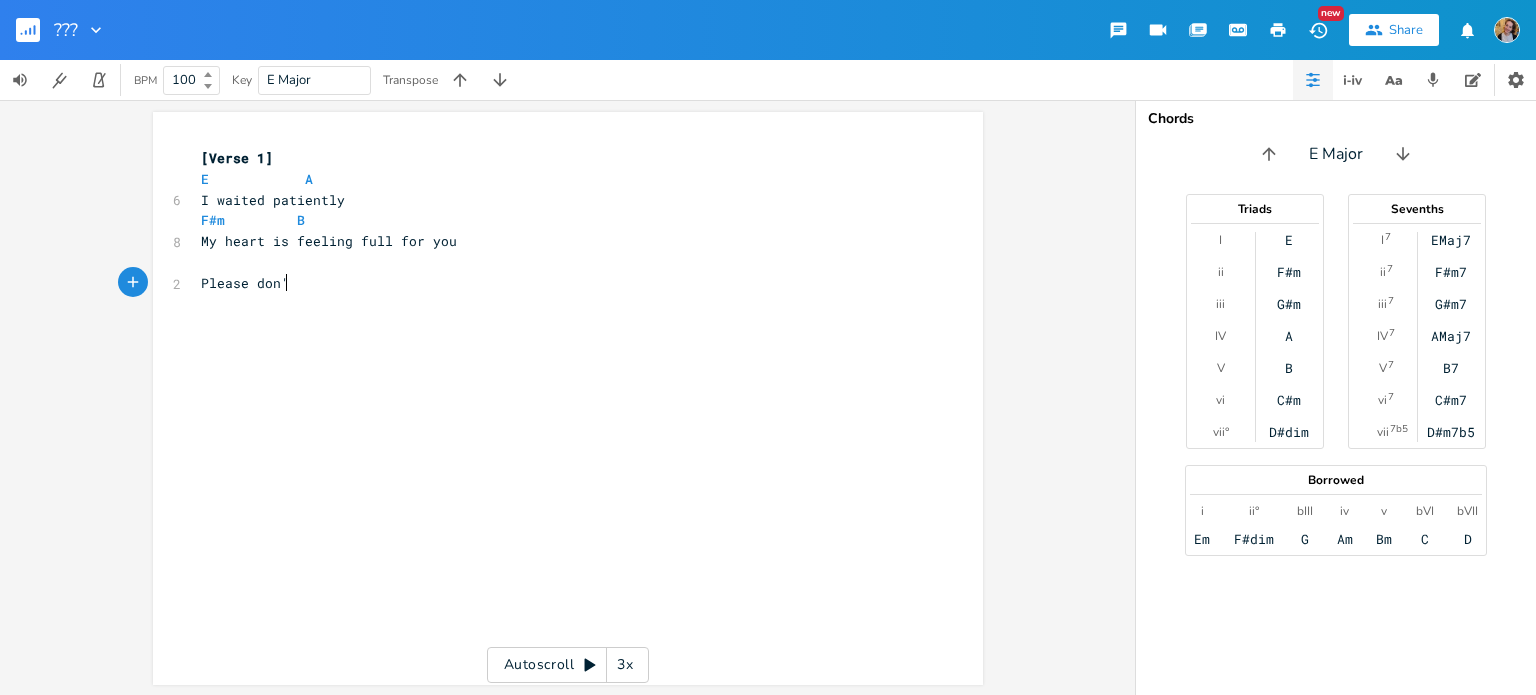 scroll, scrollTop: 0, scrollLeft: 68, axis: horizontal 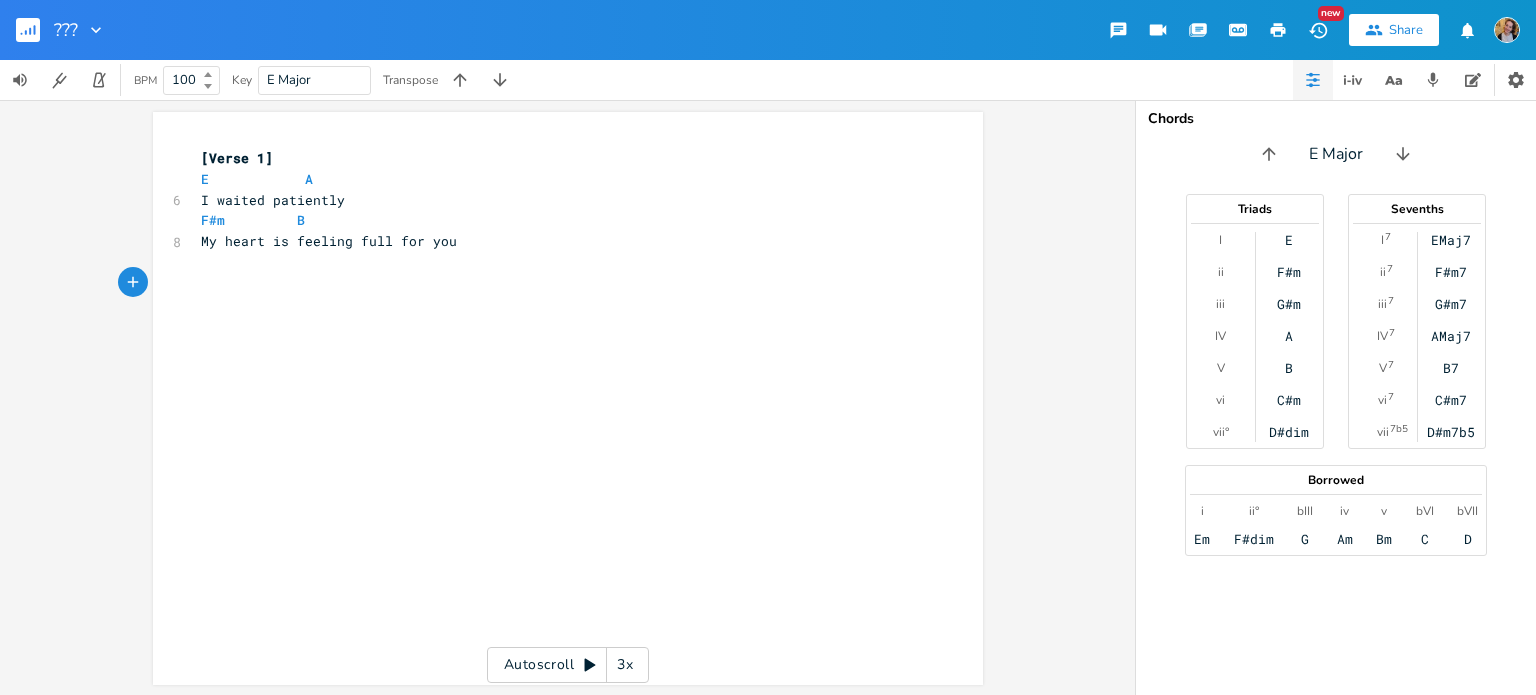 click on "​" at bounding box center (558, 283) 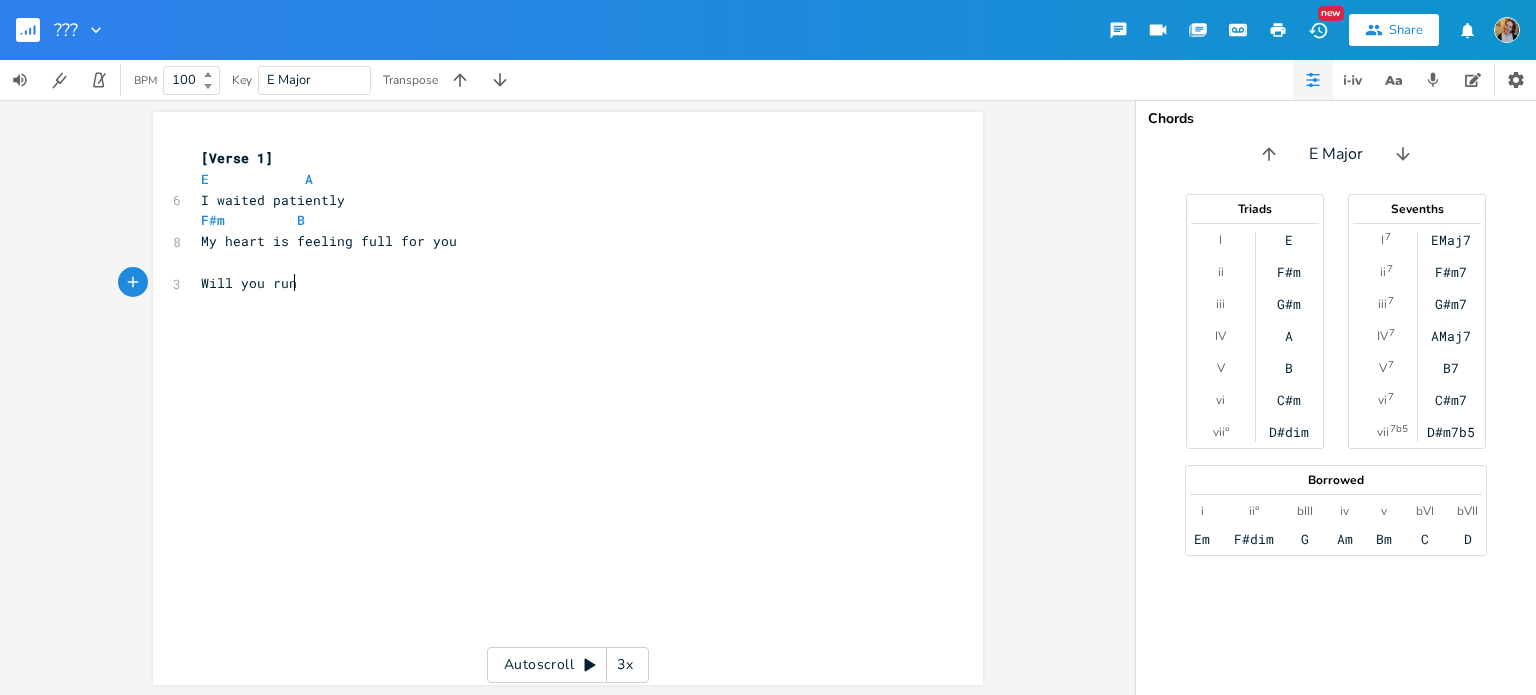scroll, scrollTop: 0, scrollLeft: 76, axis: horizontal 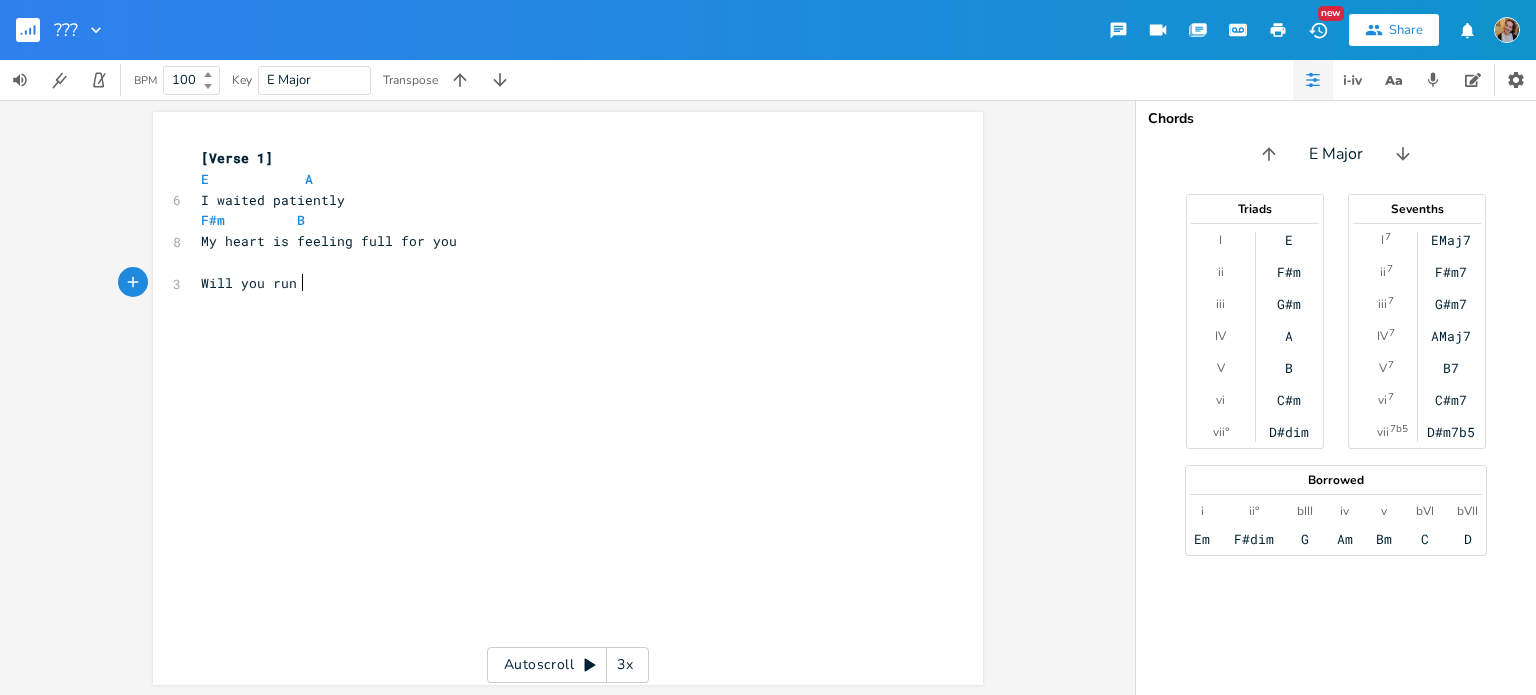 click on "Will you run" at bounding box center [558, 283] 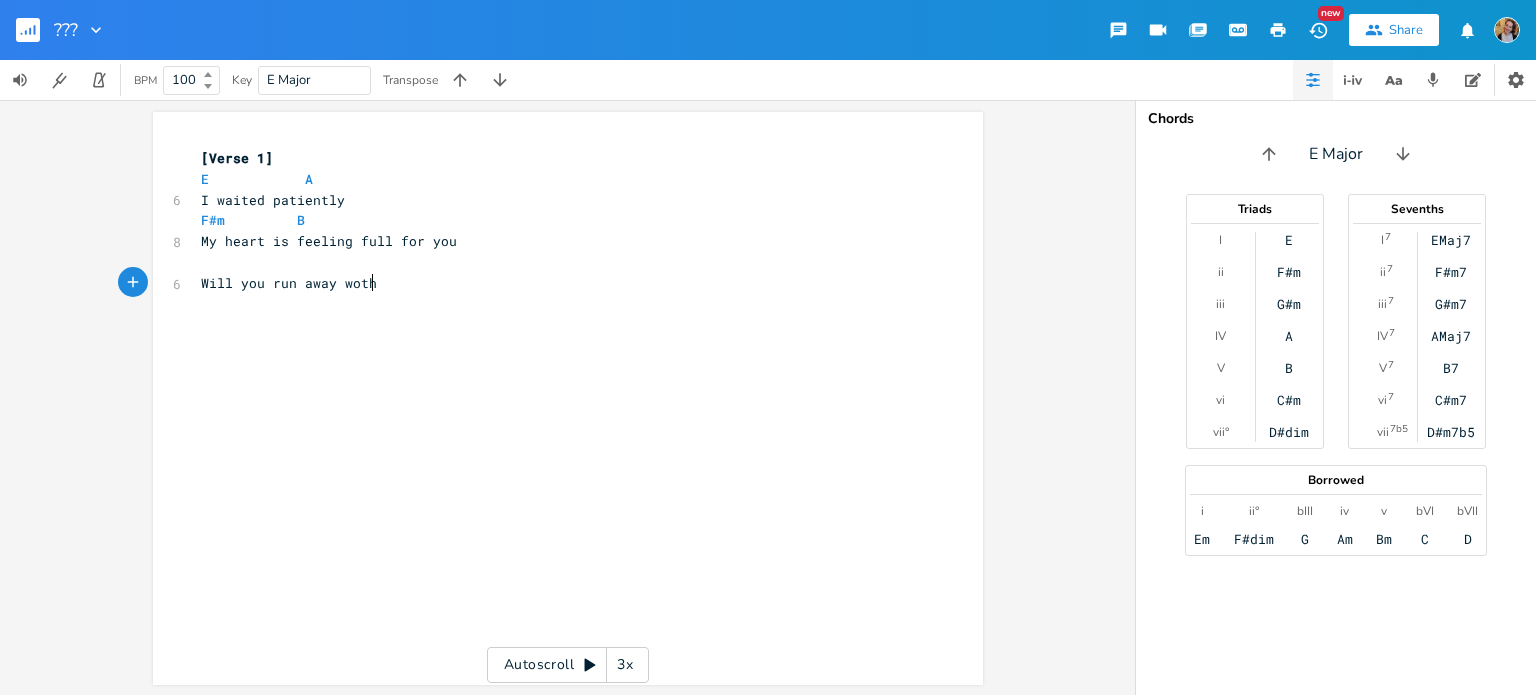 type on "away woth m" 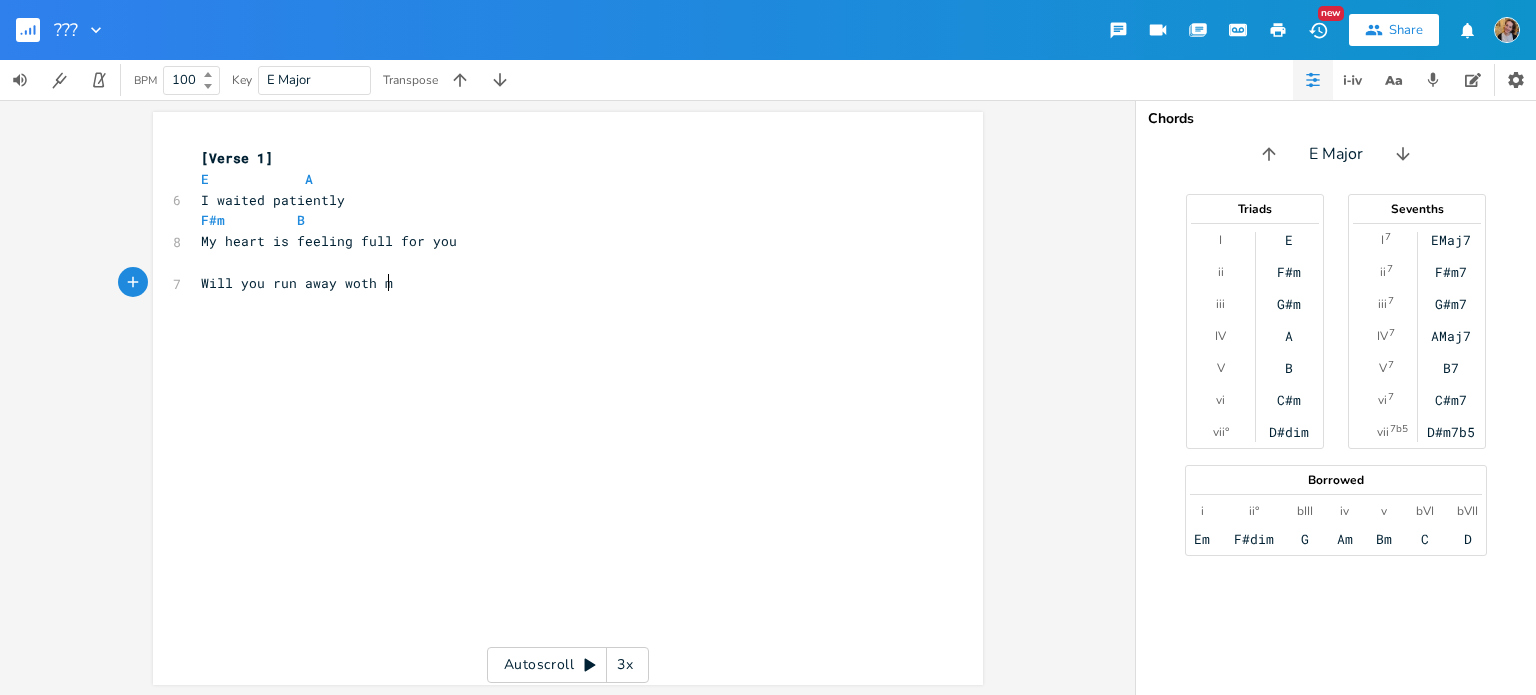 scroll, scrollTop: 0, scrollLeft: 80, axis: horizontal 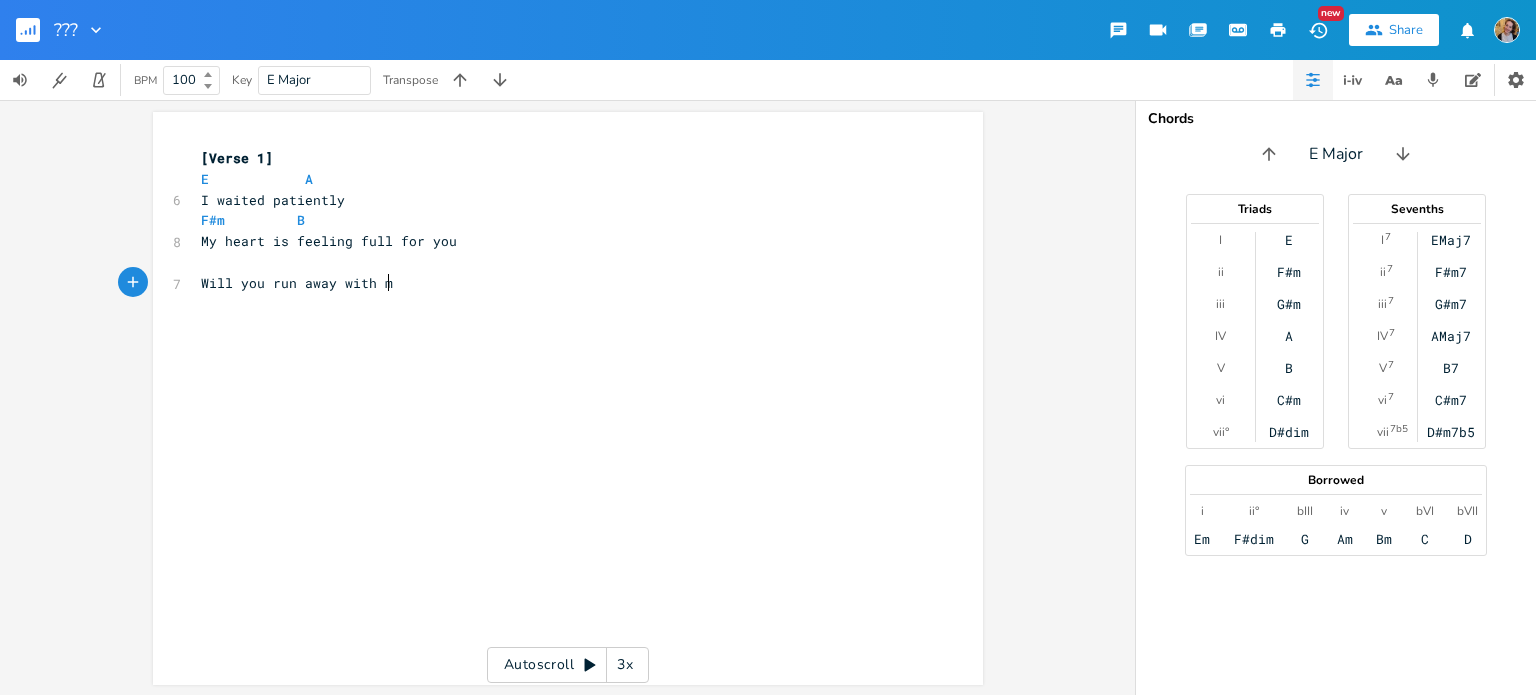 type on "ith me" 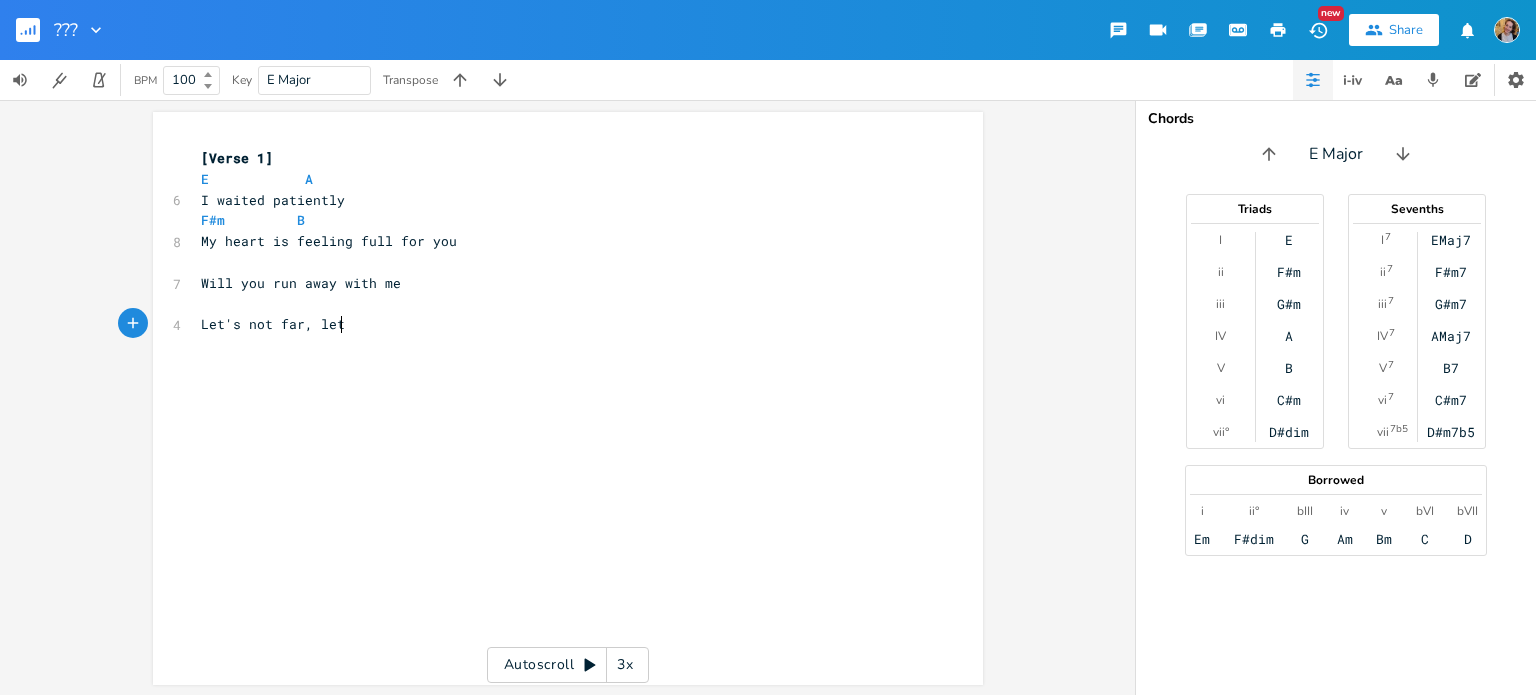 type on "Let's not far, let;" 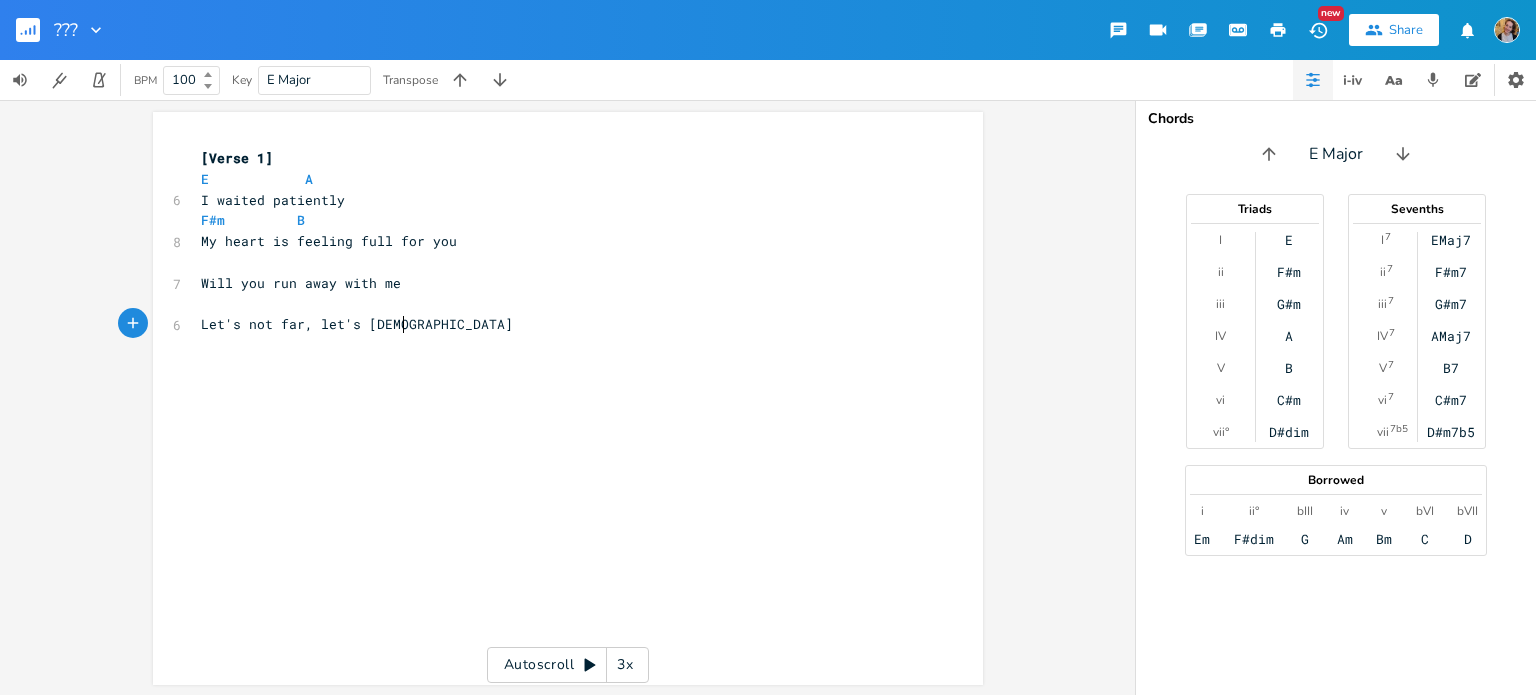 type on "'s pretend" 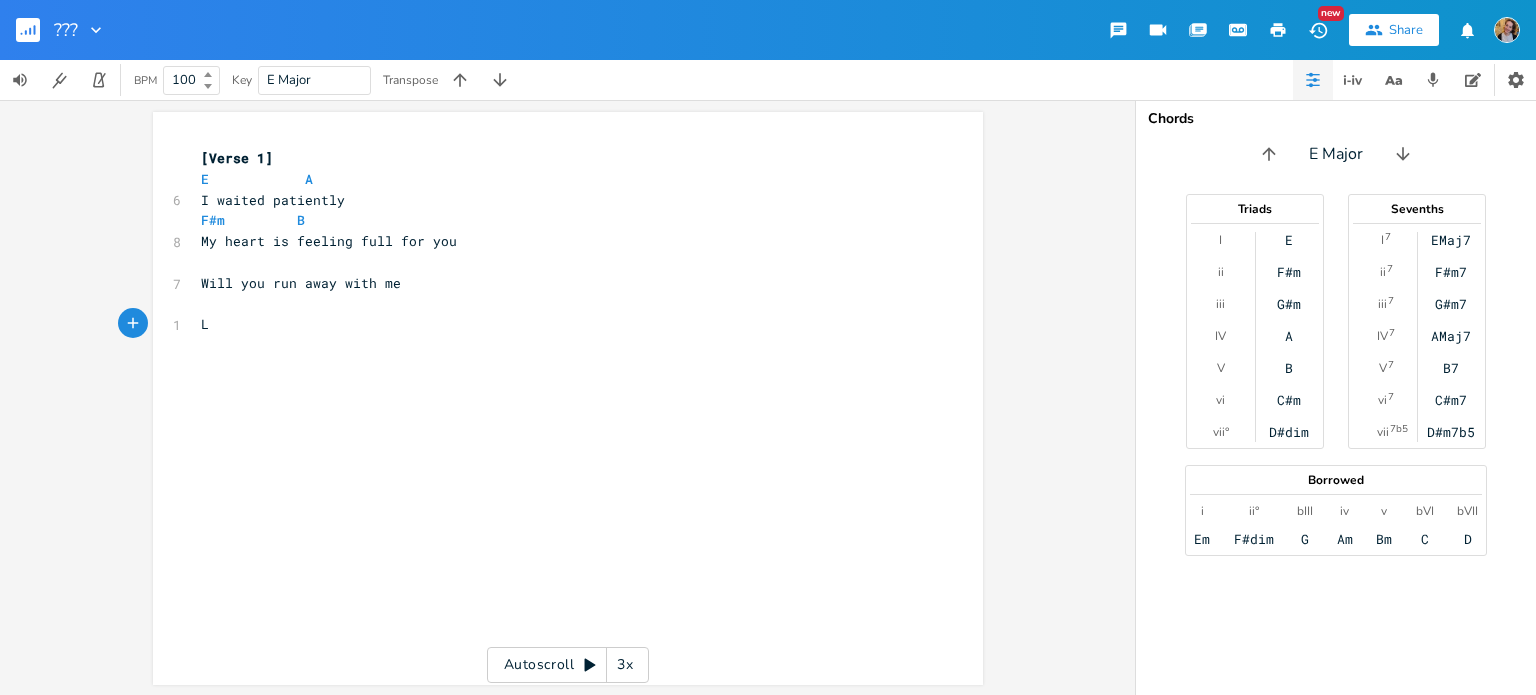 click on "​" at bounding box center (558, 262) 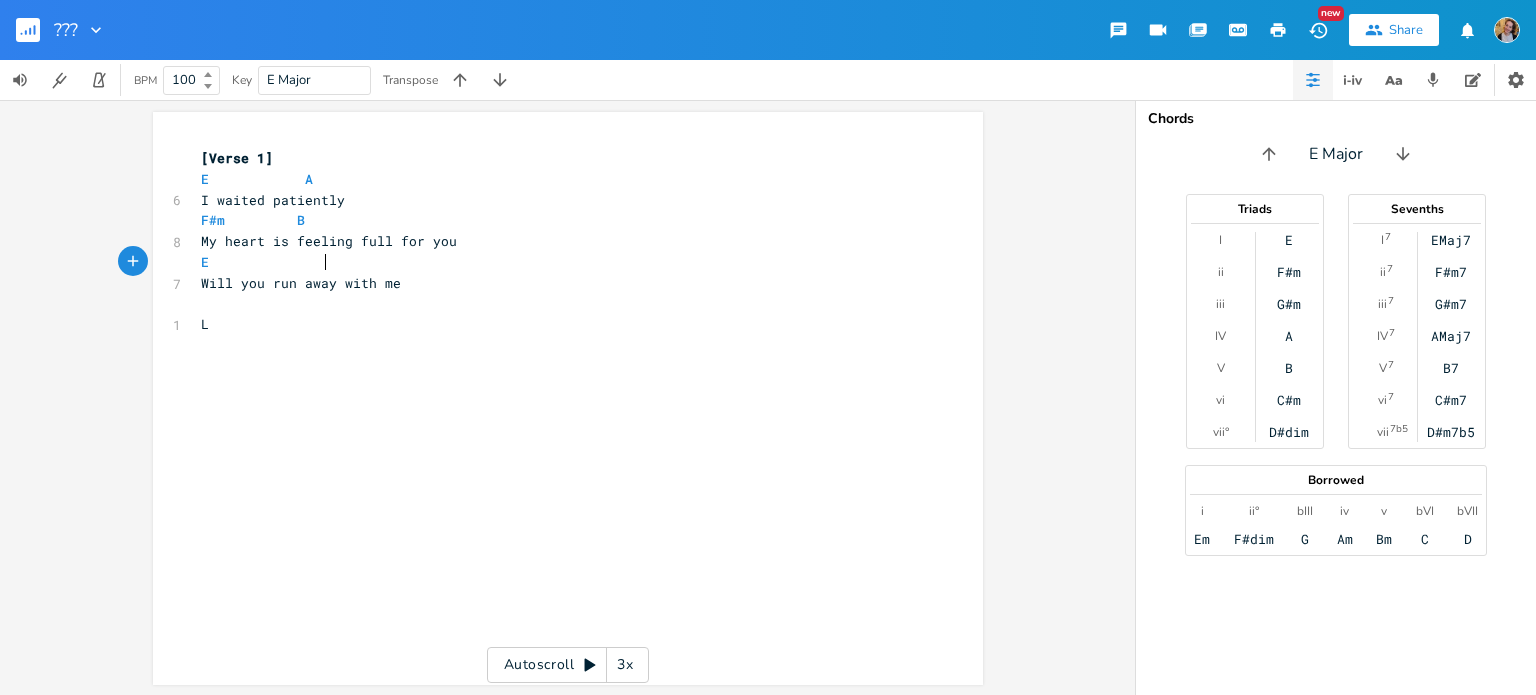 type on "E" 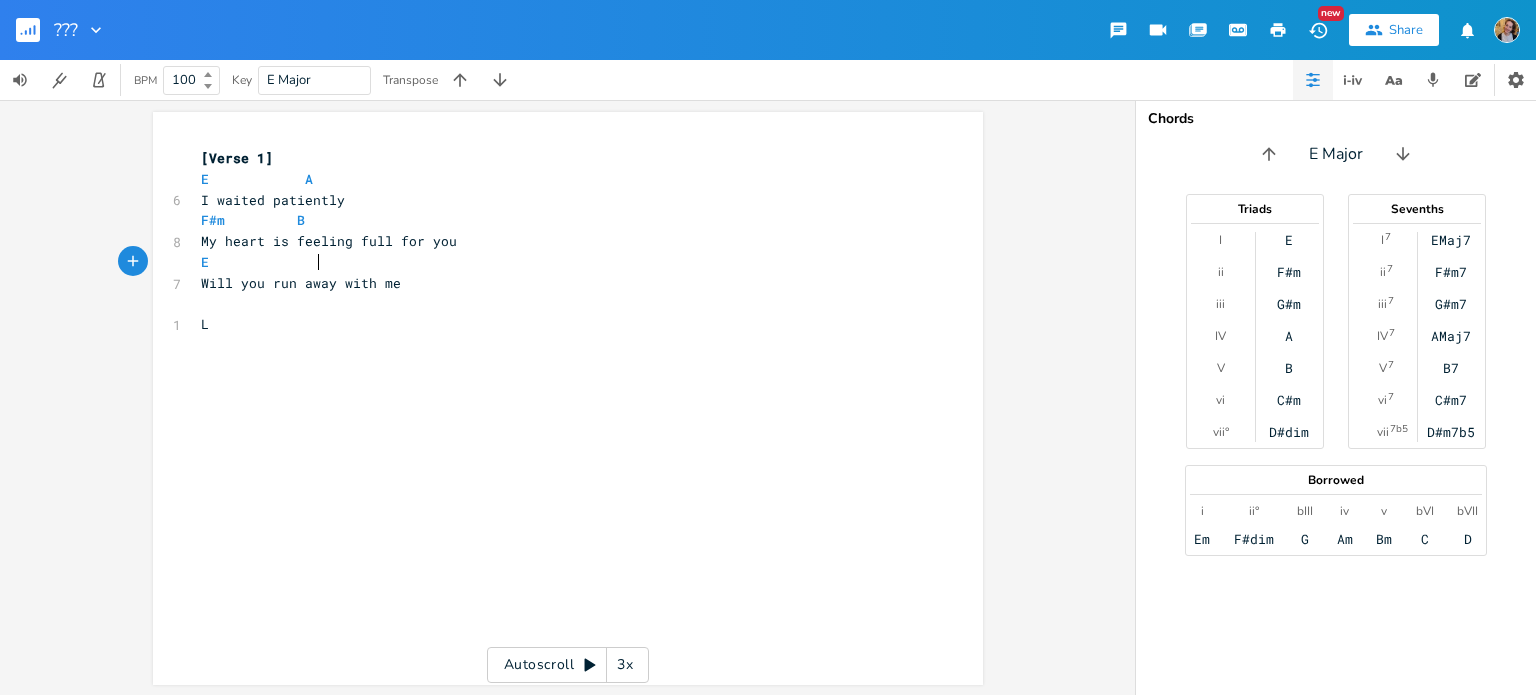 type on "A" 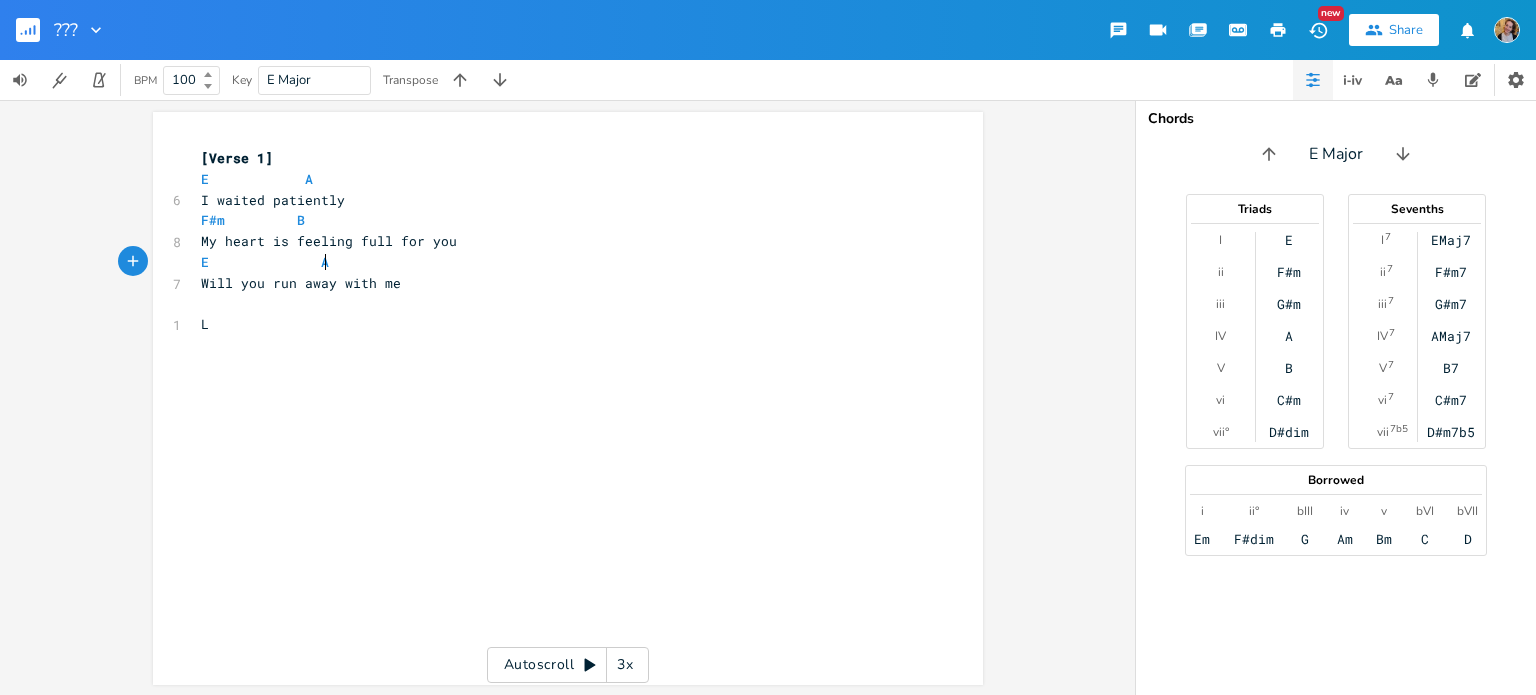 scroll, scrollTop: 0, scrollLeft: 8, axis: horizontal 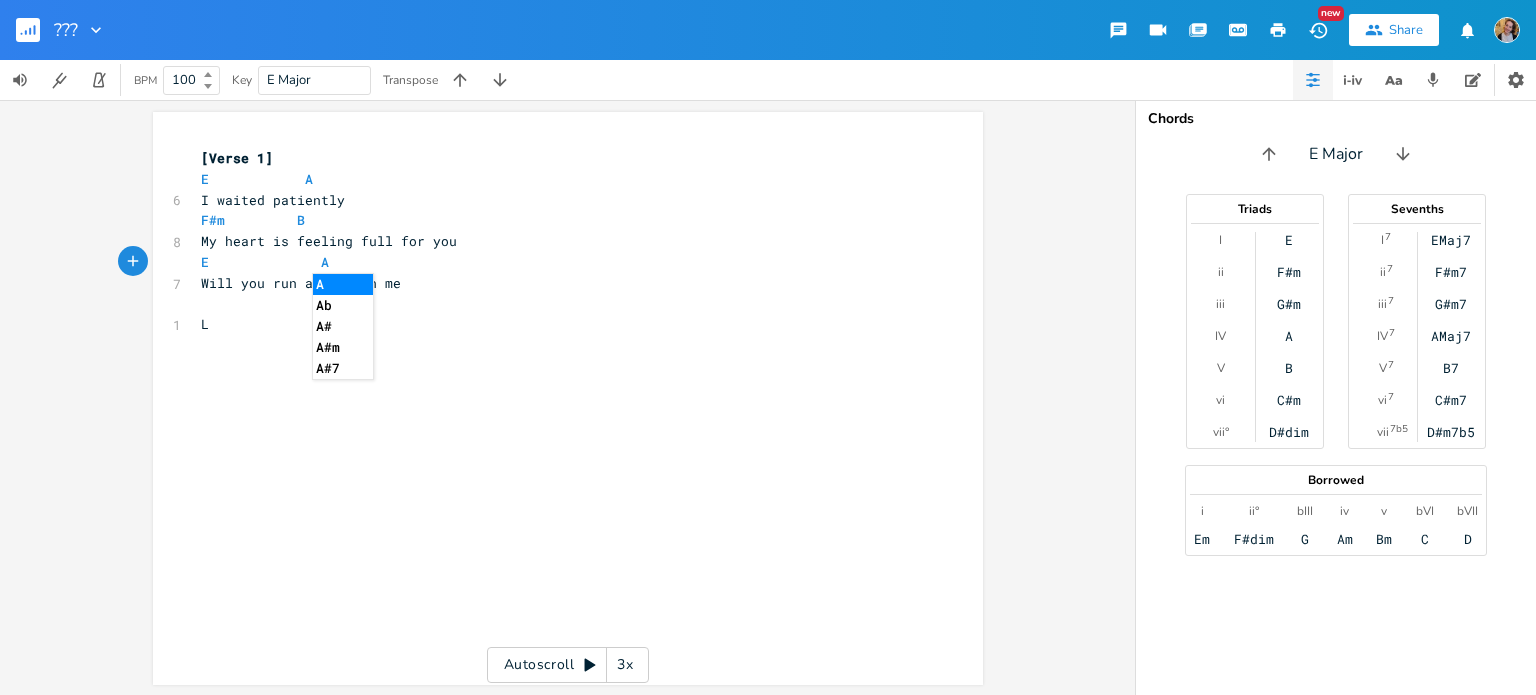 click on "L" at bounding box center [558, 324] 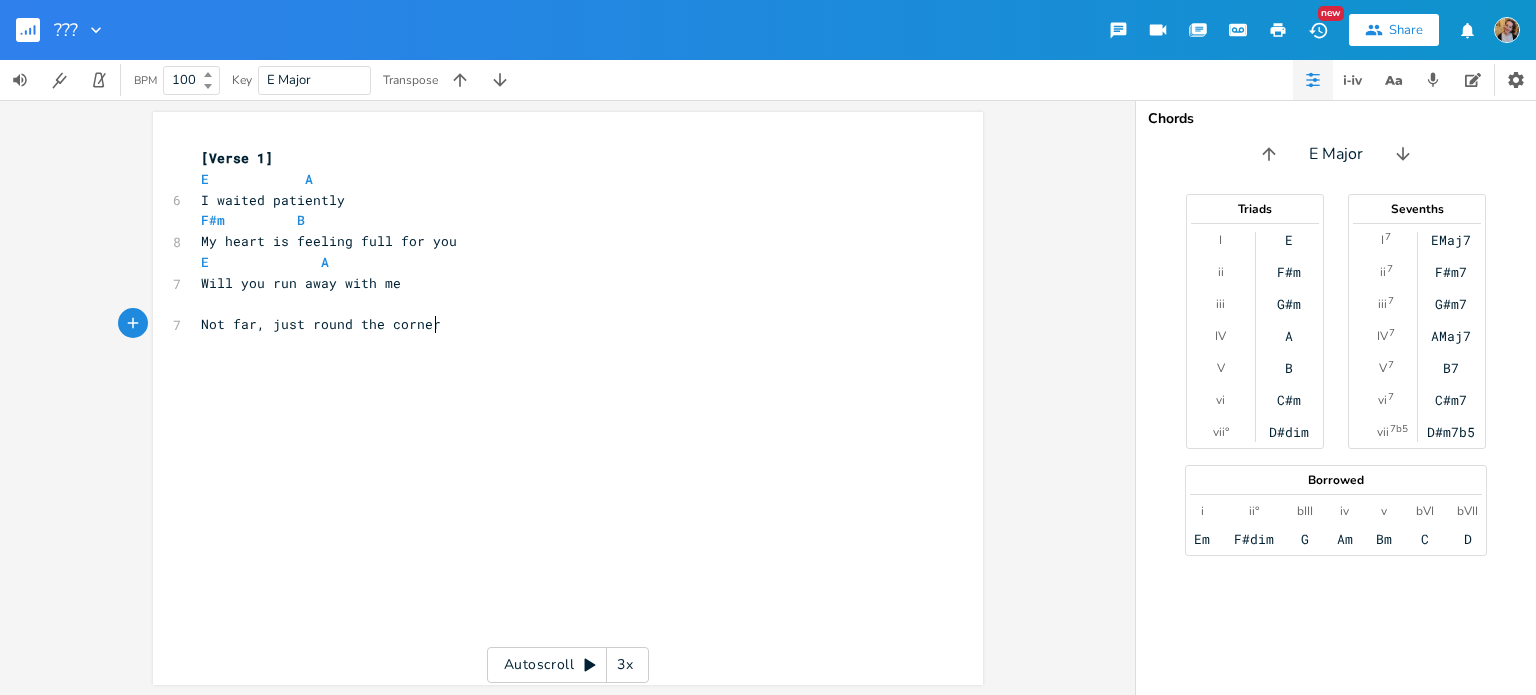type on "Not far, just round the corner so" 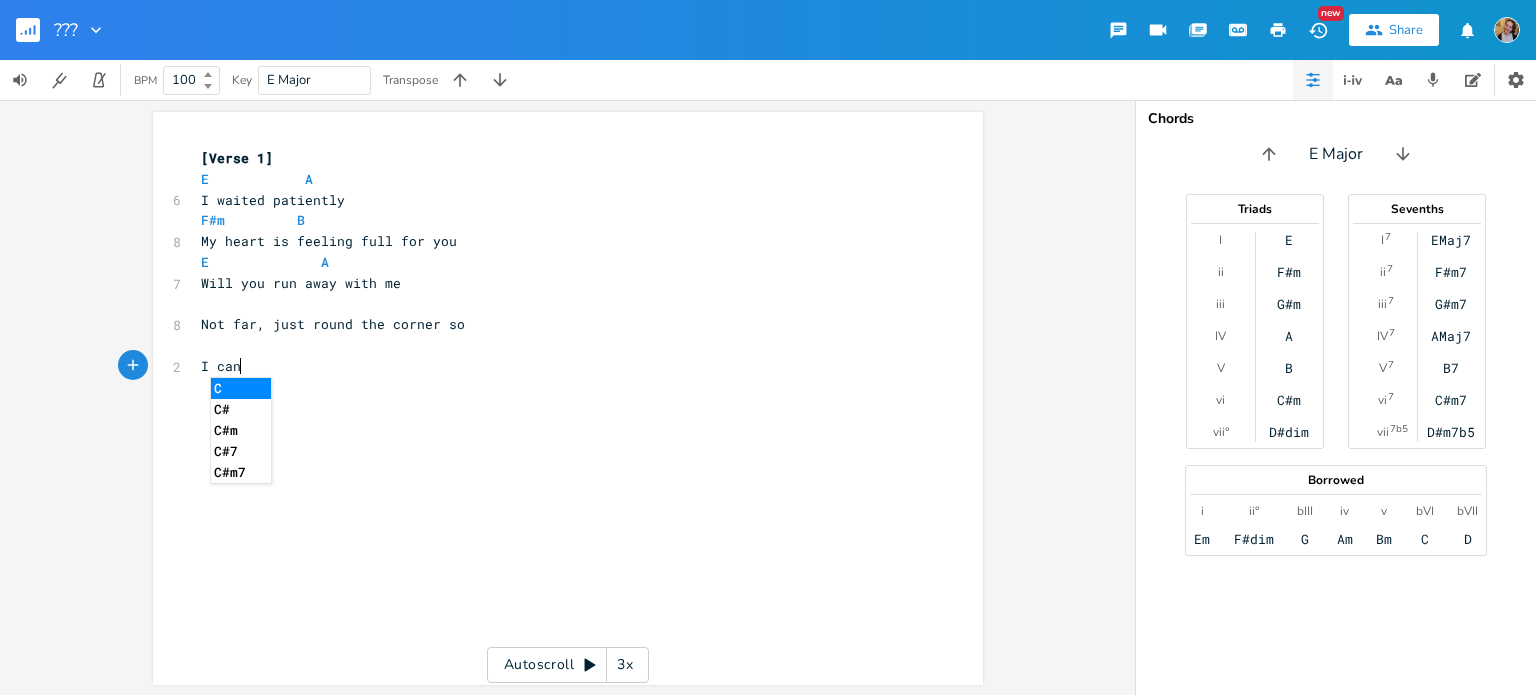 scroll, scrollTop: 0, scrollLeft: 29, axis: horizontal 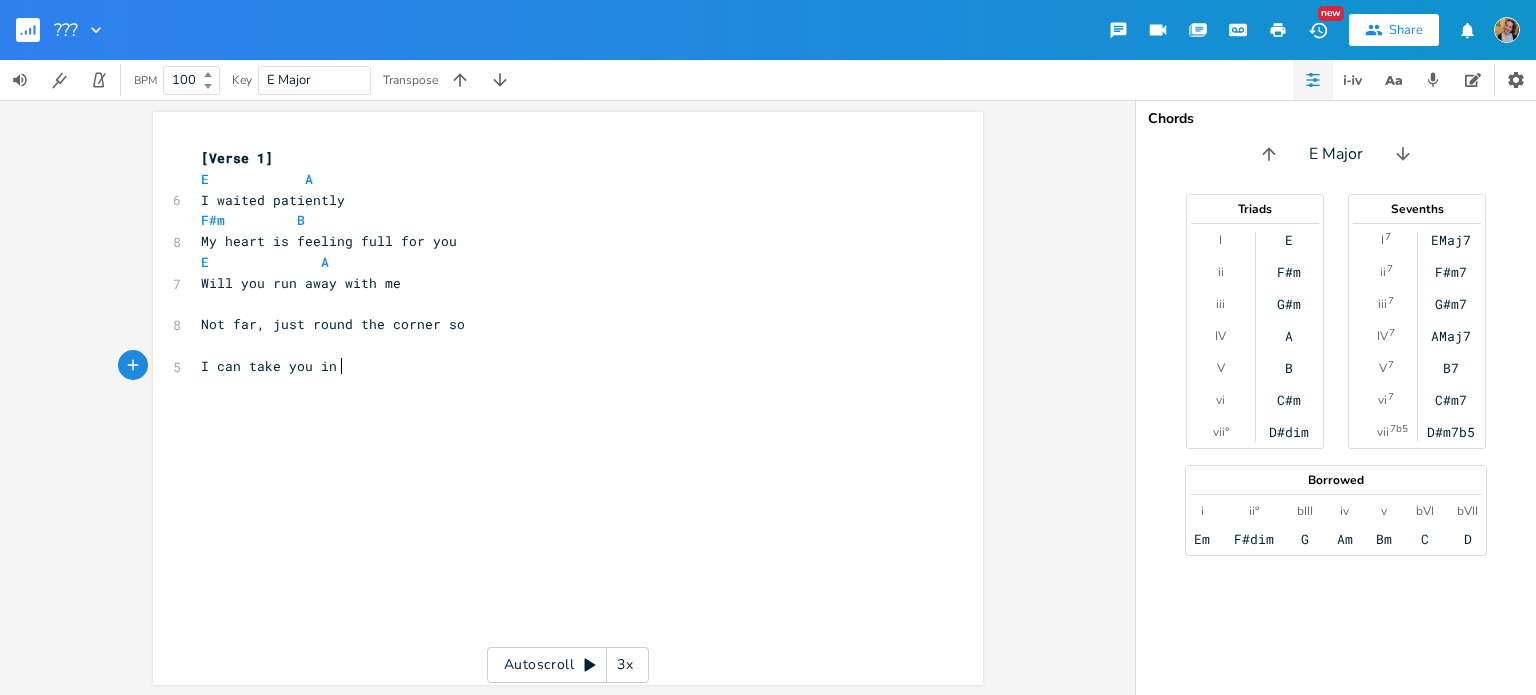 type on "I can take you in n" 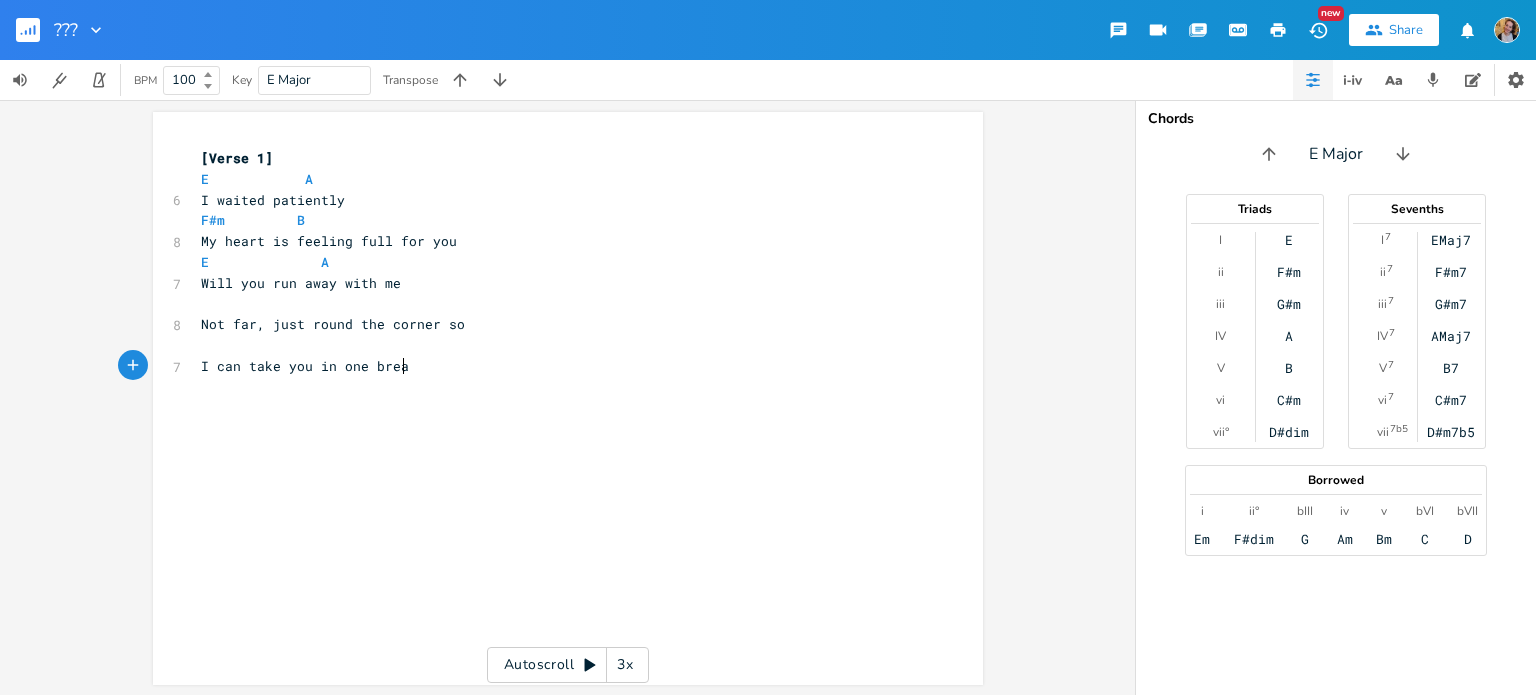 type on "one breath" 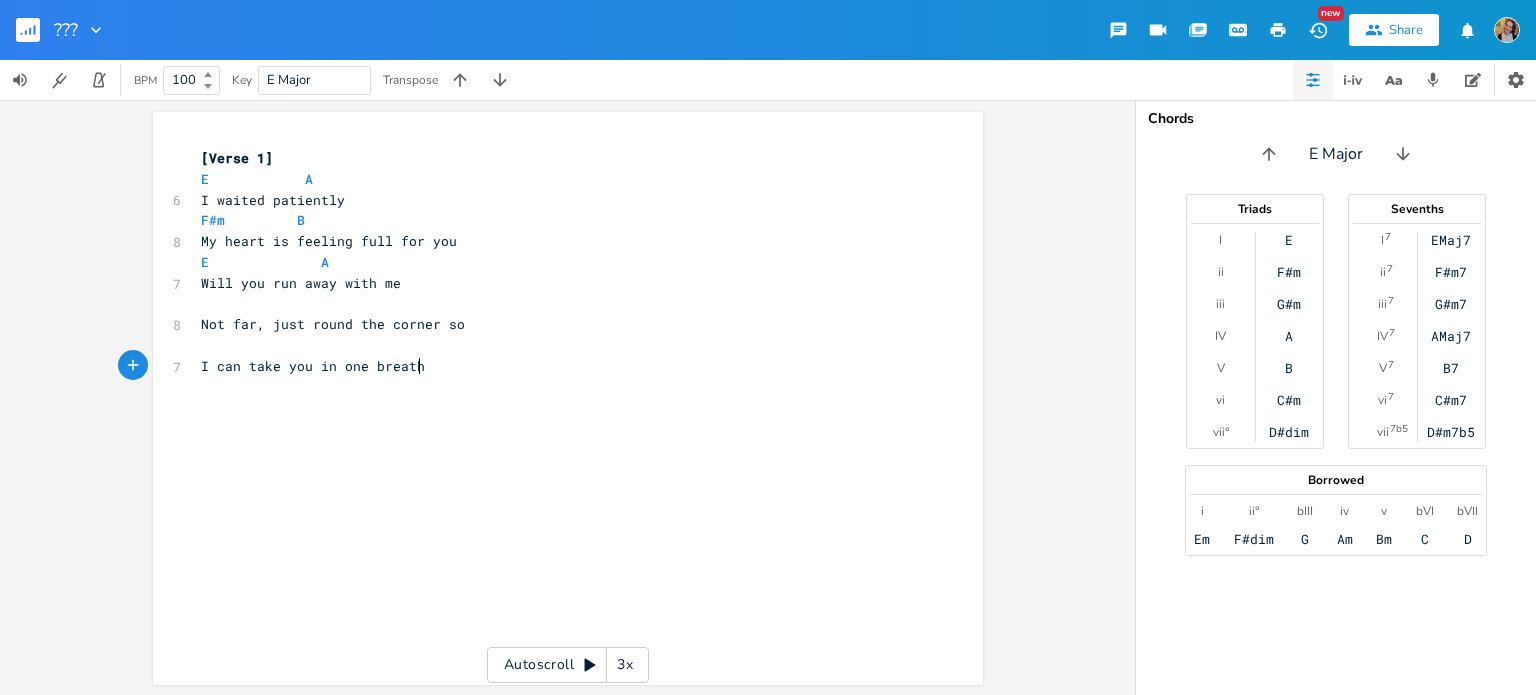 scroll, scrollTop: 0, scrollLeft: 63, axis: horizontal 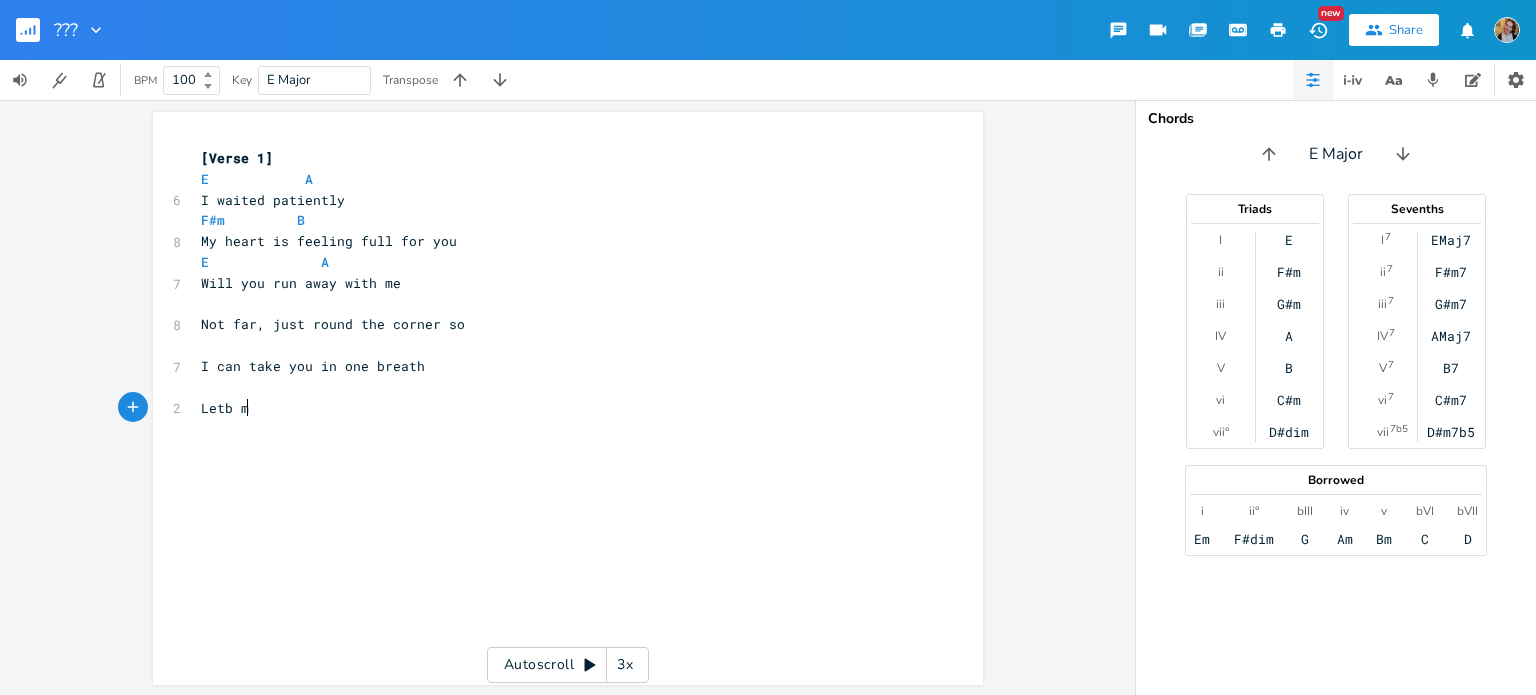 type on "Letb me" 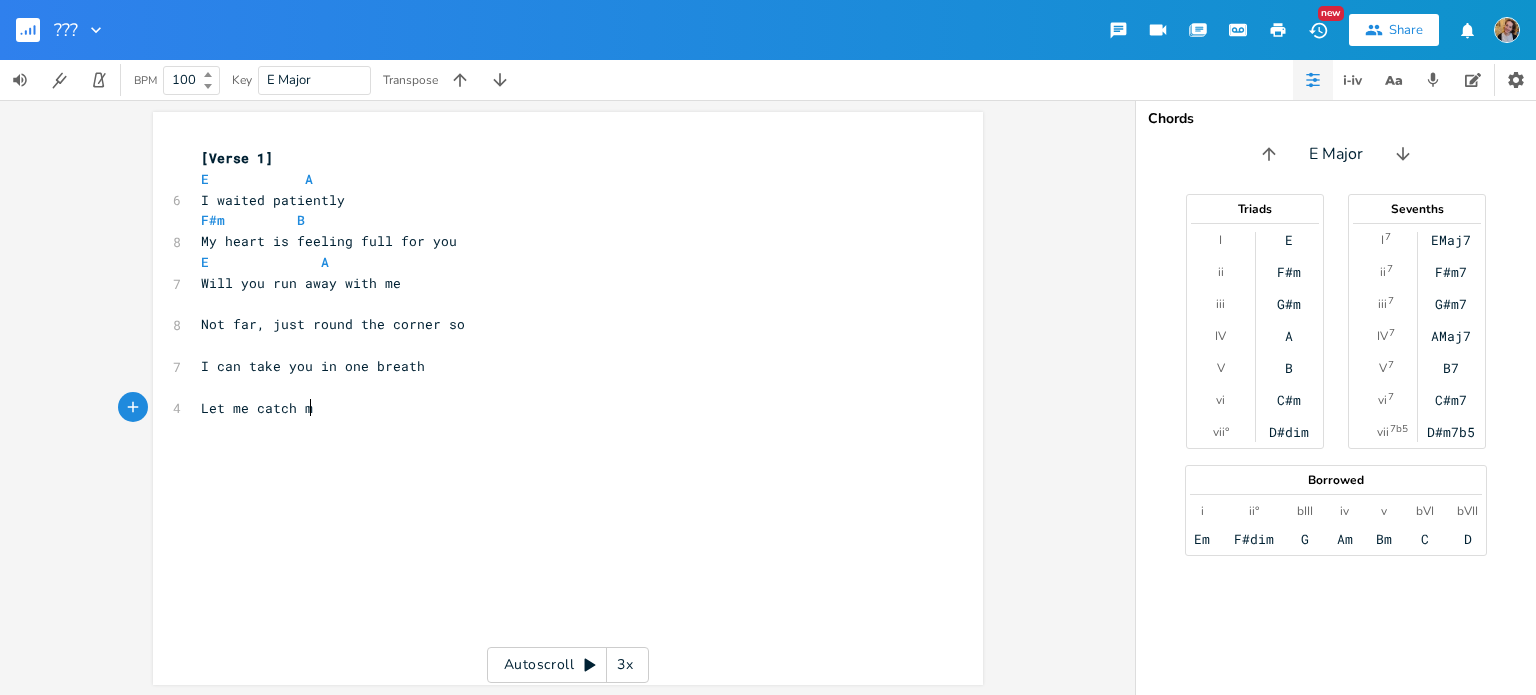 scroll, scrollTop: 0, scrollLeft: 77, axis: horizontal 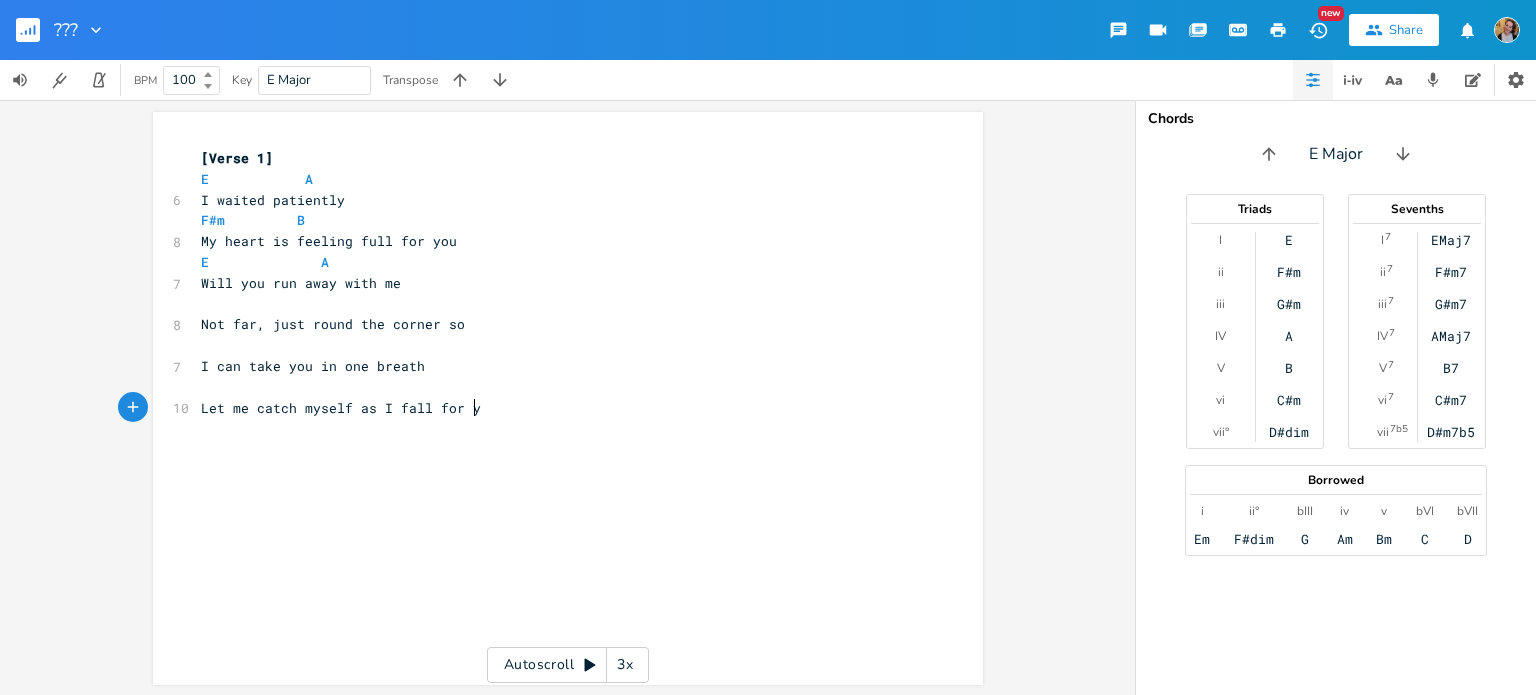 type on "me catch myself as I fall for ylu" 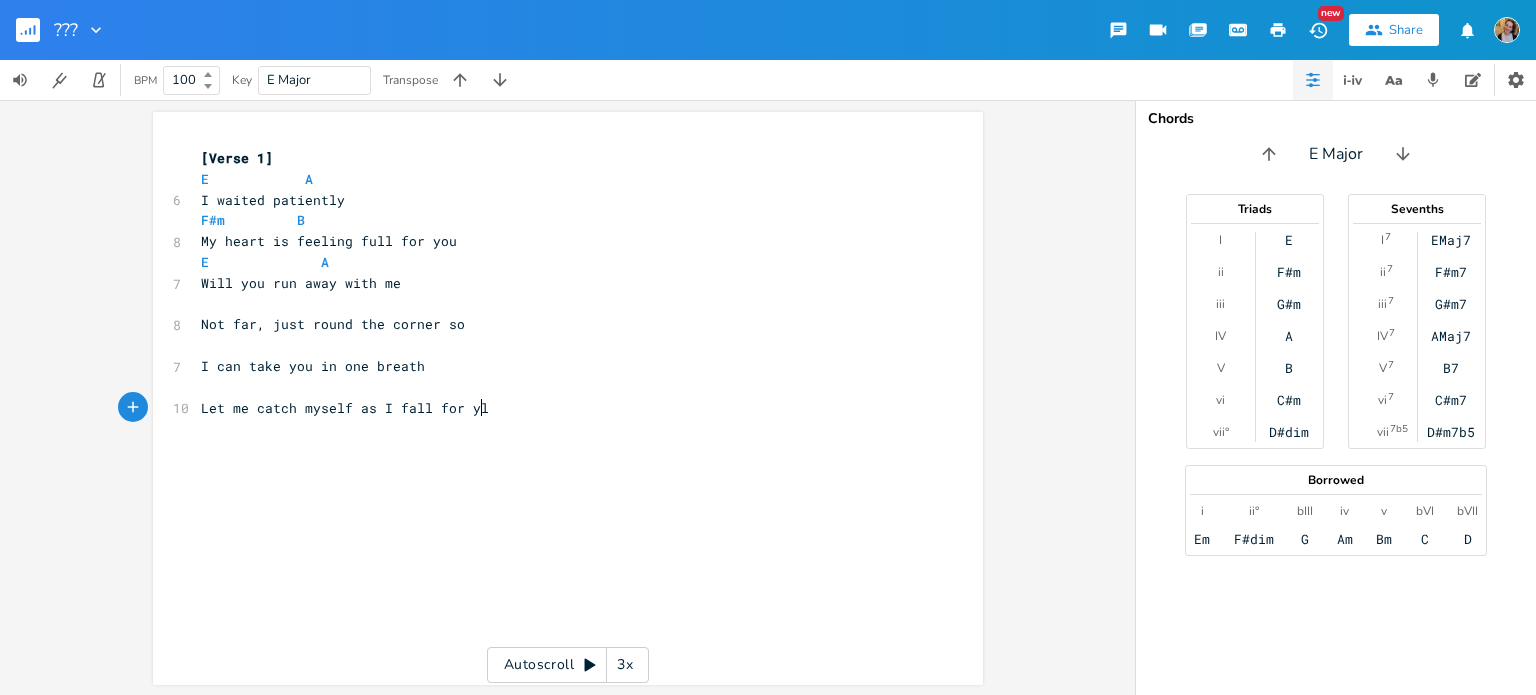 type on "p" 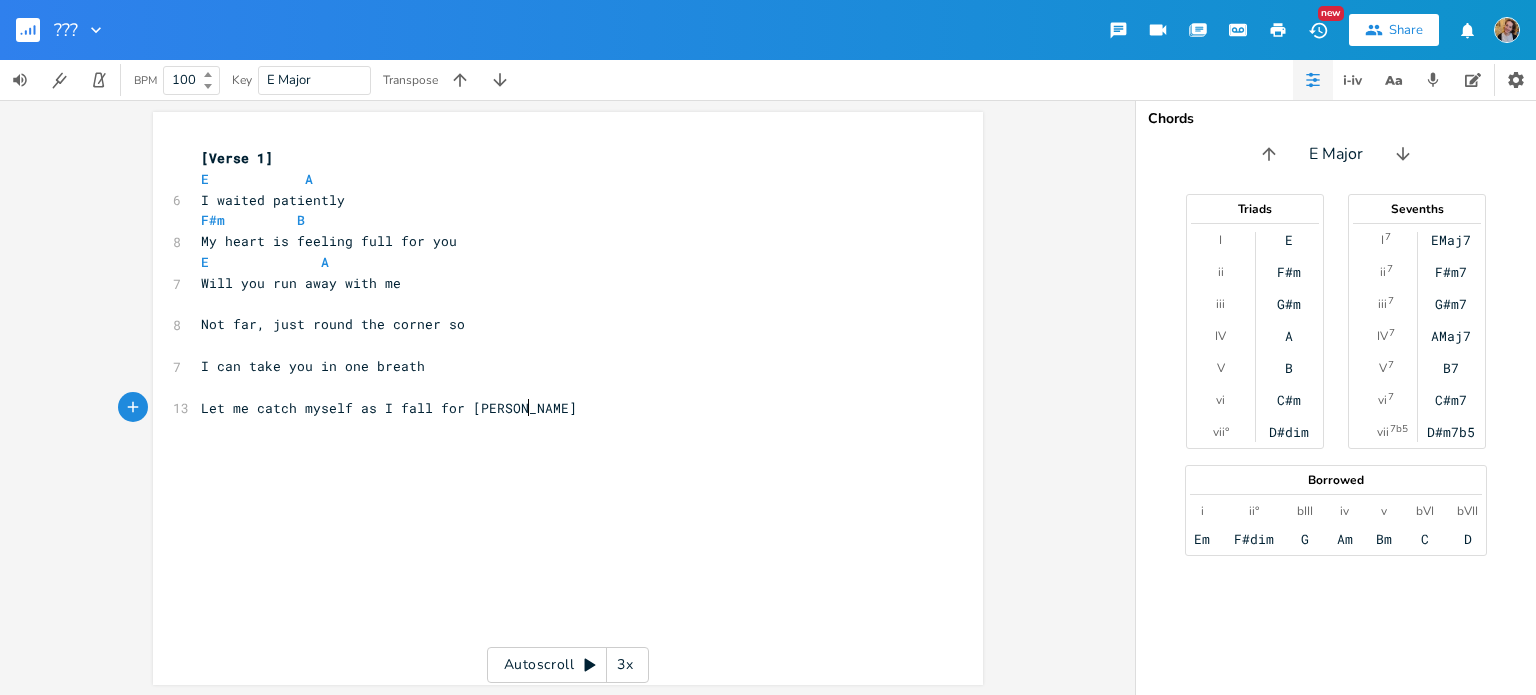 type on "ou again" 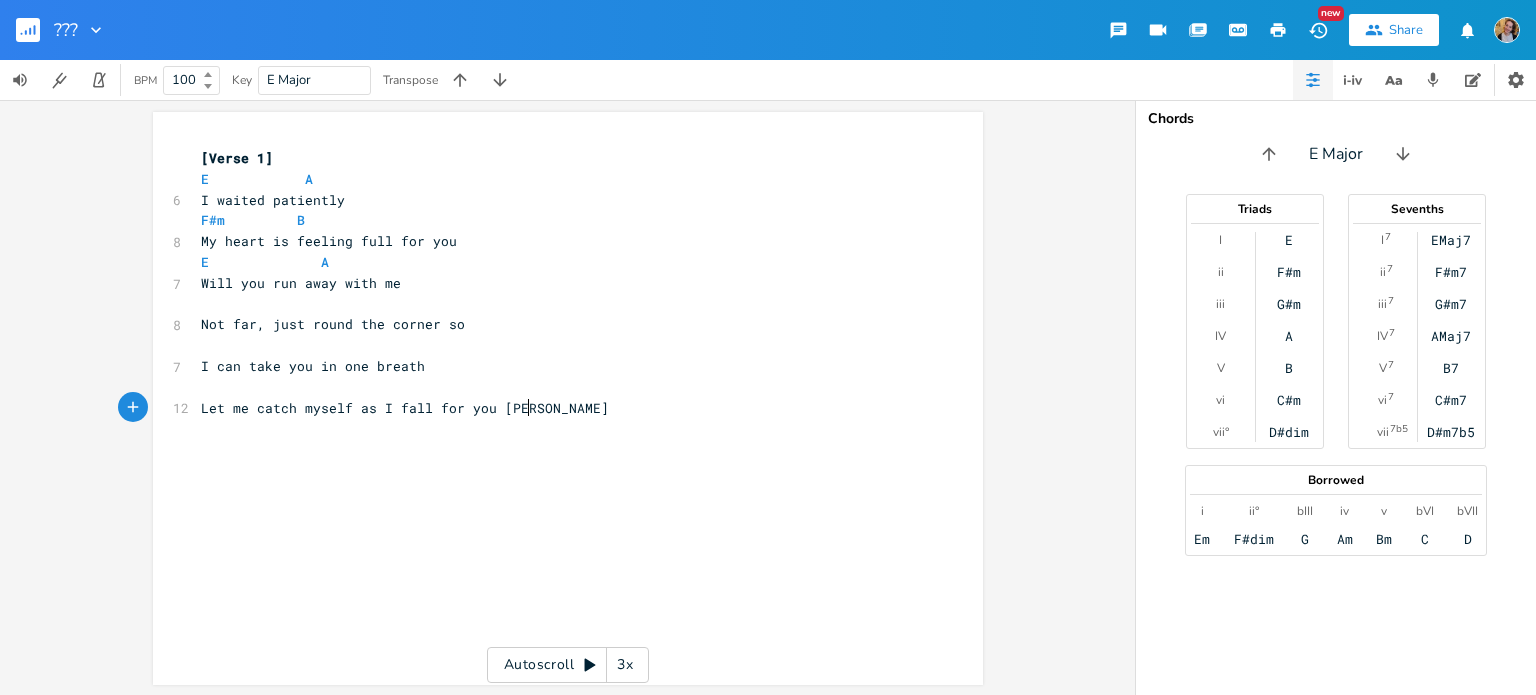 scroll, scrollTop: 0, scrollLeft: 49, axis: horizontal 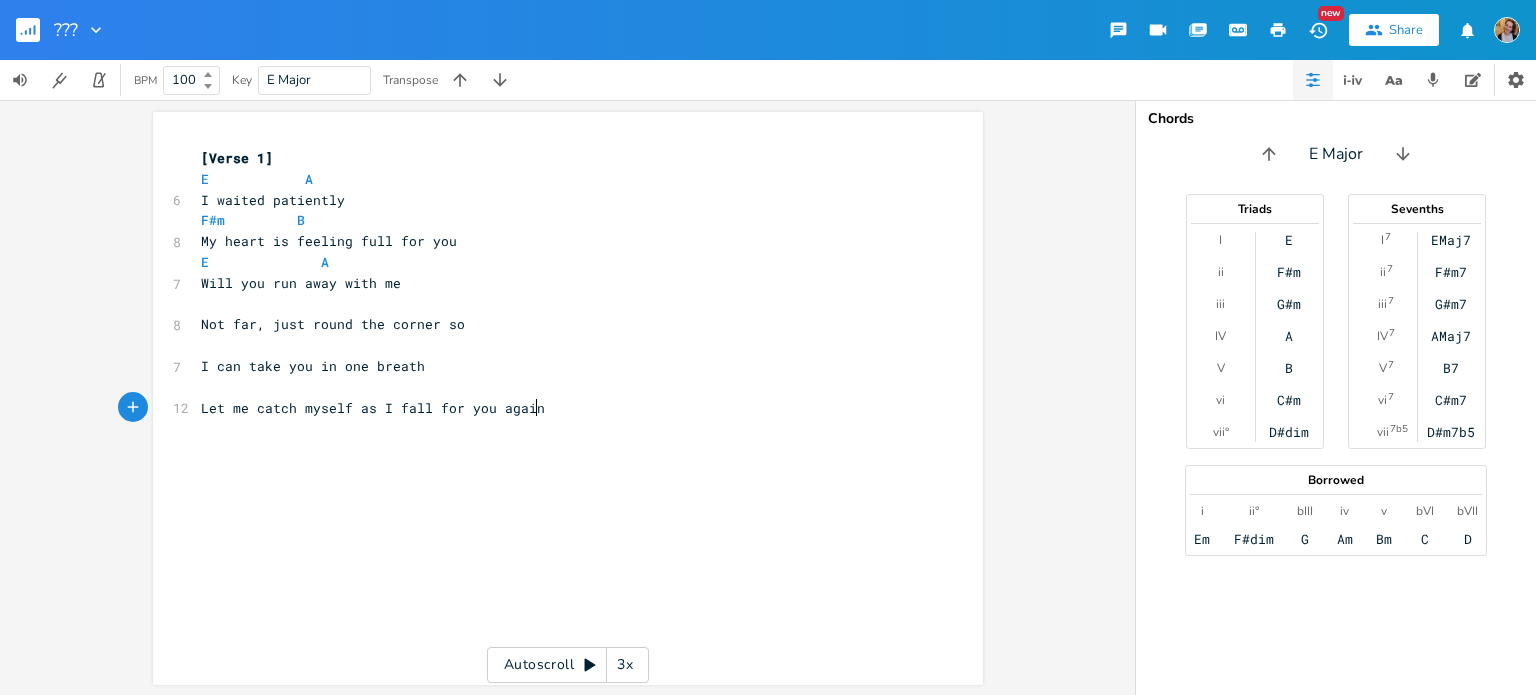 type on "ou again" 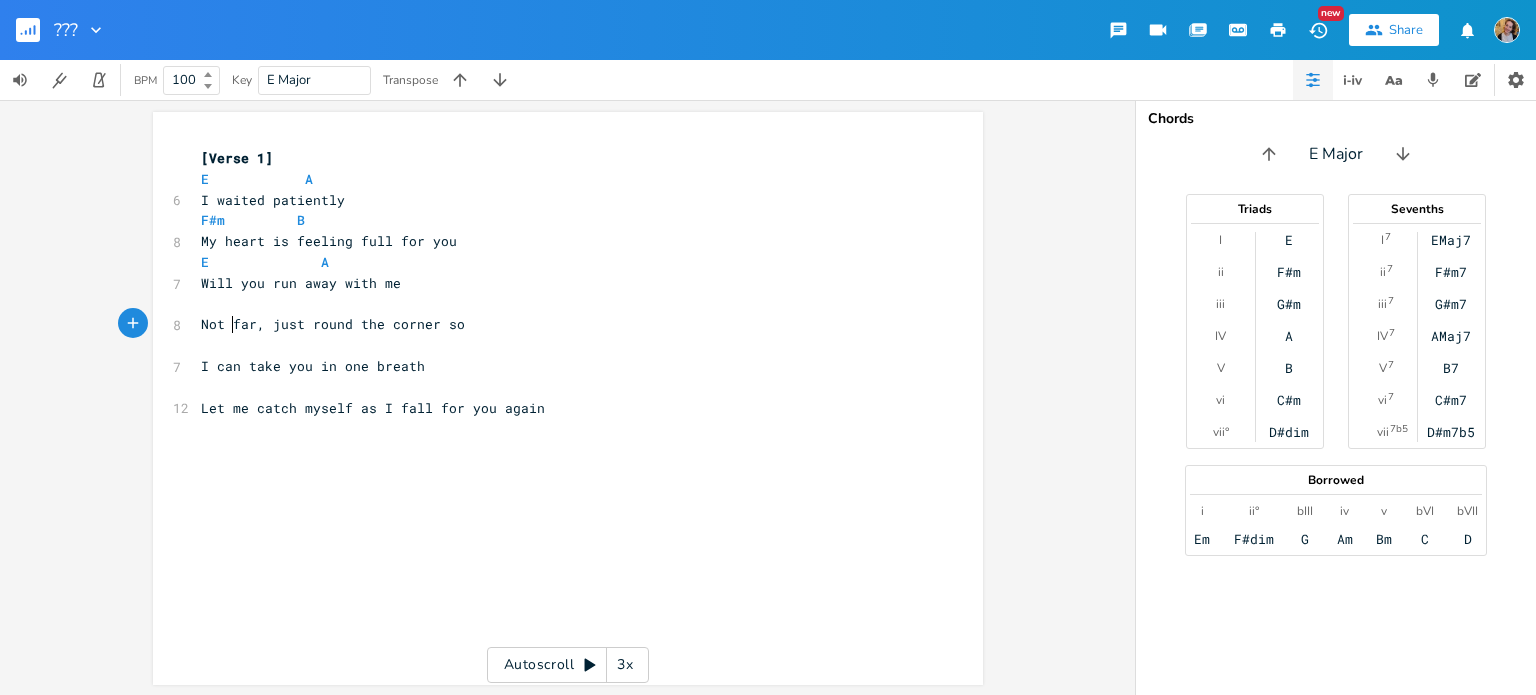 click on "Not far, just round the corner so" at bounding box center [333, 324] 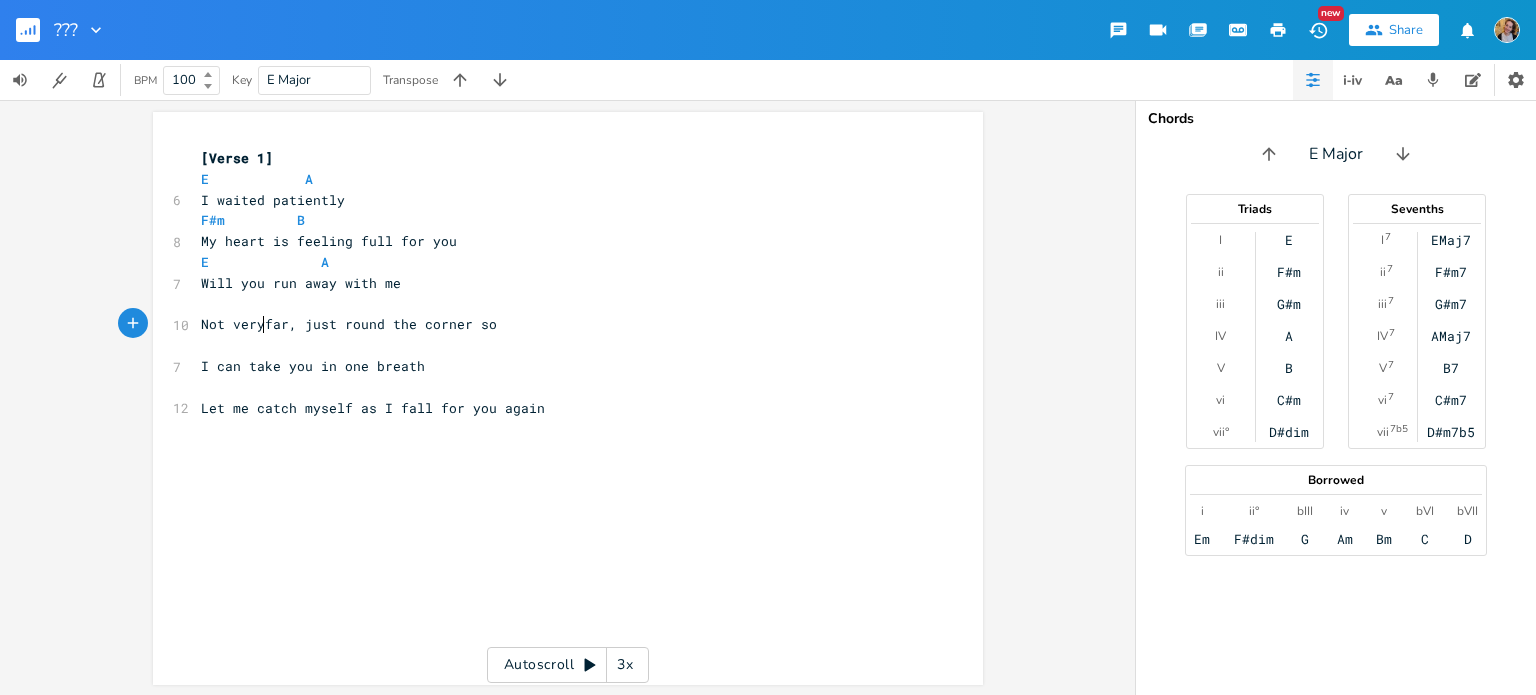 type on "very" 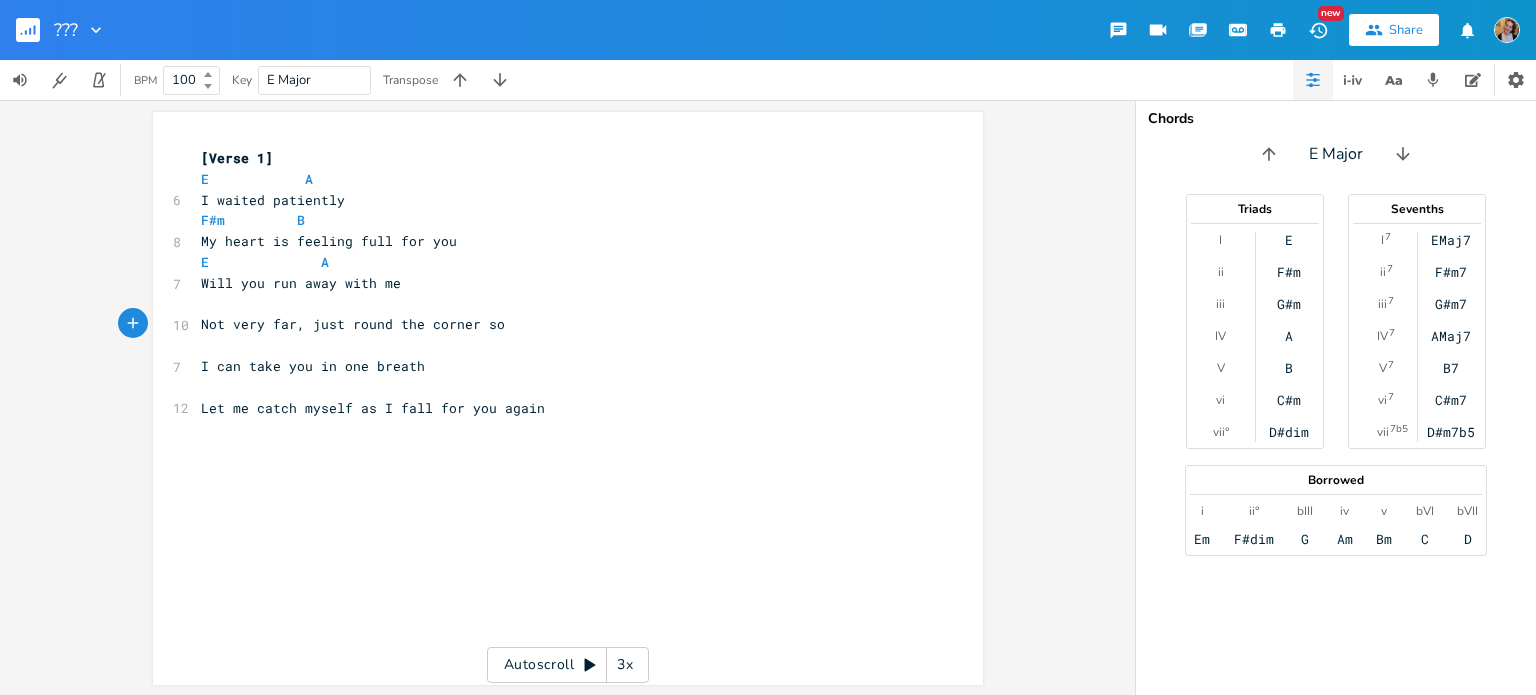 click on "​" at bounding box center [558, 304] 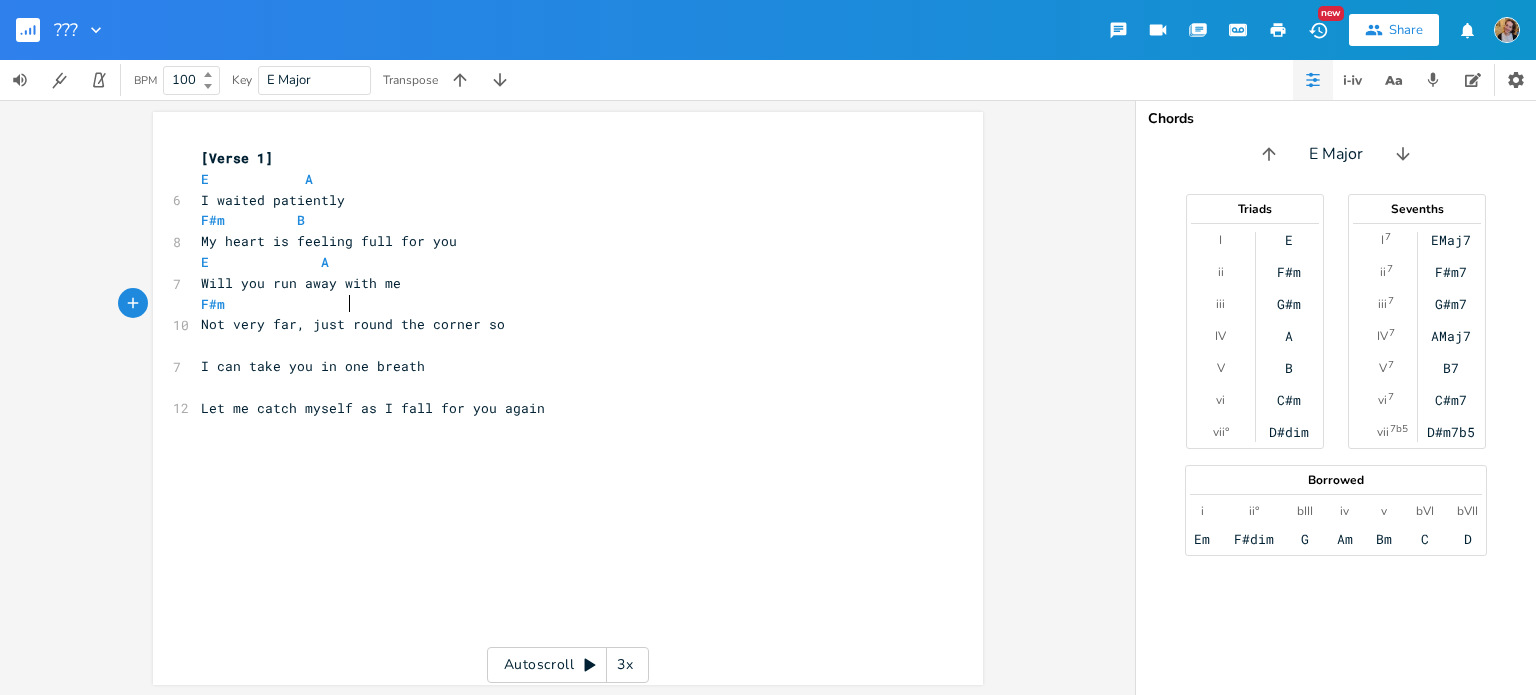 type on "F#m" 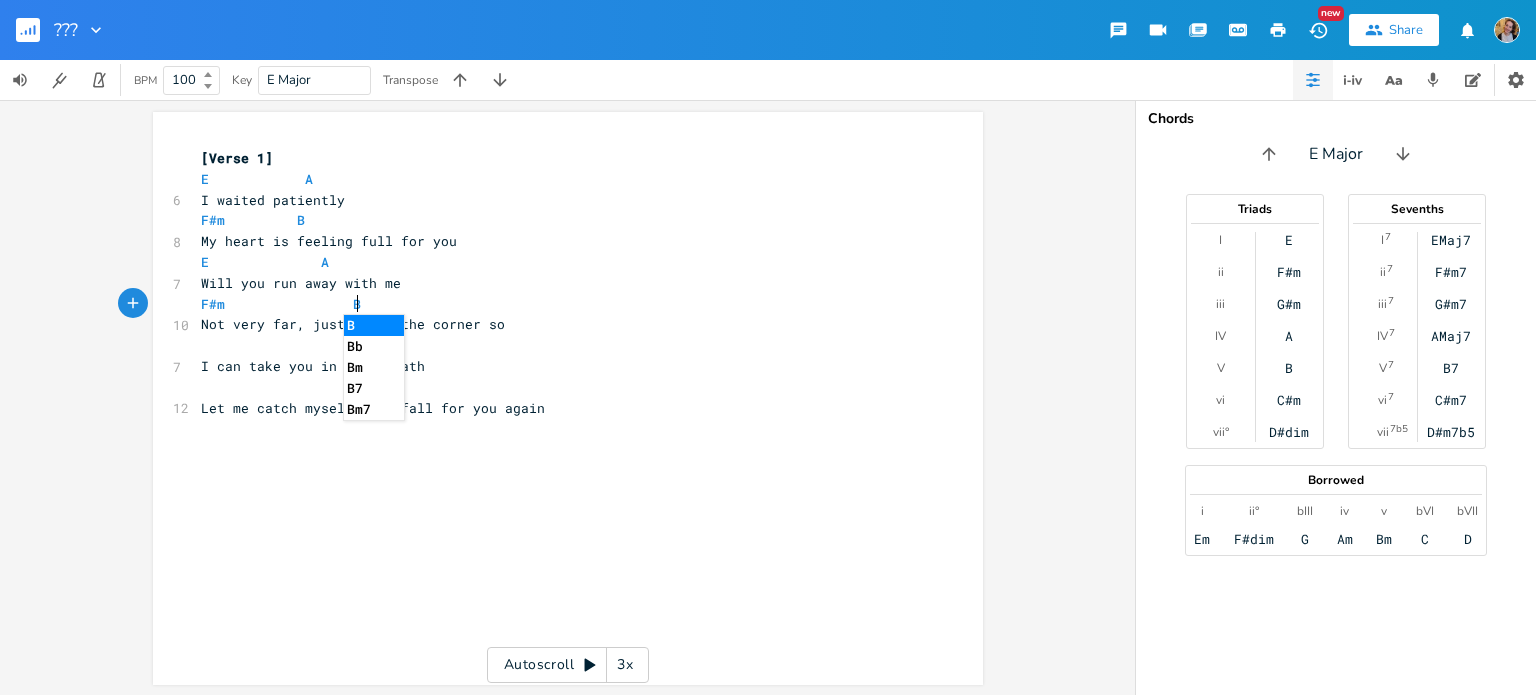 type on "BB" 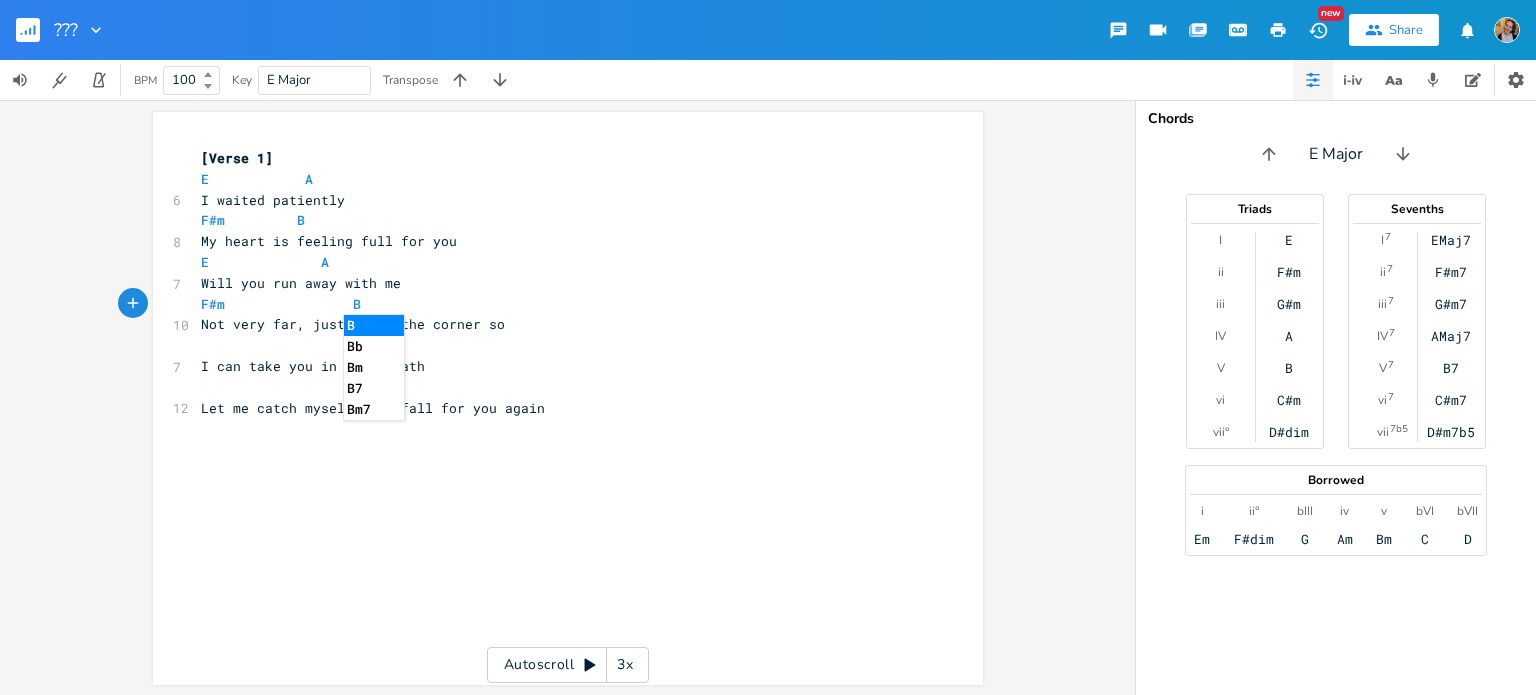 click on "I can take you in one breath" at bounding box center (558, 366) 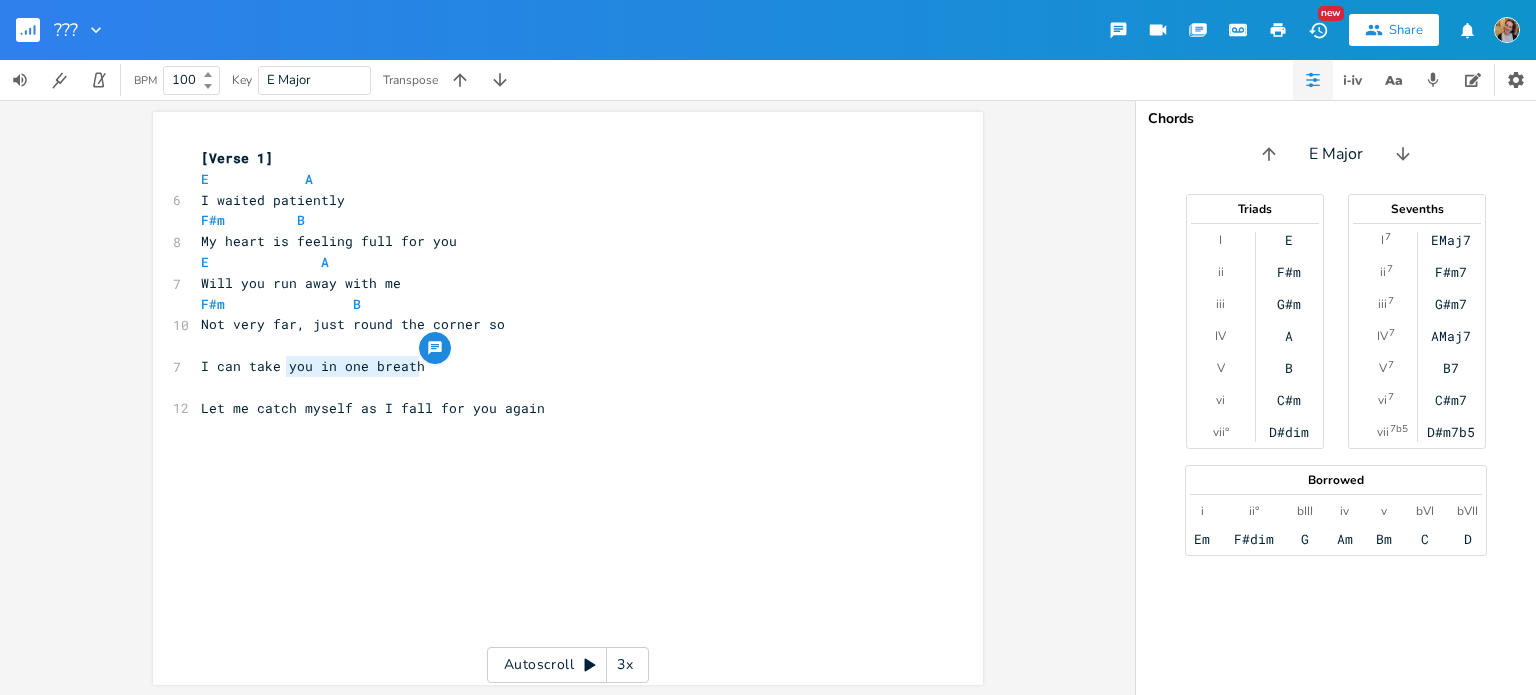drag, startPoint x: 439, startPoint y: 372, endPoint x: 284, endPoint y: 359, distance: 155.5442 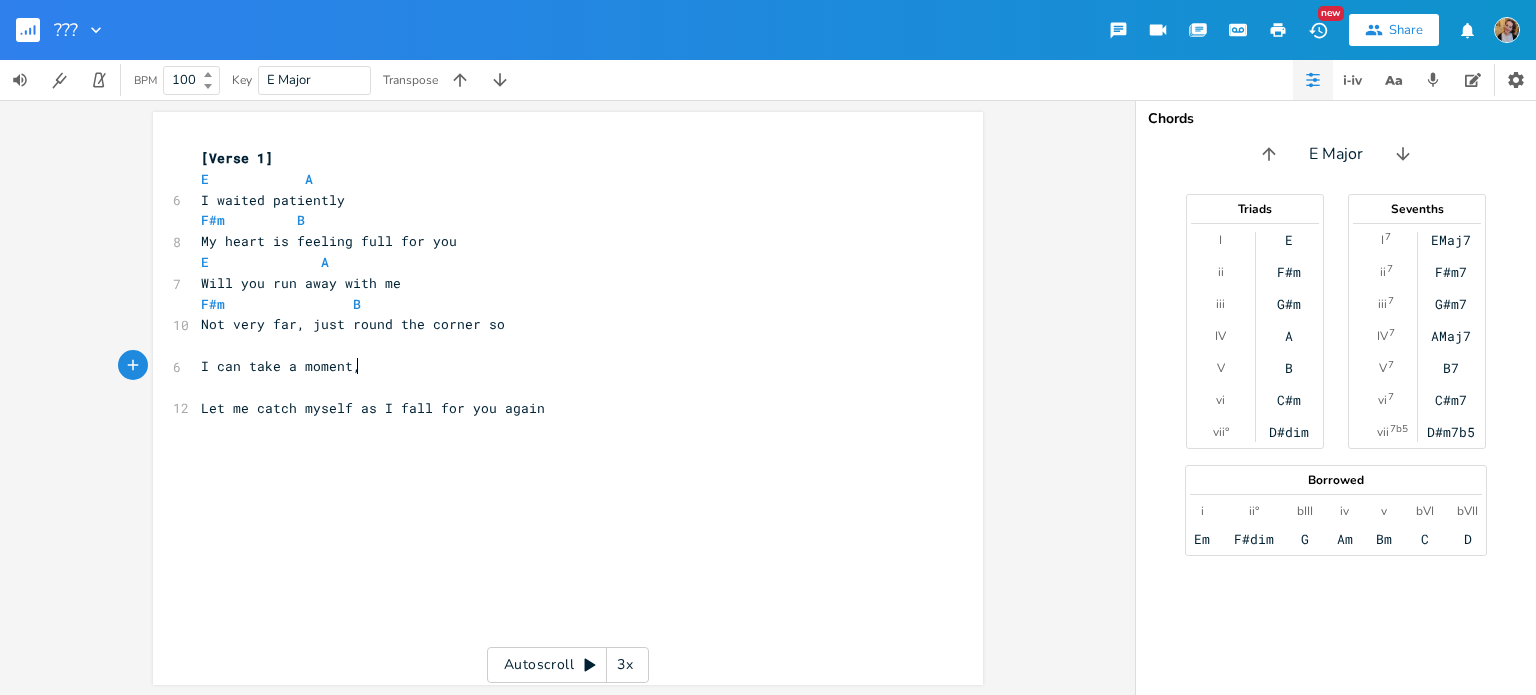 scroll, scrollTop: 0, scrollLeft: 65, axis: horizontal 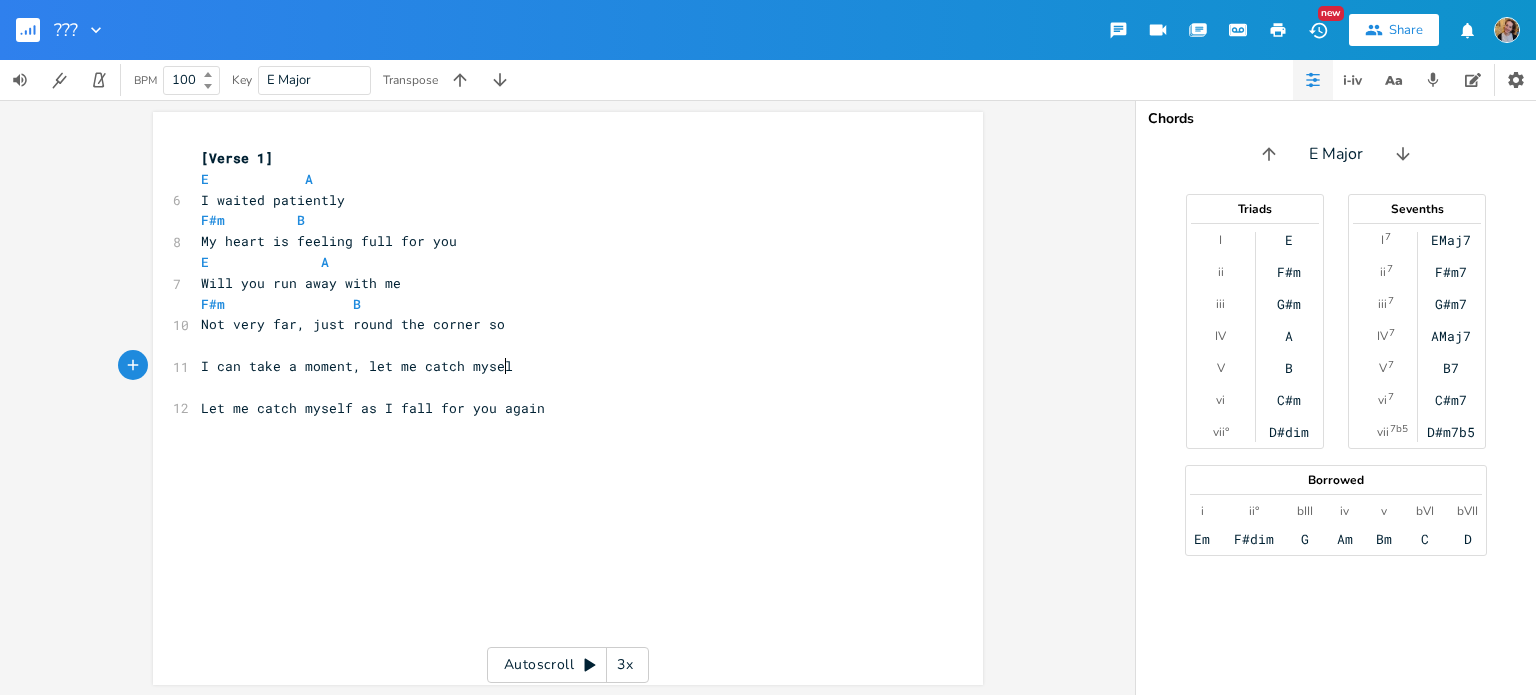 type on ", let me catch myself" 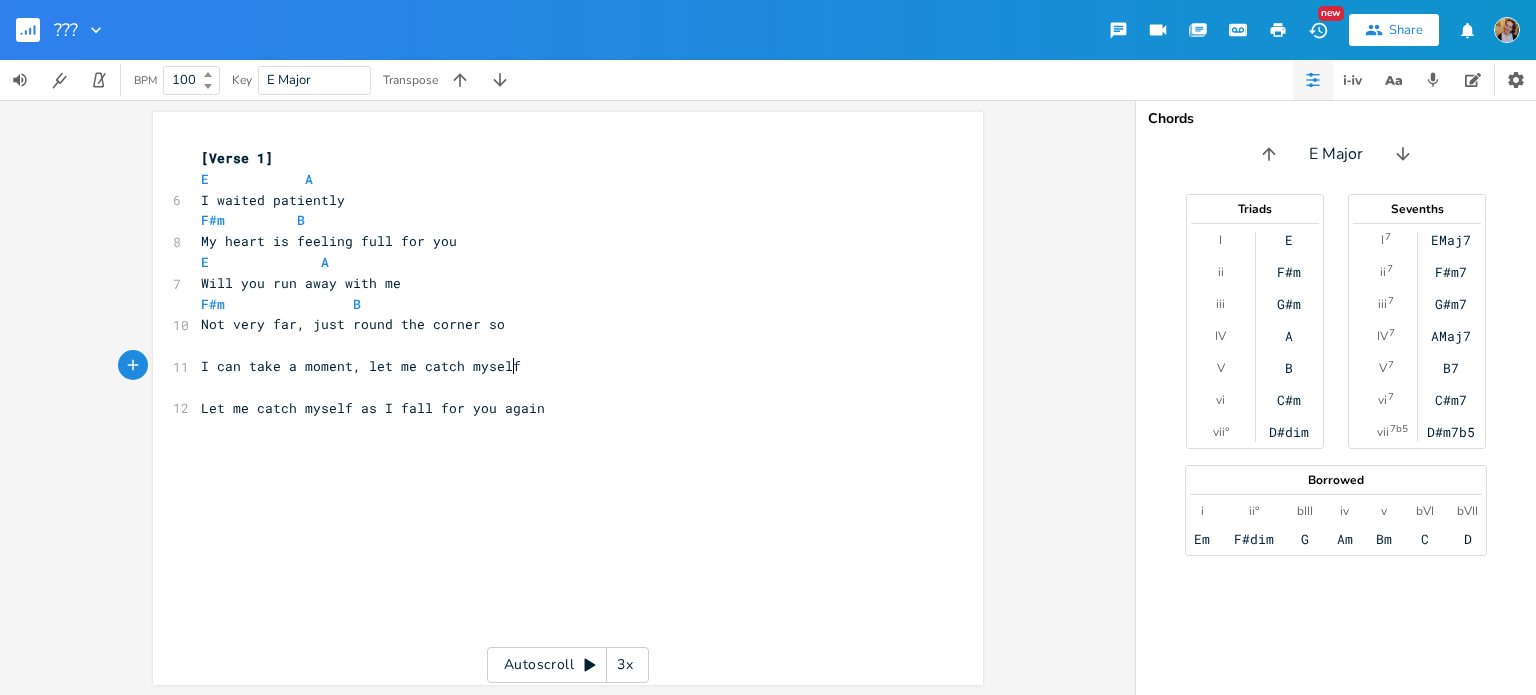 scroll, scrollTop: 0, scrollLeft: 120, axis: horizontal 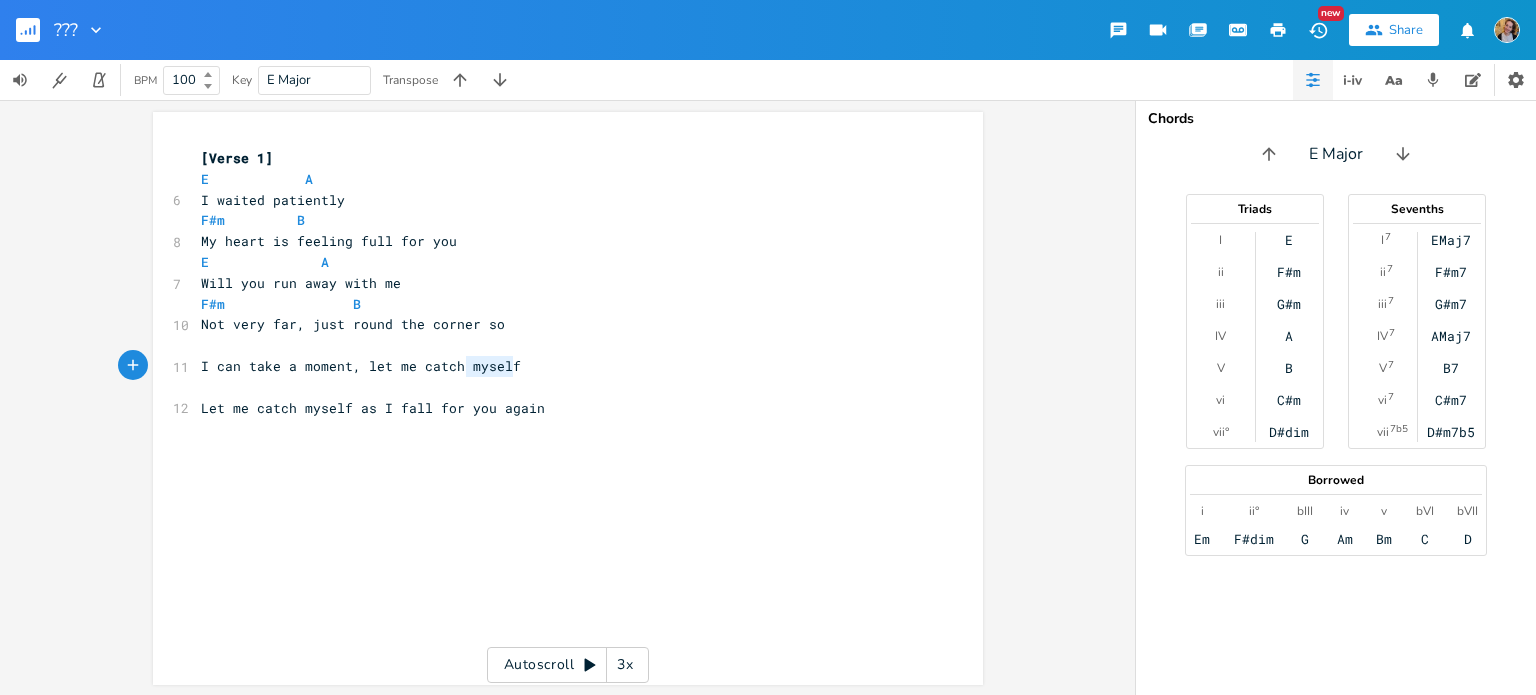 drag, startPoint x: 549, startPoint y: 371, endPoint x: 459, endPoint y: 368, distance: 90.04999 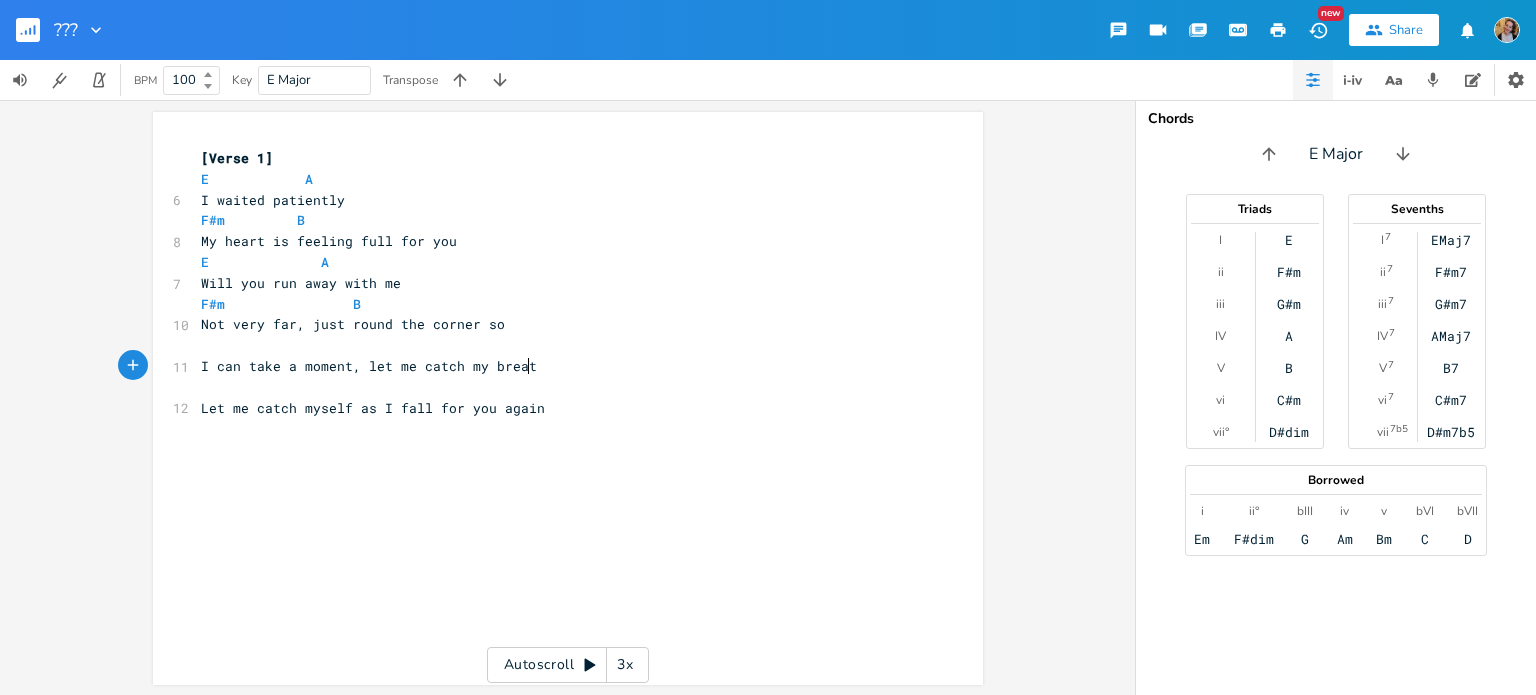 type on "my breath" 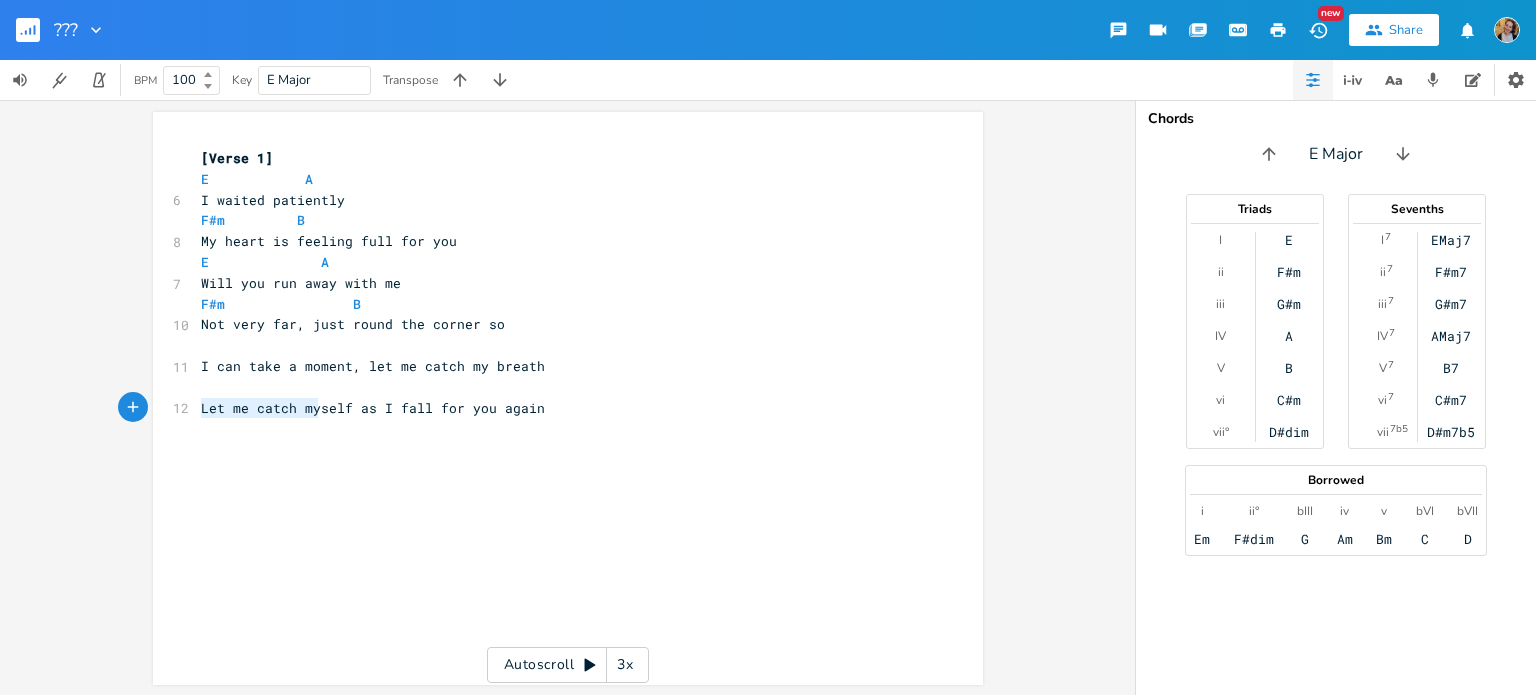 type on "Let me catch mys" 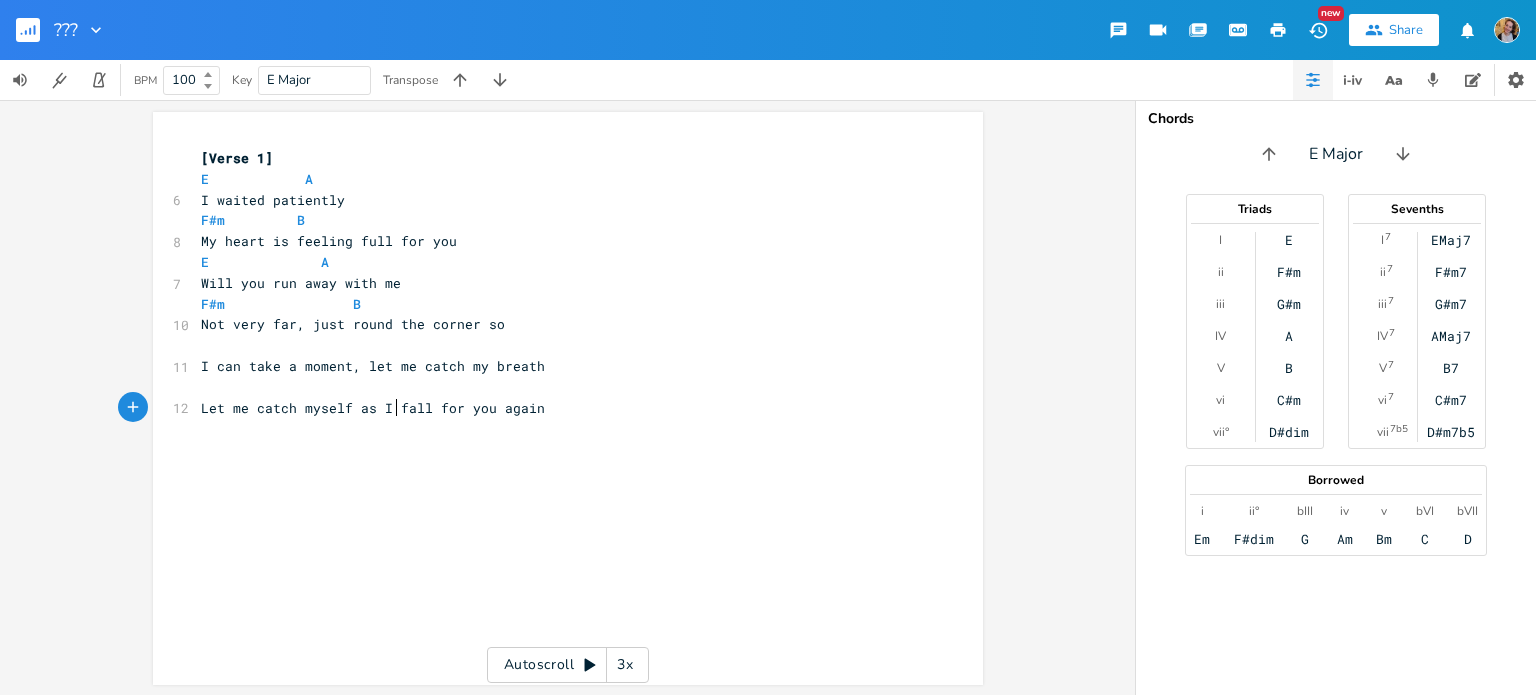 click on "Let me catch myself as I fall for you again" at bounding box center (373, 408) 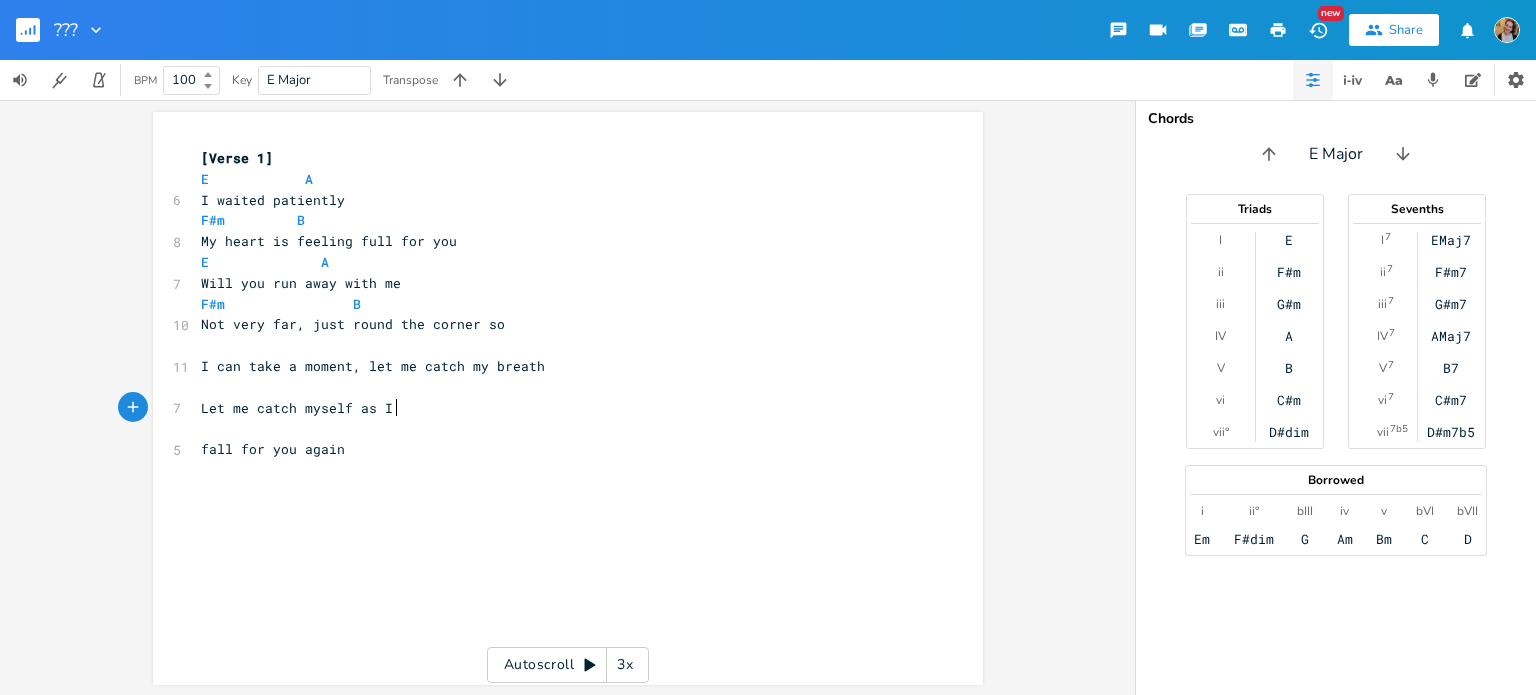 click on "Let me catch myself as I" at bounding box center (558, 408) 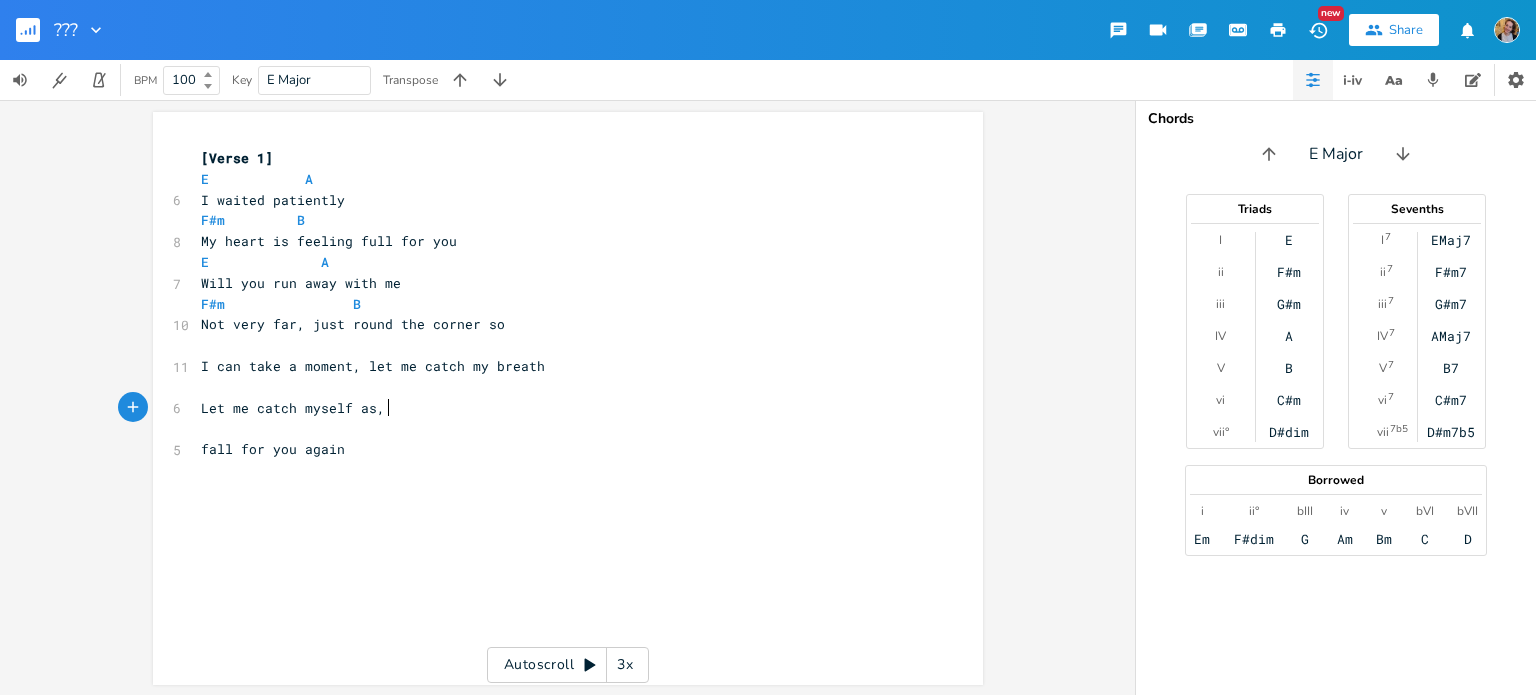 type on ", i" 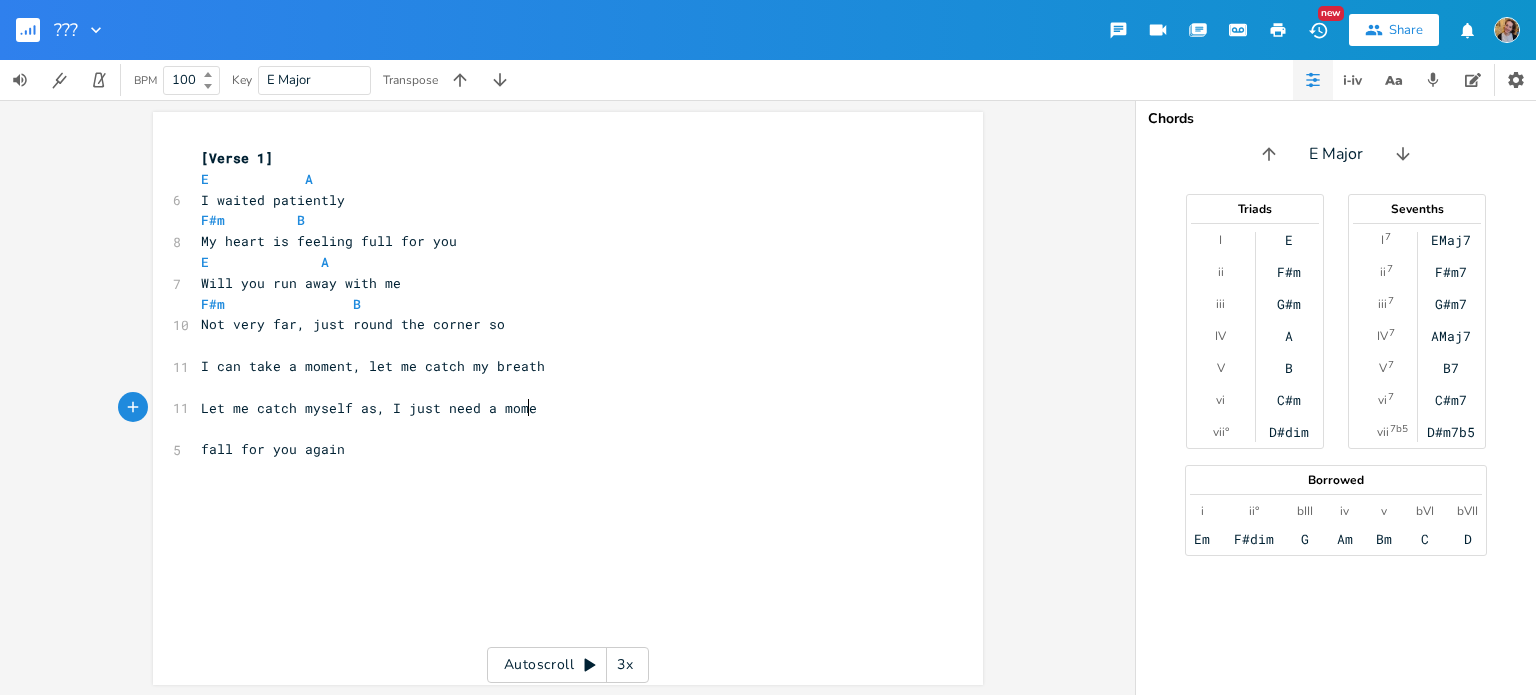 type on "I just need a moment" 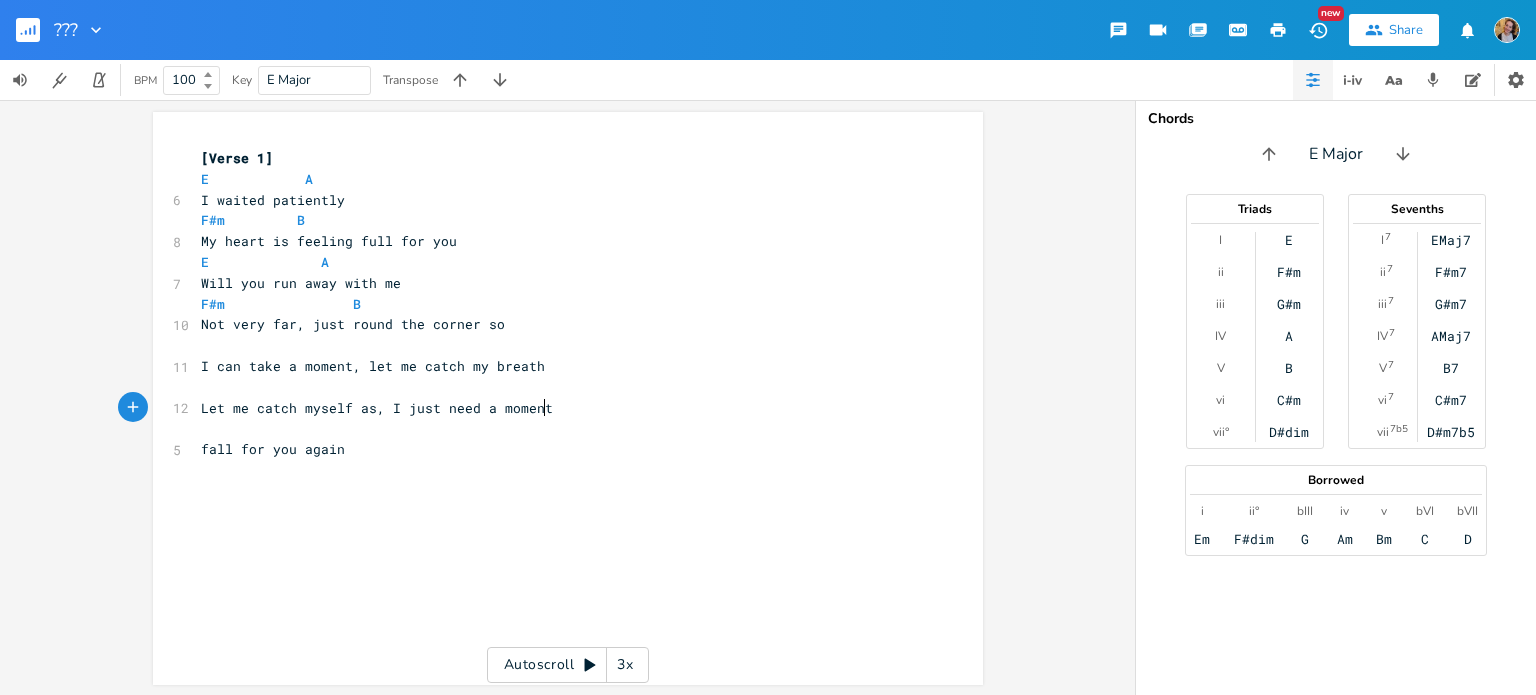 scroll, scrollTop: 0, scrollLeft: 124, axis: horizontal 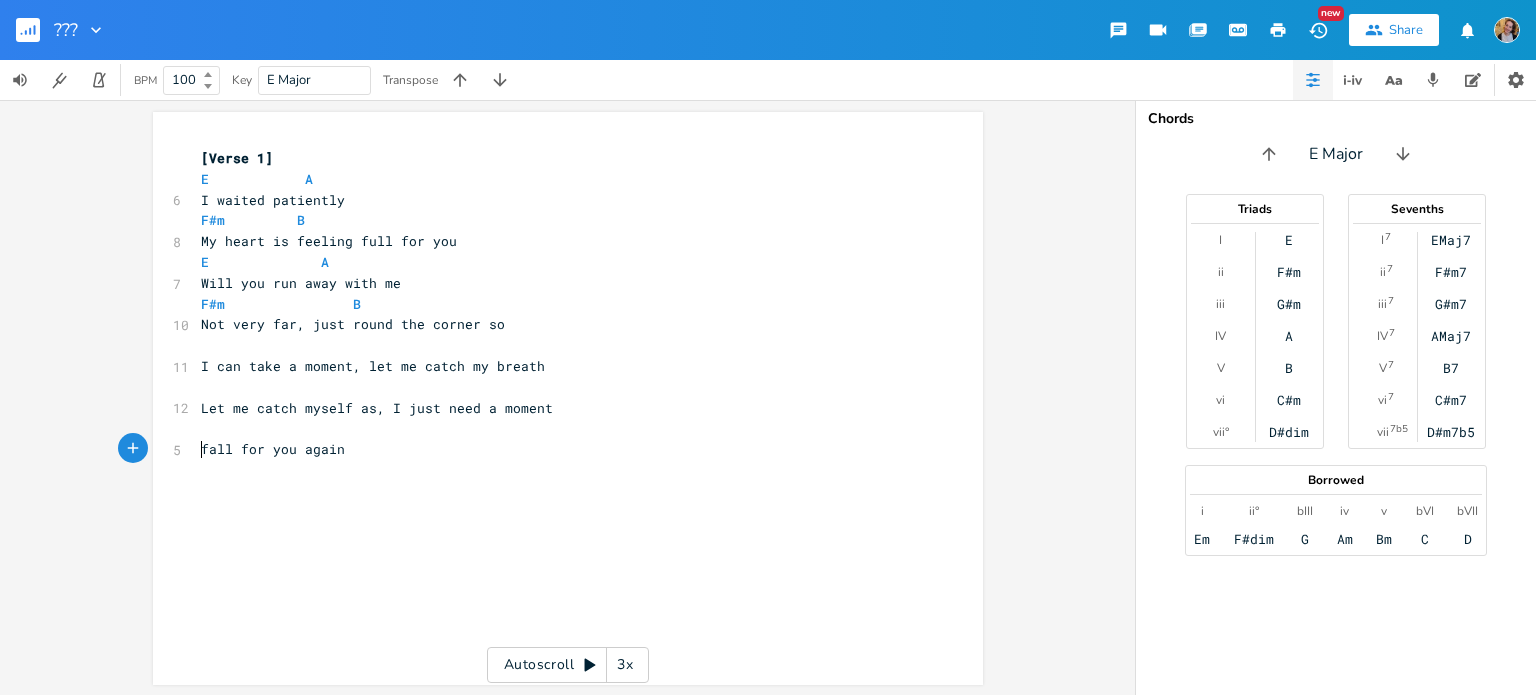 click on "fall for you again" at bounding box center [273, 449] 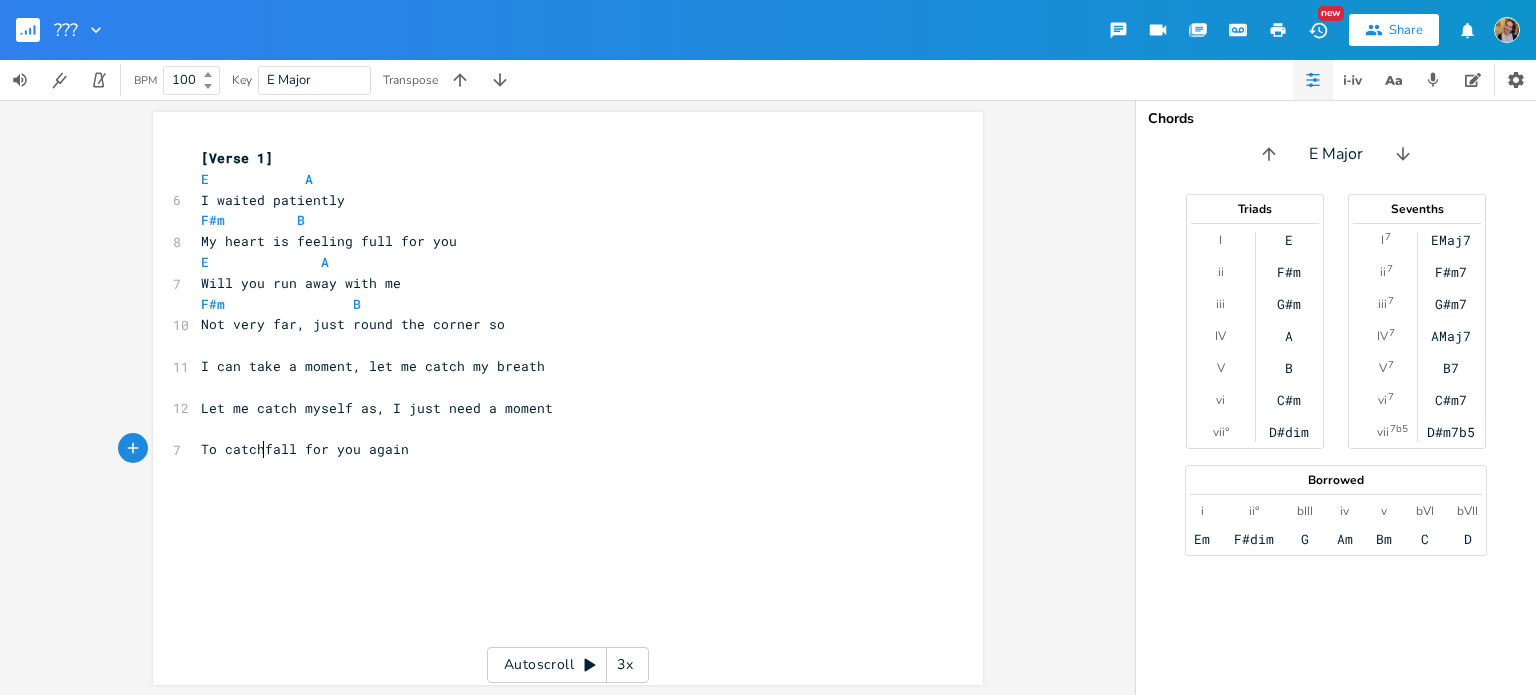 scroll, scrollTop: 0, scrollLeft: 51, axis: horizontal 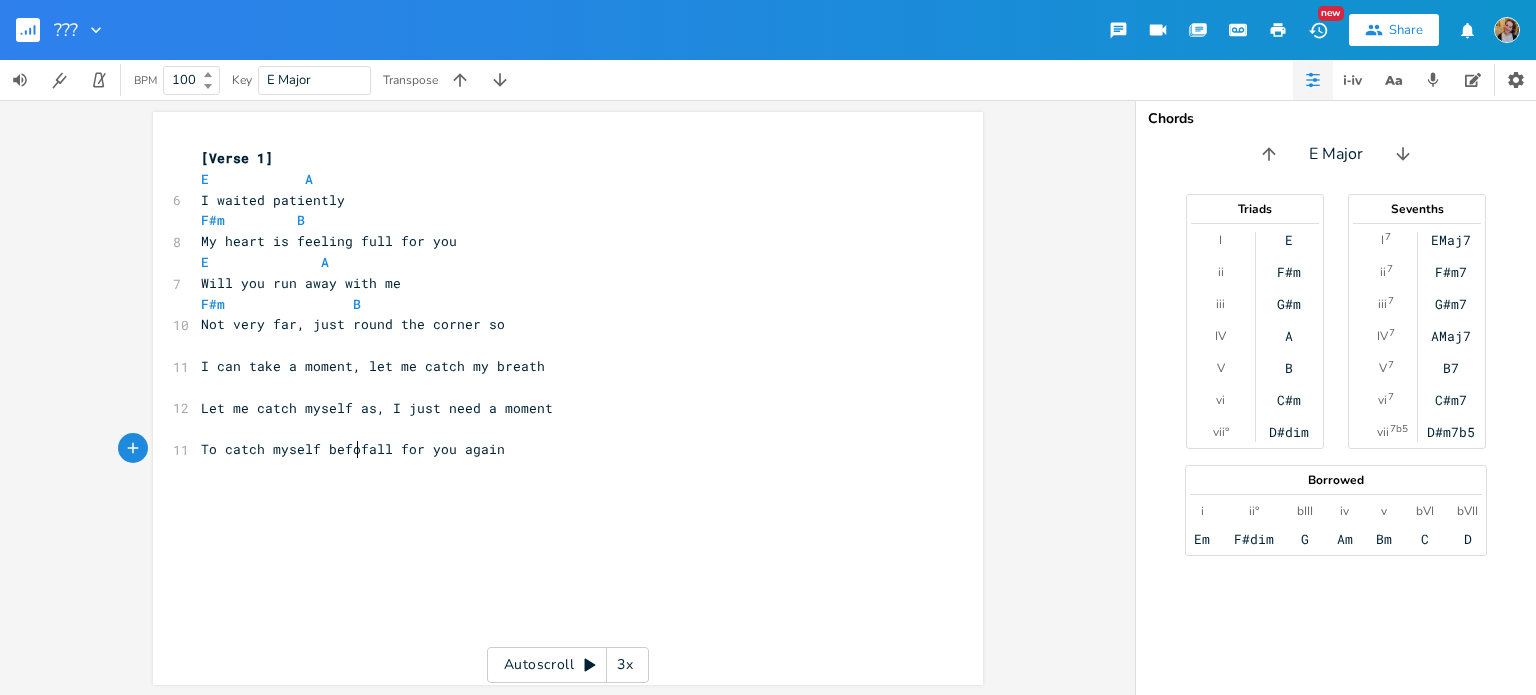 type on "To catch myself before" 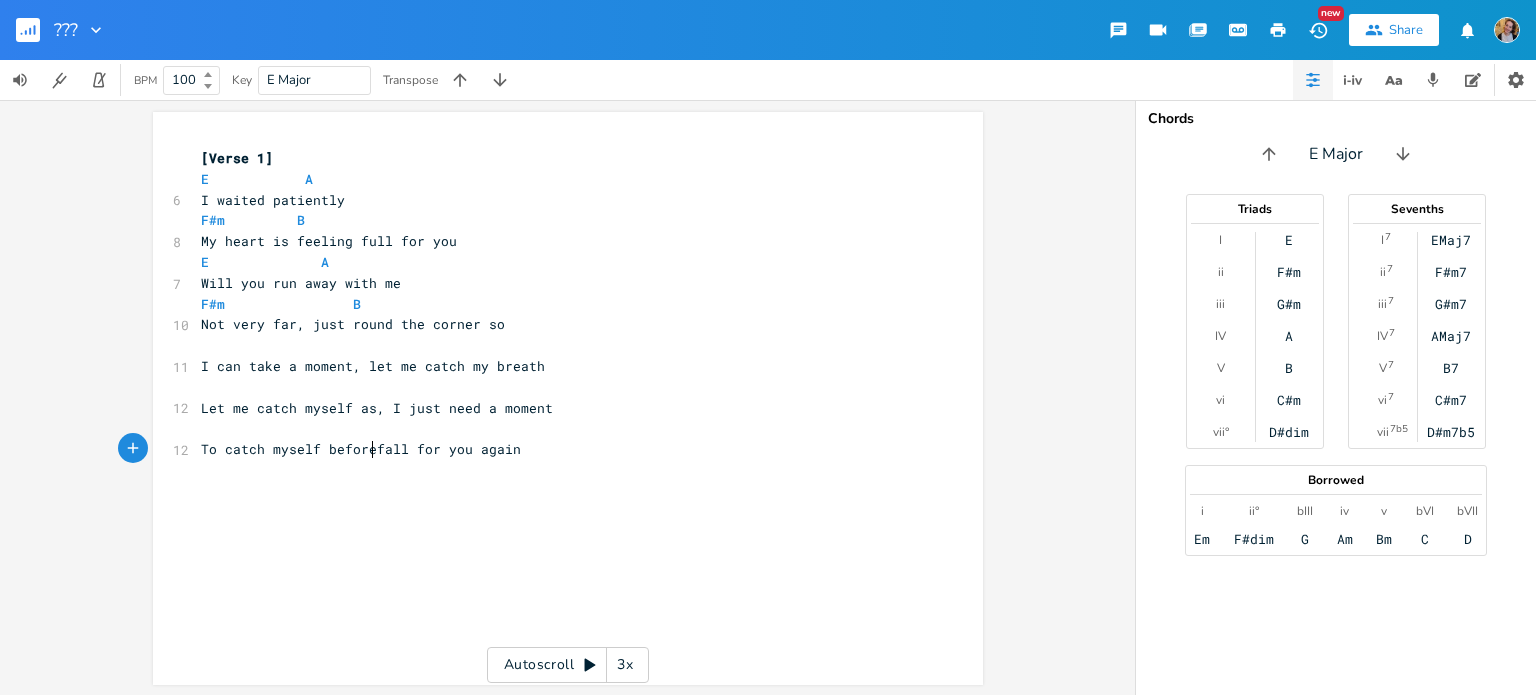 scroll, scrollTop: 0, scrollLeft: 132, axis: horizontal 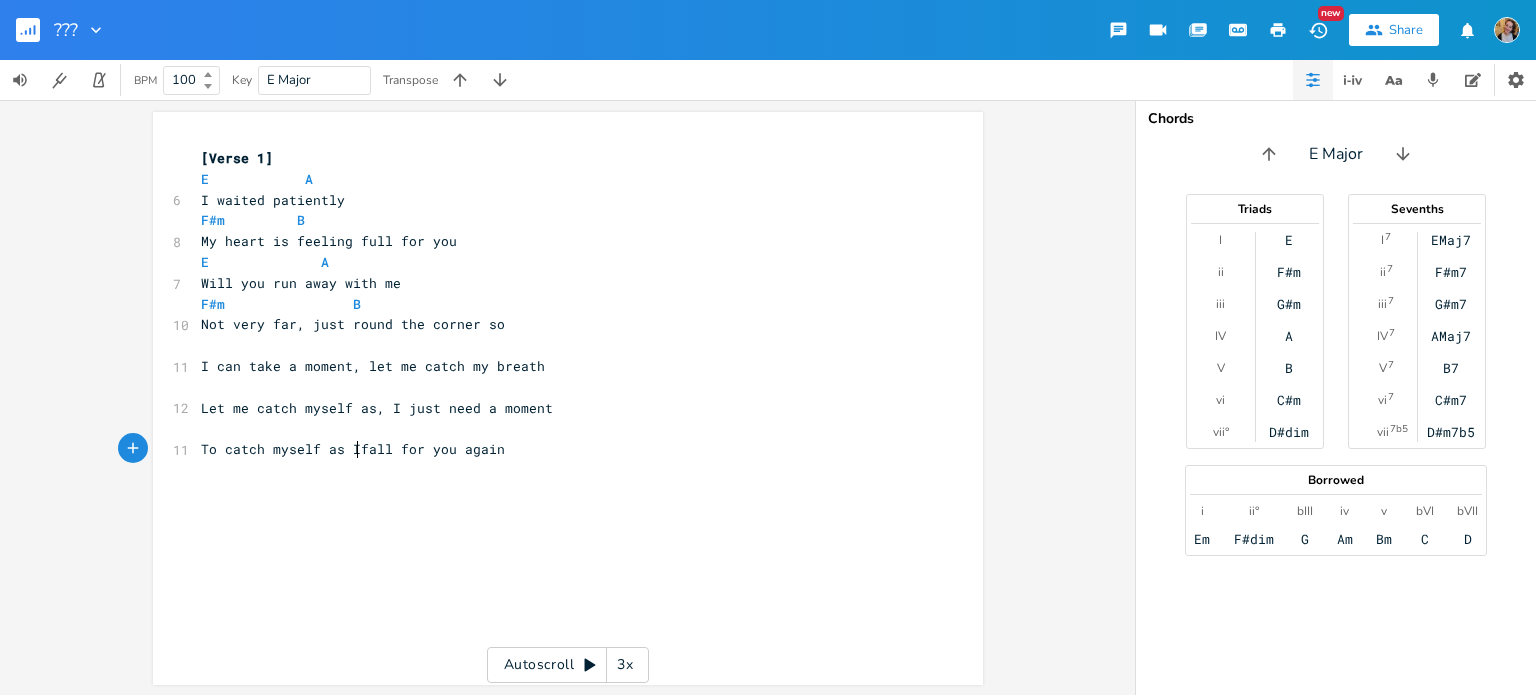 type on "as I" 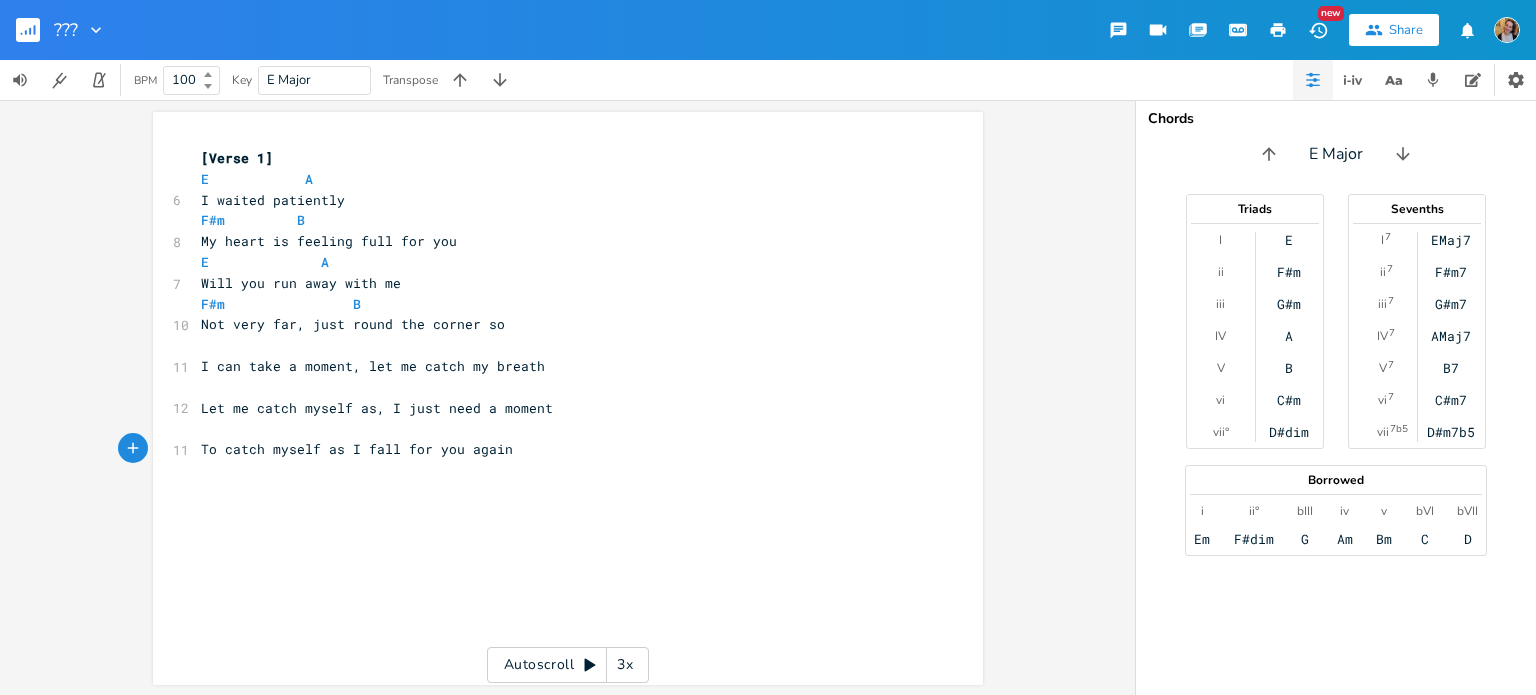 click on "​" at bounding box center (558, 345) 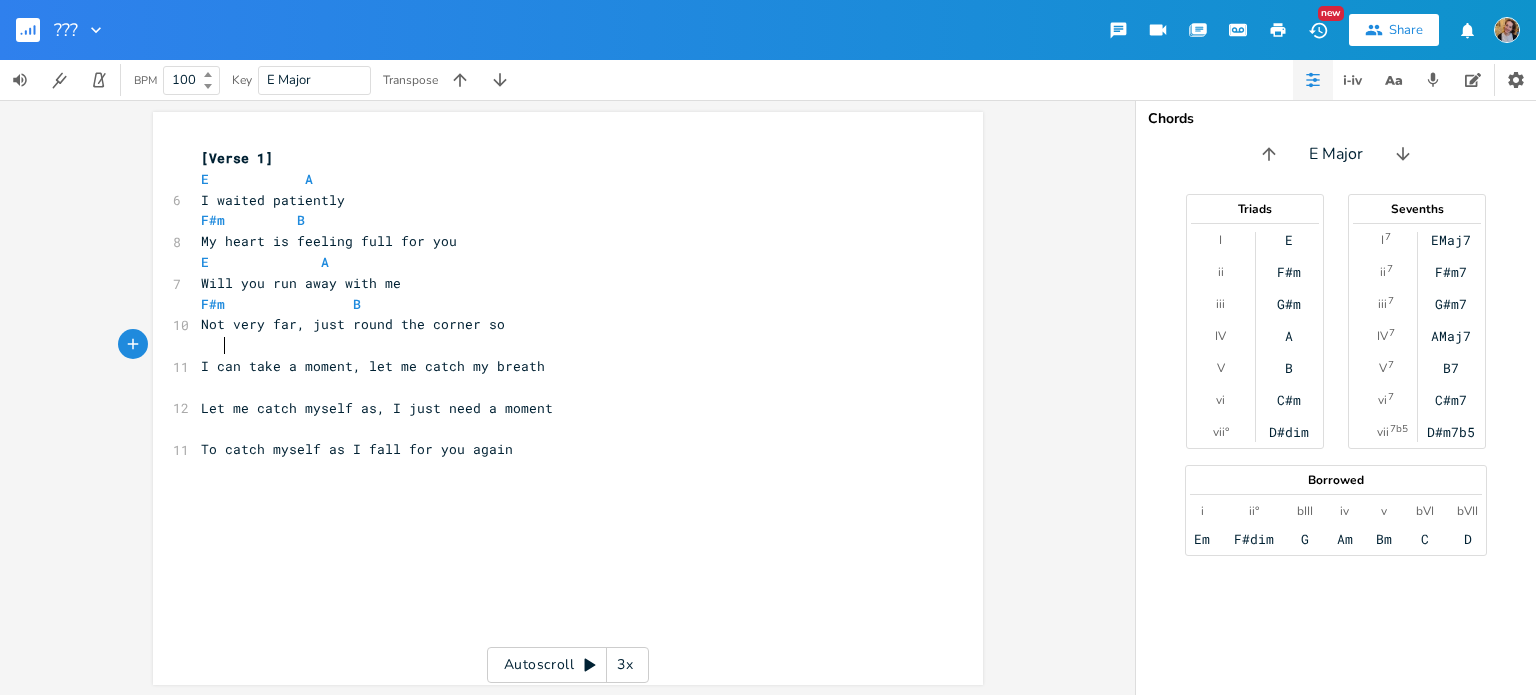 scroll, scrollTop: 0, scrollLeft: 8, axis: horizontal 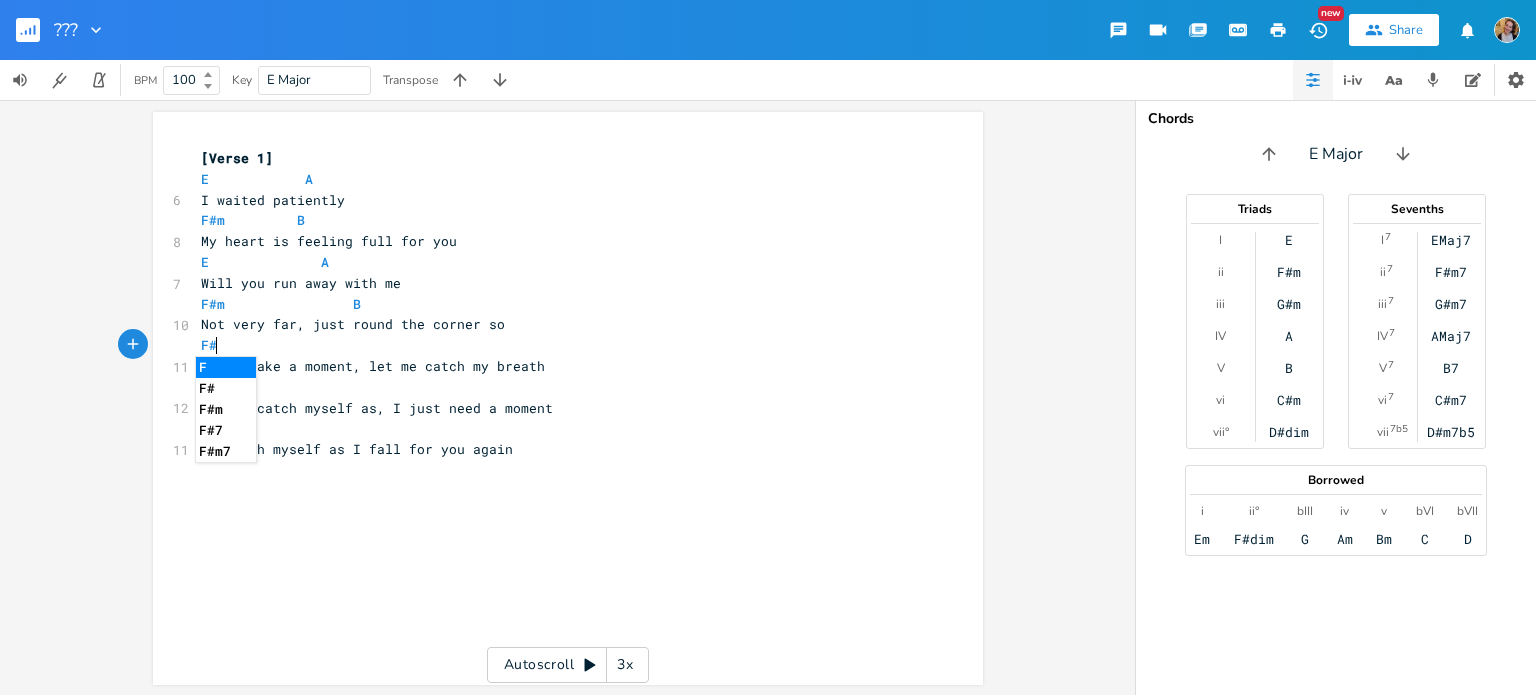 type on "F#m" 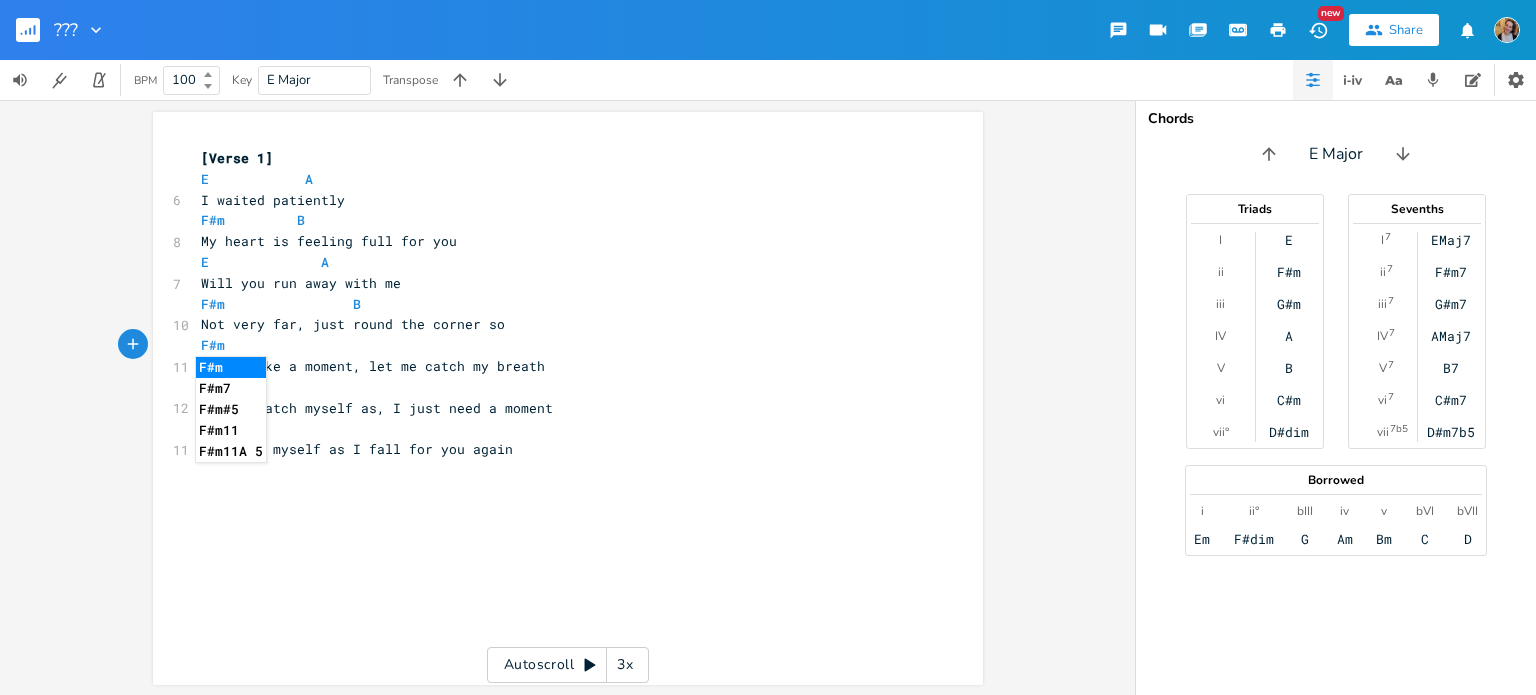 click on "I can take a moment, let me catch my breath" at bounding box center [373, 366] 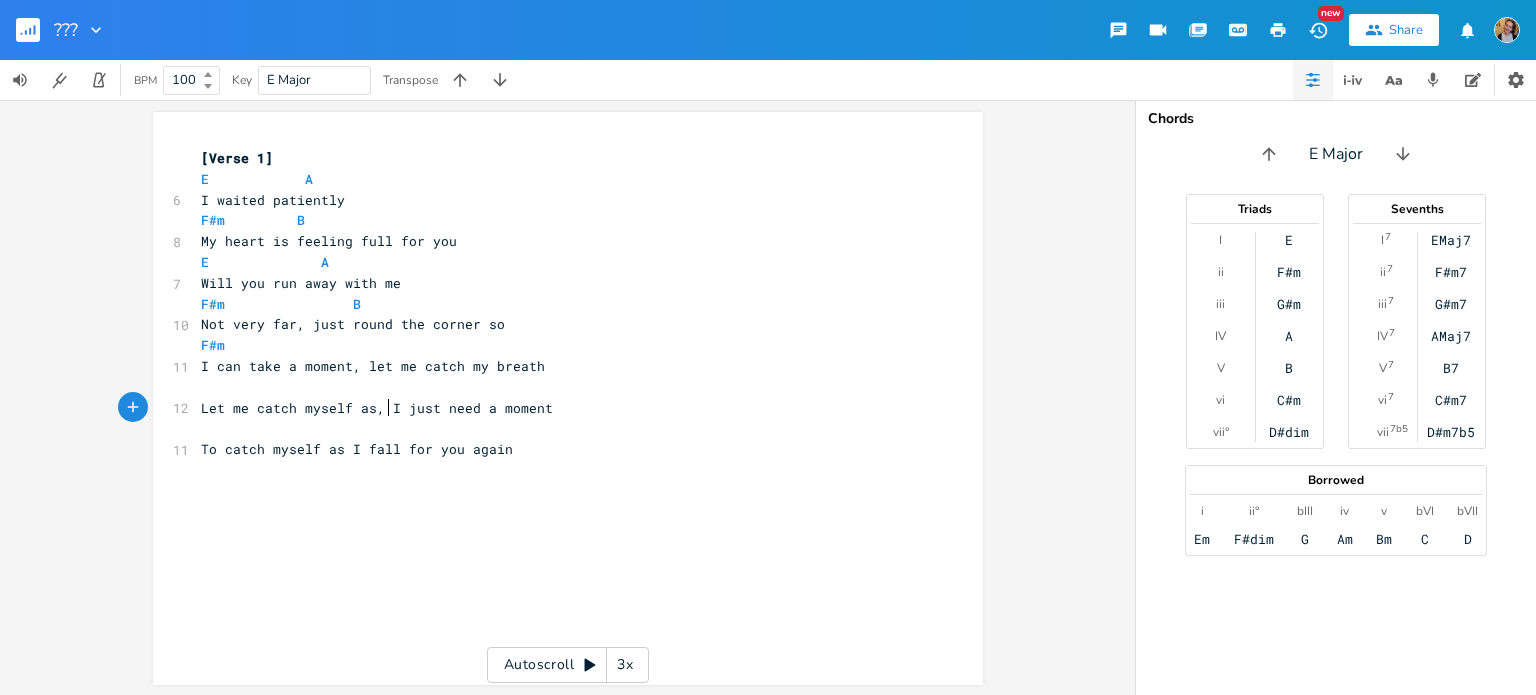 click on "Let me catch myself as, I just need a moment" at bounding box center [377, 408] 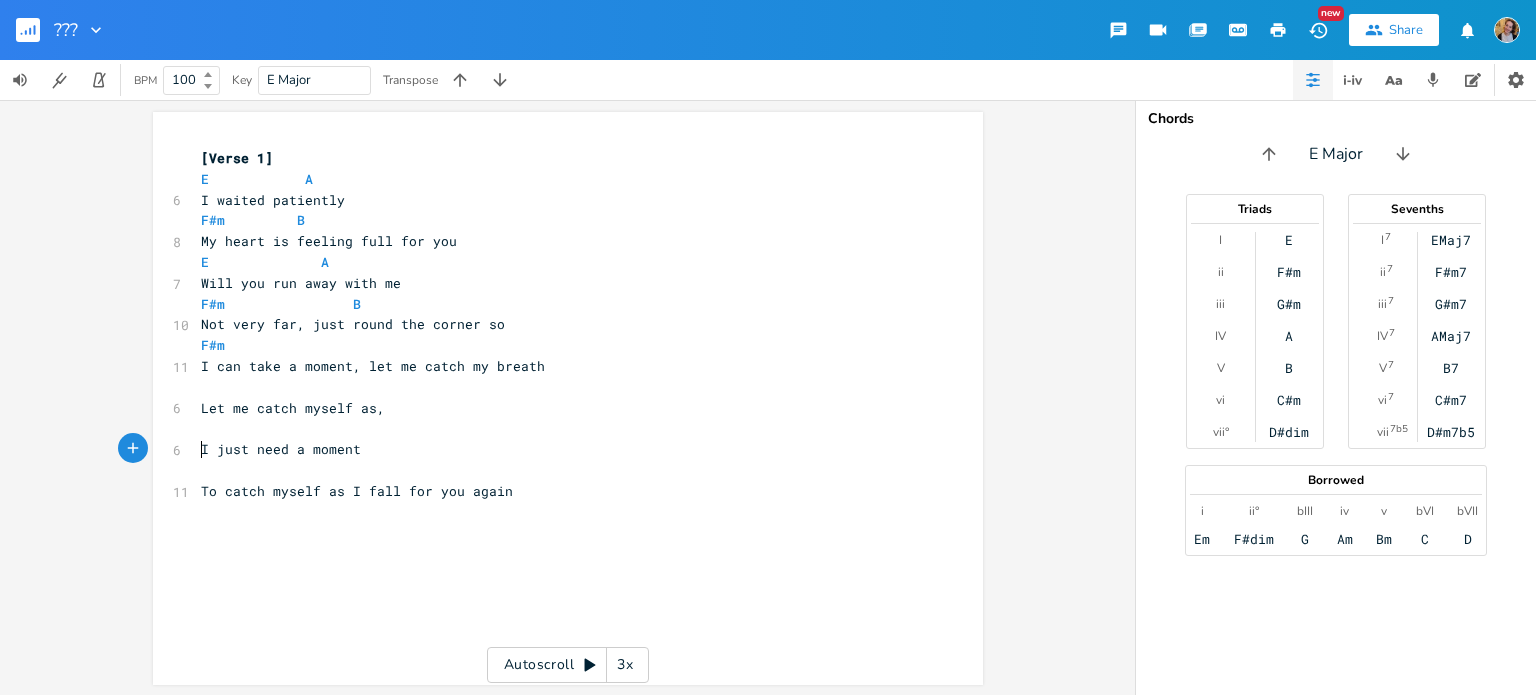 click on "Let me catch myself as," at bounding box center (293, 408) 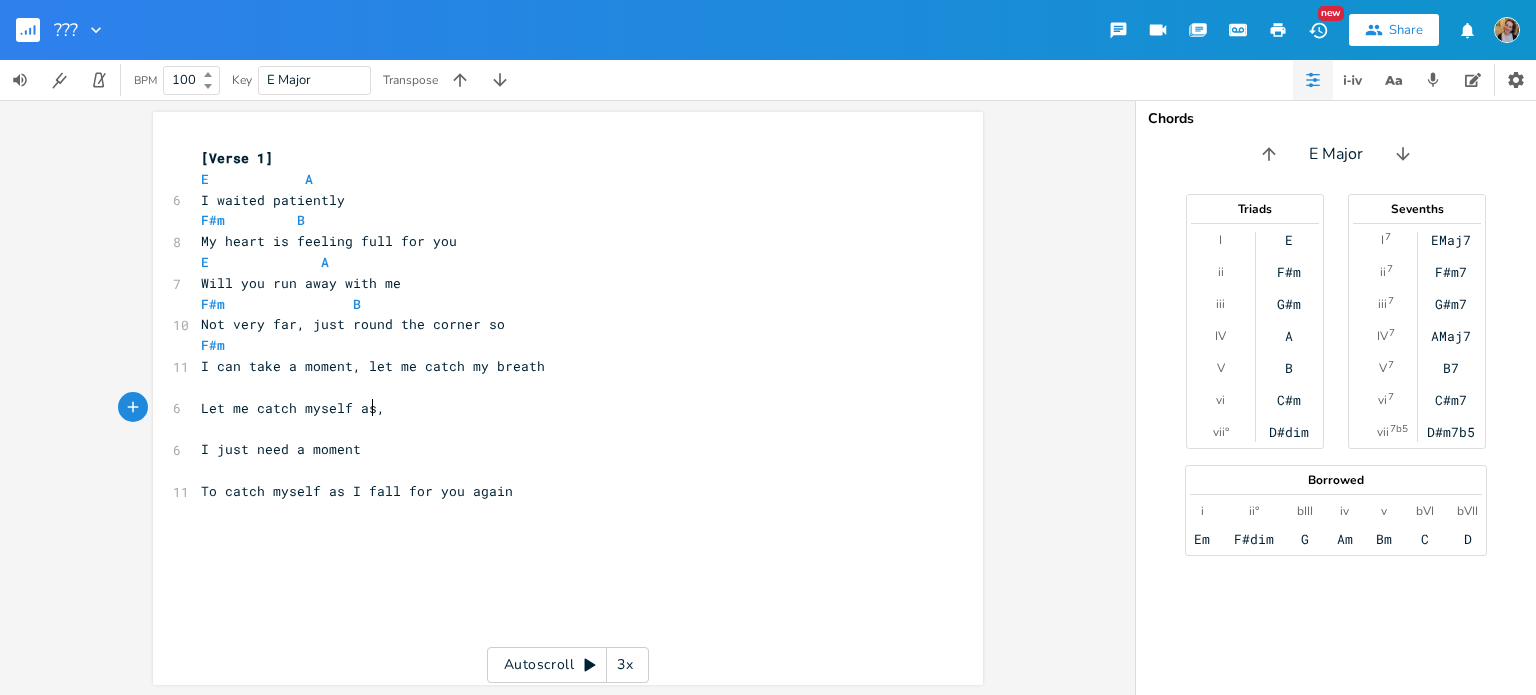 click on "Let me catch myself as," at bounding box center (558, 408) 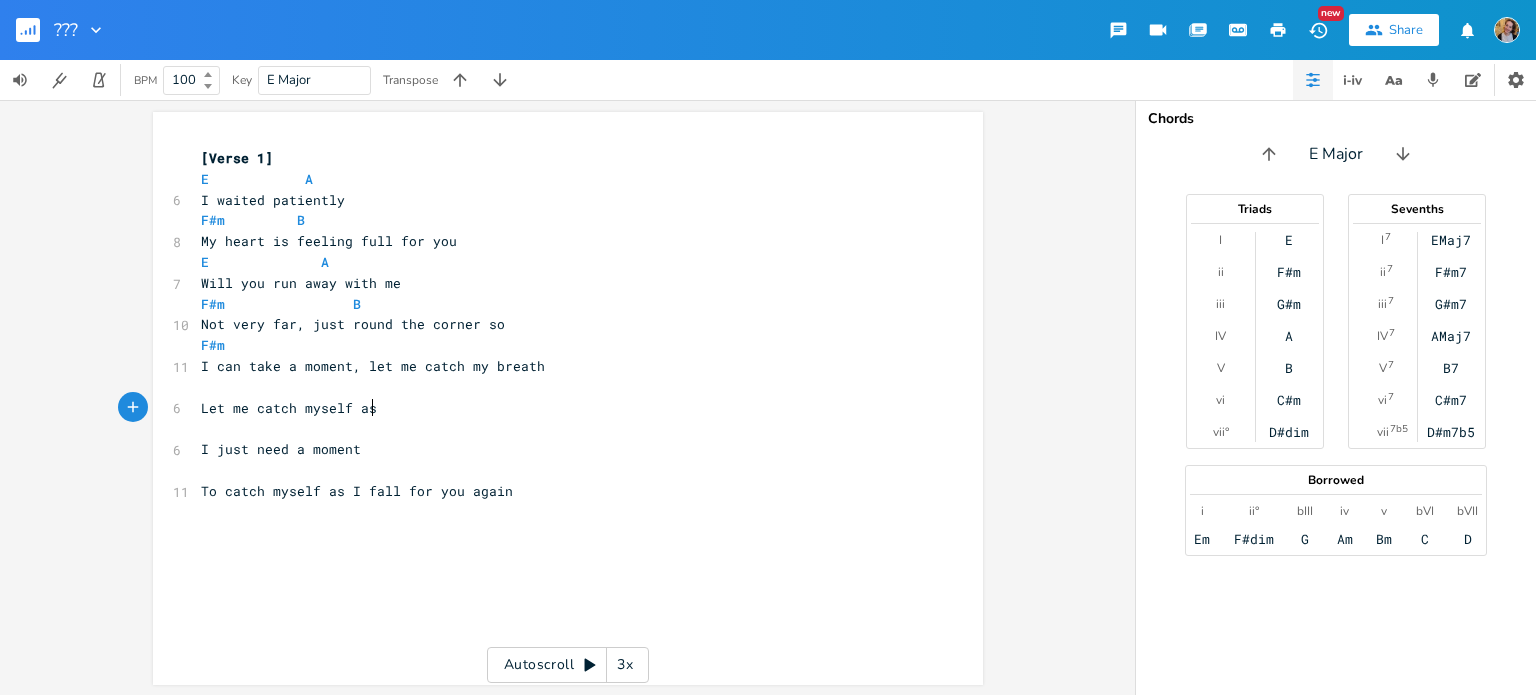click on "F#m" at bounding box center (558, 345) 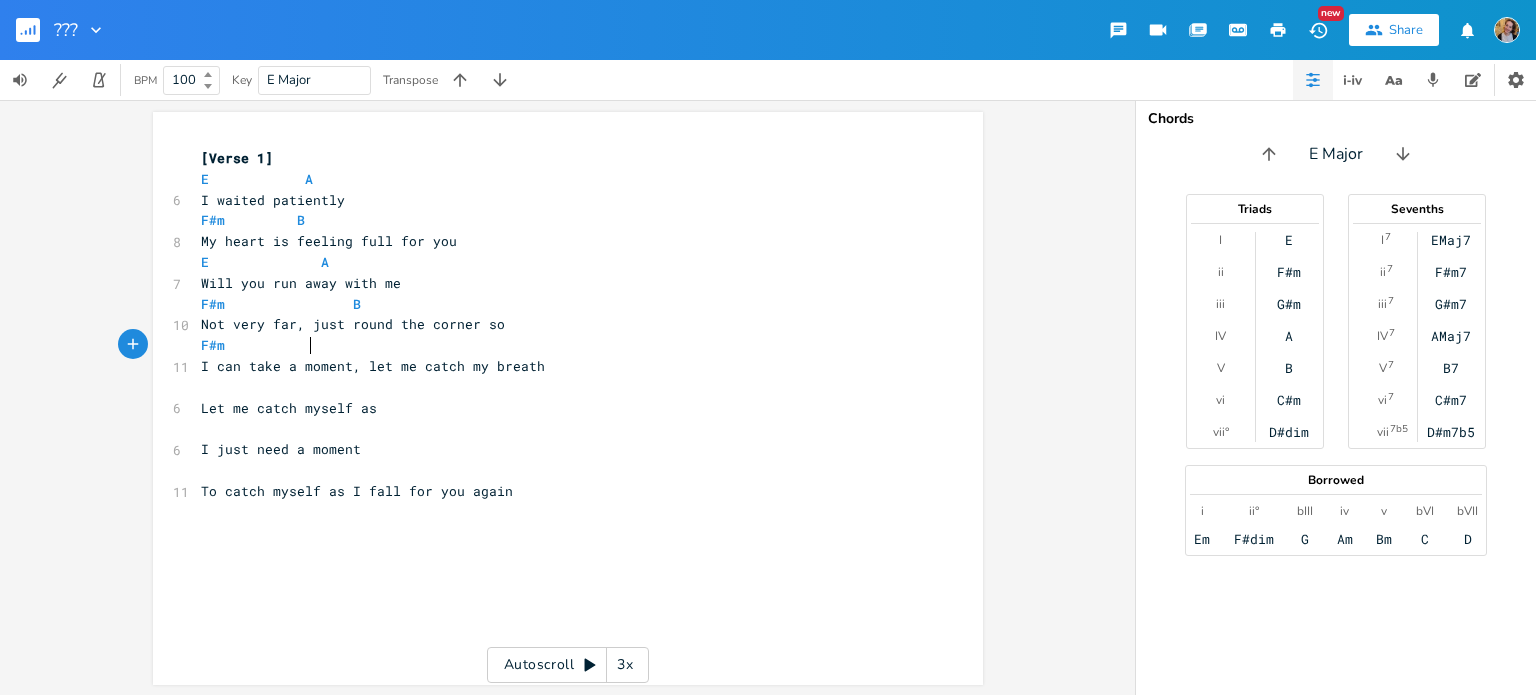 type on "B" 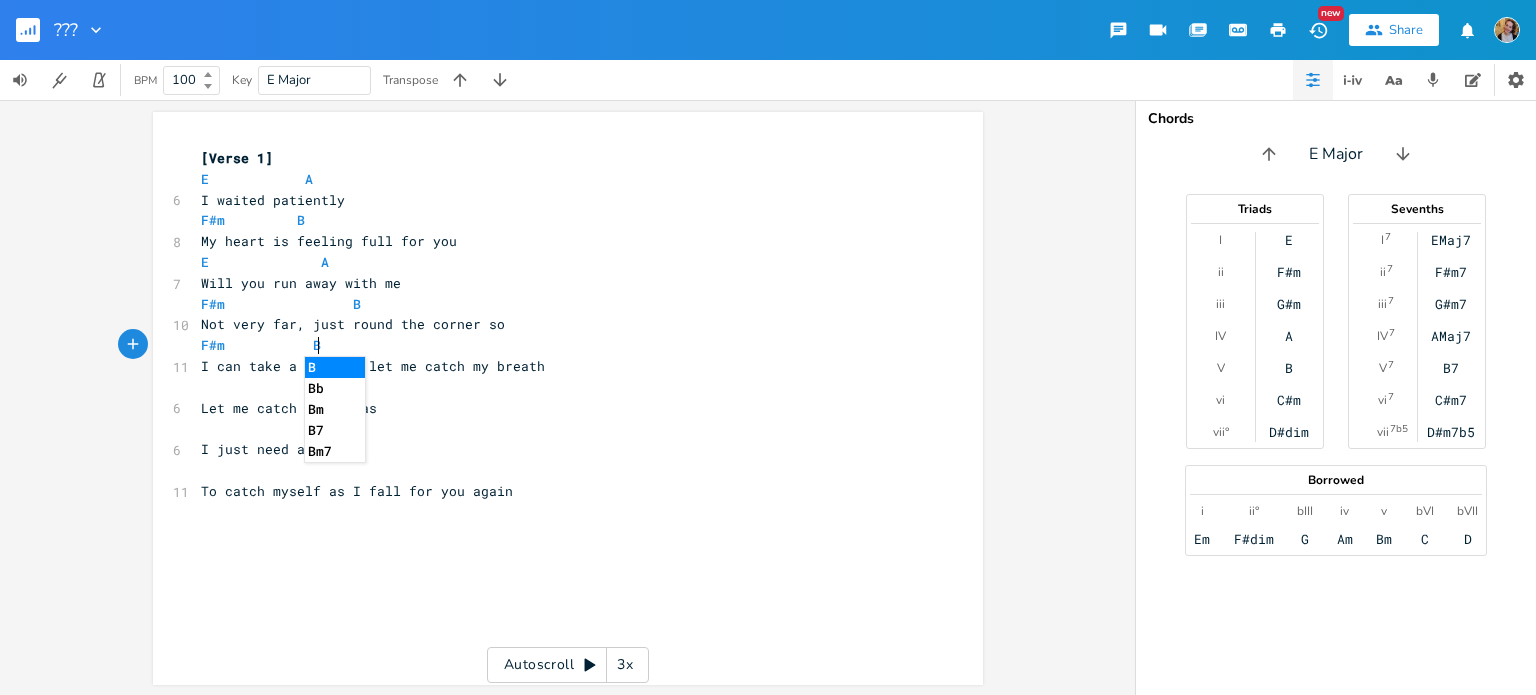 click on "F#m             B" at bounding box center [558, 345] 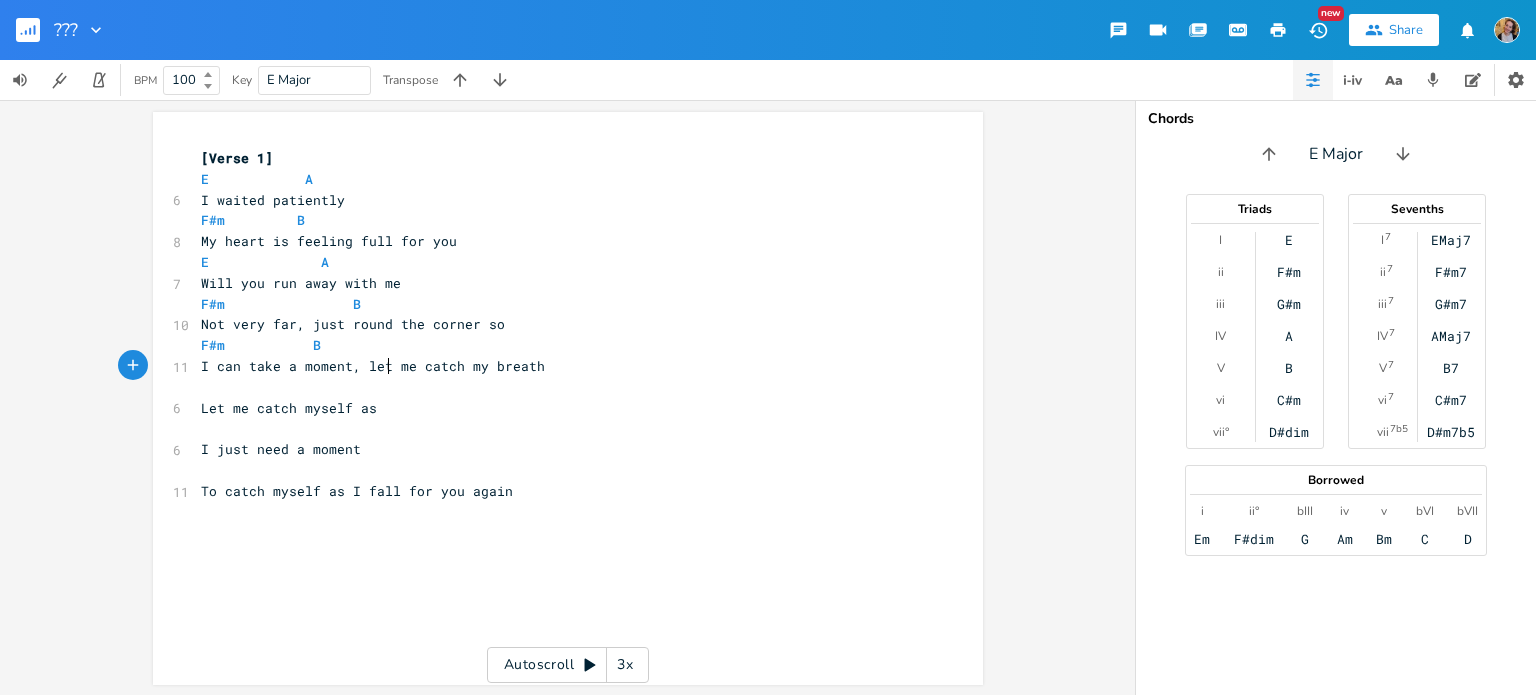 click on "I can take a moment, let me catch my breath" at bounding box center (373, 366) 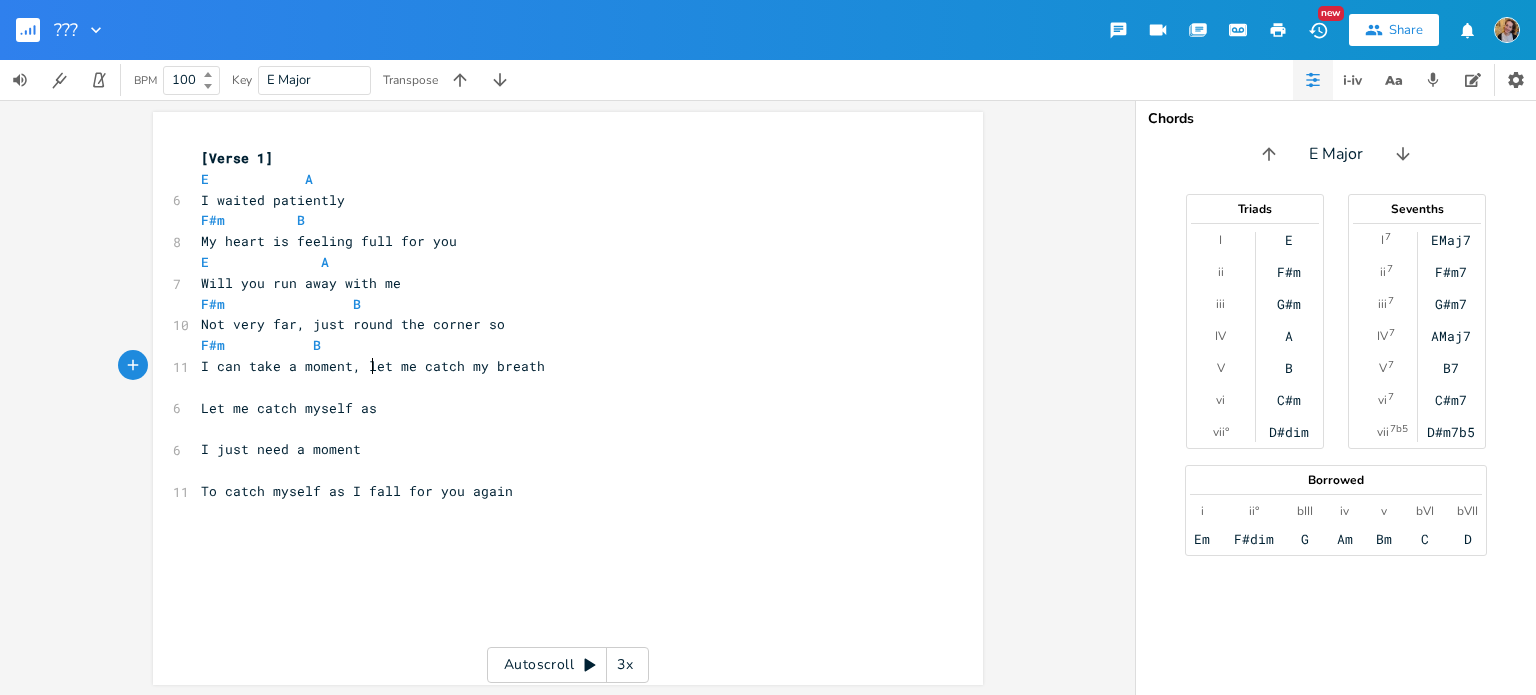 click on "I can take a moment, let me catch my breath" at bounding box center (373, 366) 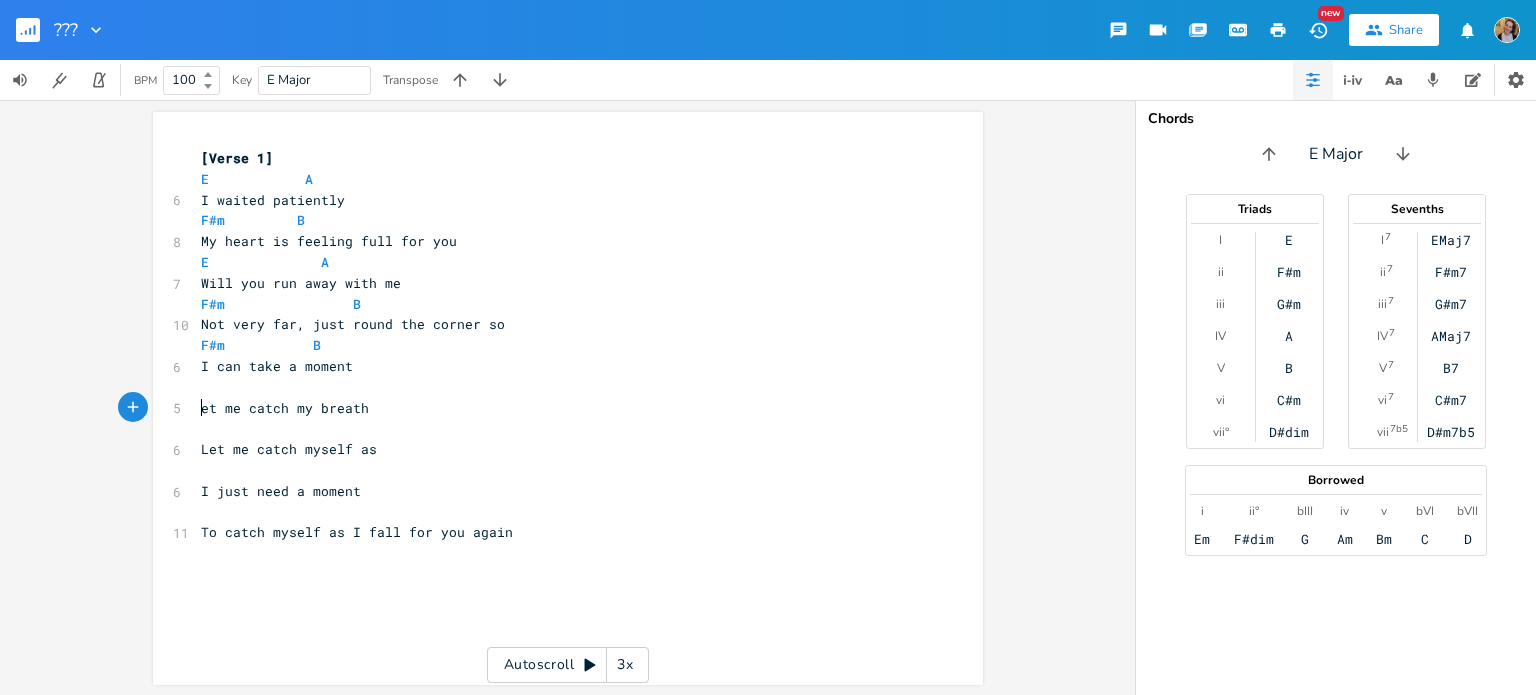 type on "L" 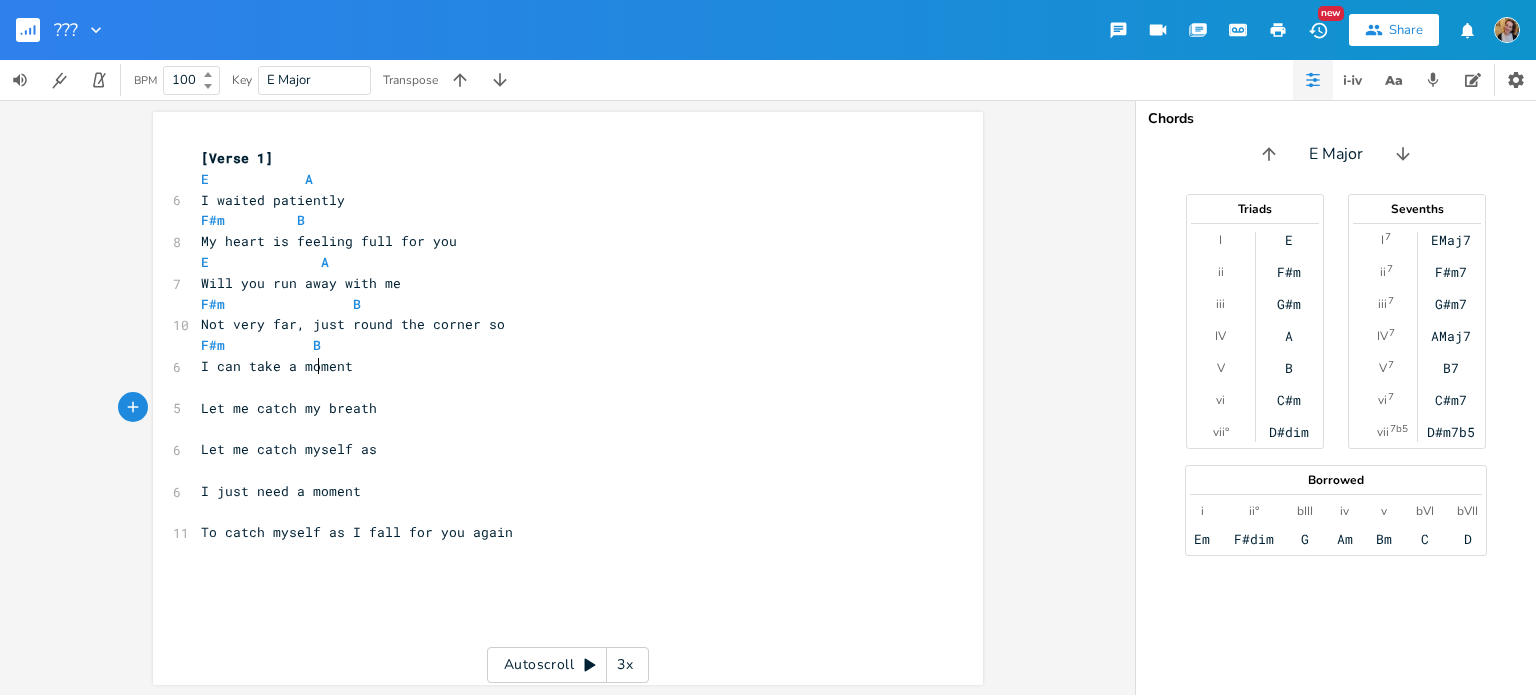 click on "I can take a moment" at bounding box center (277, 366) 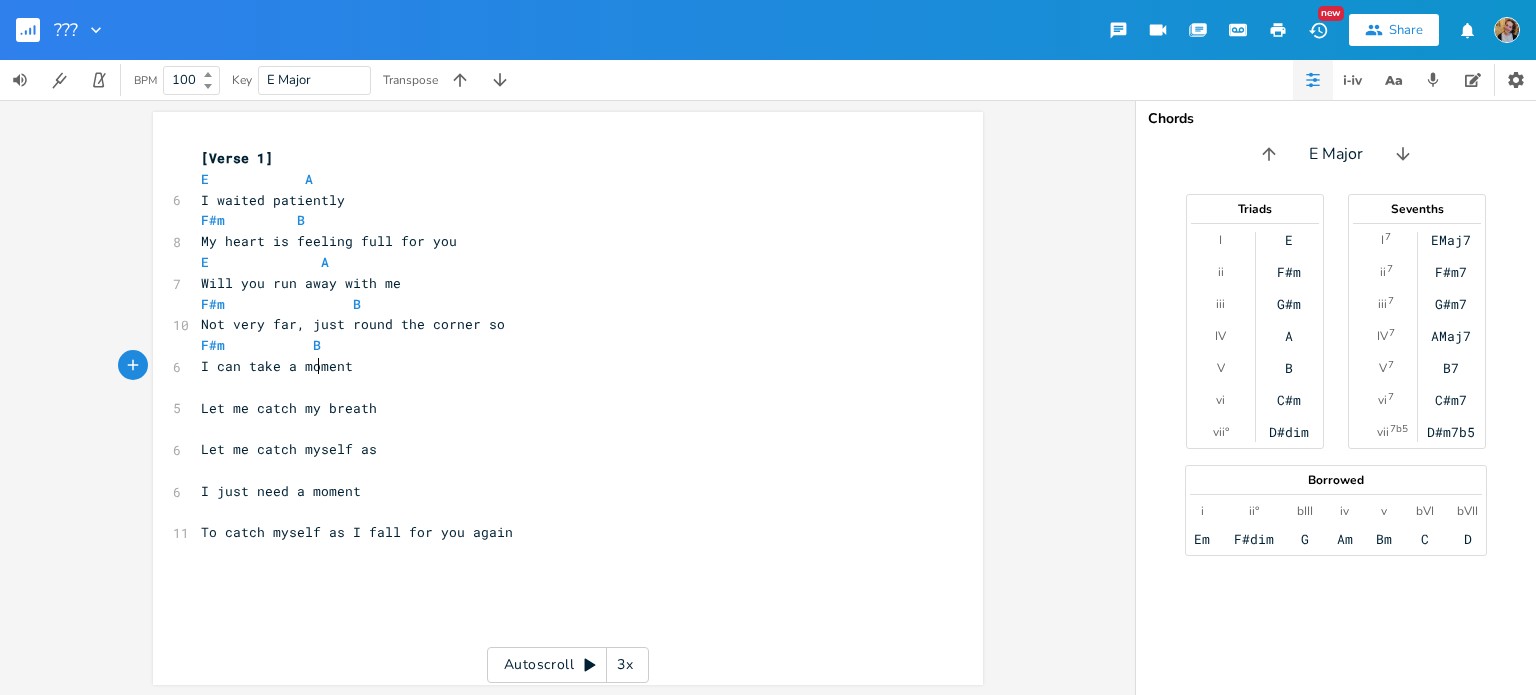 click on "F#m             B" at bounding box center (558, 345) 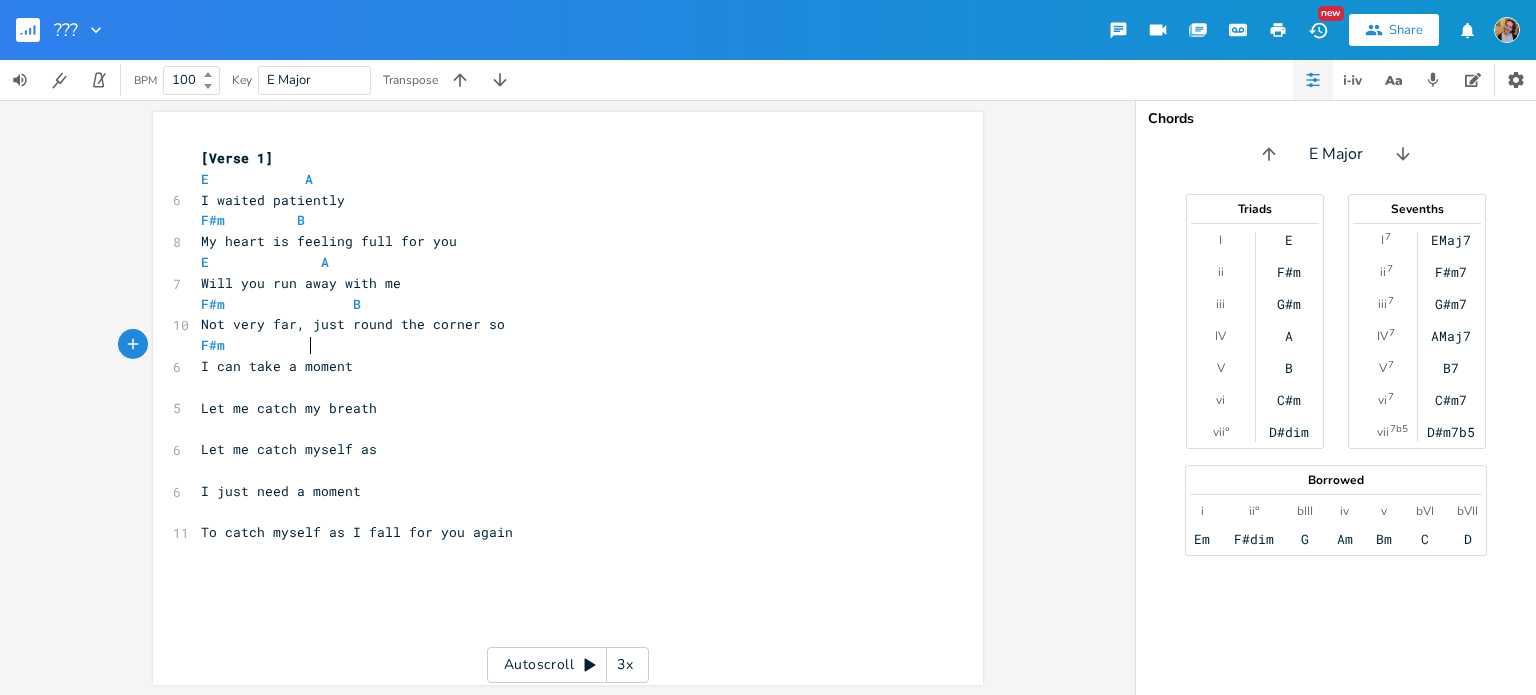 type on "A" 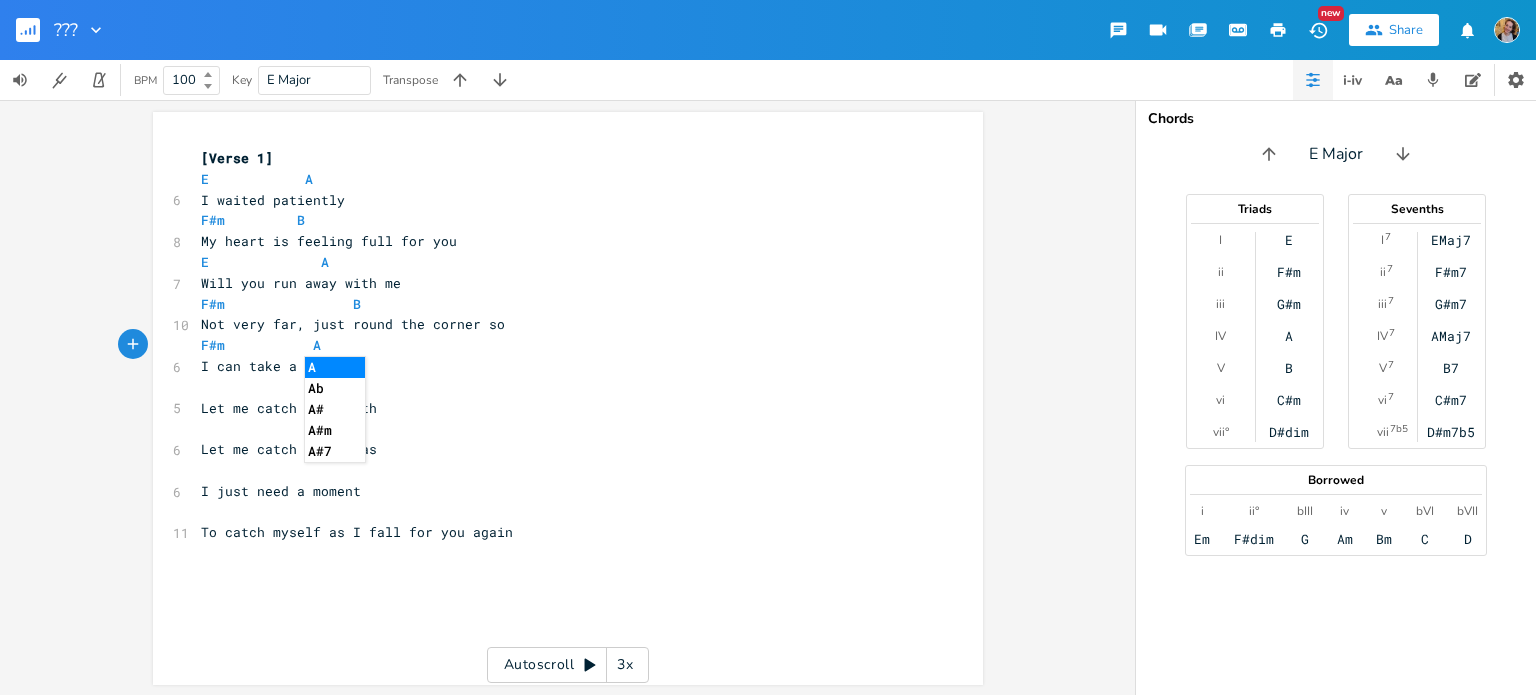 click on "​" at bounding box center (558, 387) 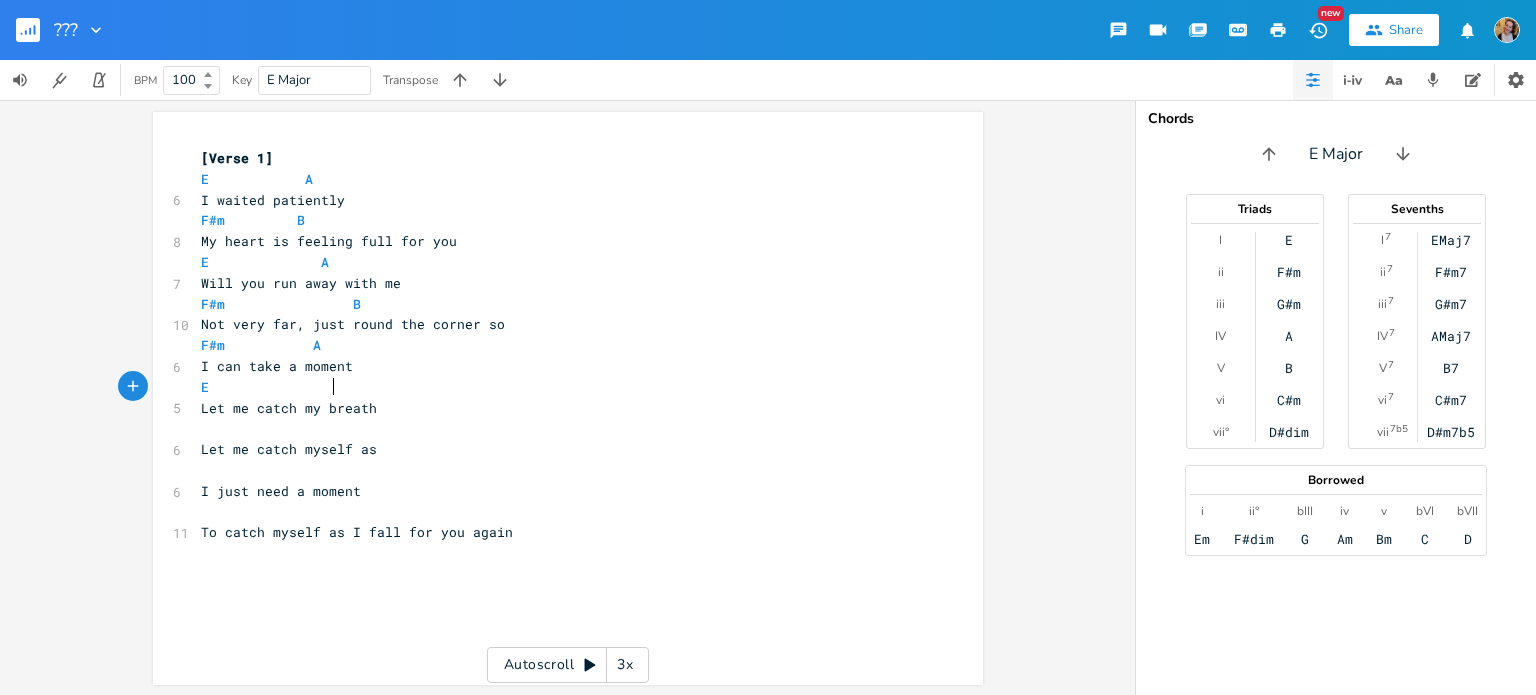 type on "E" 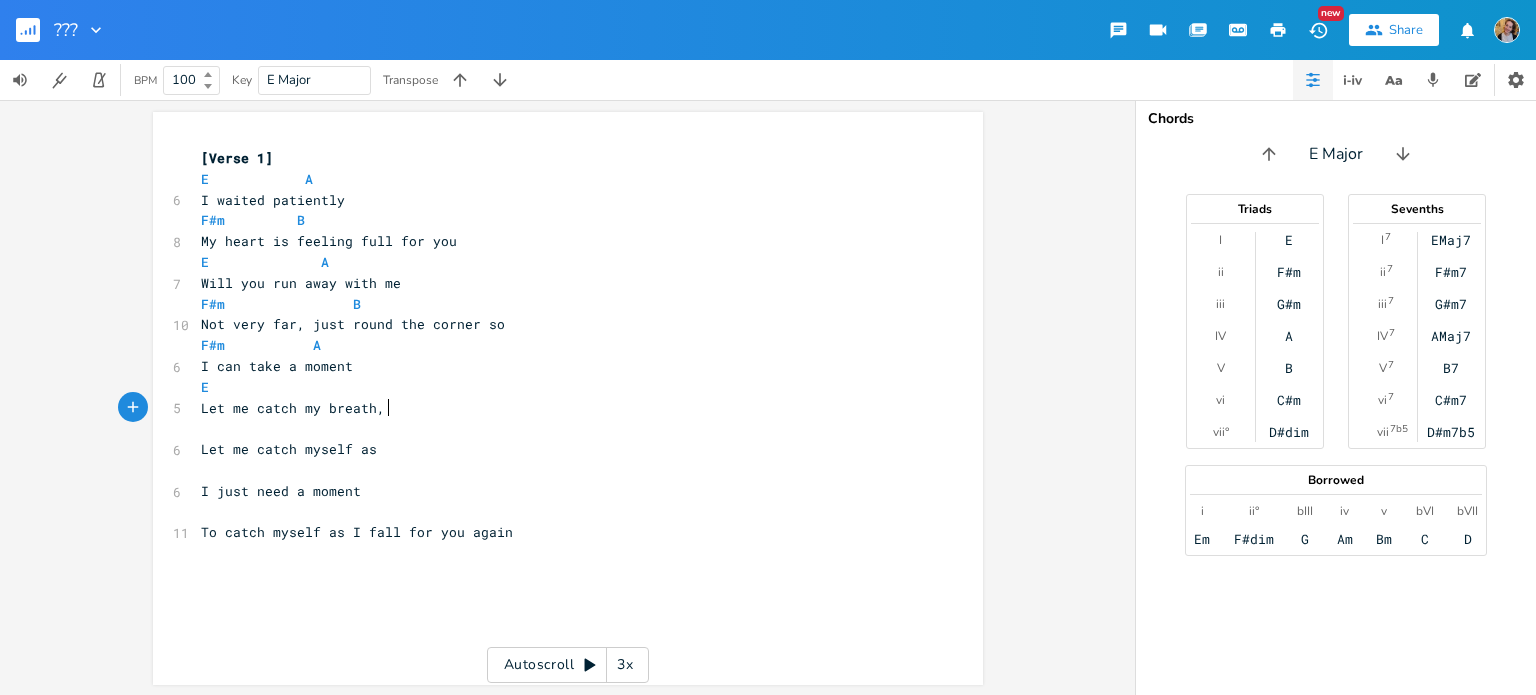scroll, scrollTop: 0, scrollLeft: 4, axis: horizontal 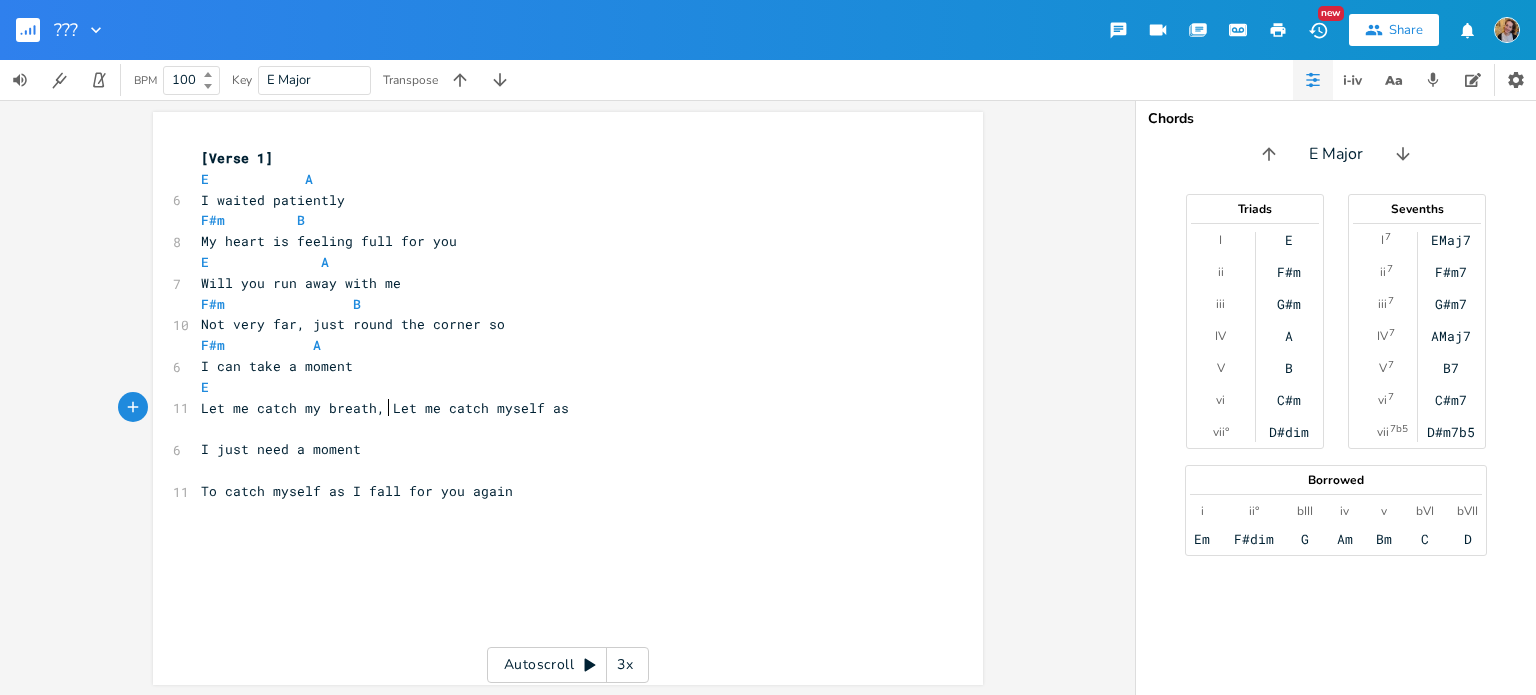 type on ", l" 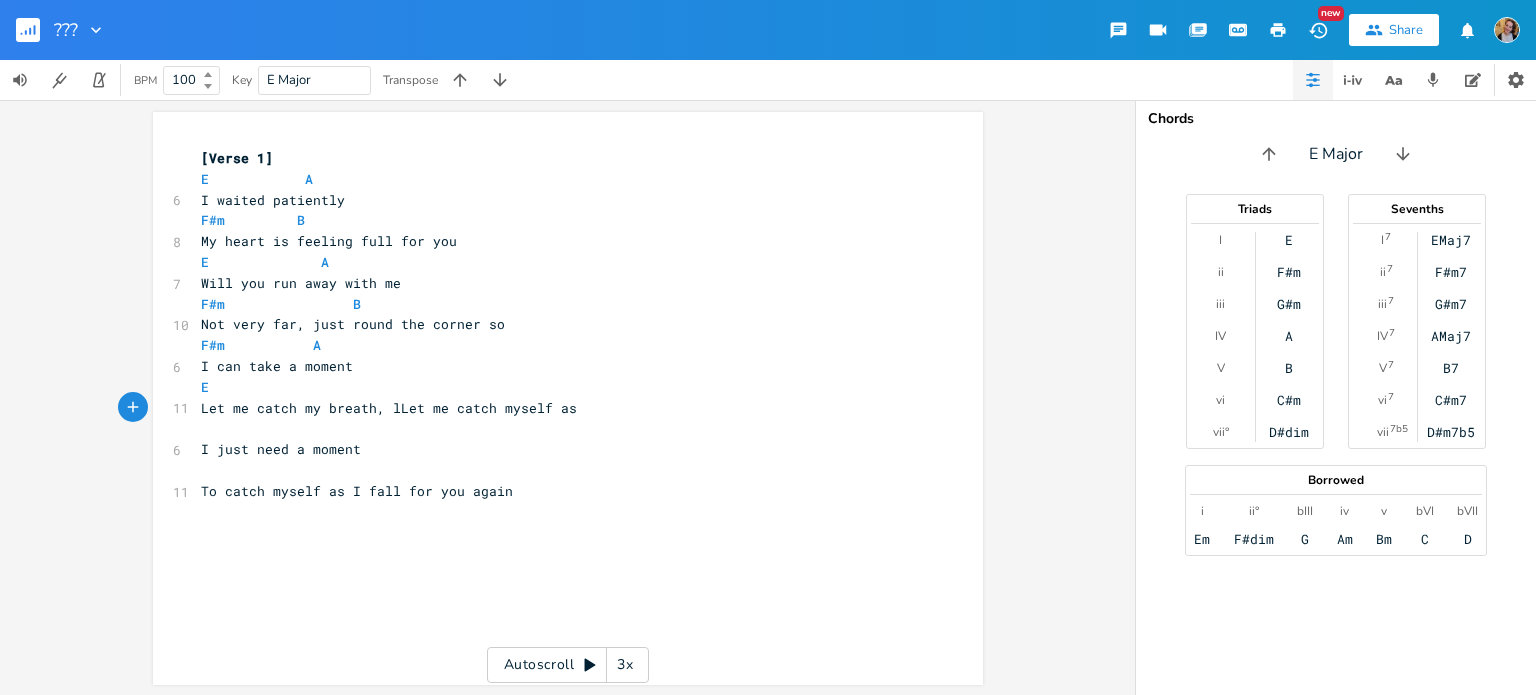 click on "E" at bounding box center (558, 387) 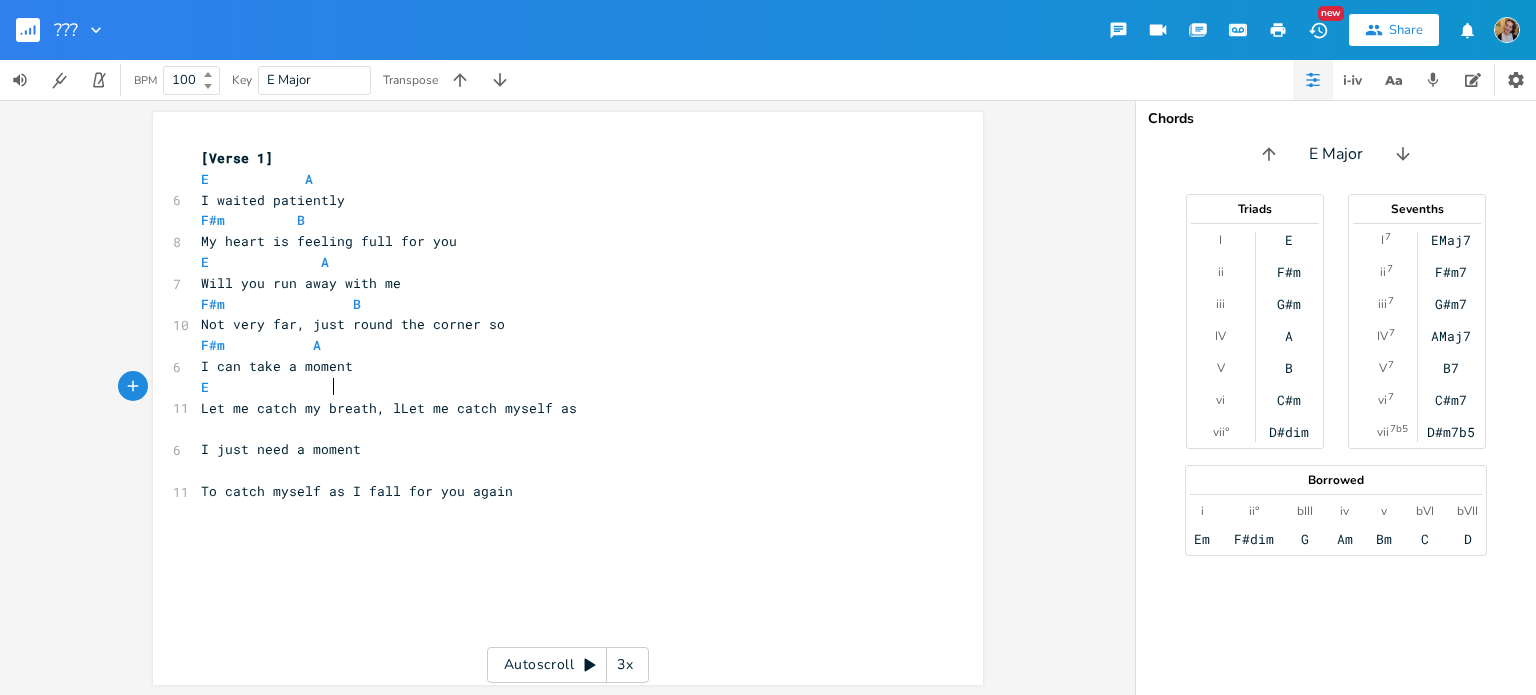 scroll, scrollTop: 0, scrollLeft: 3, axis: horizontal 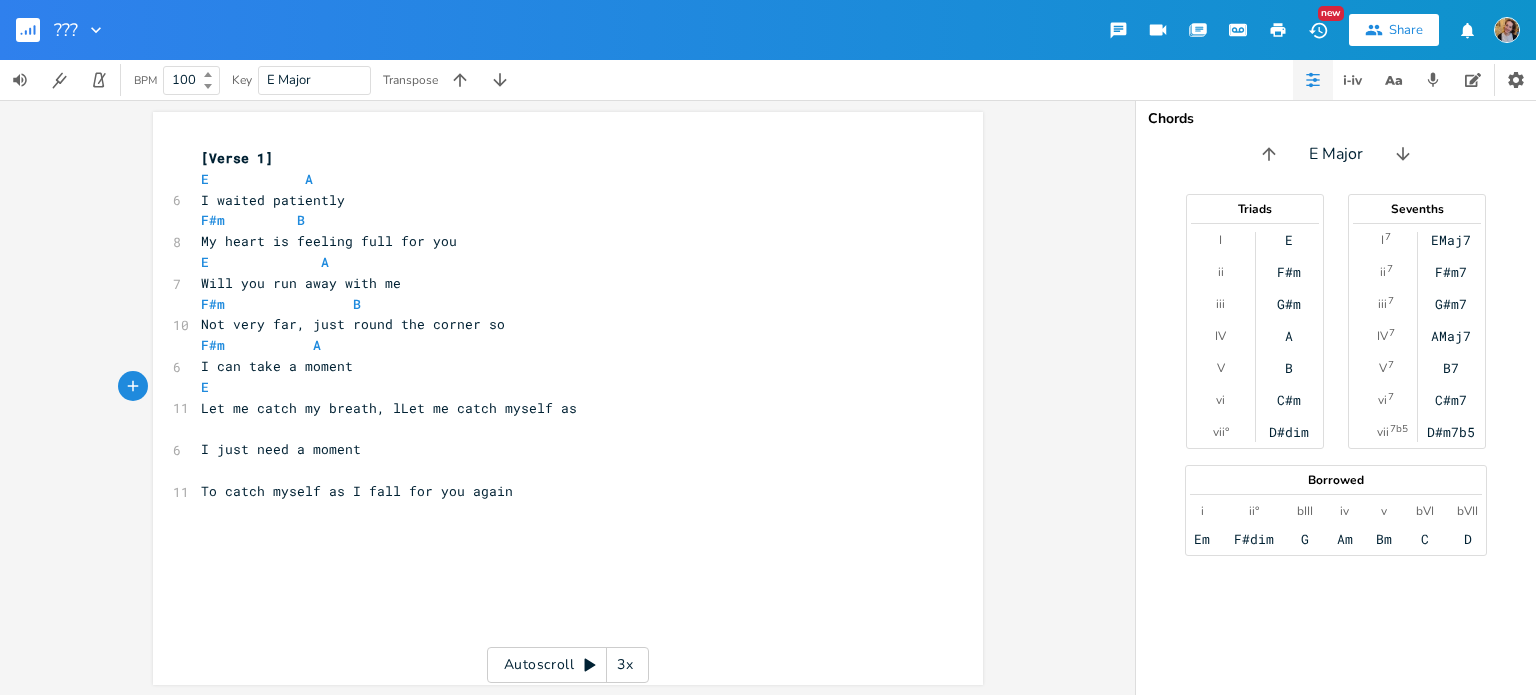 type on "B" 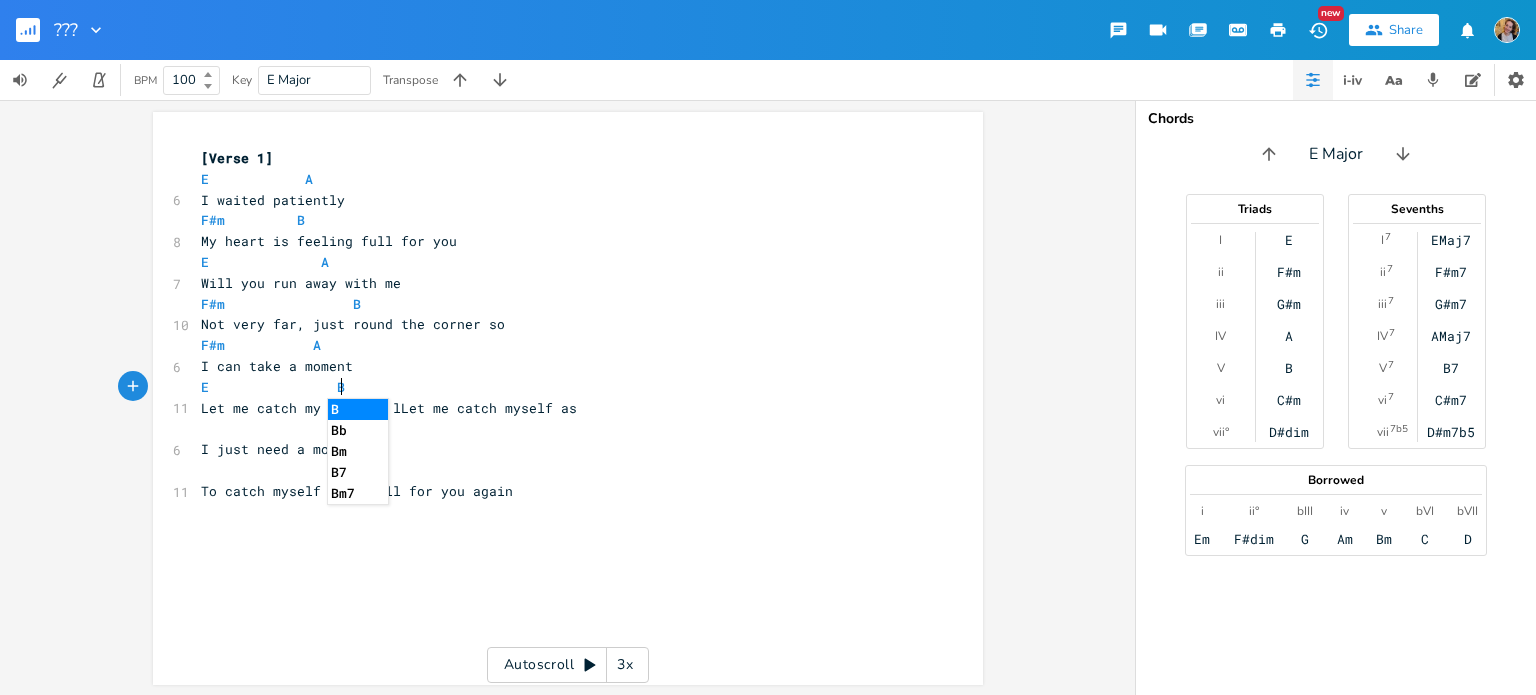 click on "​" at bounding box center [558, 428] 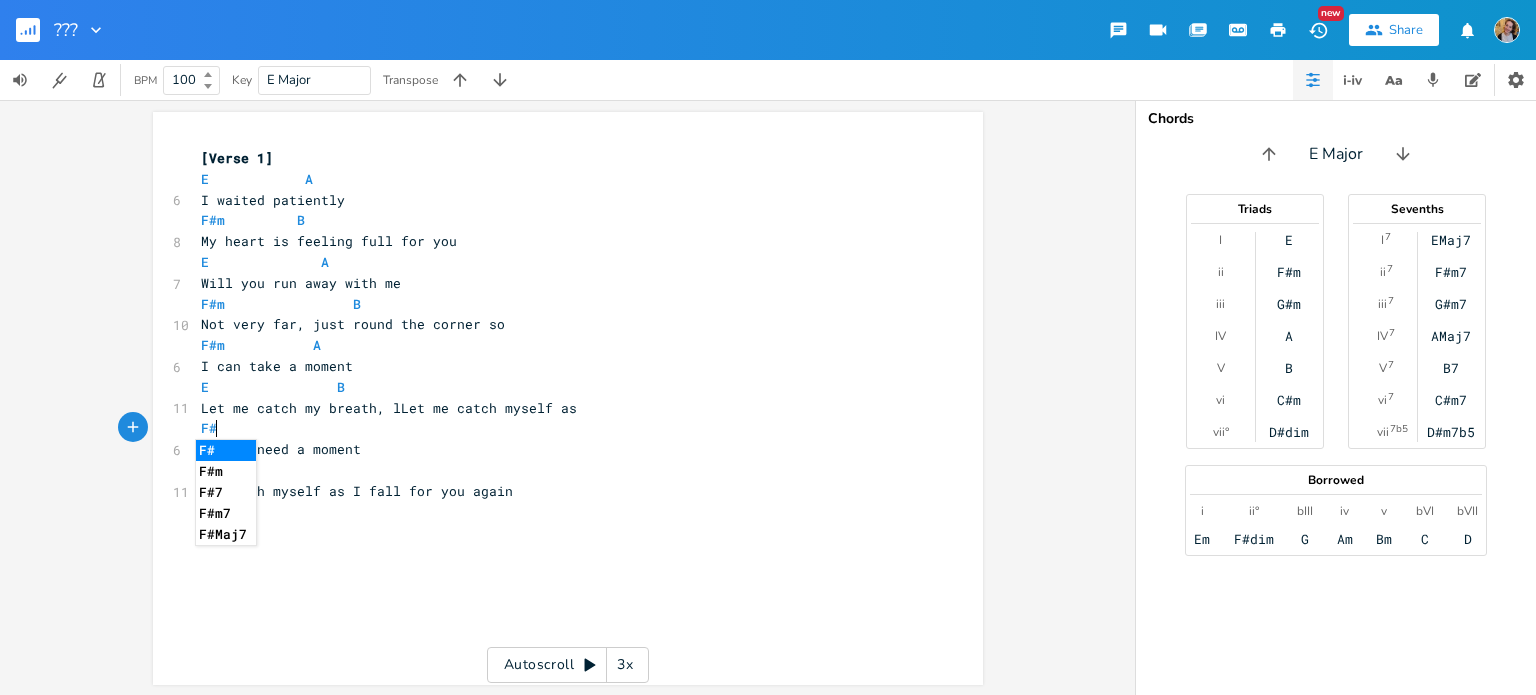 type on "F#m" 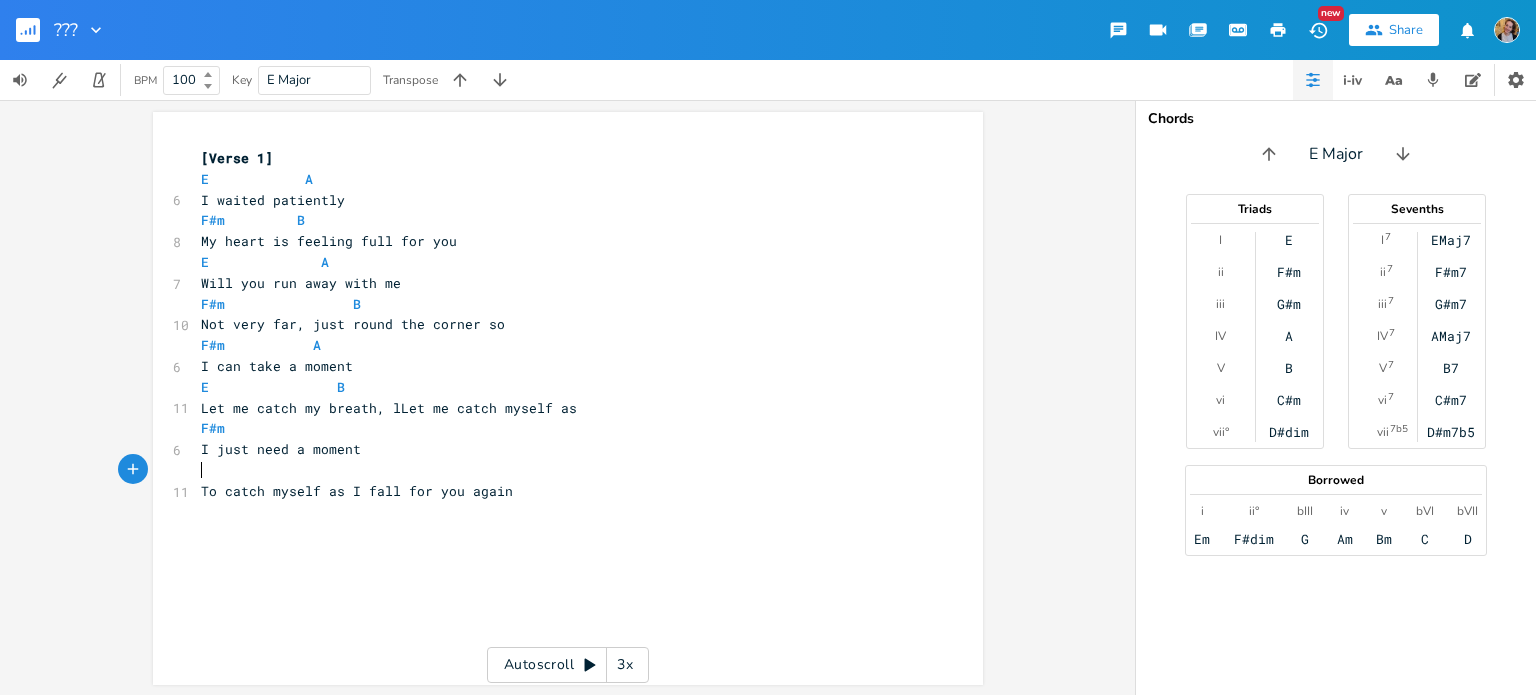click on "​" at bounding box center [558, 470] 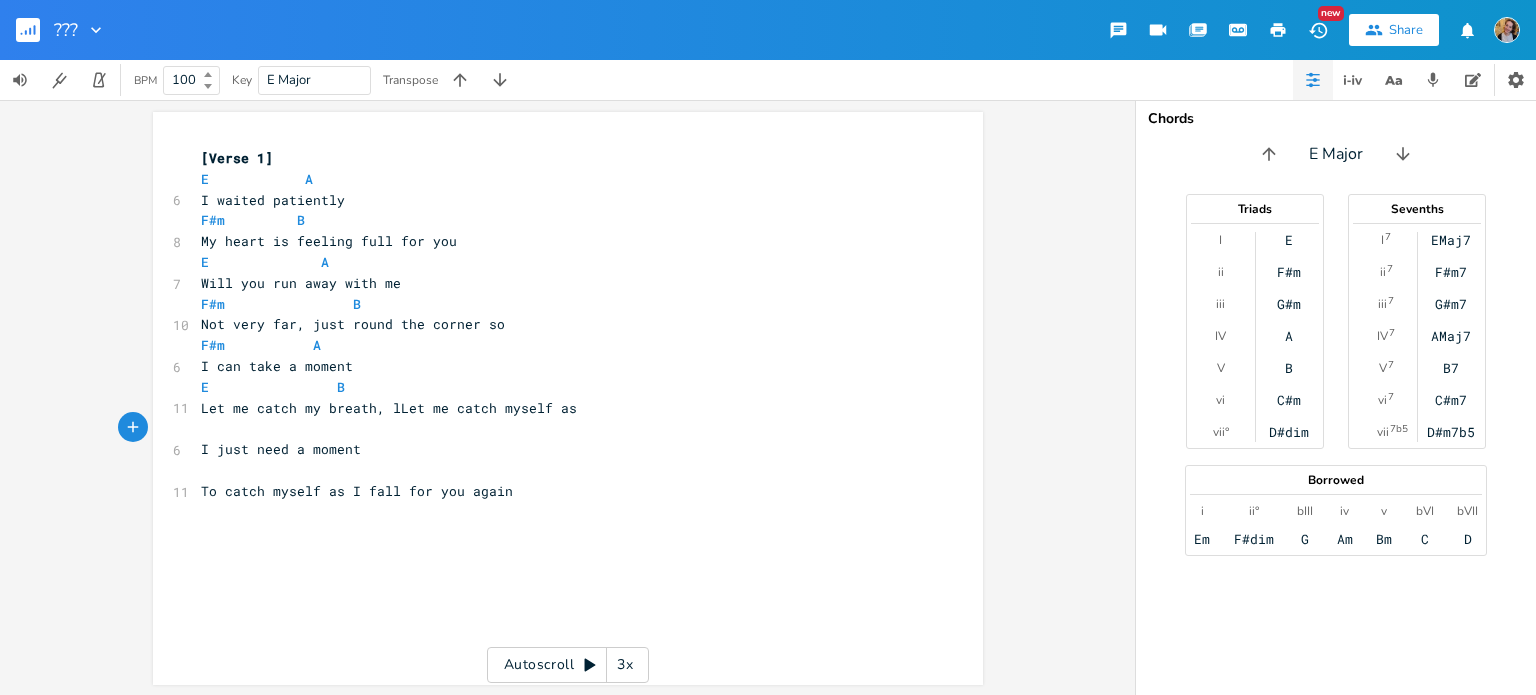 type on "A" 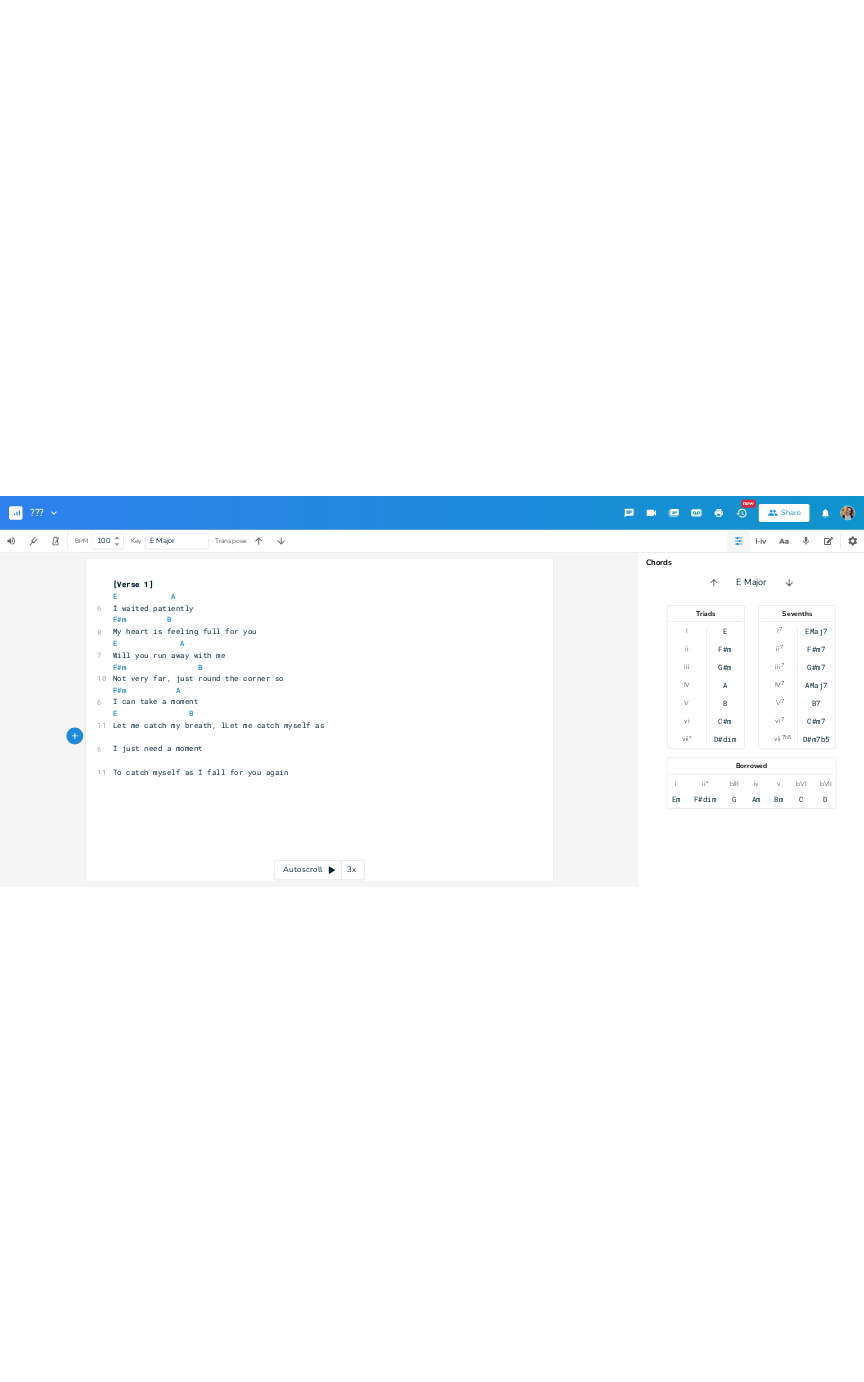 scroll, scrollTop: 0, scrollLeft: 10, axis: horizontal 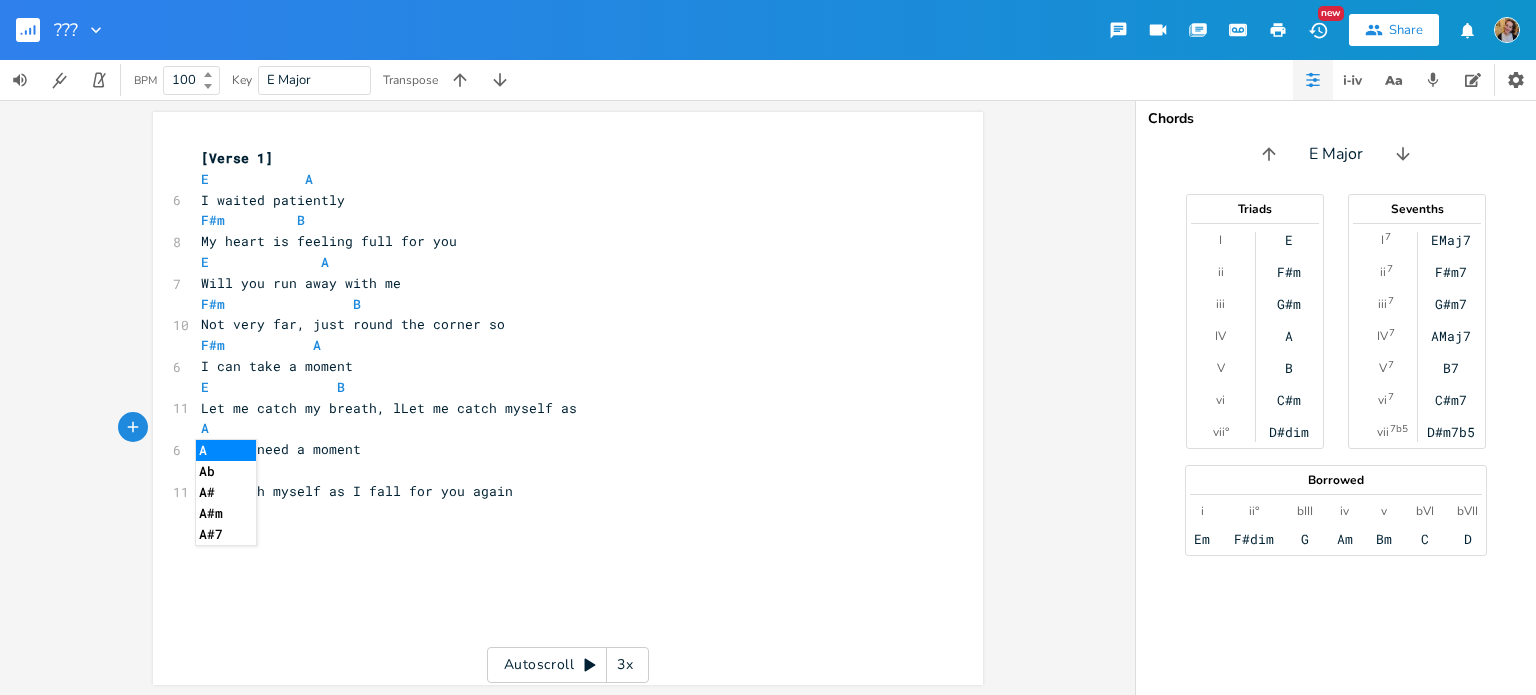 click on "Let me catch my breath, lLet me catch myself as" at bounding box center (389, 408) 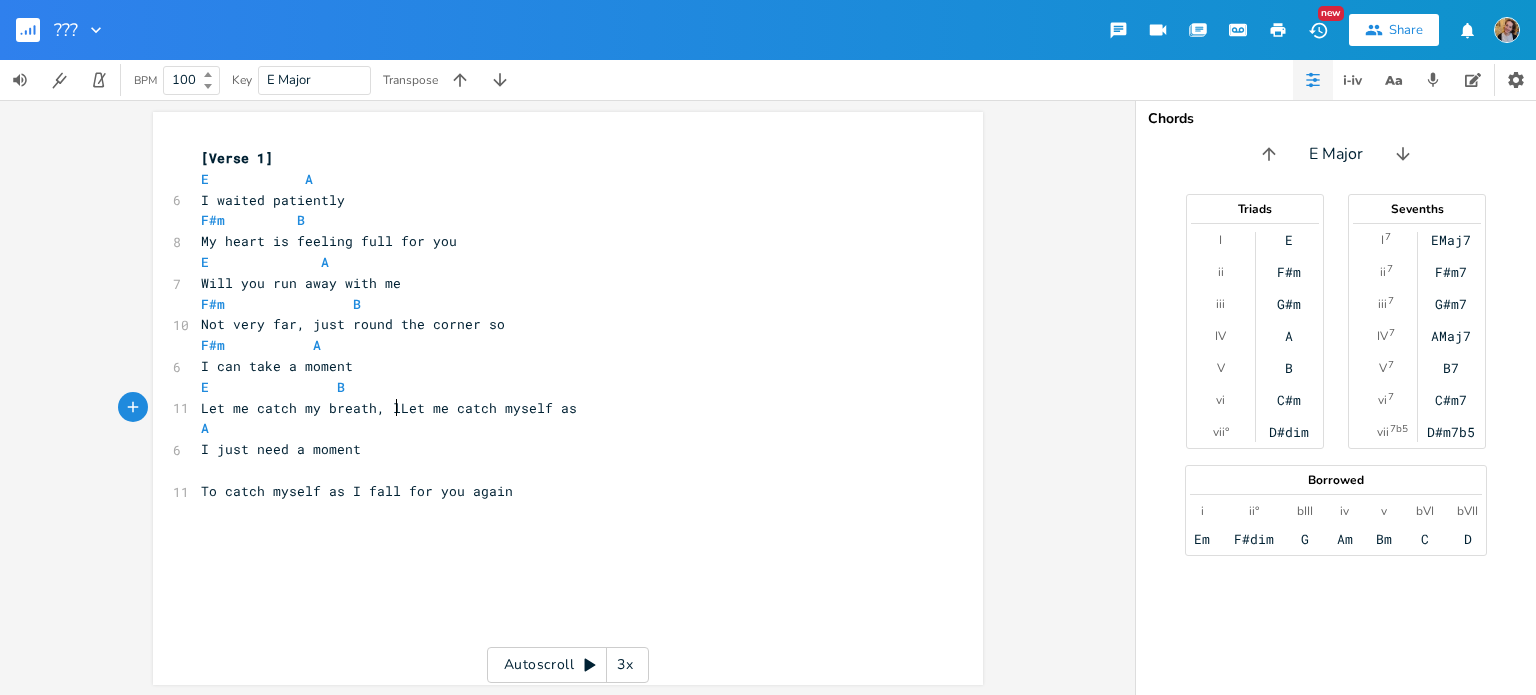 click on "Let me catch my breath, lLet me catch myself as" at bounding box center (389, 408) 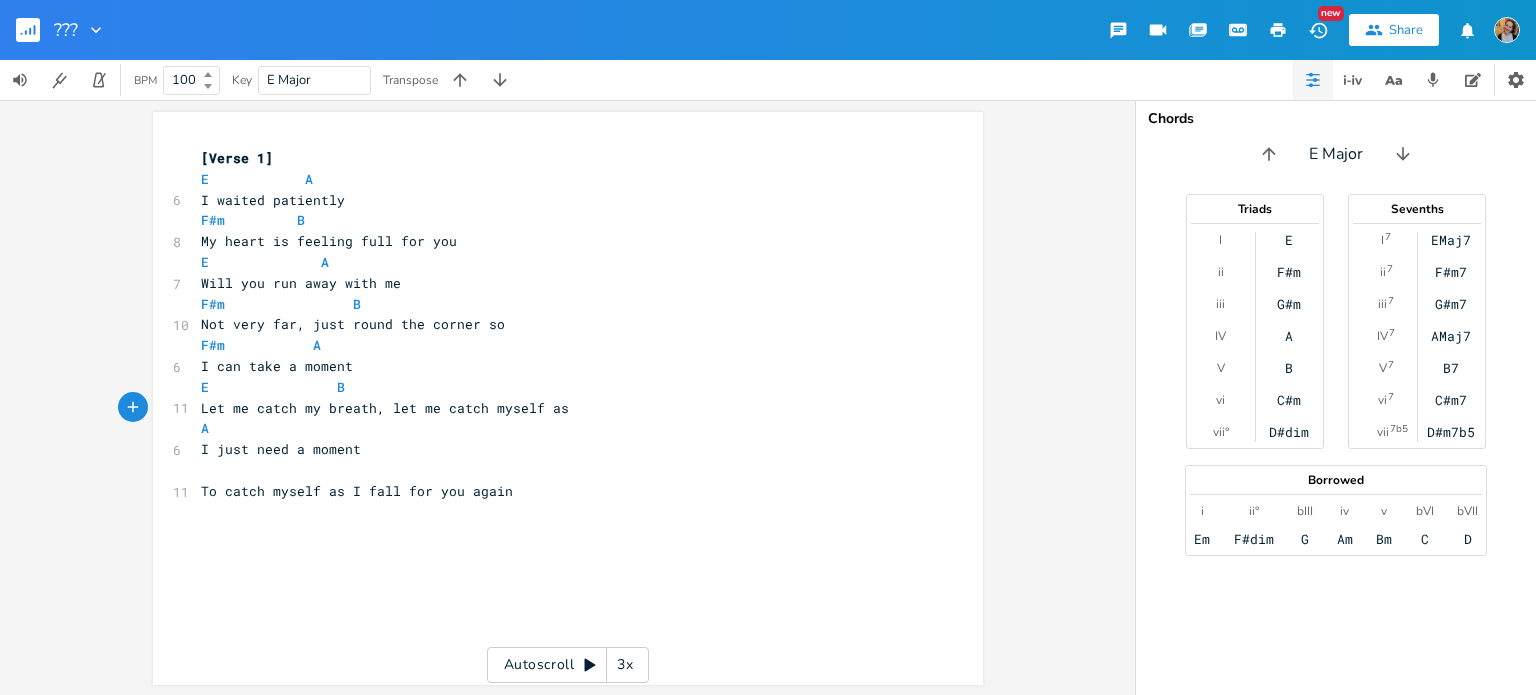 click on "F#m           B" at bounding box center (558, 220) 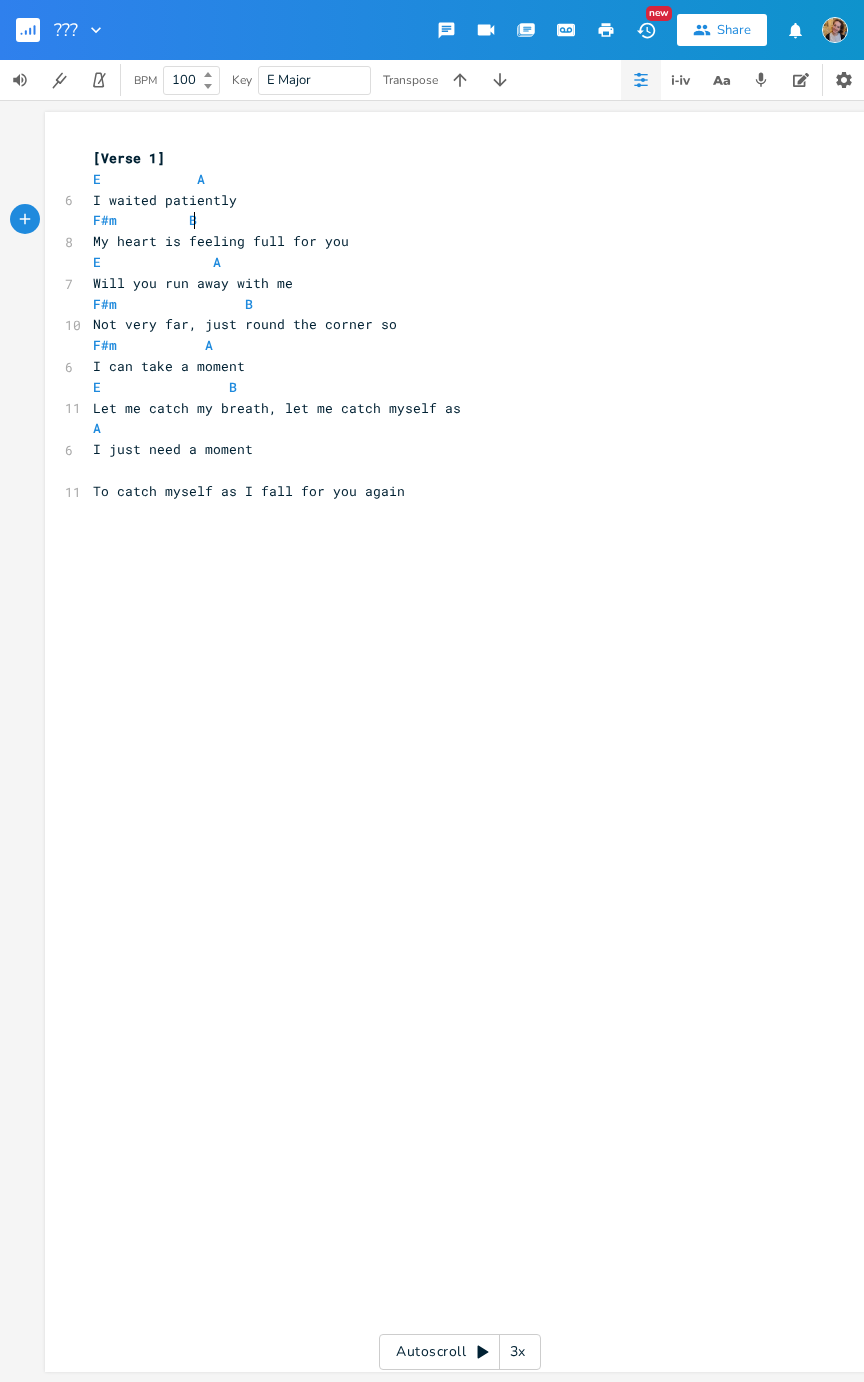 click on "A" at bounding box center [450, 428] 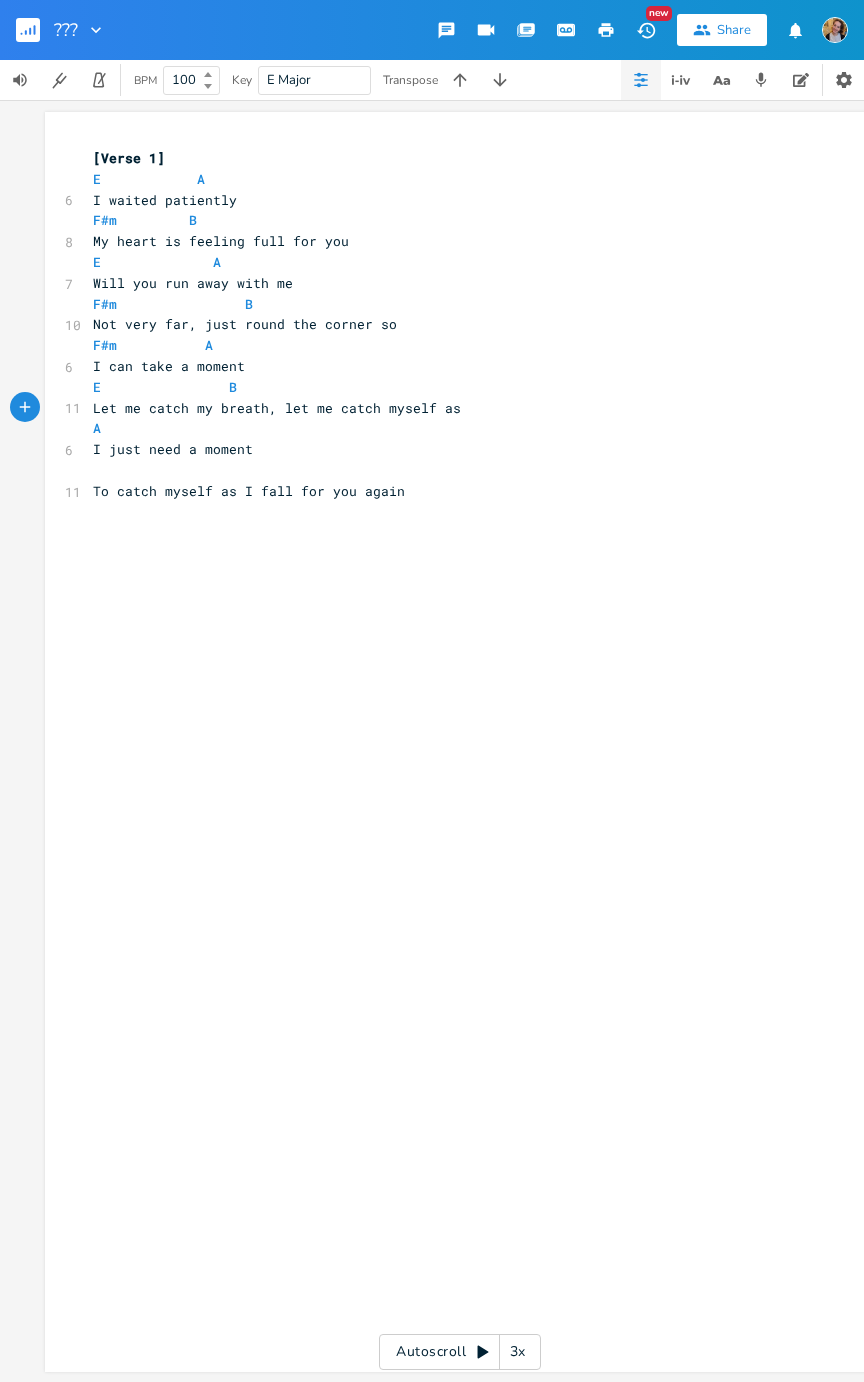 click on "A" at bounding box center [97, 428] 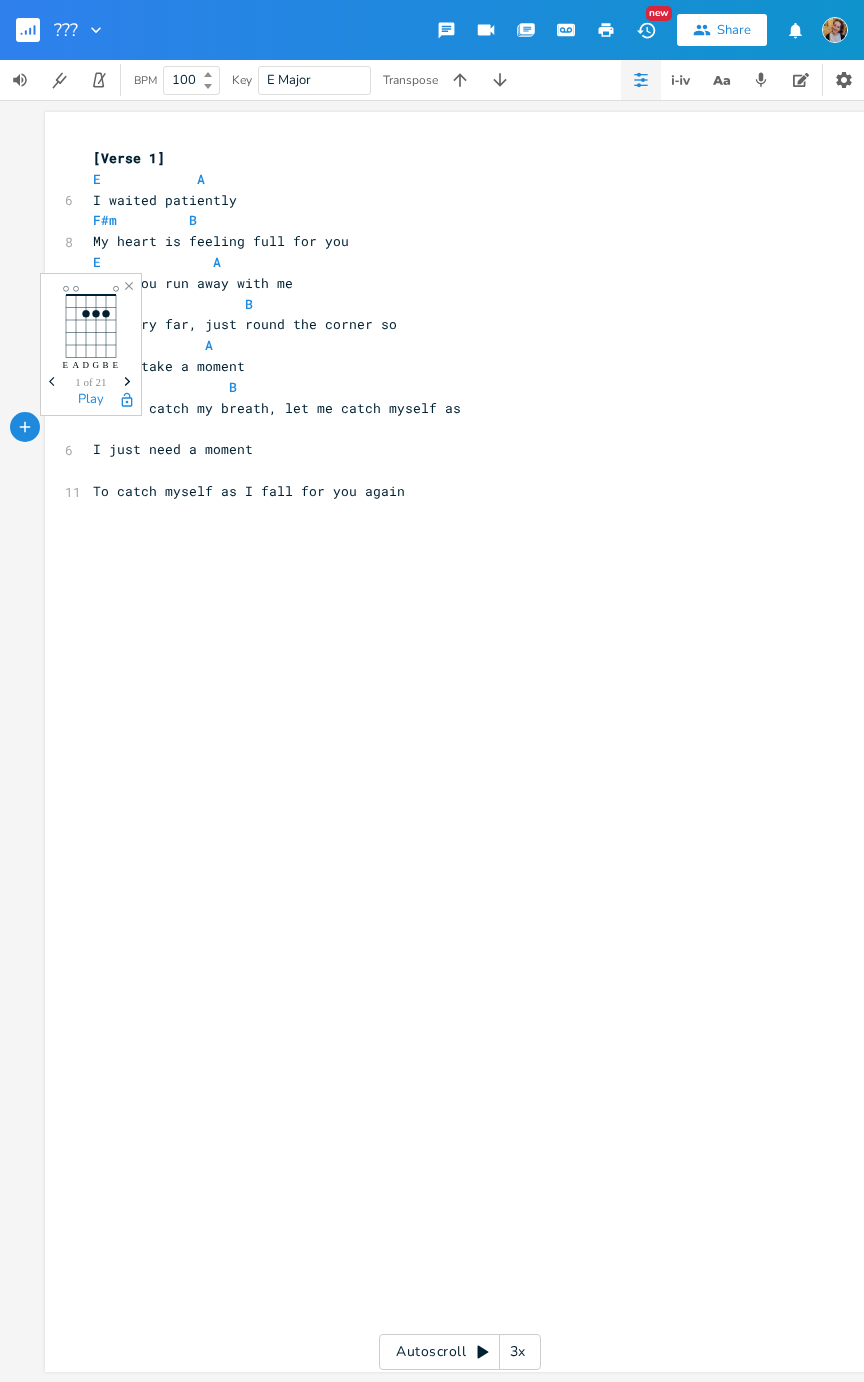 scroll, scrollTop: 0, scrollLeft: 7, axis: horizontal 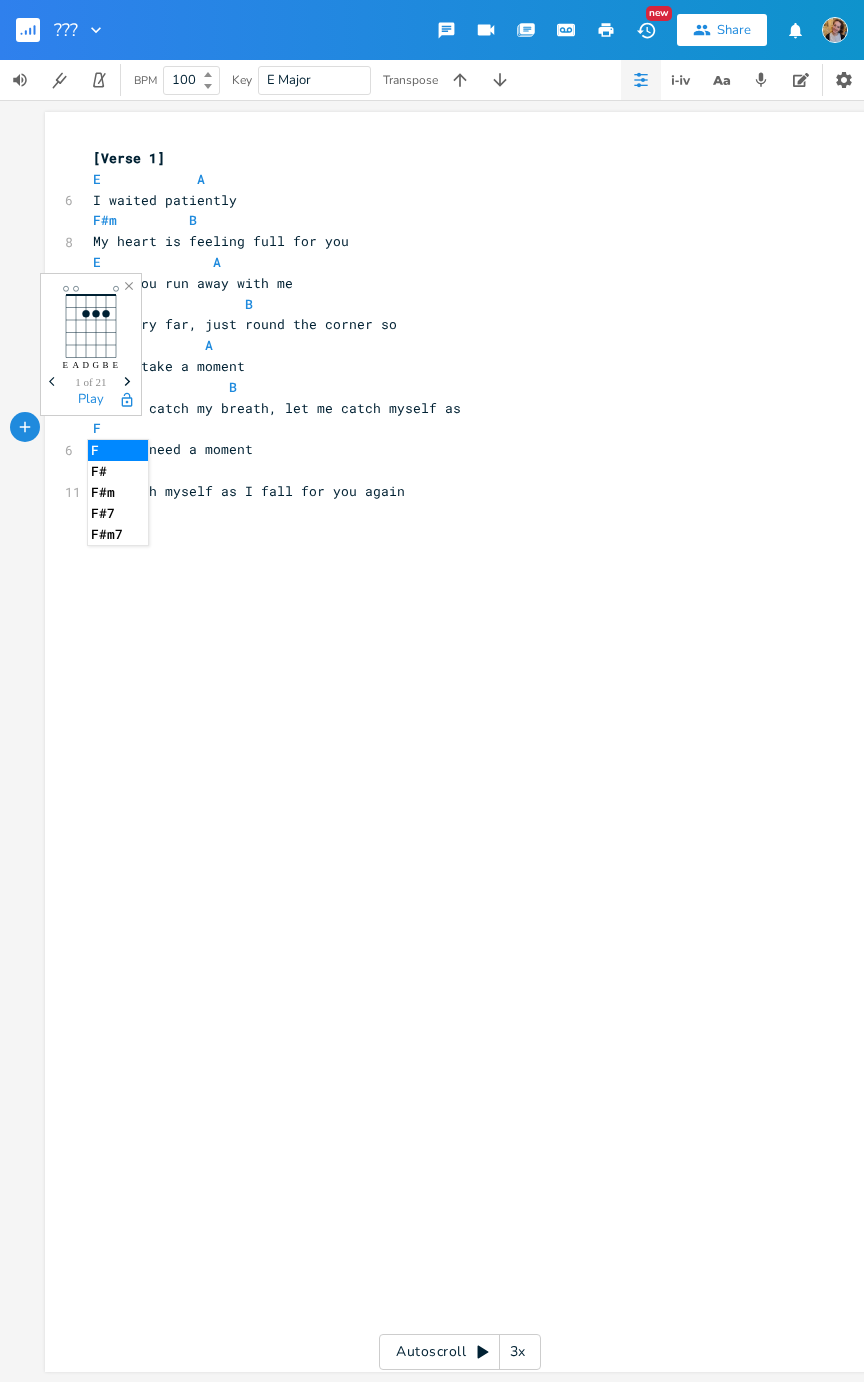 type on "F" 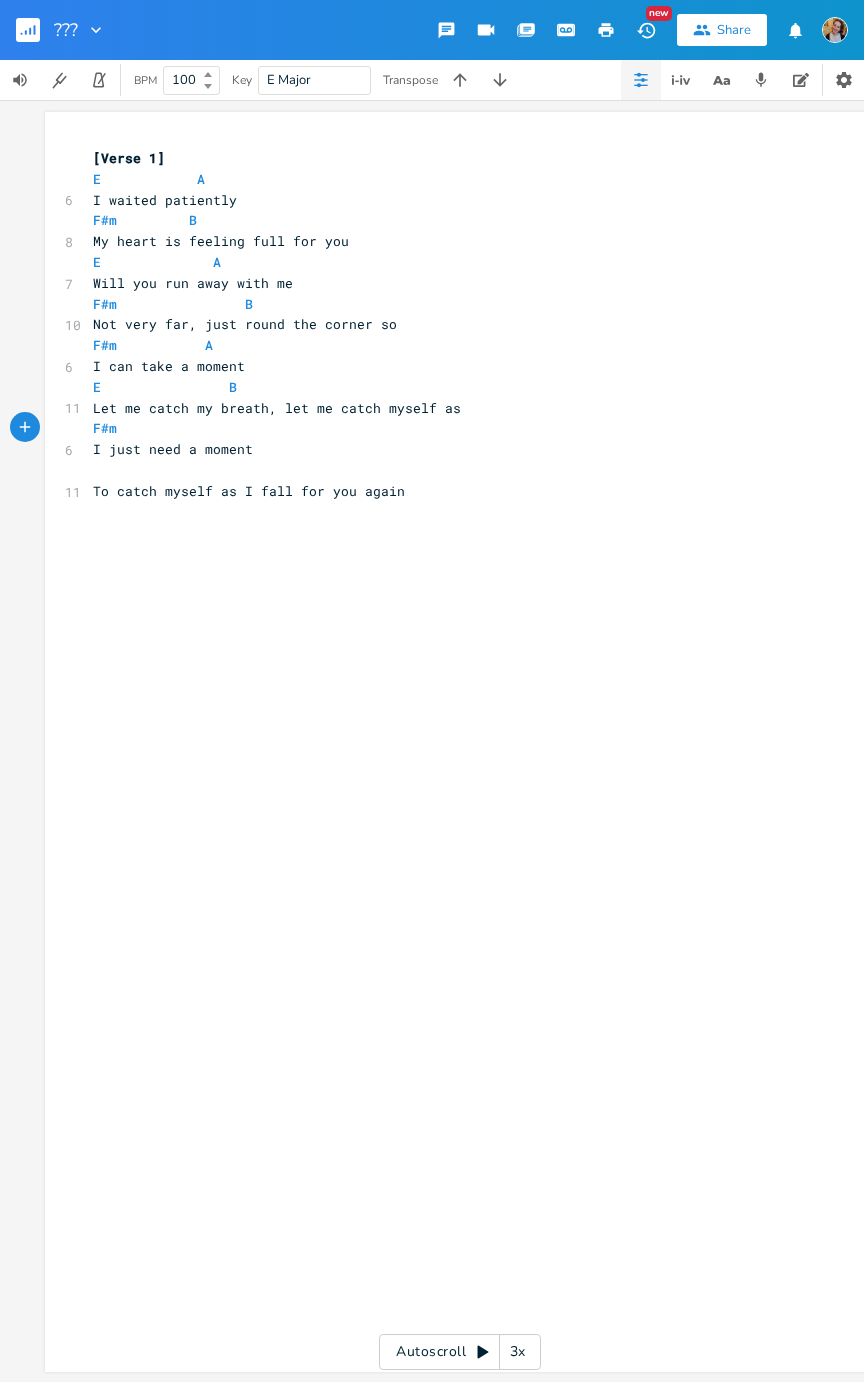 click on "​" at bounding box center [450, 470] 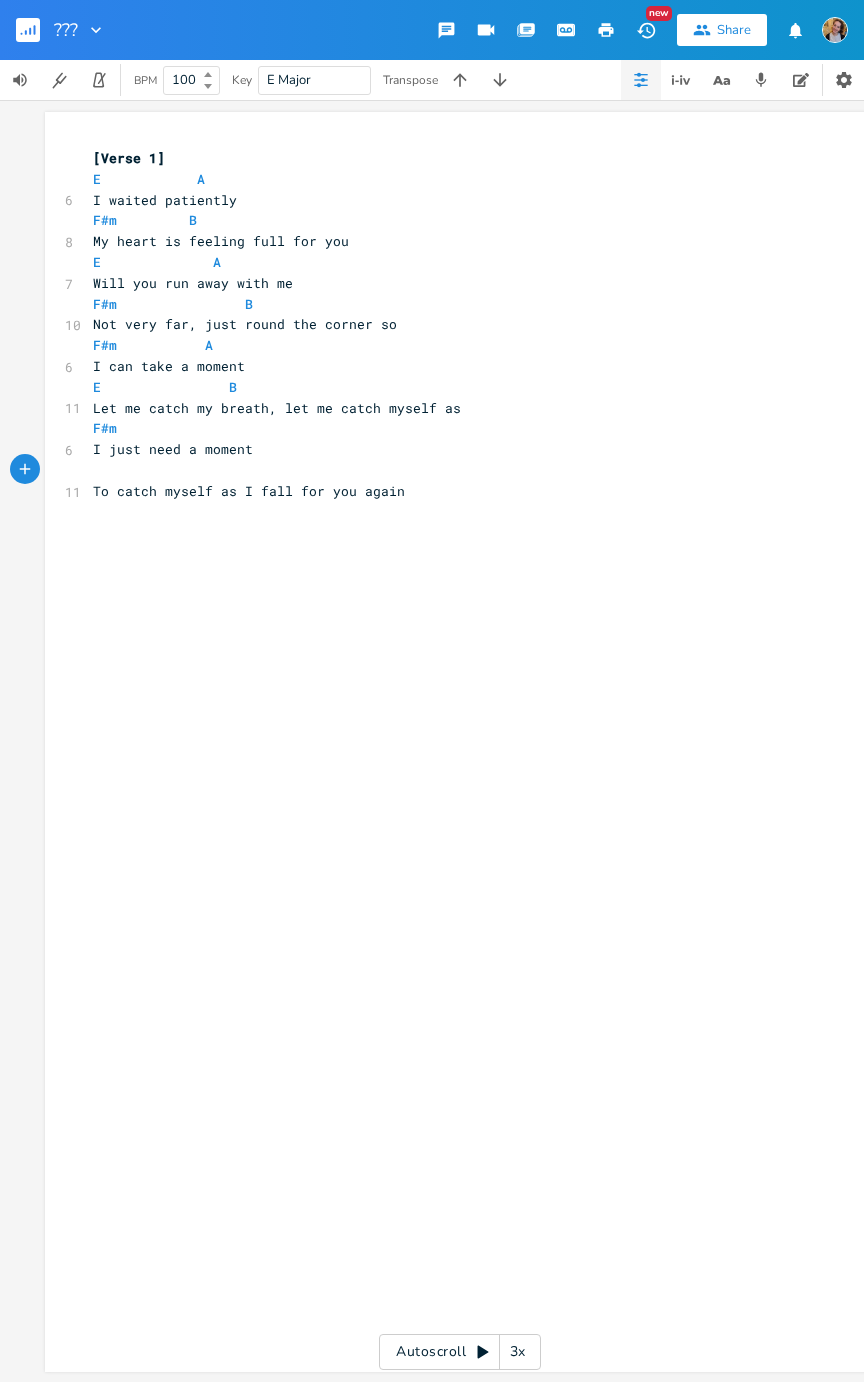click on "Let me catch my breath, let me catch myself as" at bounding box center (277, 408) 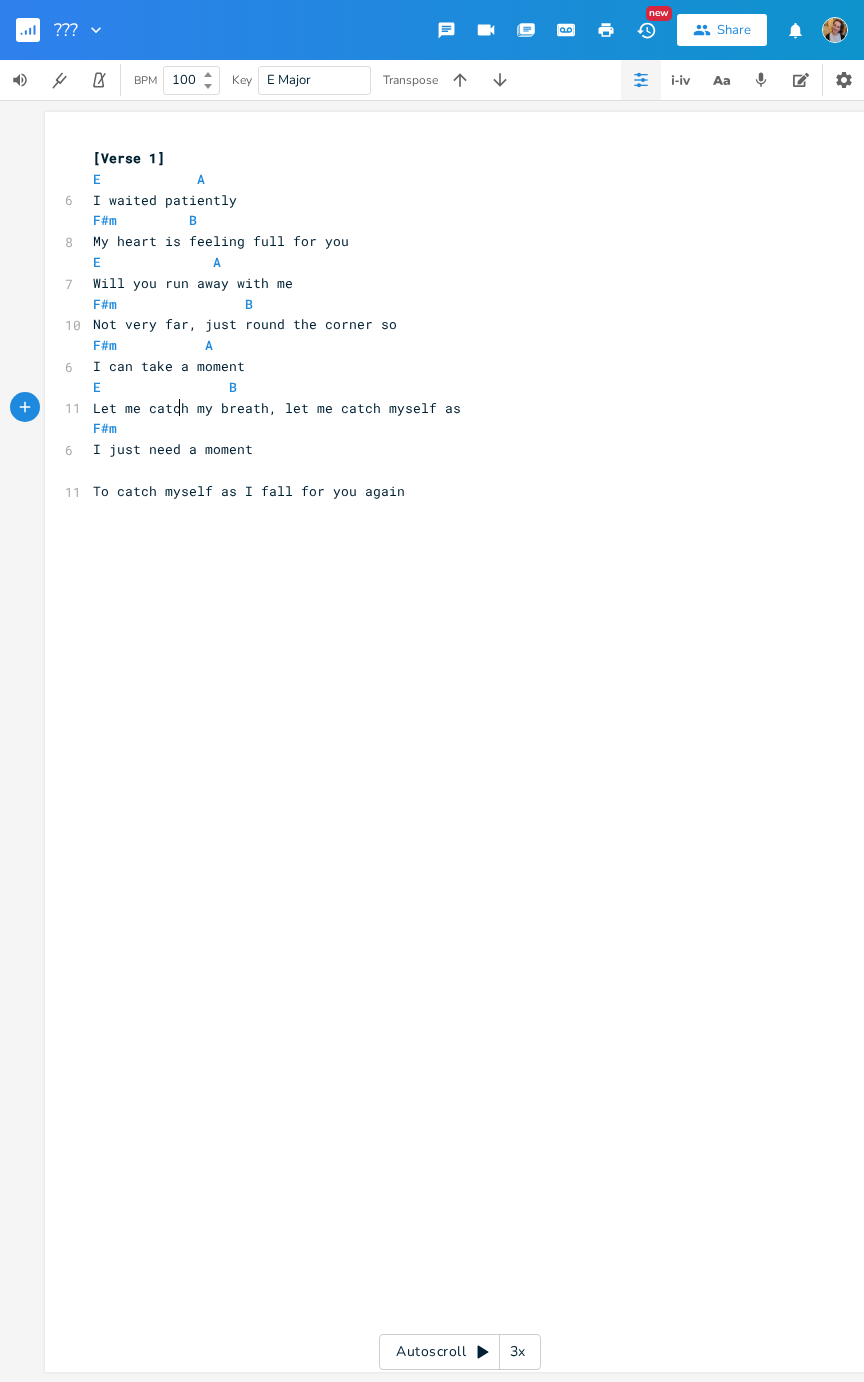 click on "F#m" at bounding box center [450, 428] 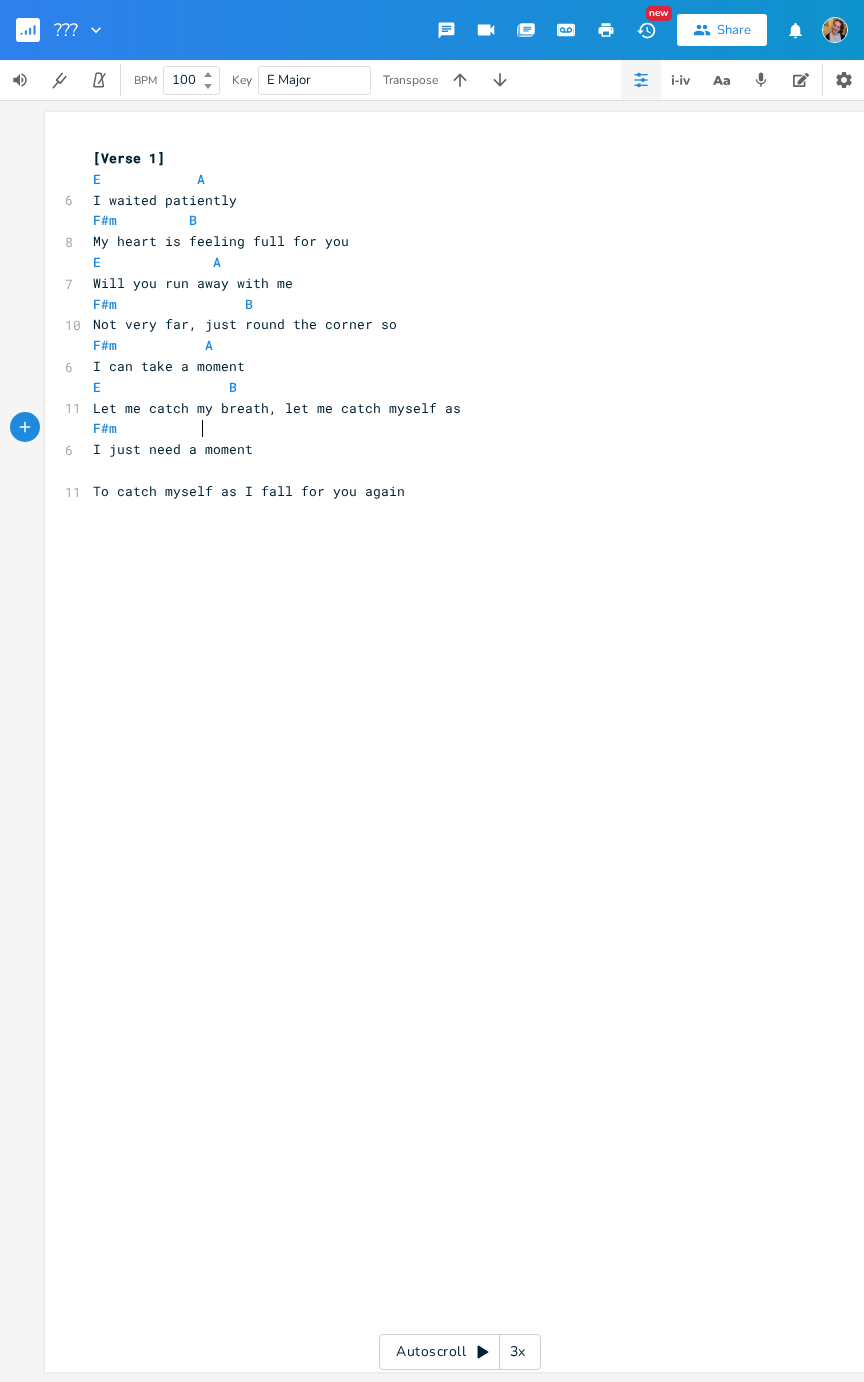 scroll, scrollTop: 0, scrollLeft: 40, axis: horizontal 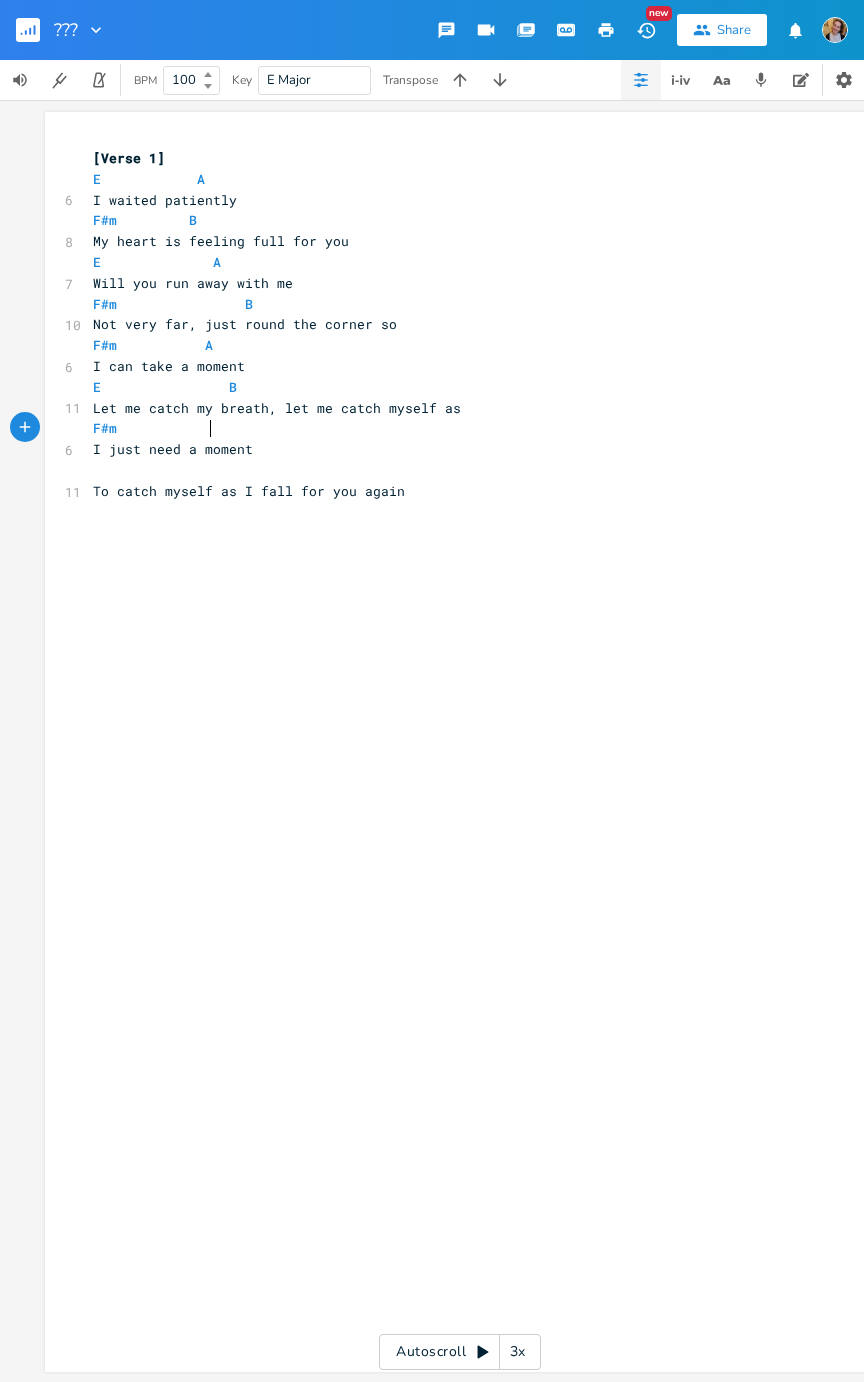 type on "A" 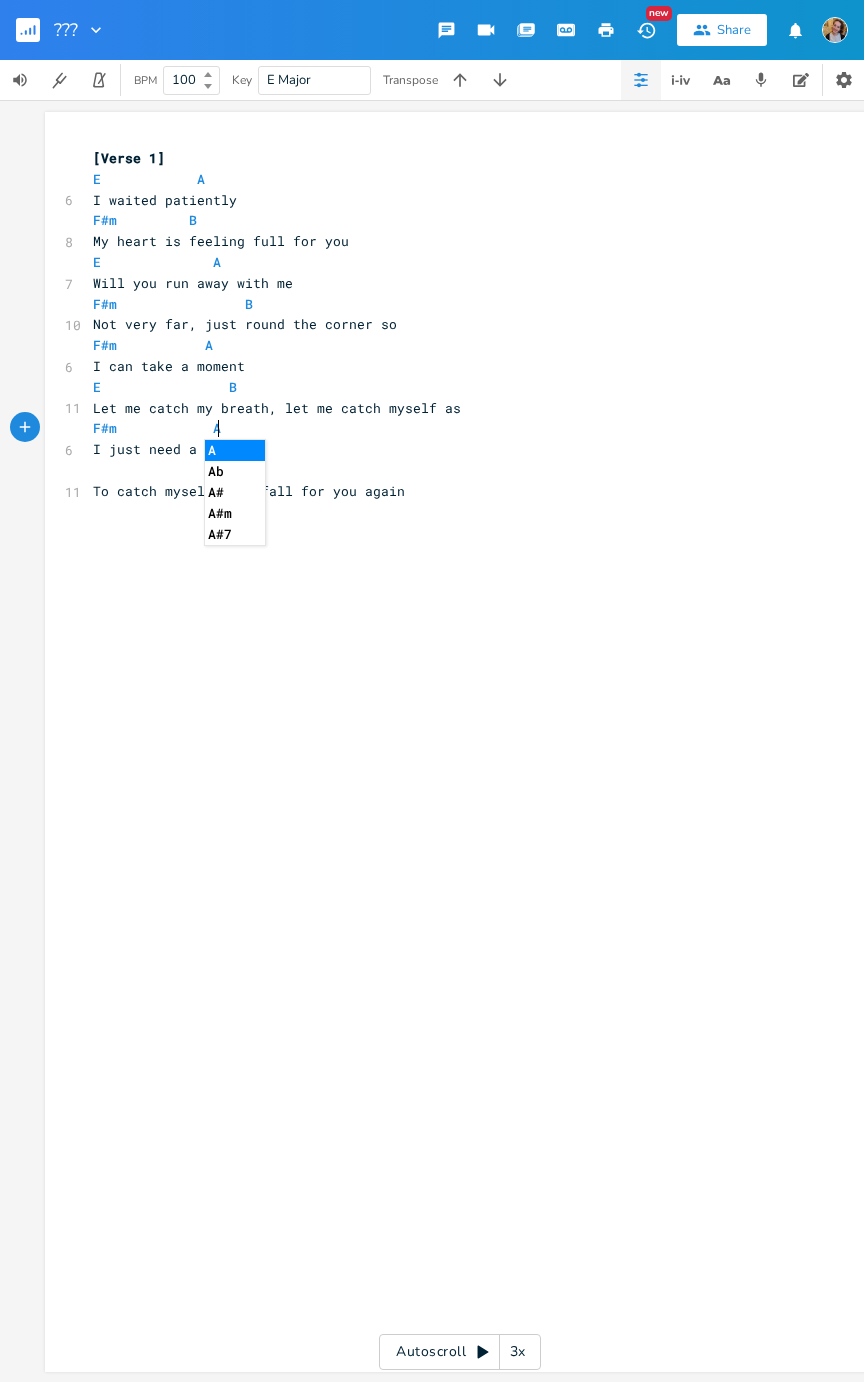 click on "I just need a moment" at bounding box center (450, 449) 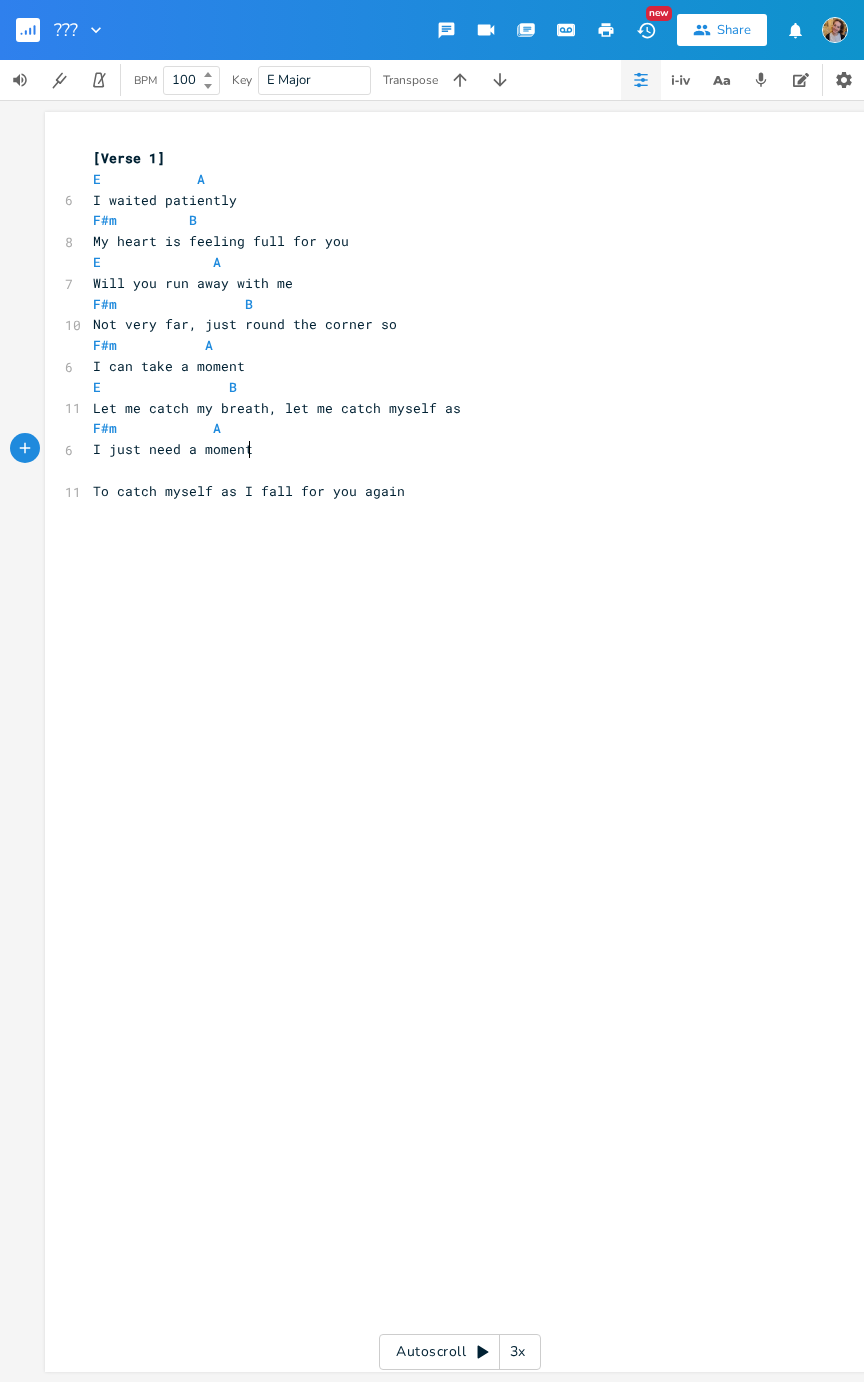 click on "​" at bounding box center [450, 470] 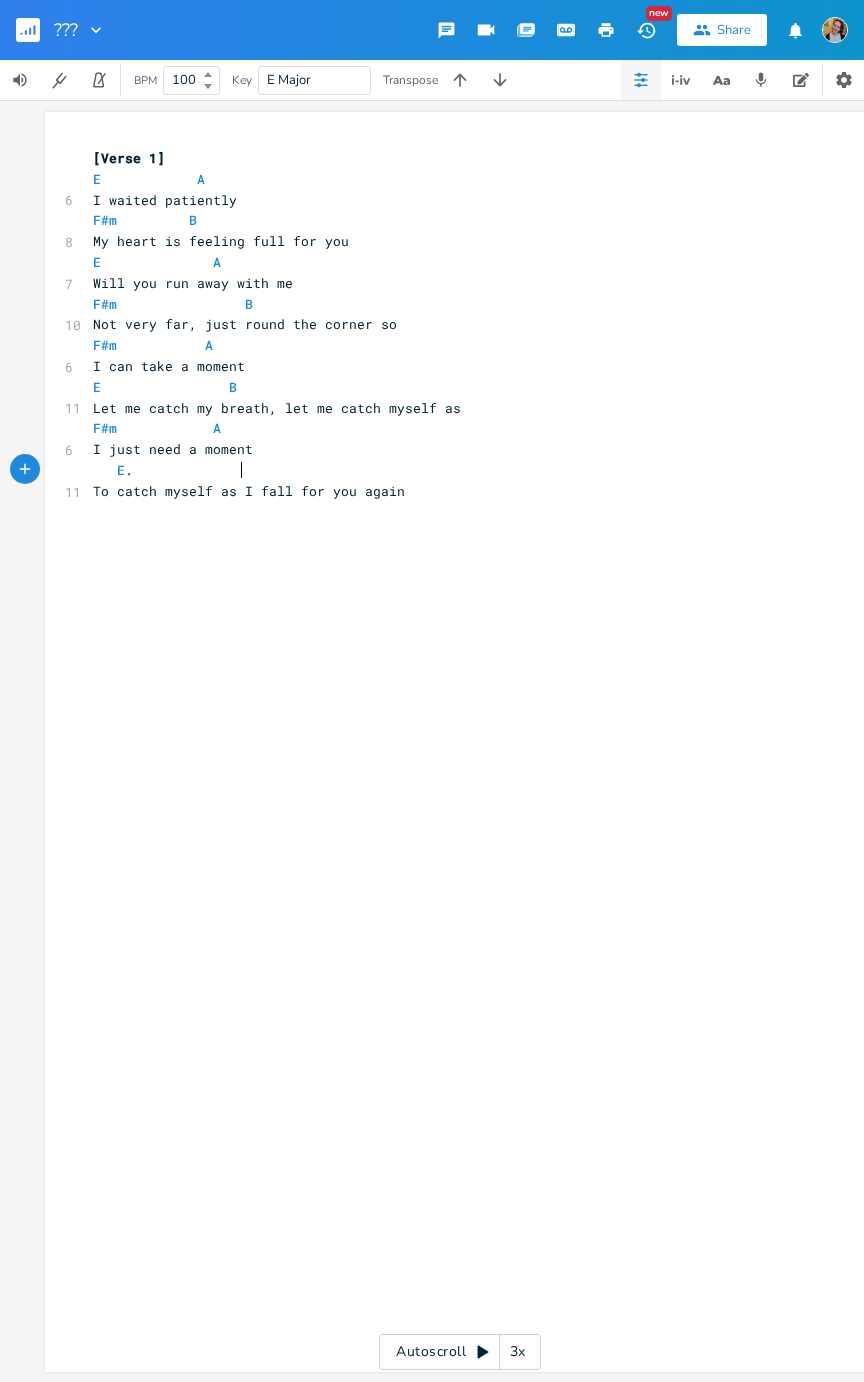 scroll, scrollTop: 0, scrollLeft: 68, axis: horizontal 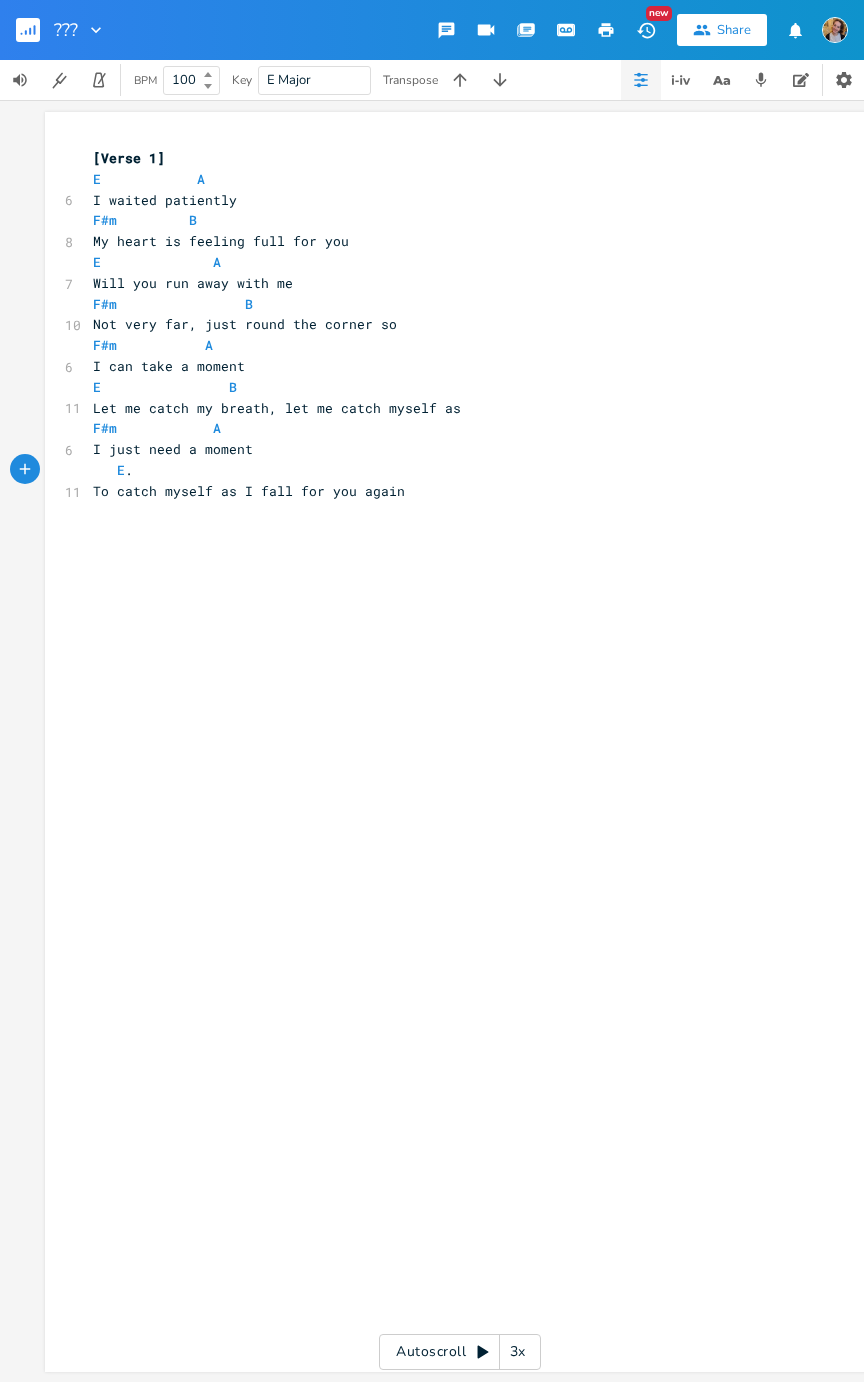 type on "E.              B" 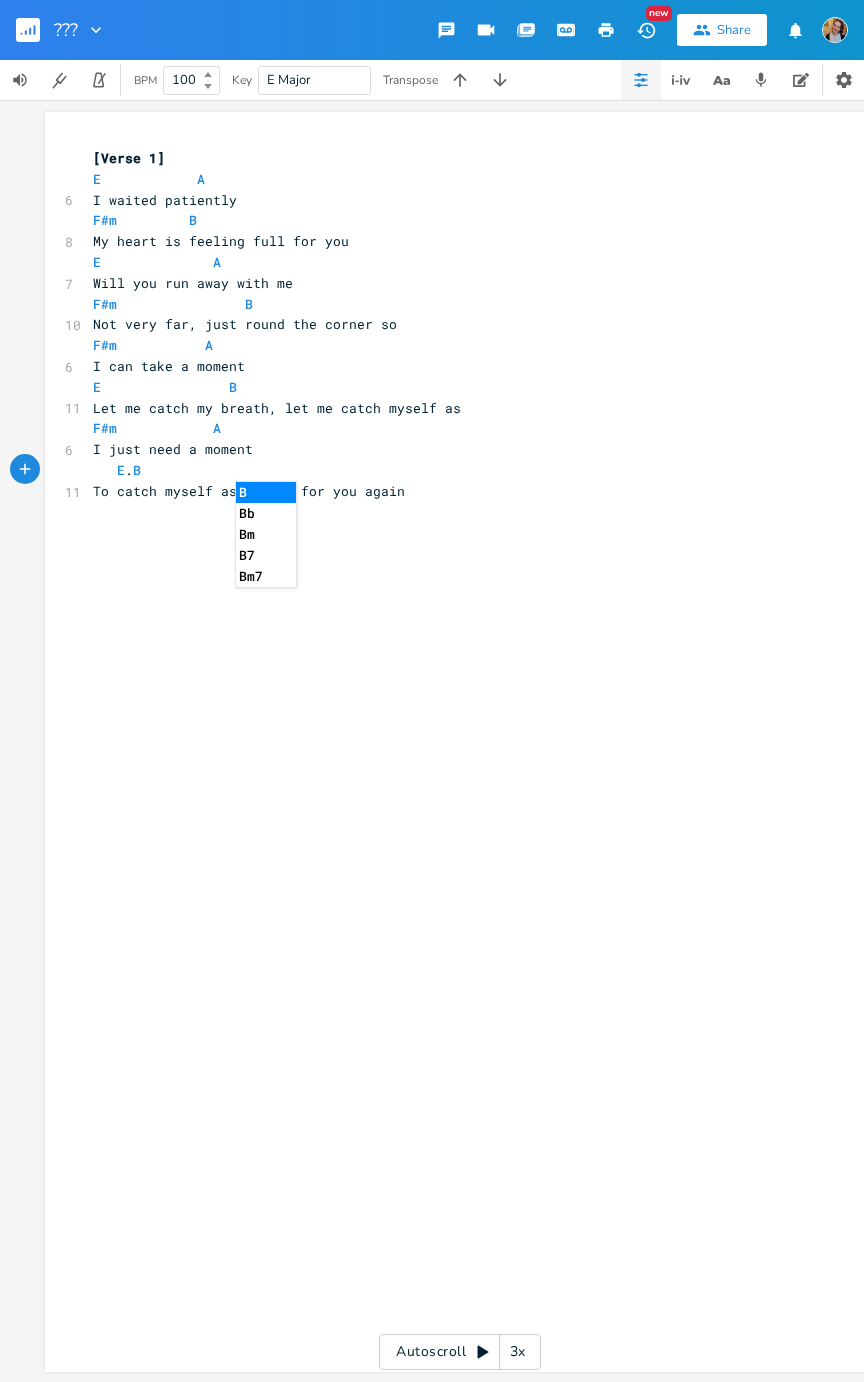 click on "To catch myself as I fall for you again" at bounding box center (450, 491) 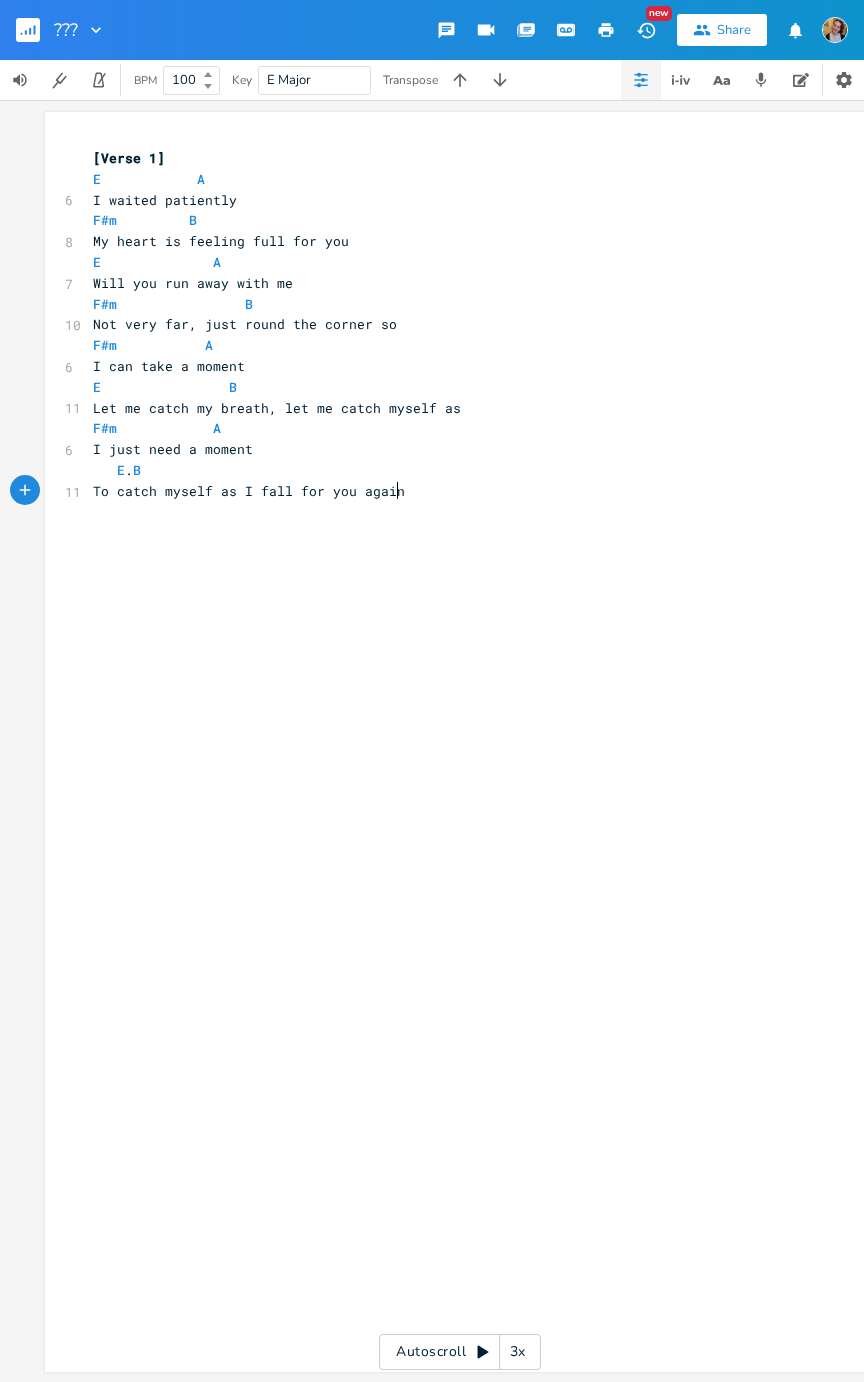 click on "Not very far, just round the corner so" at bounding box center (450, 324) 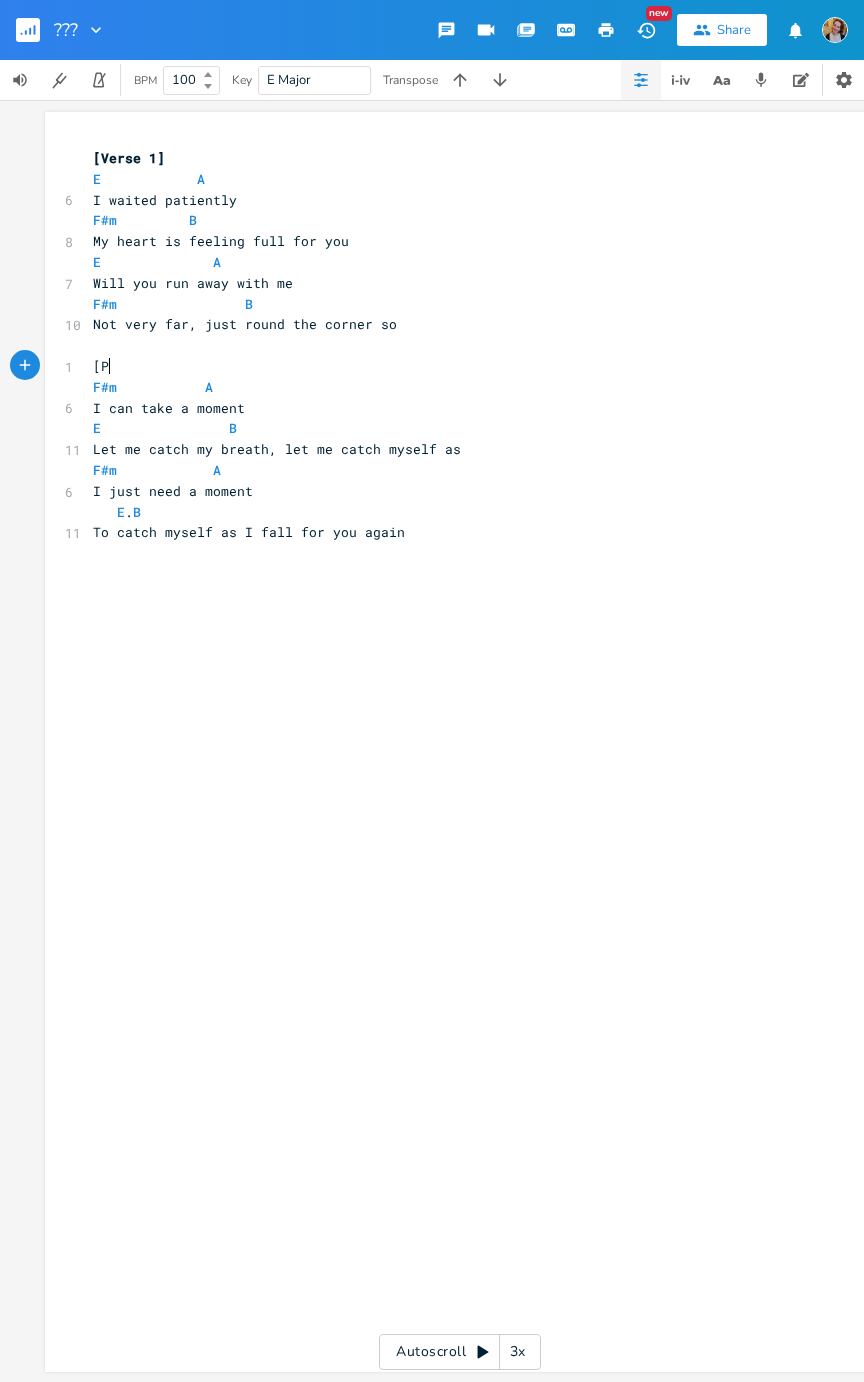 scroll, scrollTop: 0, scrollLeft: 20, axis: horizontal 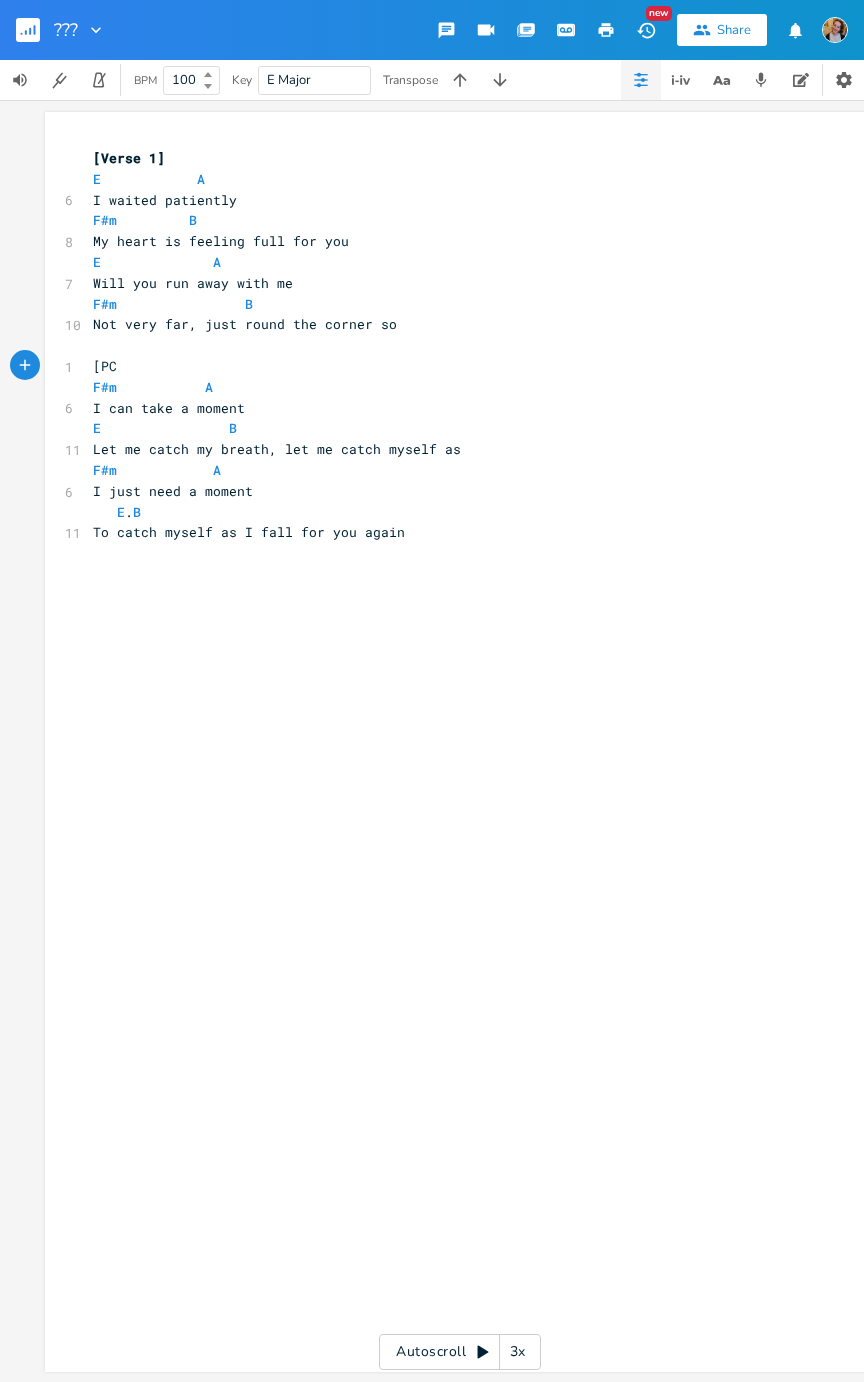 type on "[PC]" 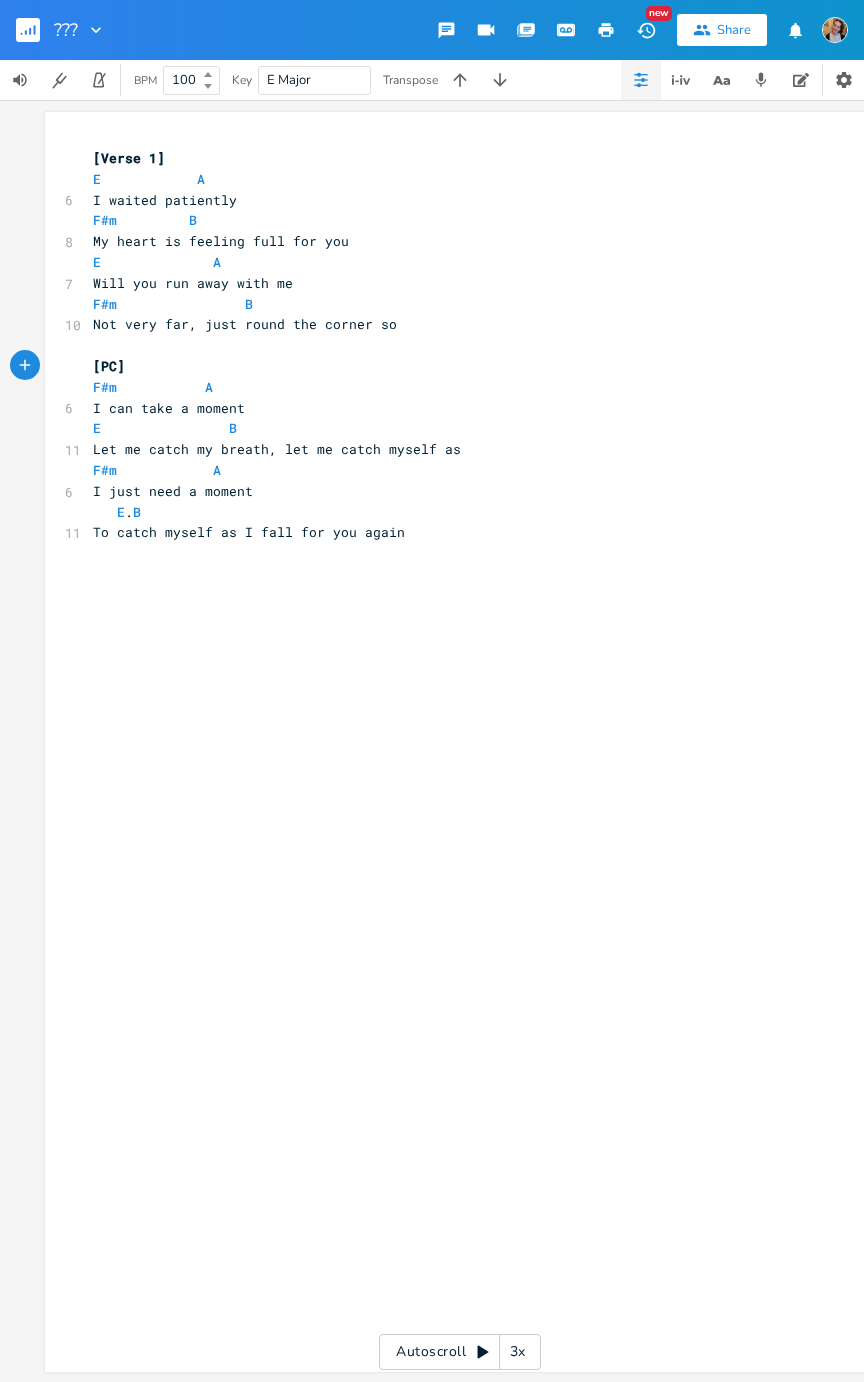 click on "xxxxxxxxxx   [Verse 1] E              A 6 I waited patiently F#m           B 8 My heart is feeling full for you E                A 7 Will you run away with me F#m                  B 10 Not very far, just round the corner so ​ [PC] F#m             A 6 I can take a moment E                  B 11 Let me catch my breath, let me catch myself as F#m              A 6 I just need a moment     E .               B 11 To catch myself as I fall for you again" at bounding box center (450, 345) 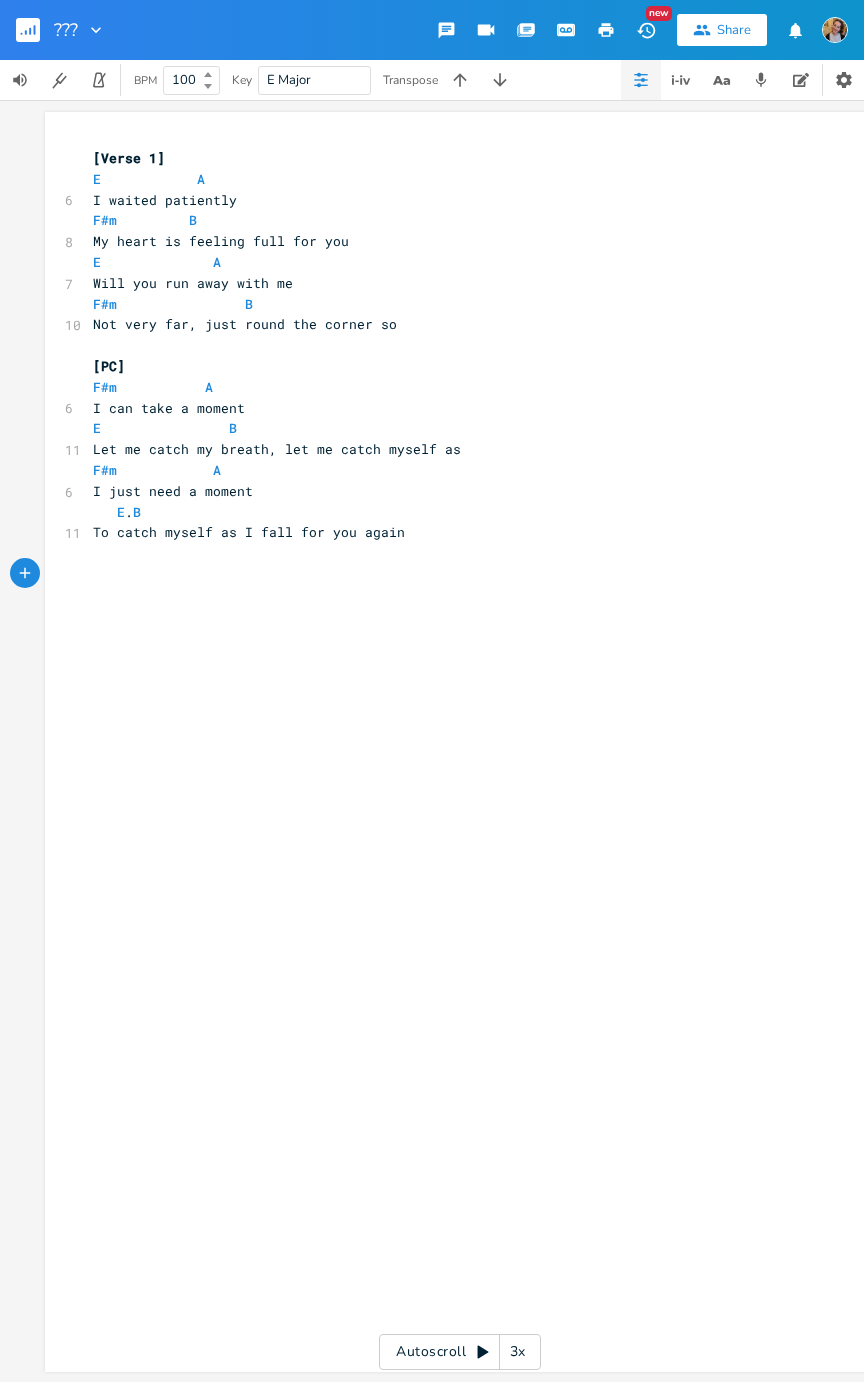 scroll, scrollTop: 0, scrollLeft: 4, axis: horizontal 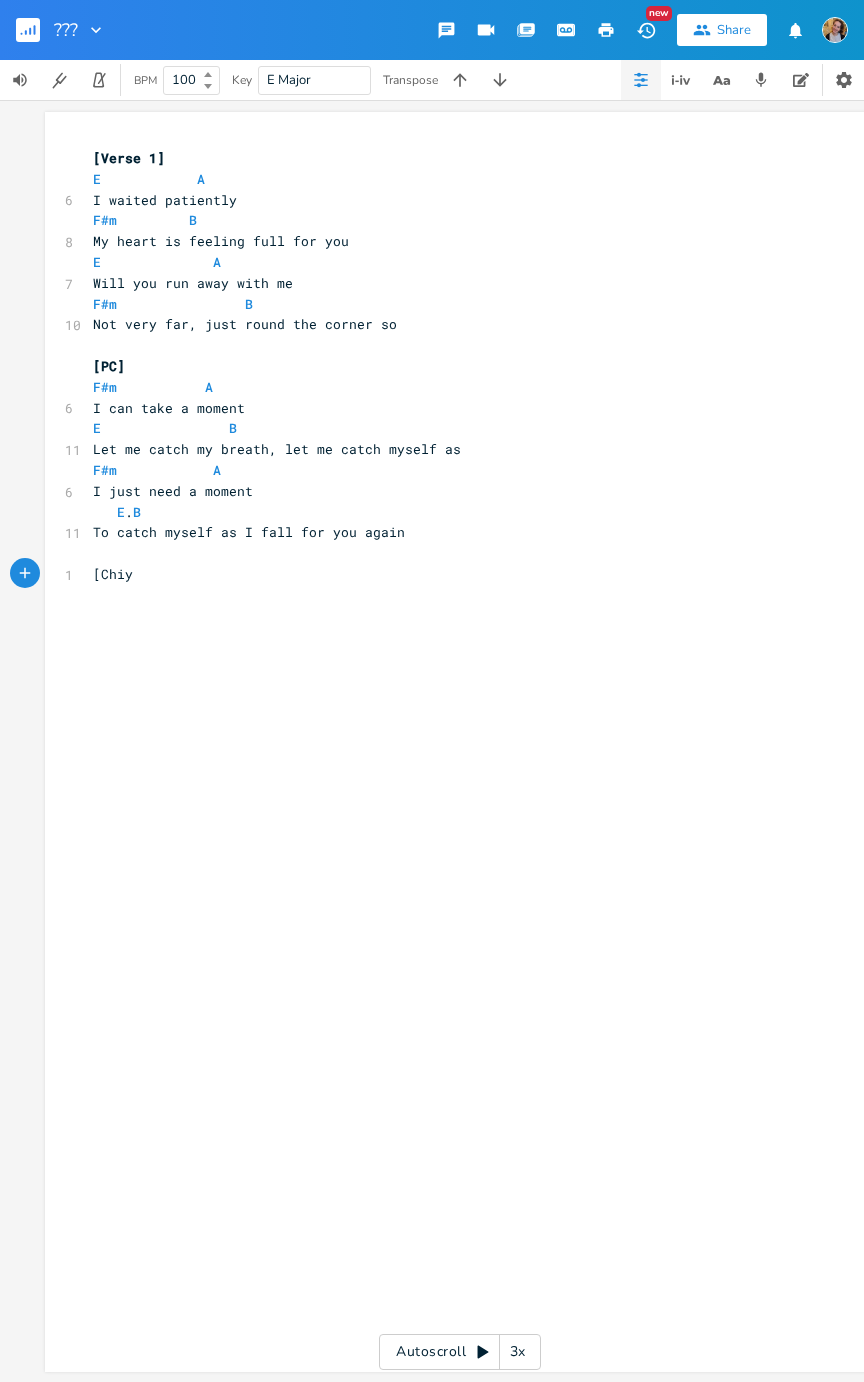type on "[Chiys" 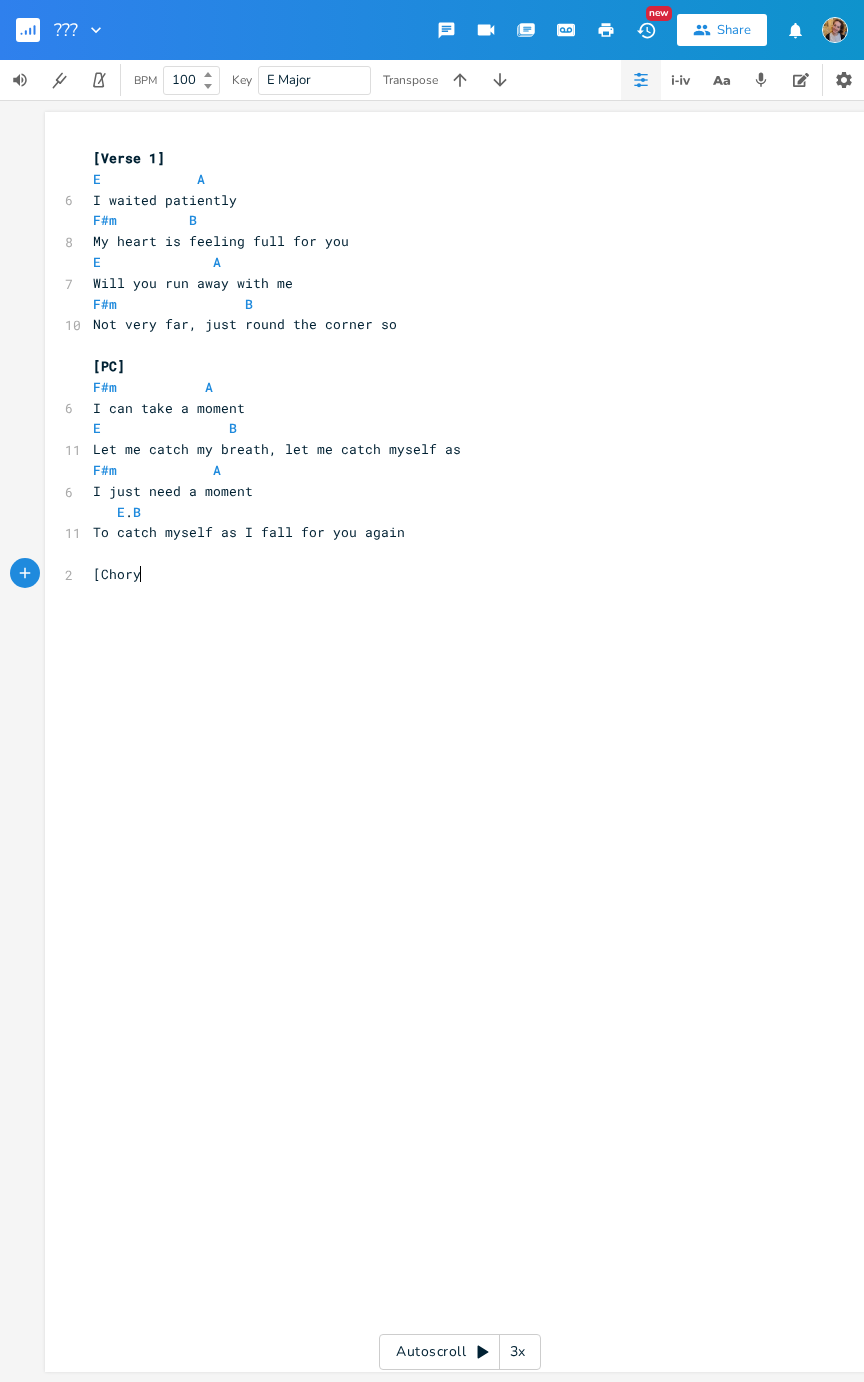 type on "orys" 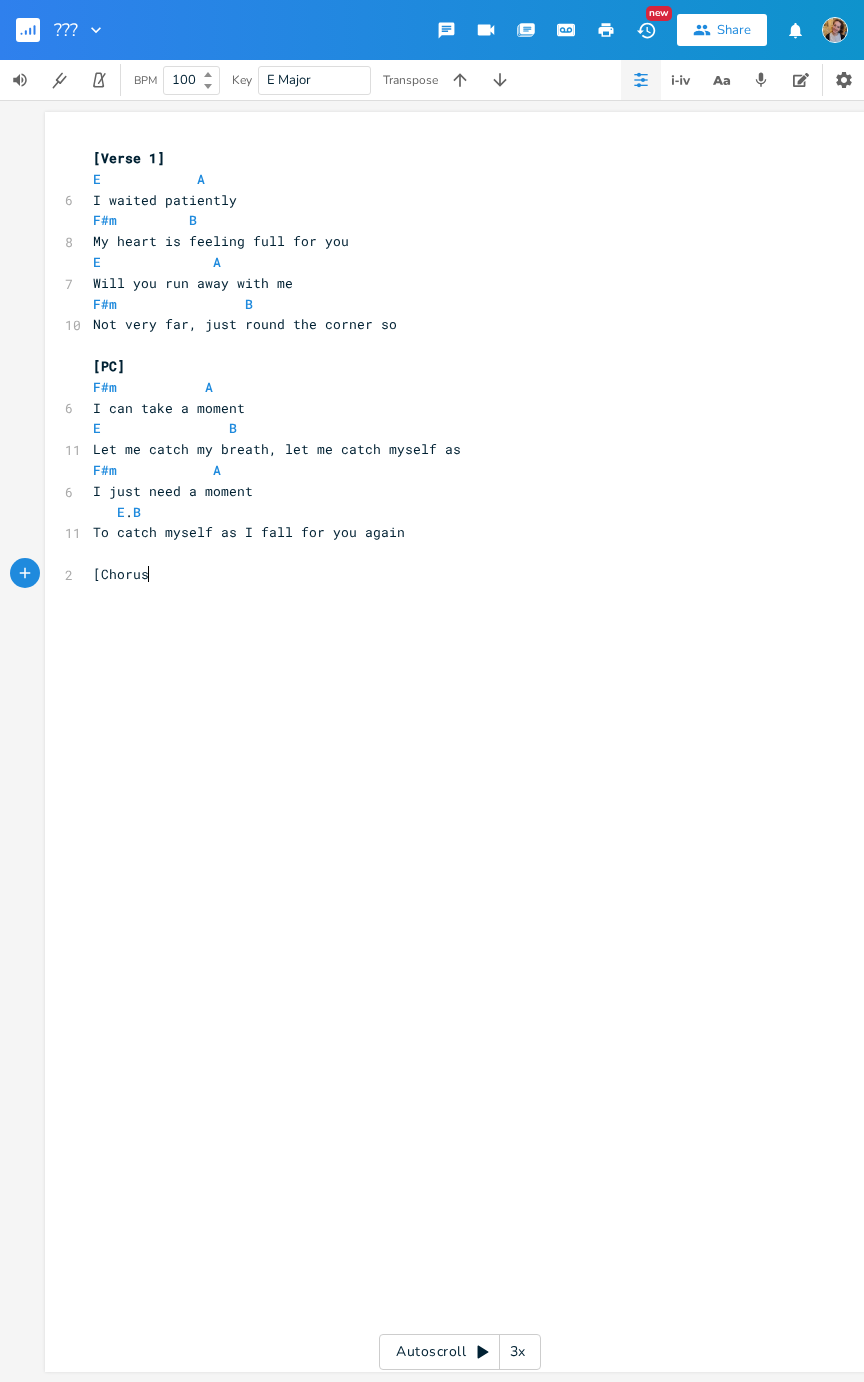 scroll, scrollTop: 0, scrollLeft: 12, axis: horizontal 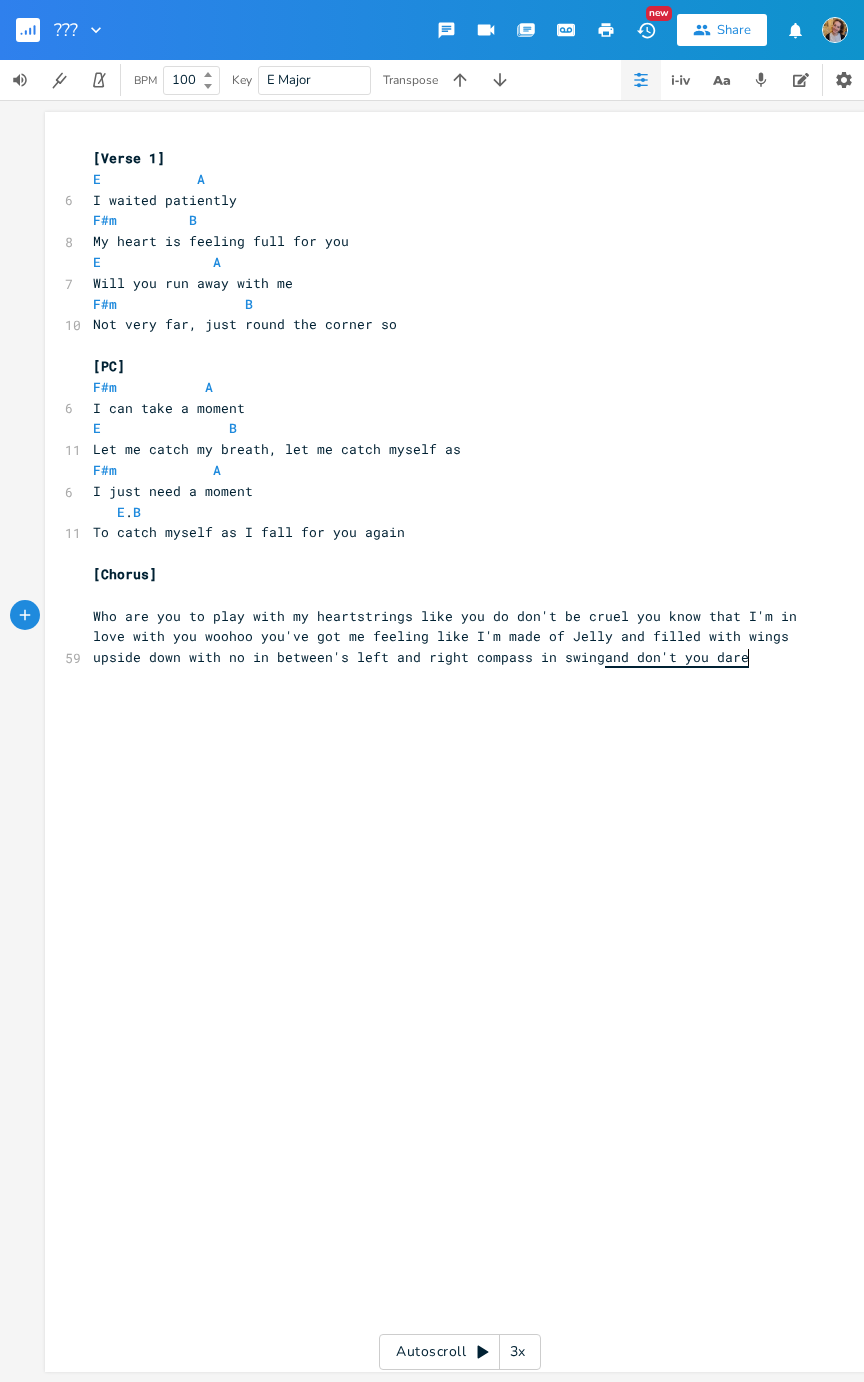 type on "Who are you to play with my heartstrings like you do don't be cruel you know that I'm in love with you woohoo you've got me feeling like I'm made of Jelly and filled with wings upside down with no in between's left and right compass in swing and don't you dare stop" 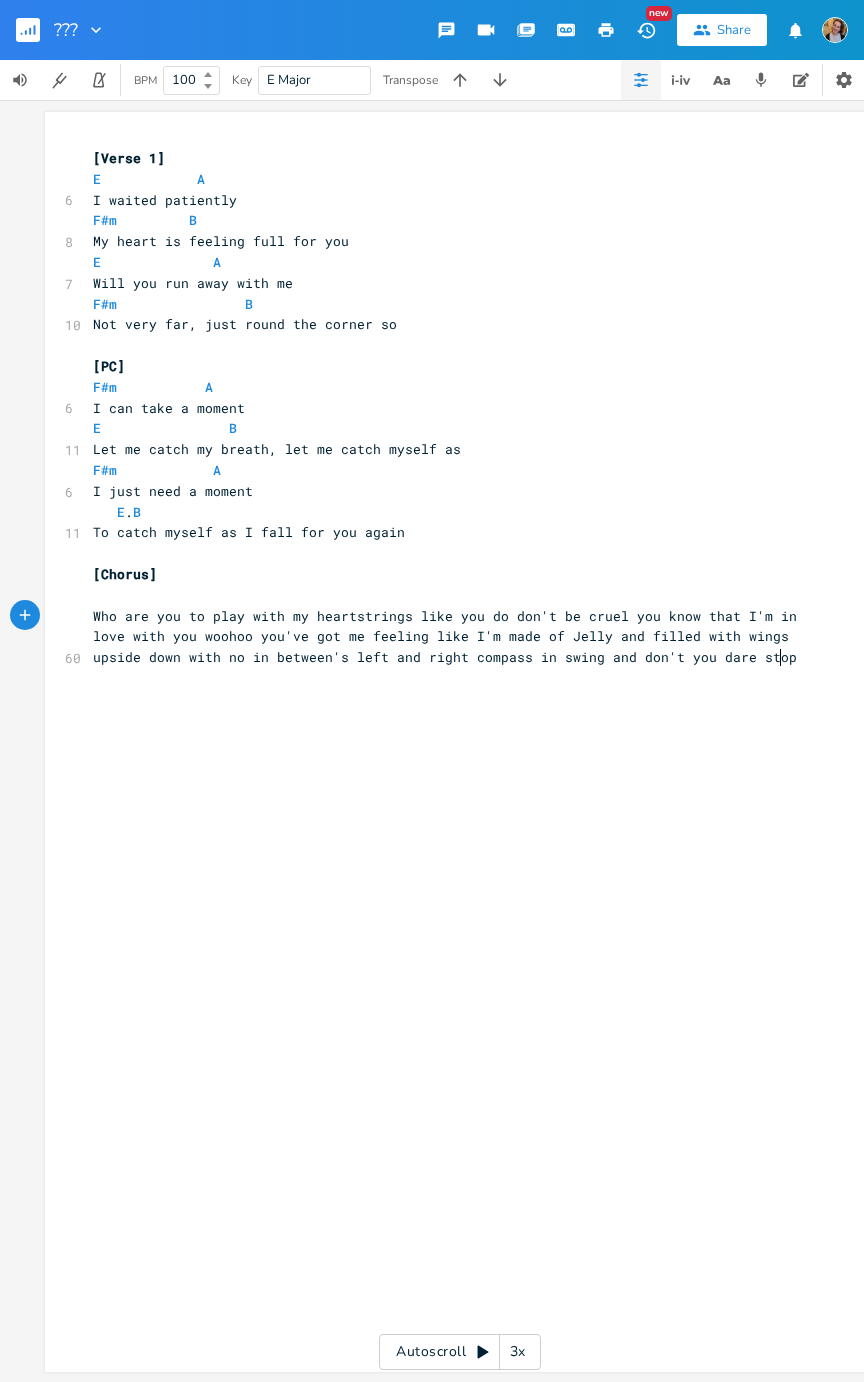 scroll, scrollTop: 0, scrollLeft: 610, axis: horizontal 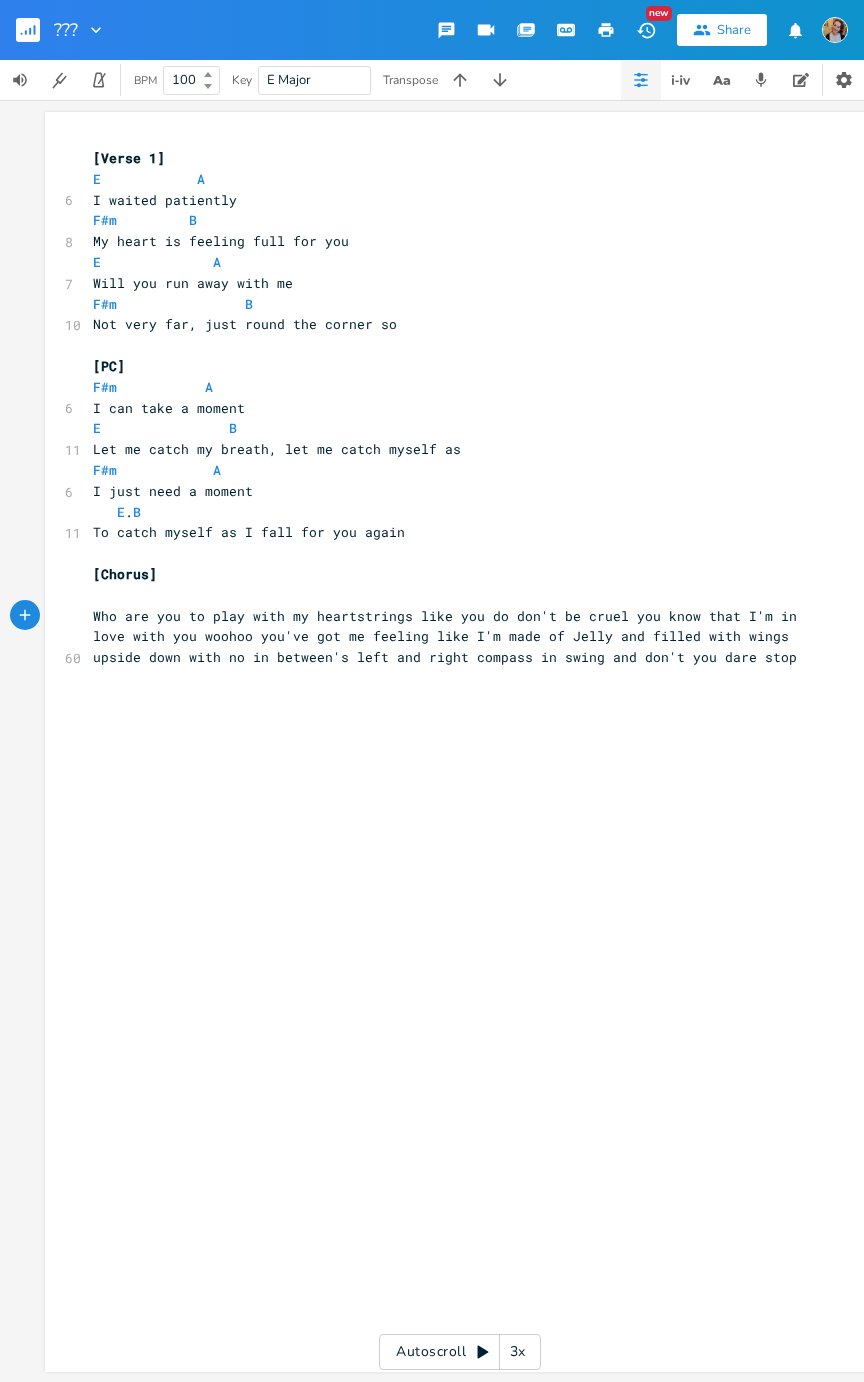 click on "Who are you to play with my heartstrings like you do don't be cruel you know that I'm in love with you woohoo you've got me feeling like I'm made of Jelly and filled with wings upside down with no in between's left and right compass in swing and don't you dare stop" at bounding box center [449, 637] 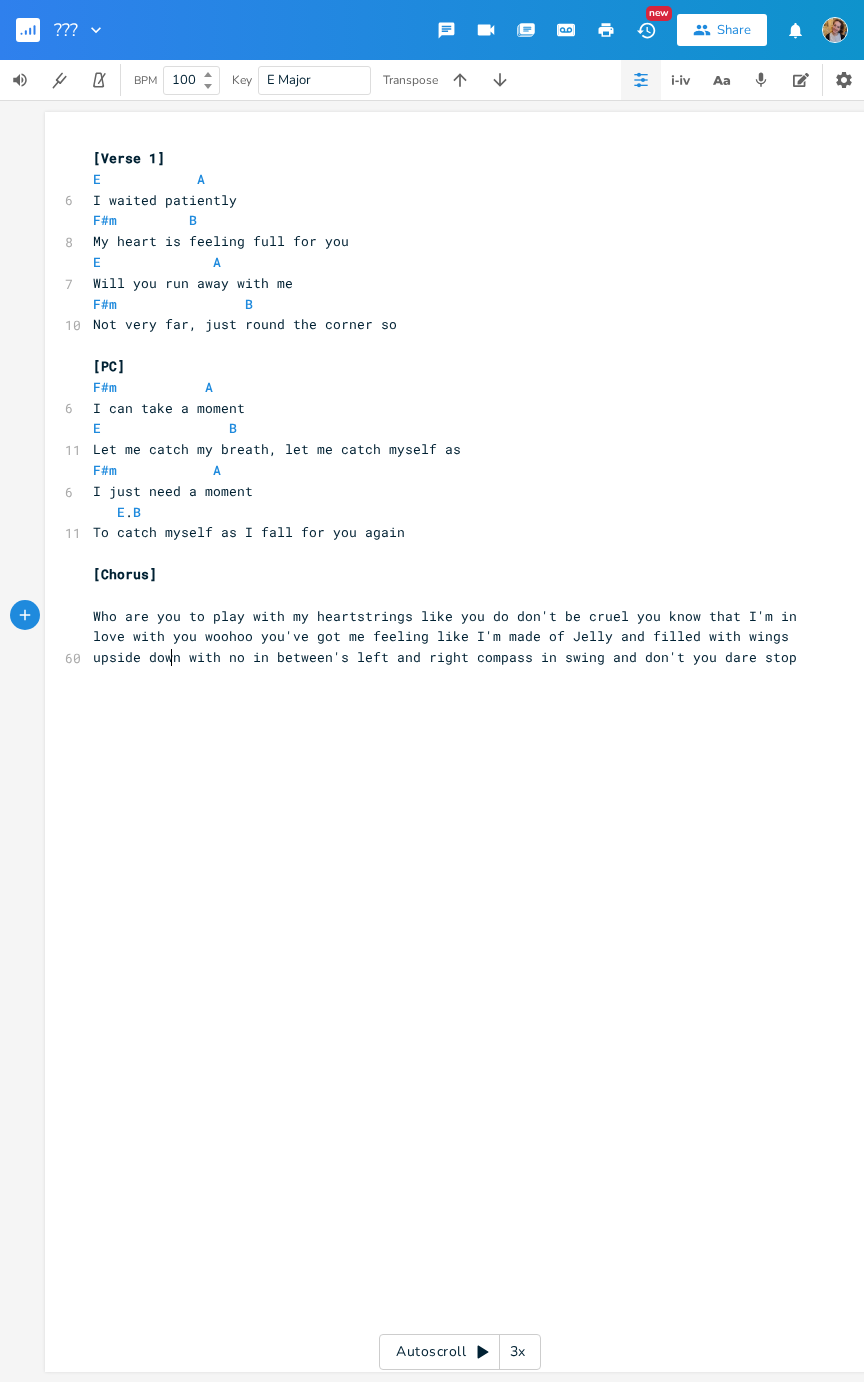 click on "Who are you to play with my heartstrings like you do don't be cruel you know that I'm in love with you woohoo you've got me feeling like I'm made of Jelly and filled with wings upside down with no in between's left and right compass in swing and don't you dare stop" at bounding box center [449, 637] 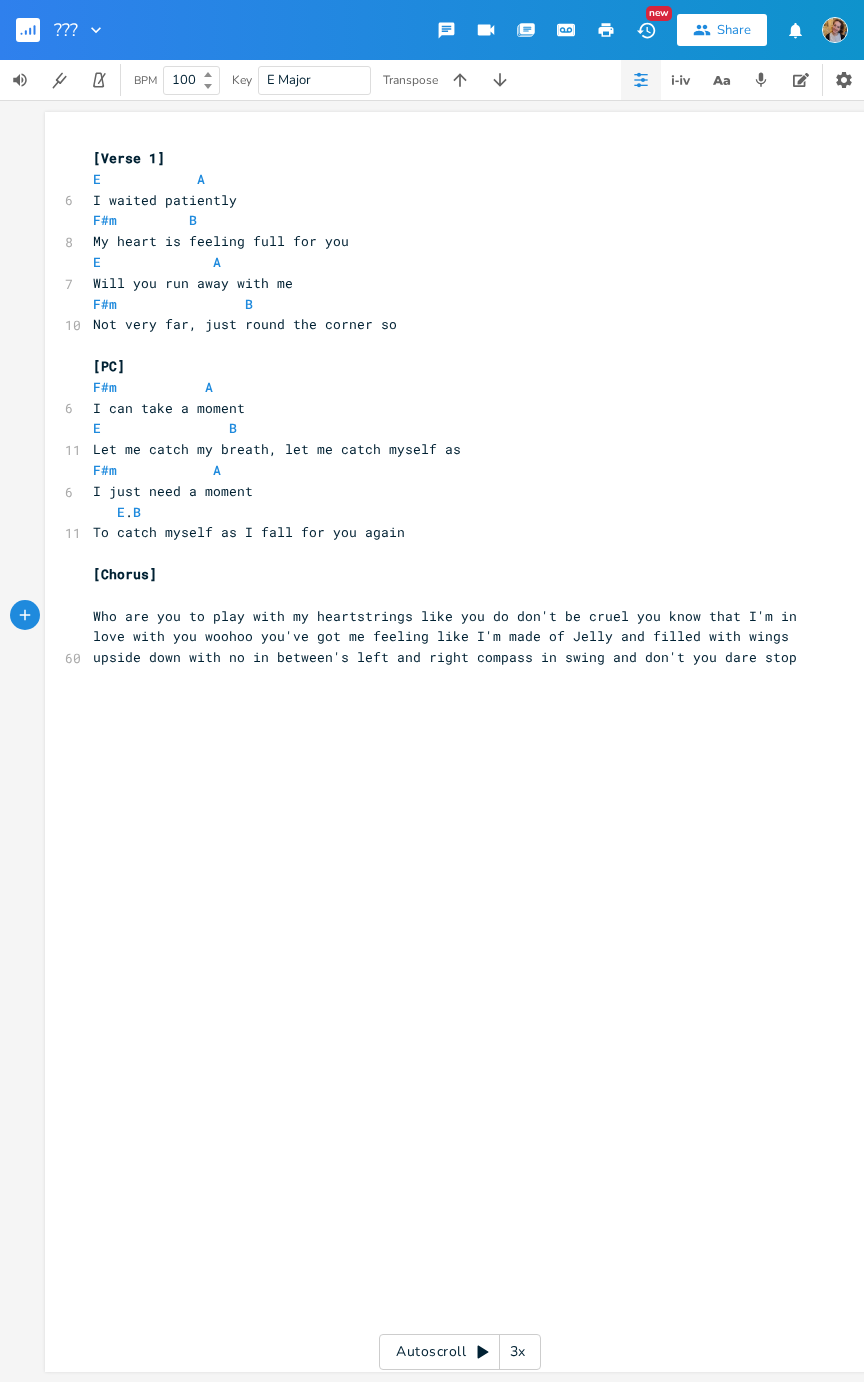 click on "Who are you to play with my heartstrings like you do don't be cruel you know that I'm in love with you woohoo you've got me feeling like I'm made of Jelly and filled with wings upside down with no in between's left and right compass in swing and don't you dare stop" at bounding box center [449, 637] 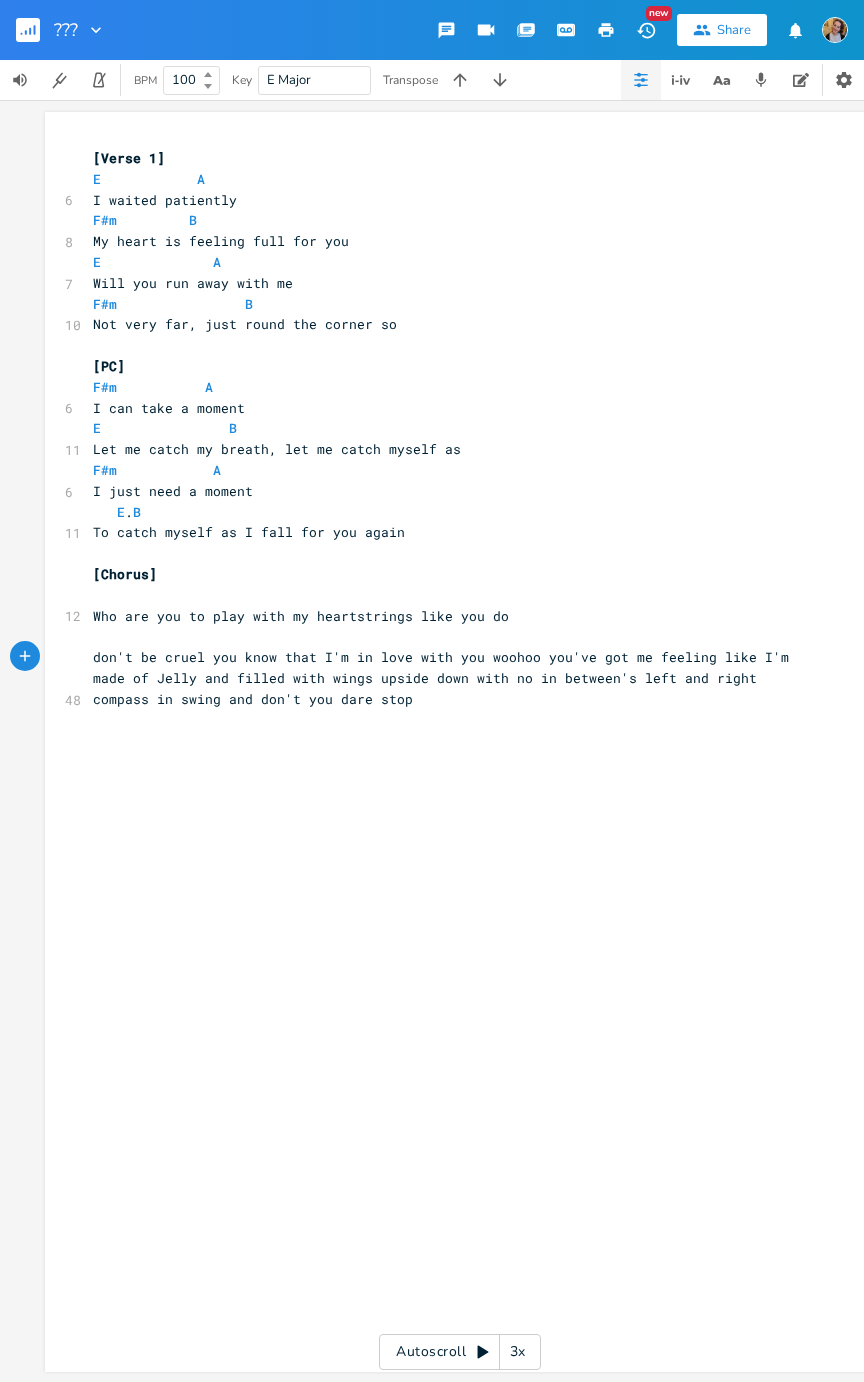 click on "​" at bounding box center [450, 595] 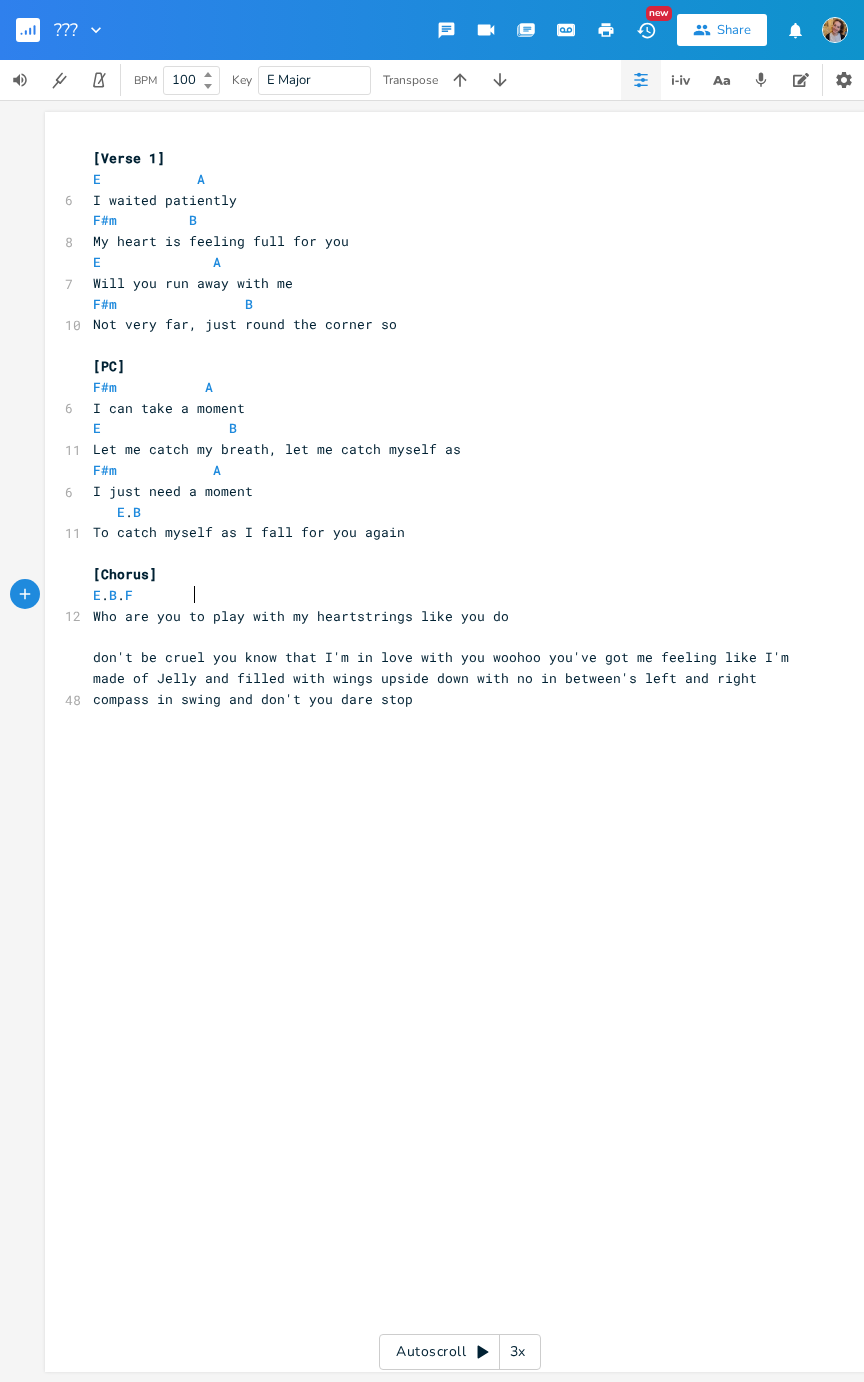 scroll, scrollTop: 0, scrollLeft: 56, axis: horizontal 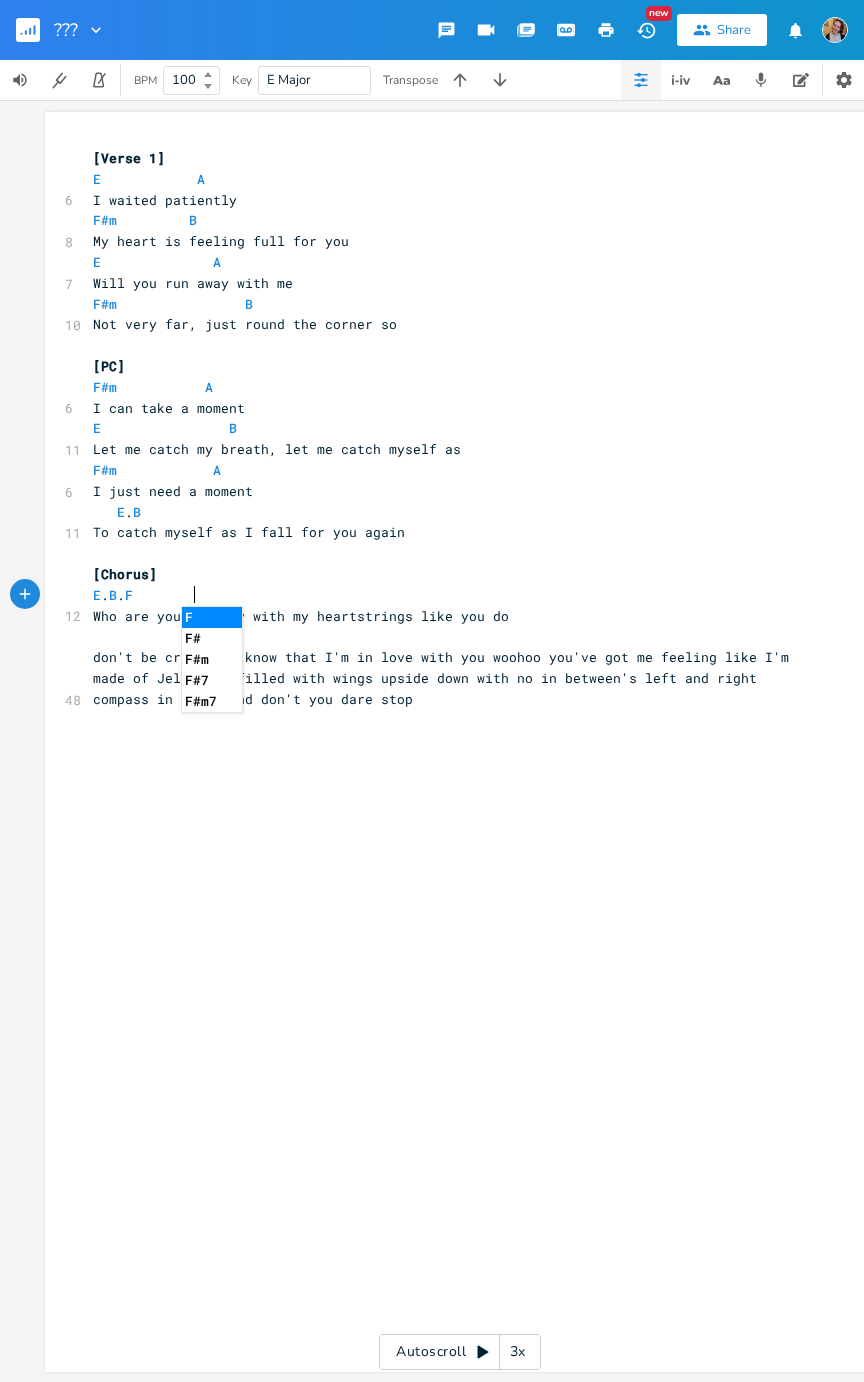 type on "E.   B.     F" 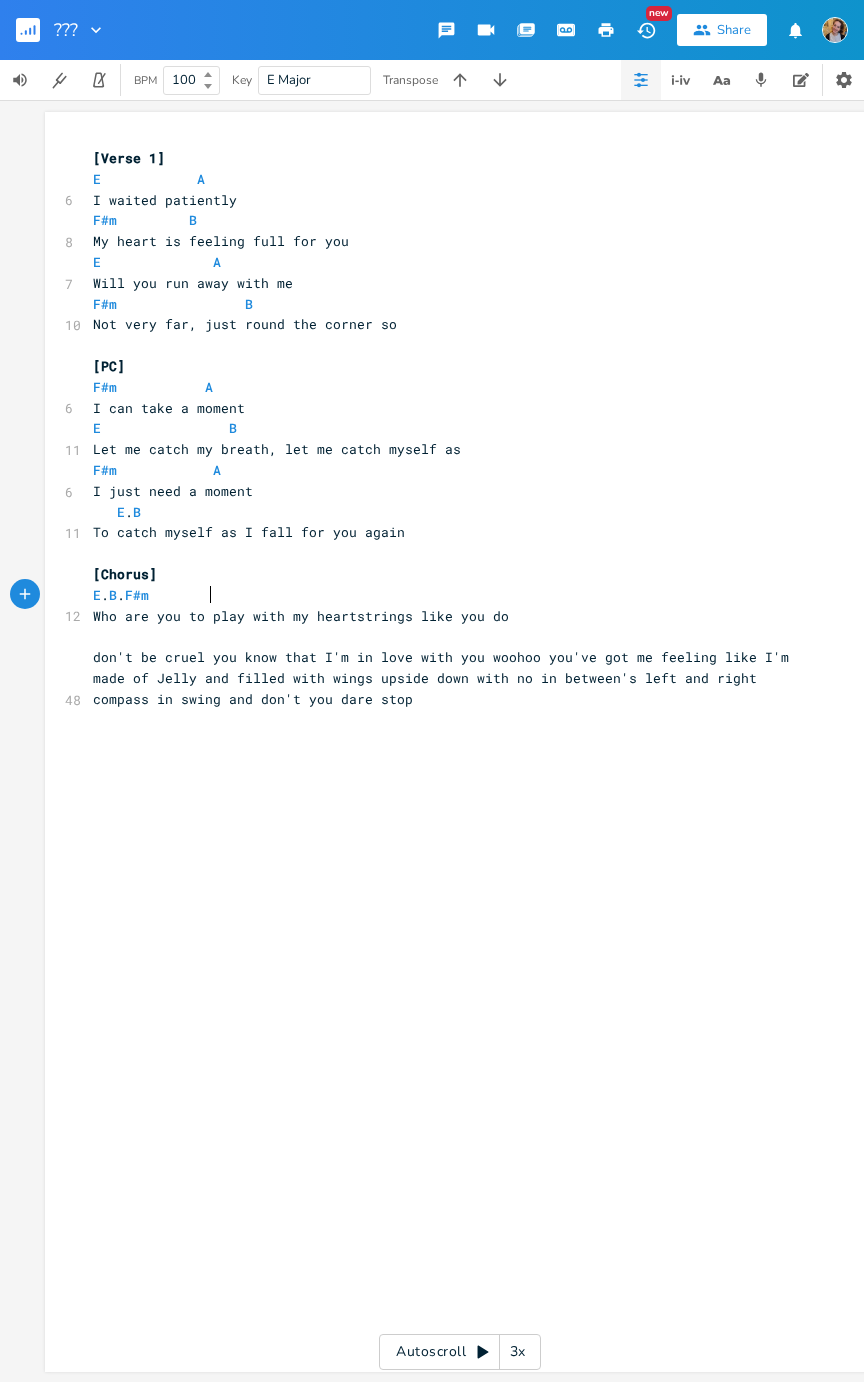 click on "E .    B .      F#m" at bounding box center [450, 595] 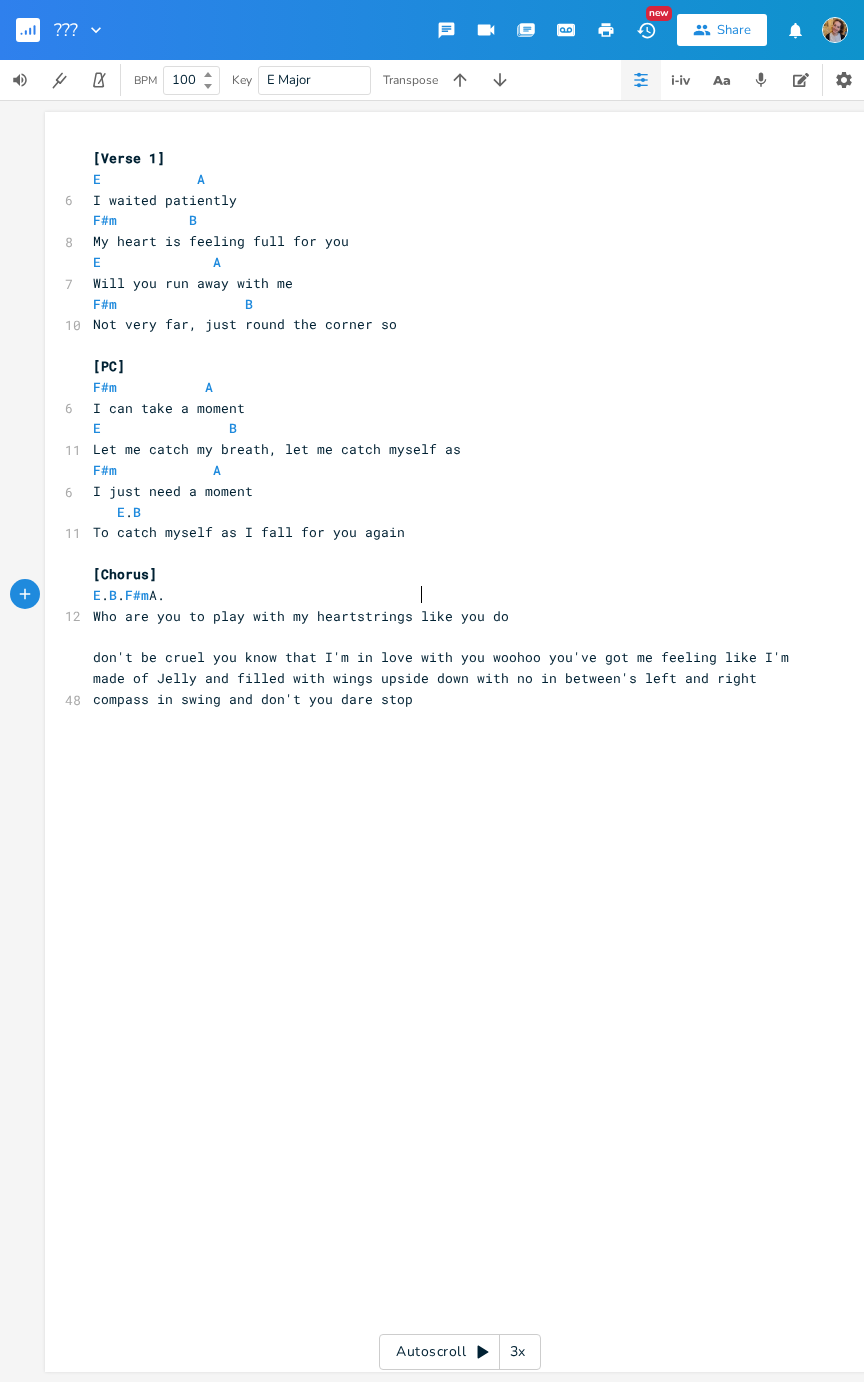scroll, scrollTop: 0, scrollLeft: 97, axis: horizontal 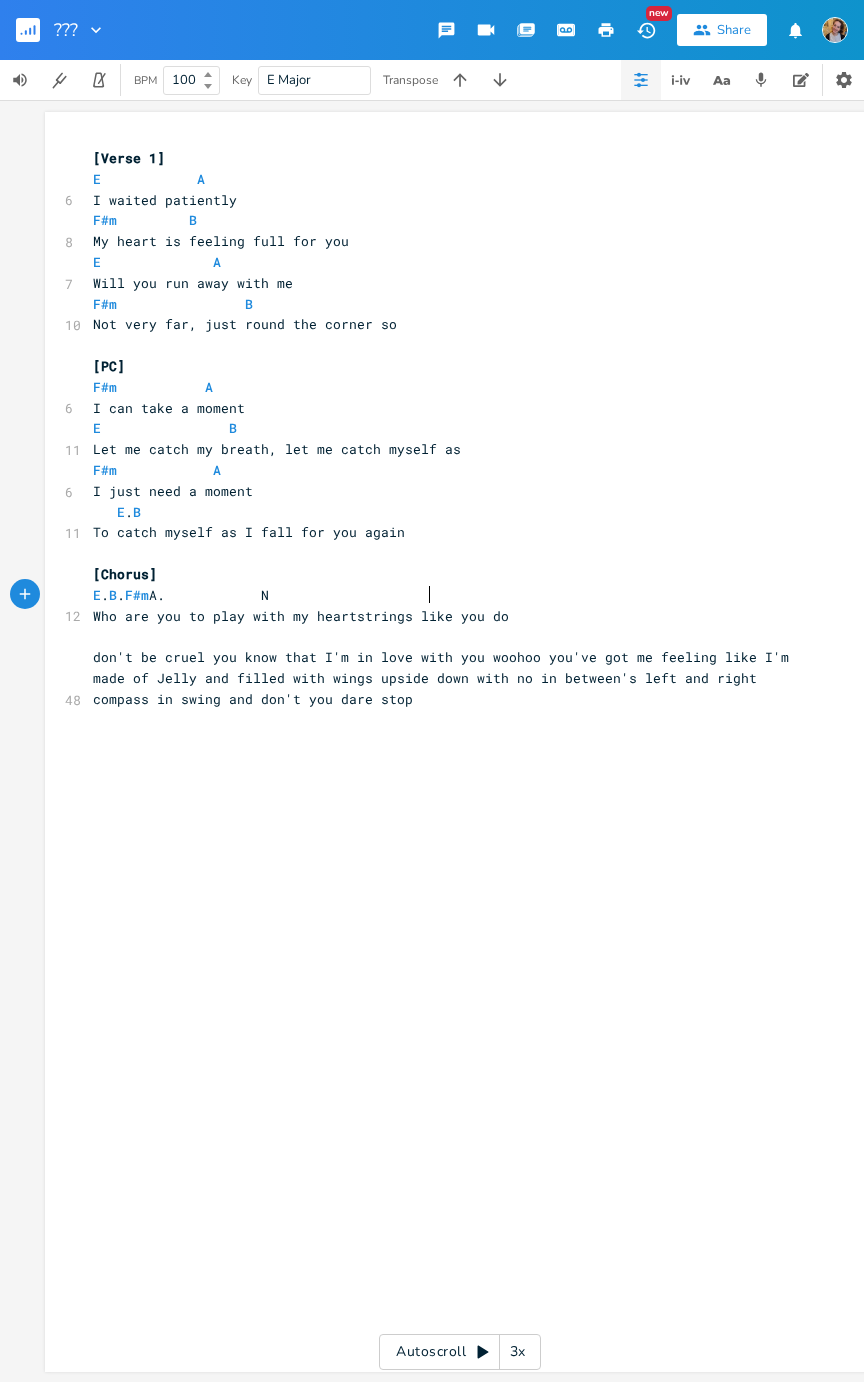type on "A.            N" 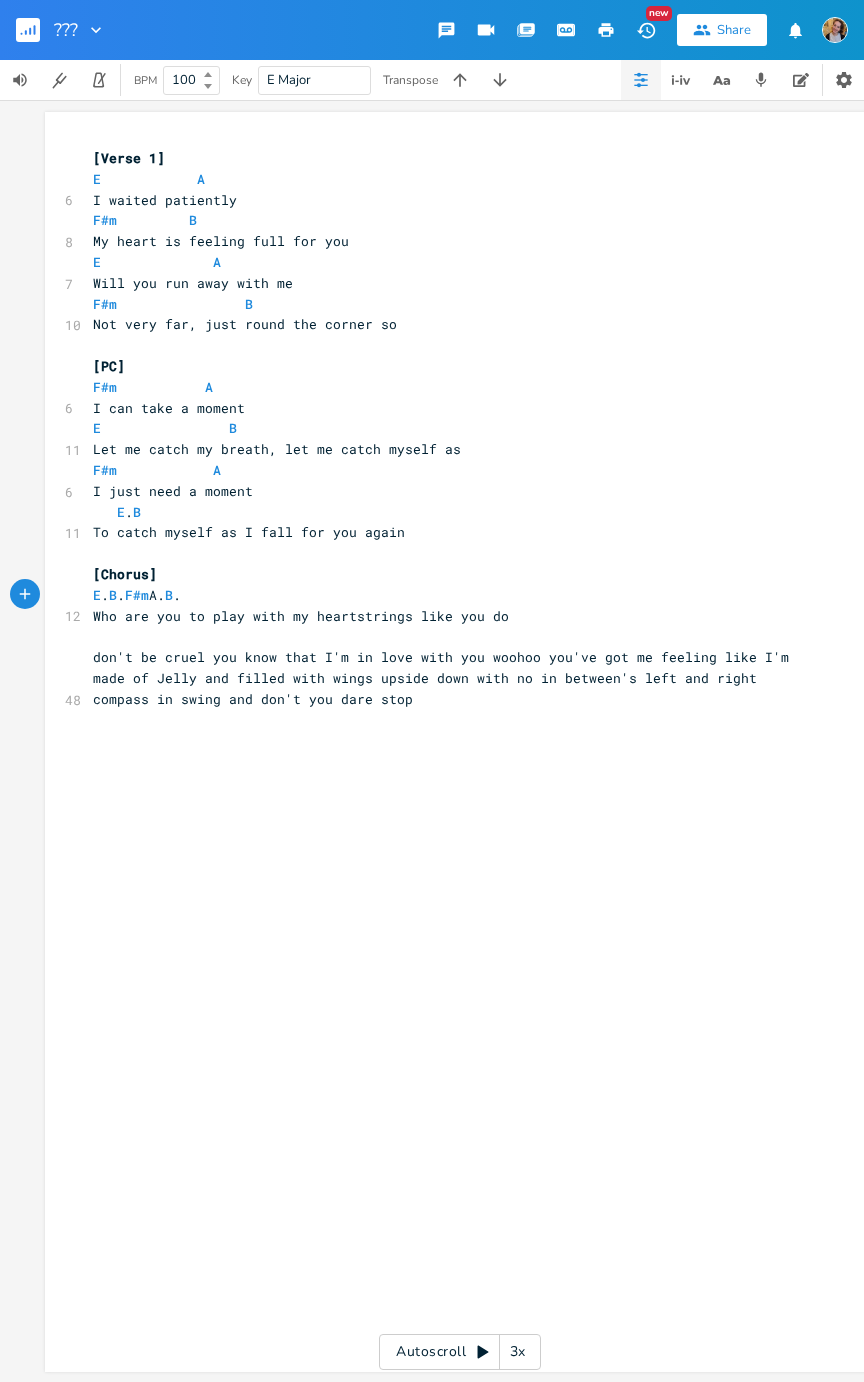 scroll, scrollTop: 0, scrollLeft: 31, axis: horizontal 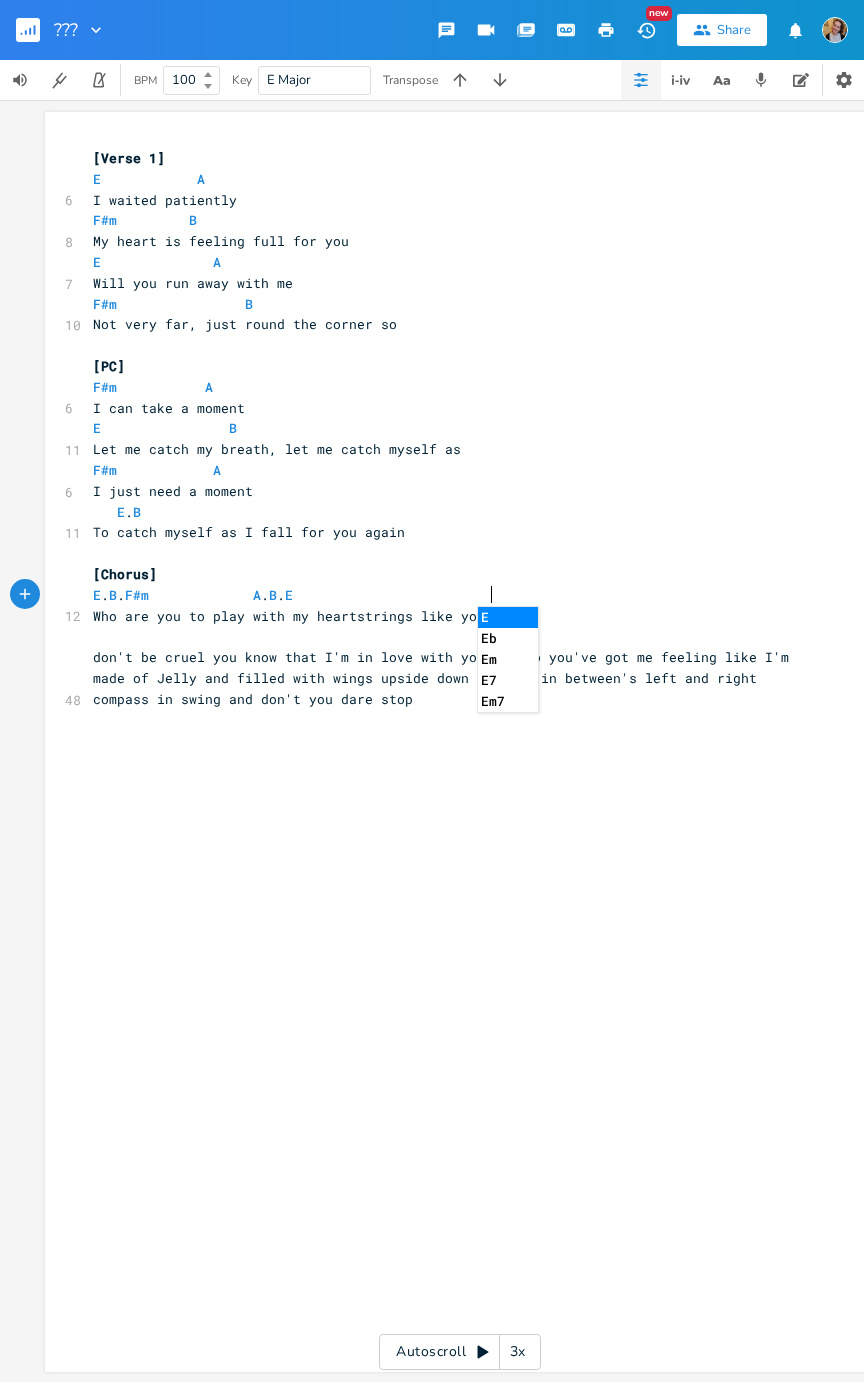 click on "E .    B .      F#m               A .             B .       E" at bounding box center (193, 595) 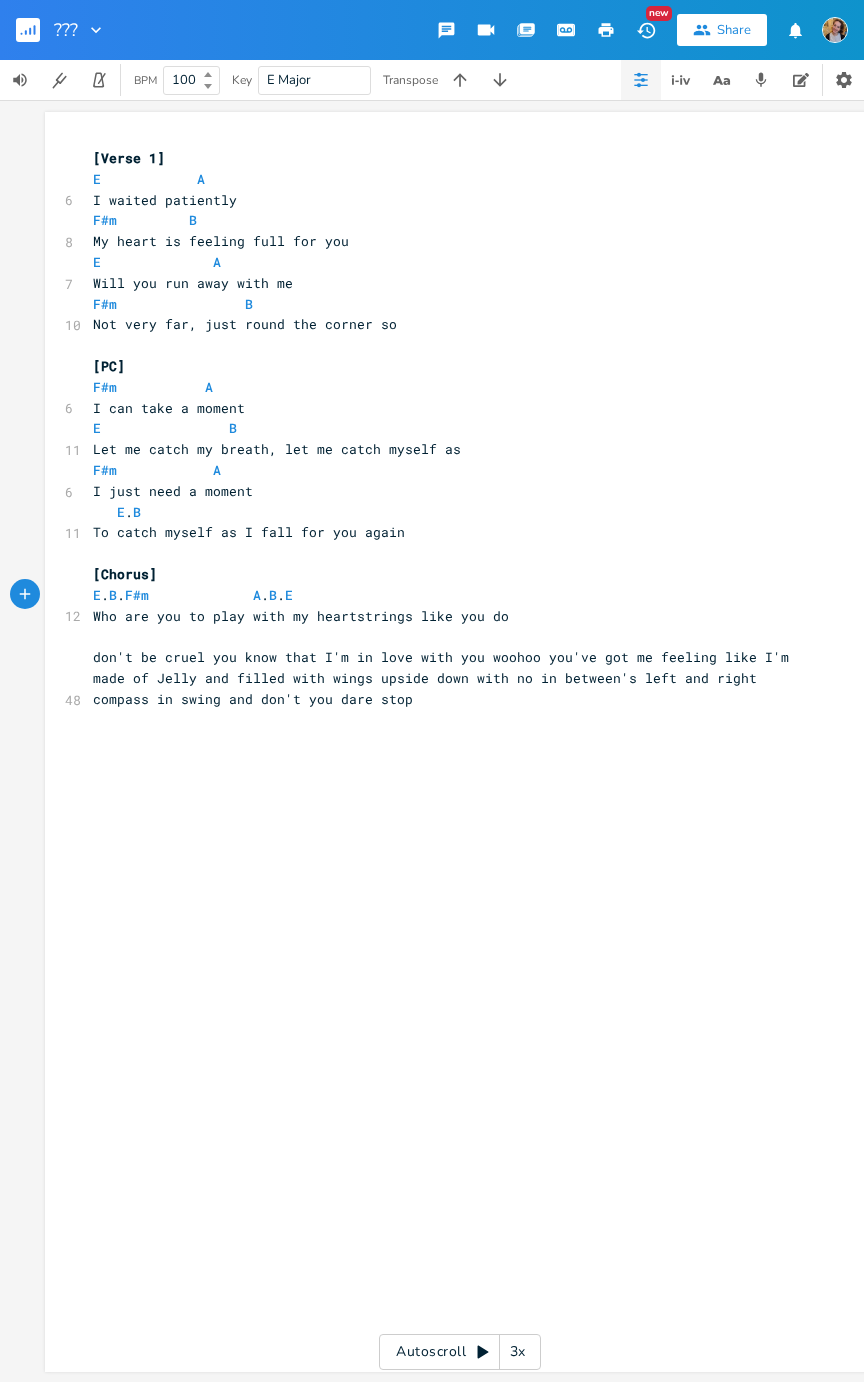 click on "E .    B .      F#m               A .             B .       E" at bounding box center [450, 595] 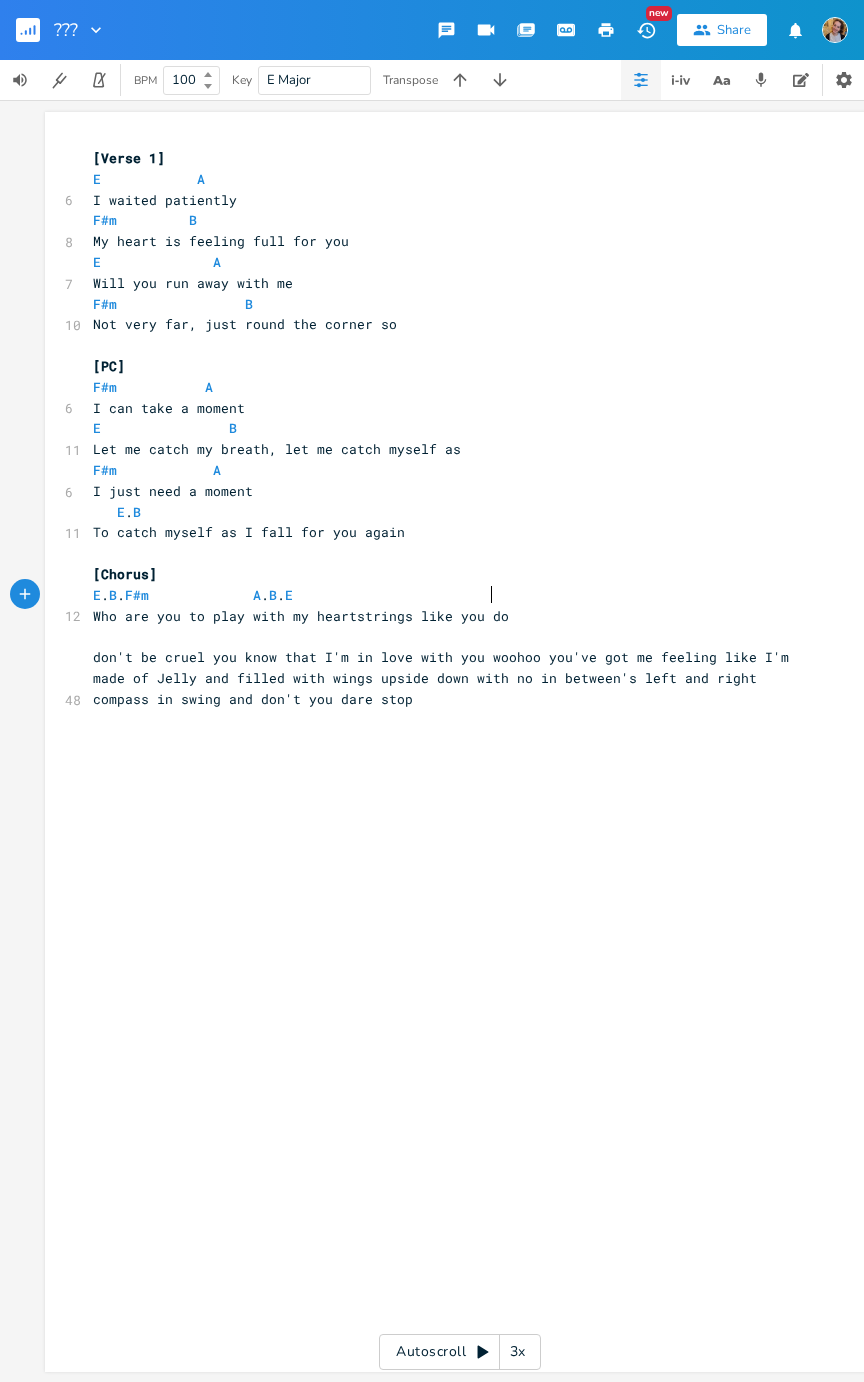 click on "​" at bounding box center [450, 636] 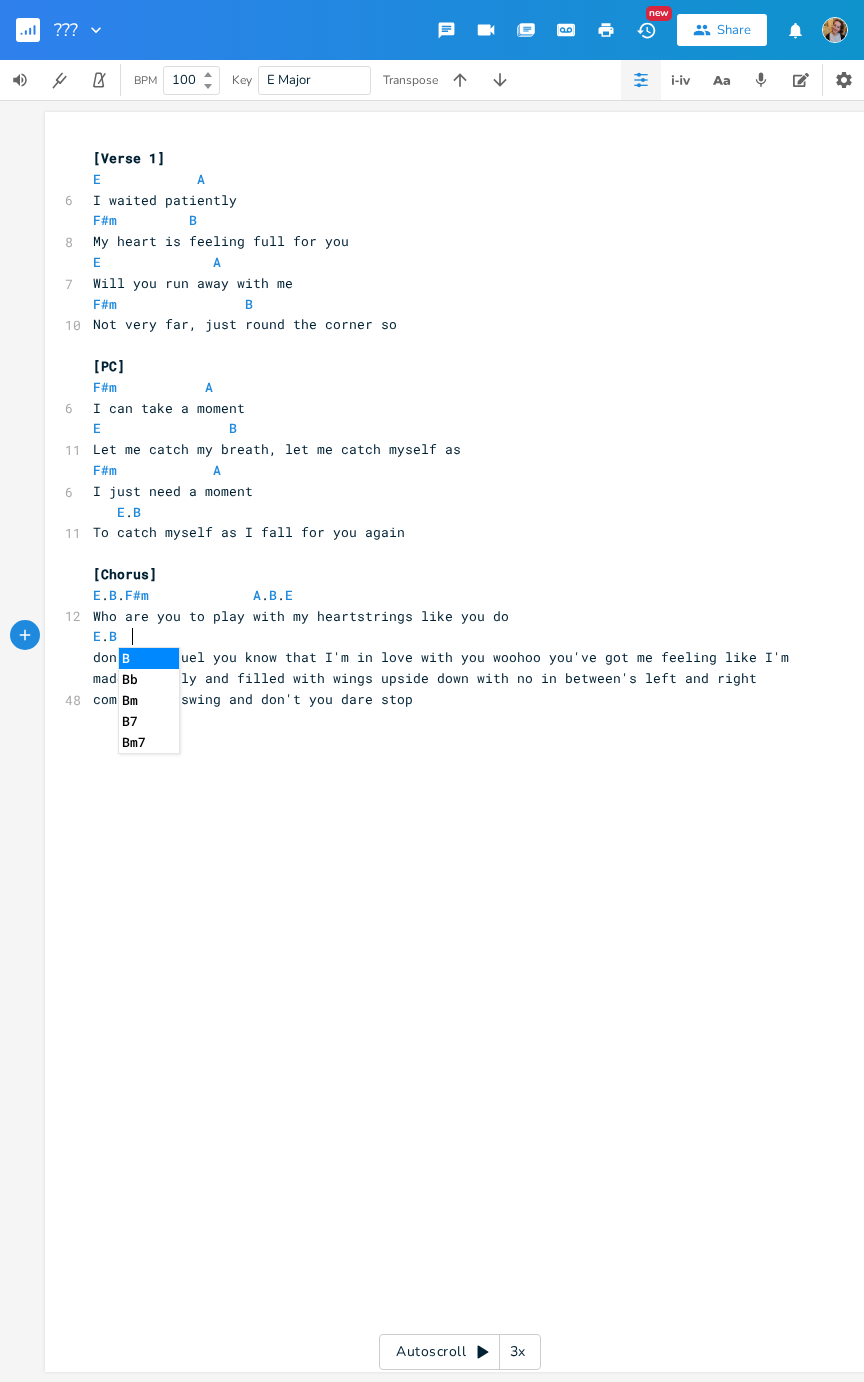 type on "E.  B" 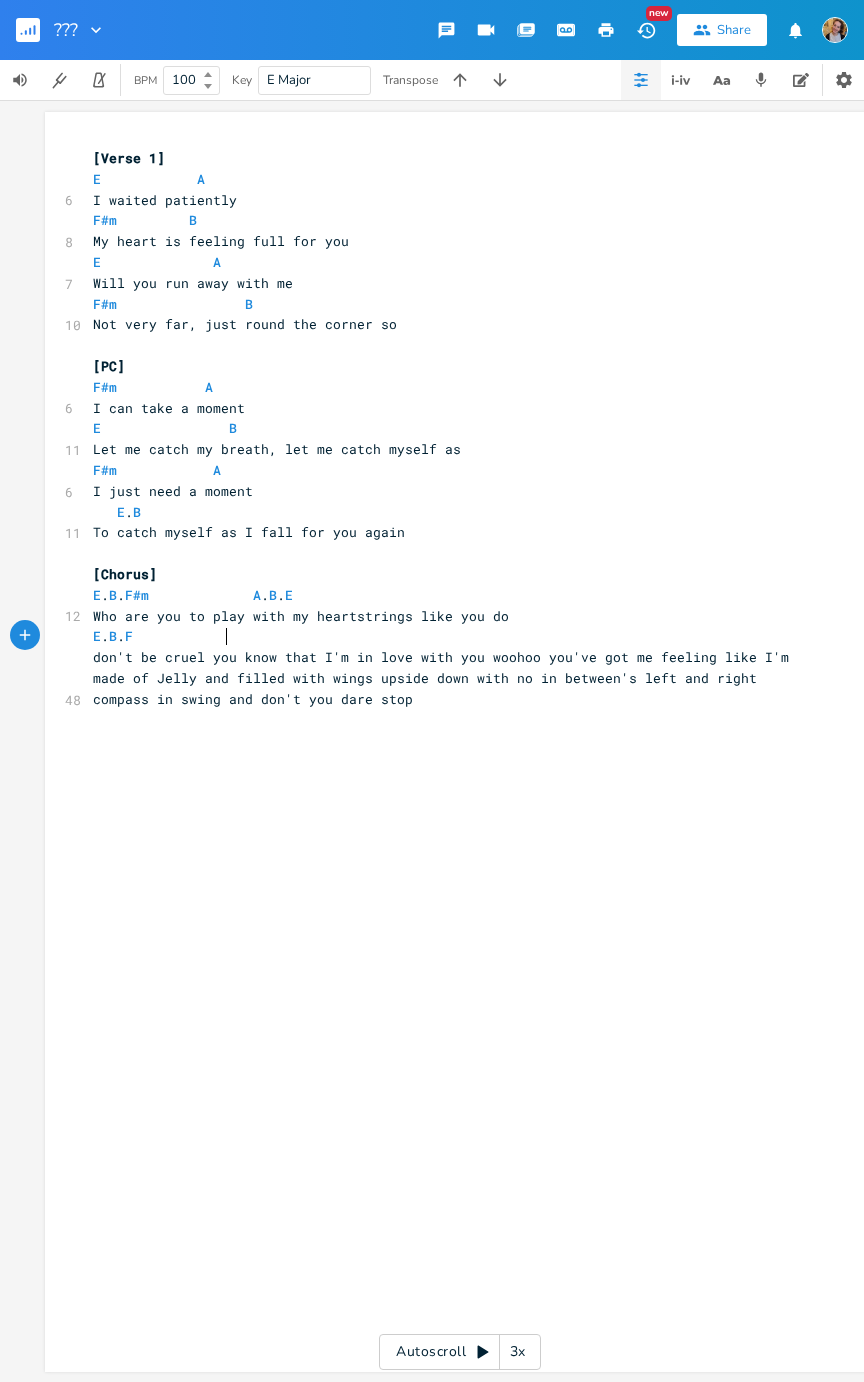 scroll, scrollTop: 0, scrollLeft: 45, axis: horizontal 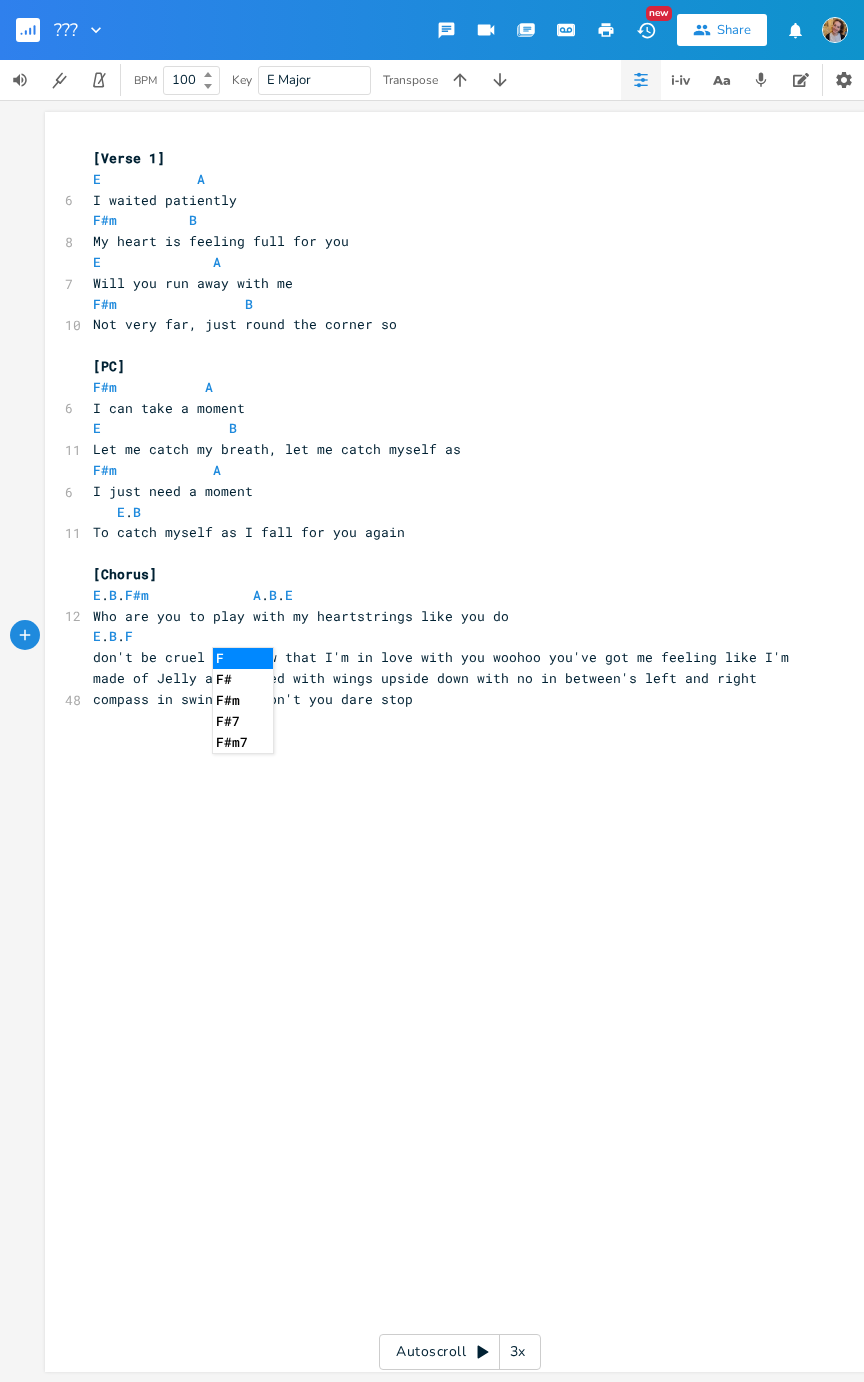 type on "B.        F" 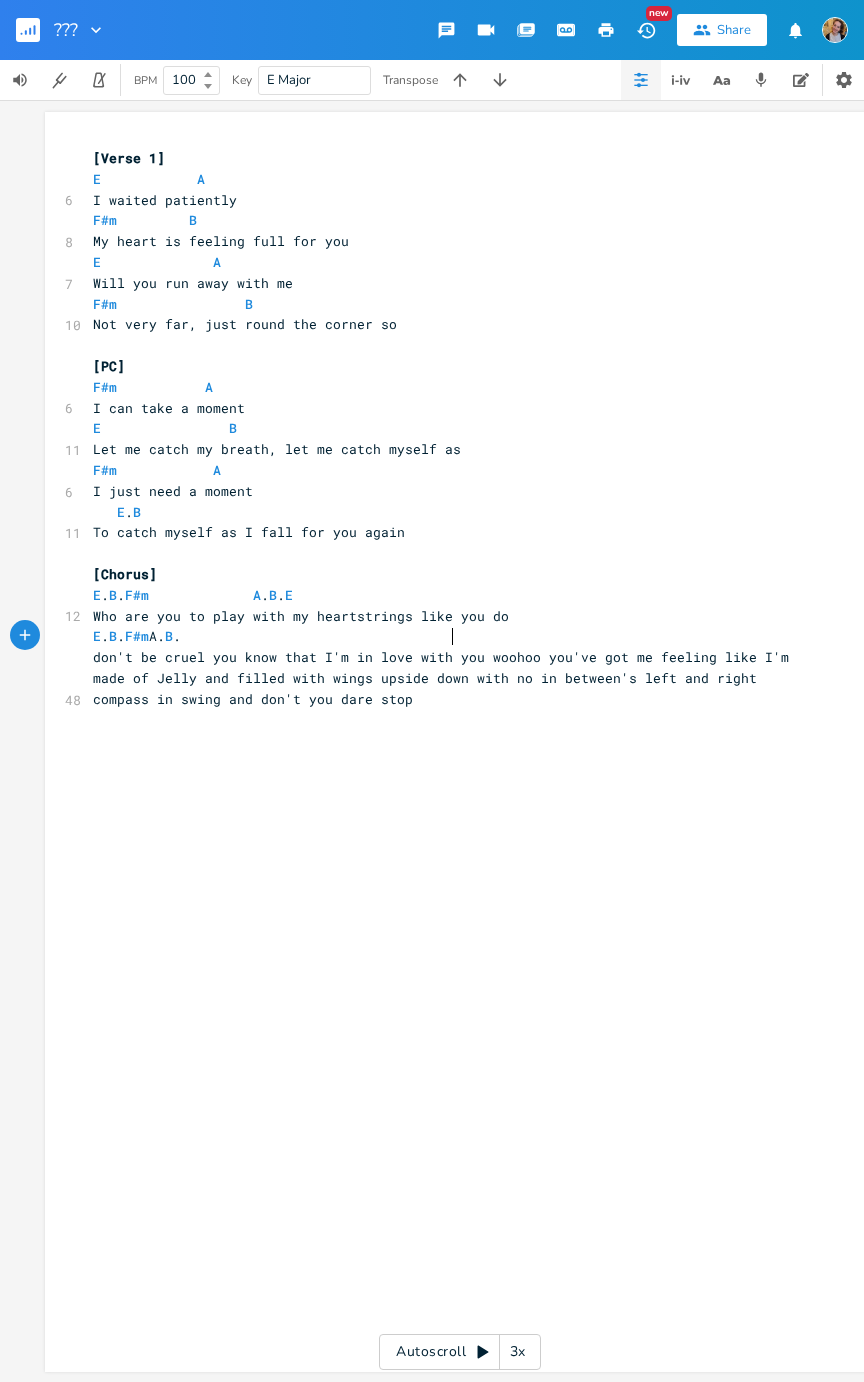 scroll, scrollTop: 0, scrollLeft: 106, axis: horizontal 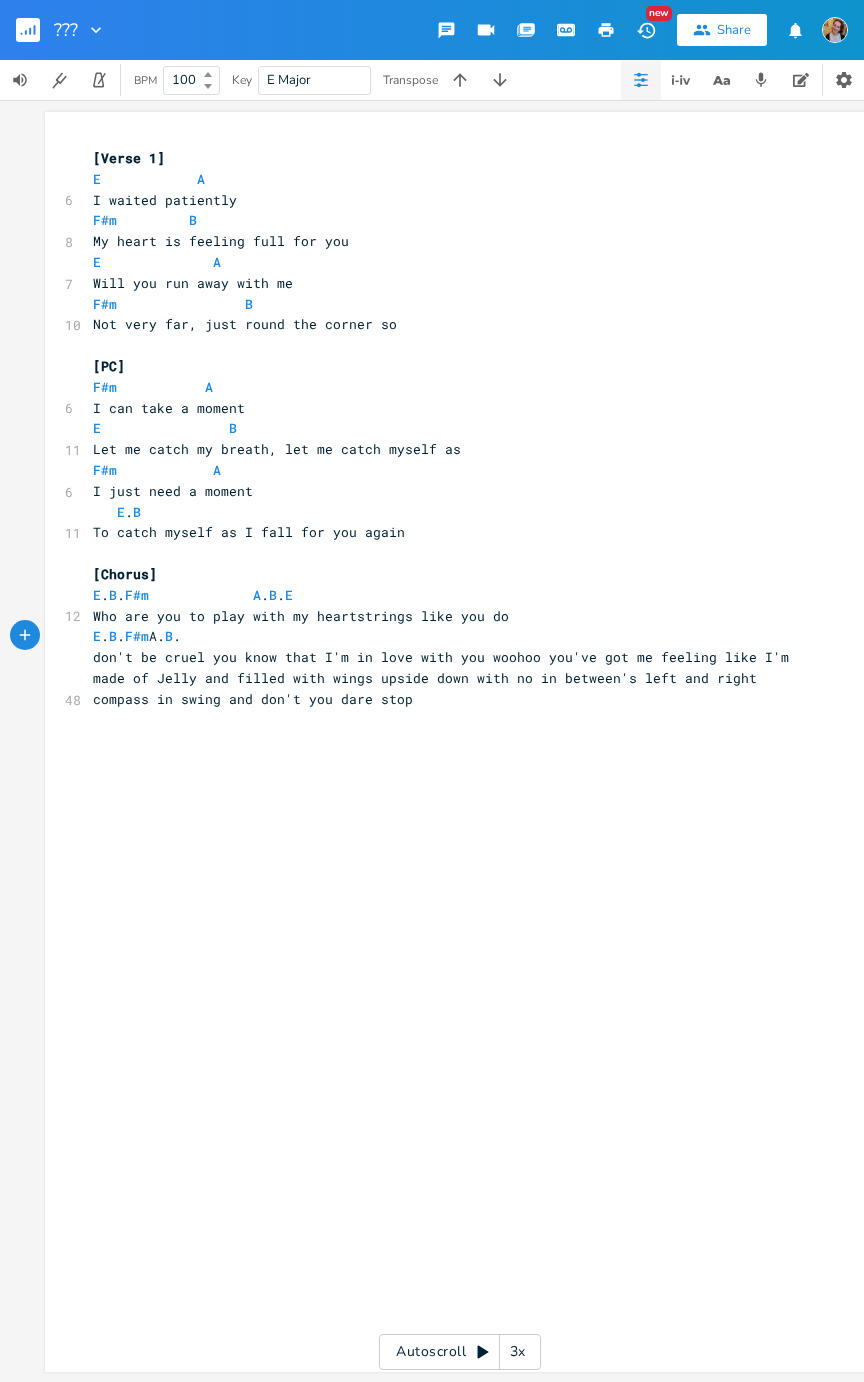 type on "A.     B.        E" 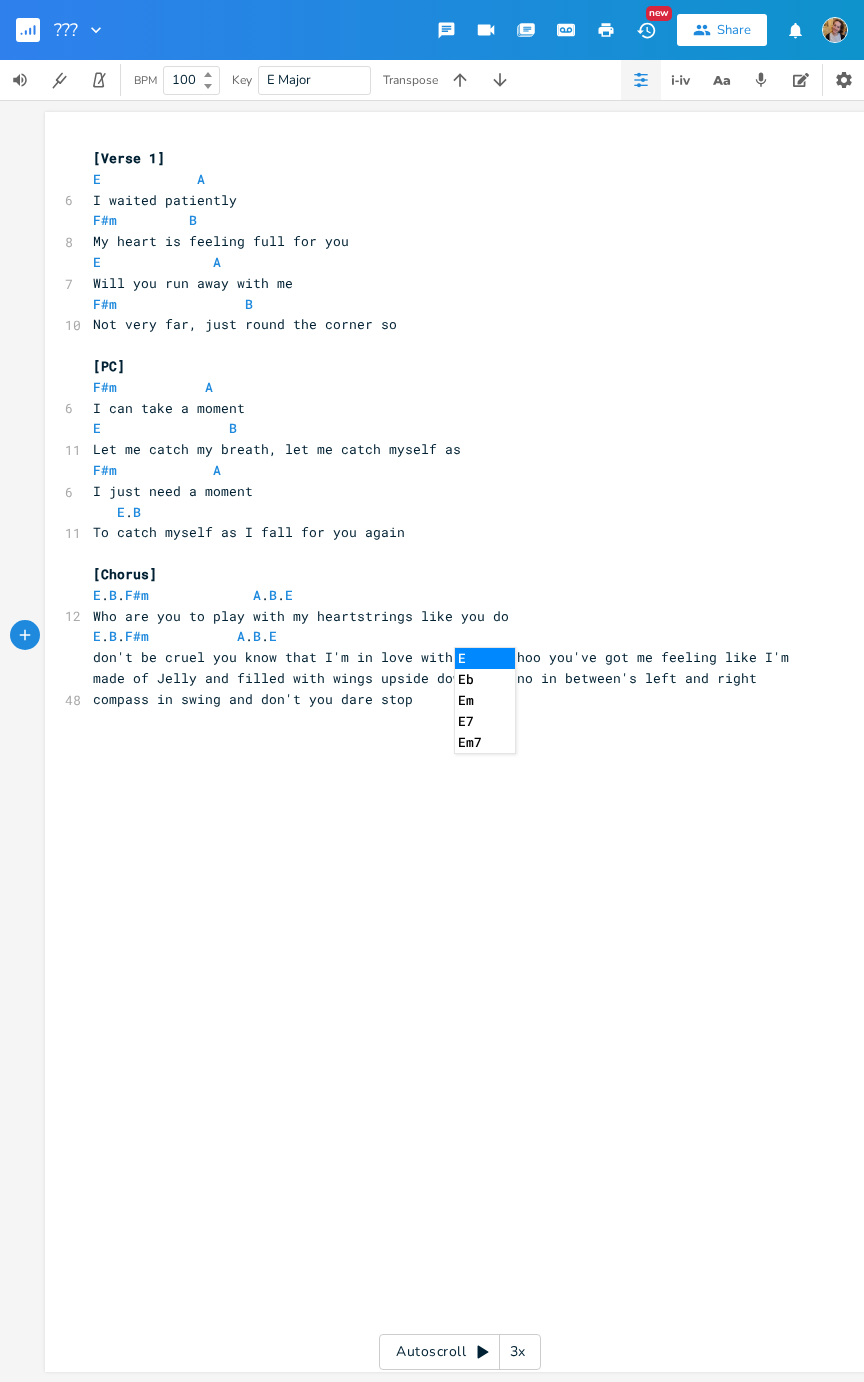 click on "E .     B .         F#m             A .      B .         E" at bounding box center [450, 636] 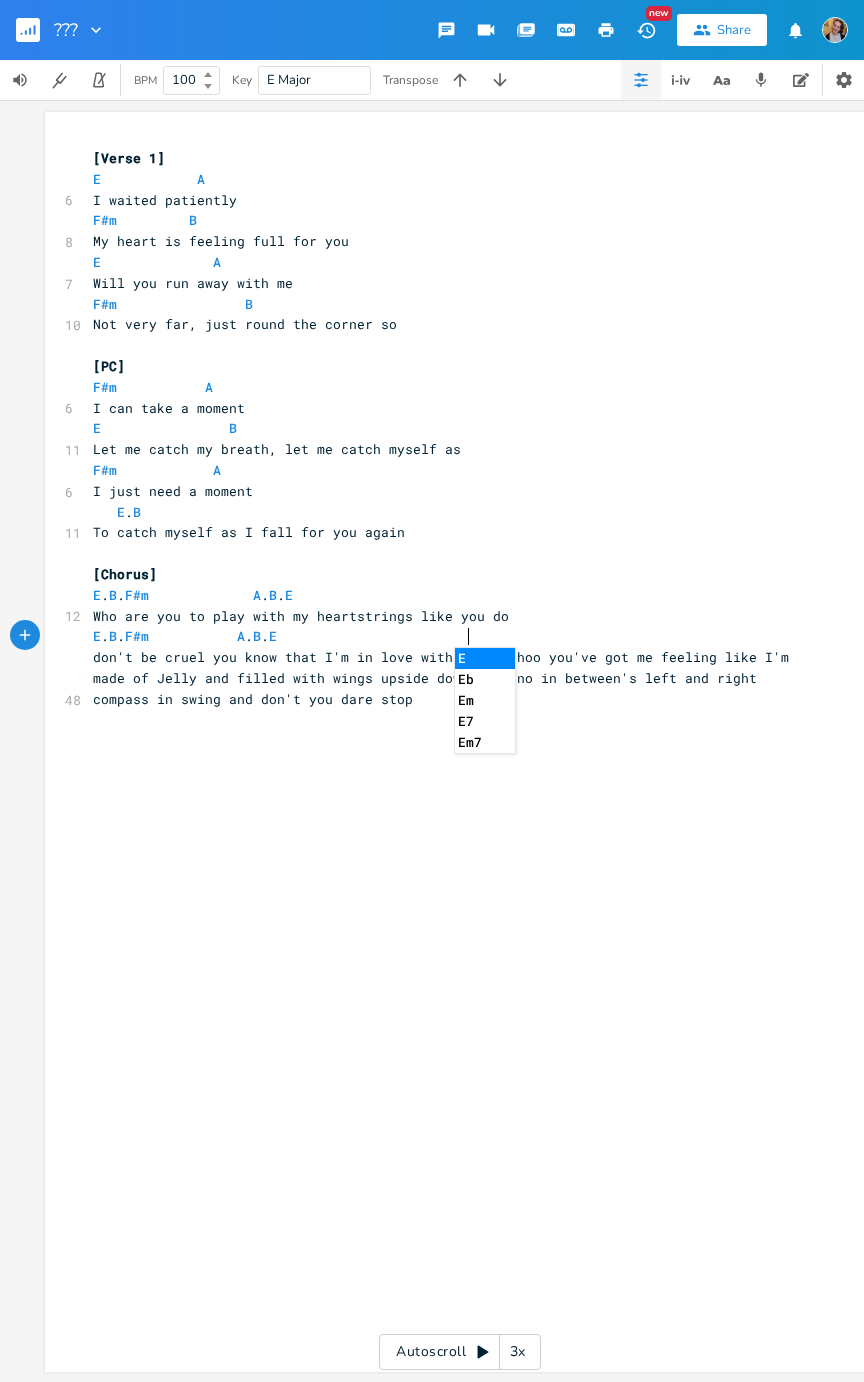 click on "don't be cruel you know that I'm in love with you woohoo you've got me feeling like I'm made of Jelly and filled with wings upside down with no in between's left and right compass in swing and don't you dare stop" at bounding box center (445, 678) 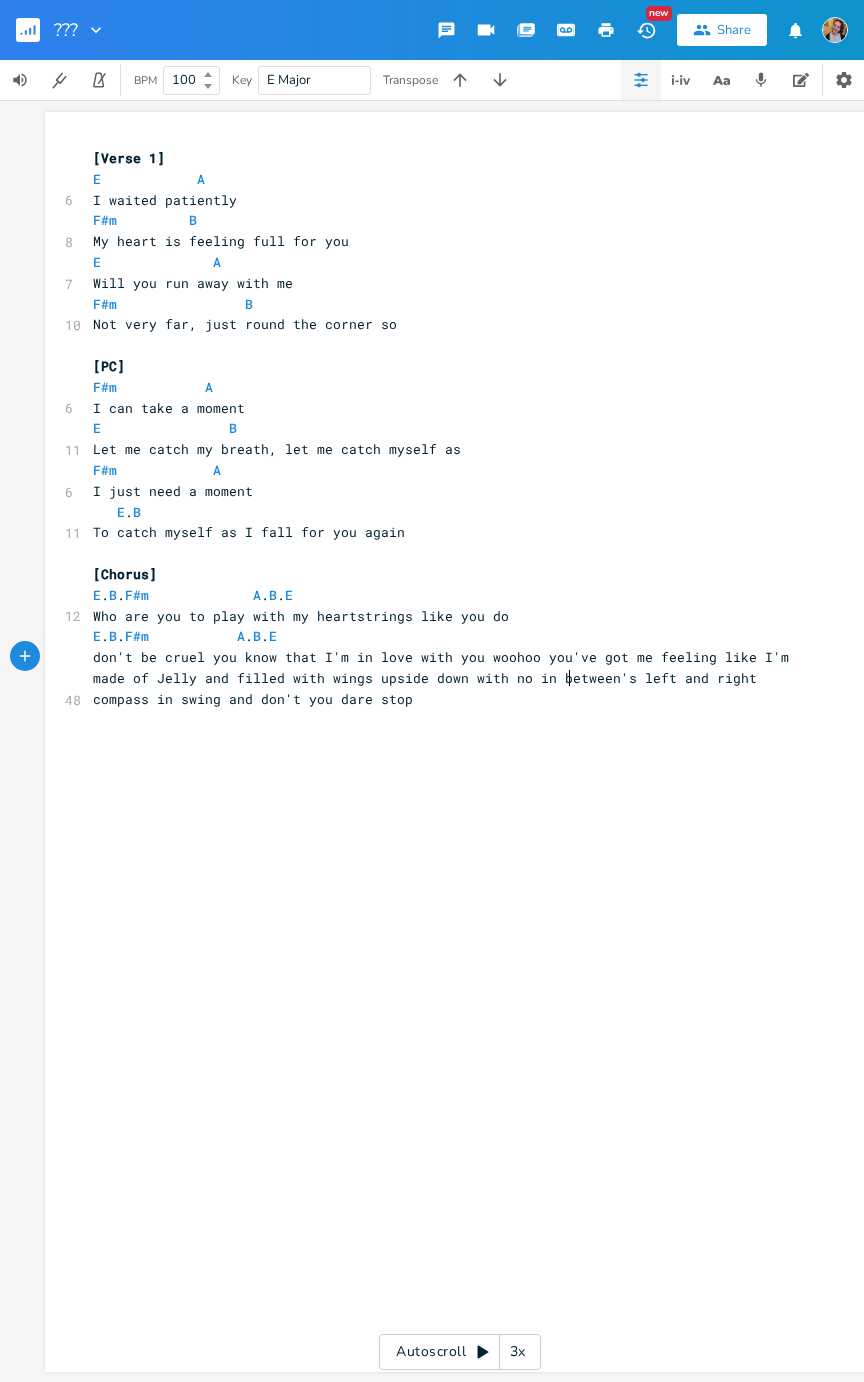click on "don't be cruel you know that I'm in love with you woohoo you've got me feeling like I'm made of Jelly and filled with wings upside down with no in between's left and right compass in swing and don't you dare stop" at bounding box center (450, 678) 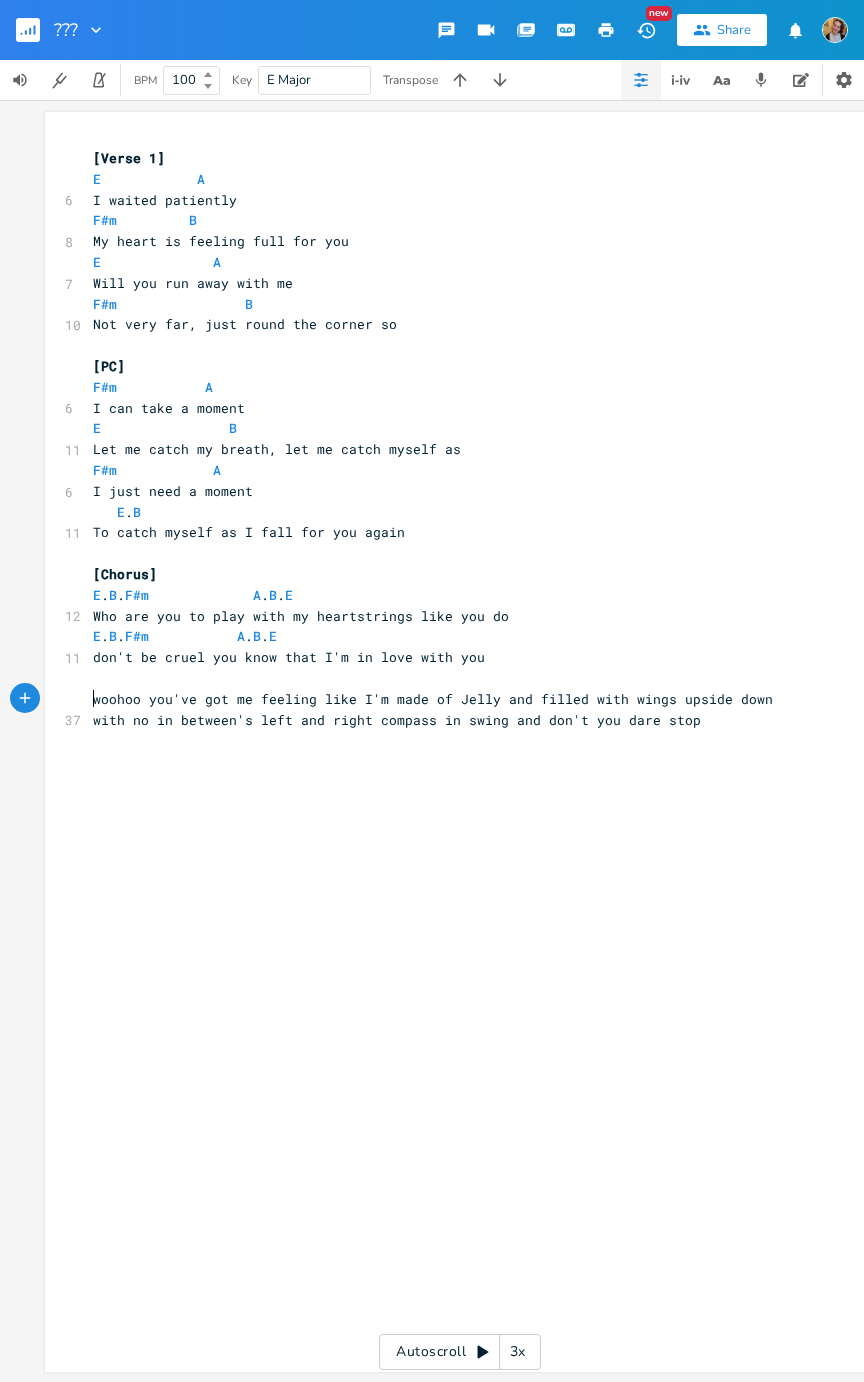 click on "woohoo you've got me feeling like I'm made of Jelly and filled with wings upside down with no in between's left and right compass in swing and don't you dare stop" at bounding box center [437, 709] 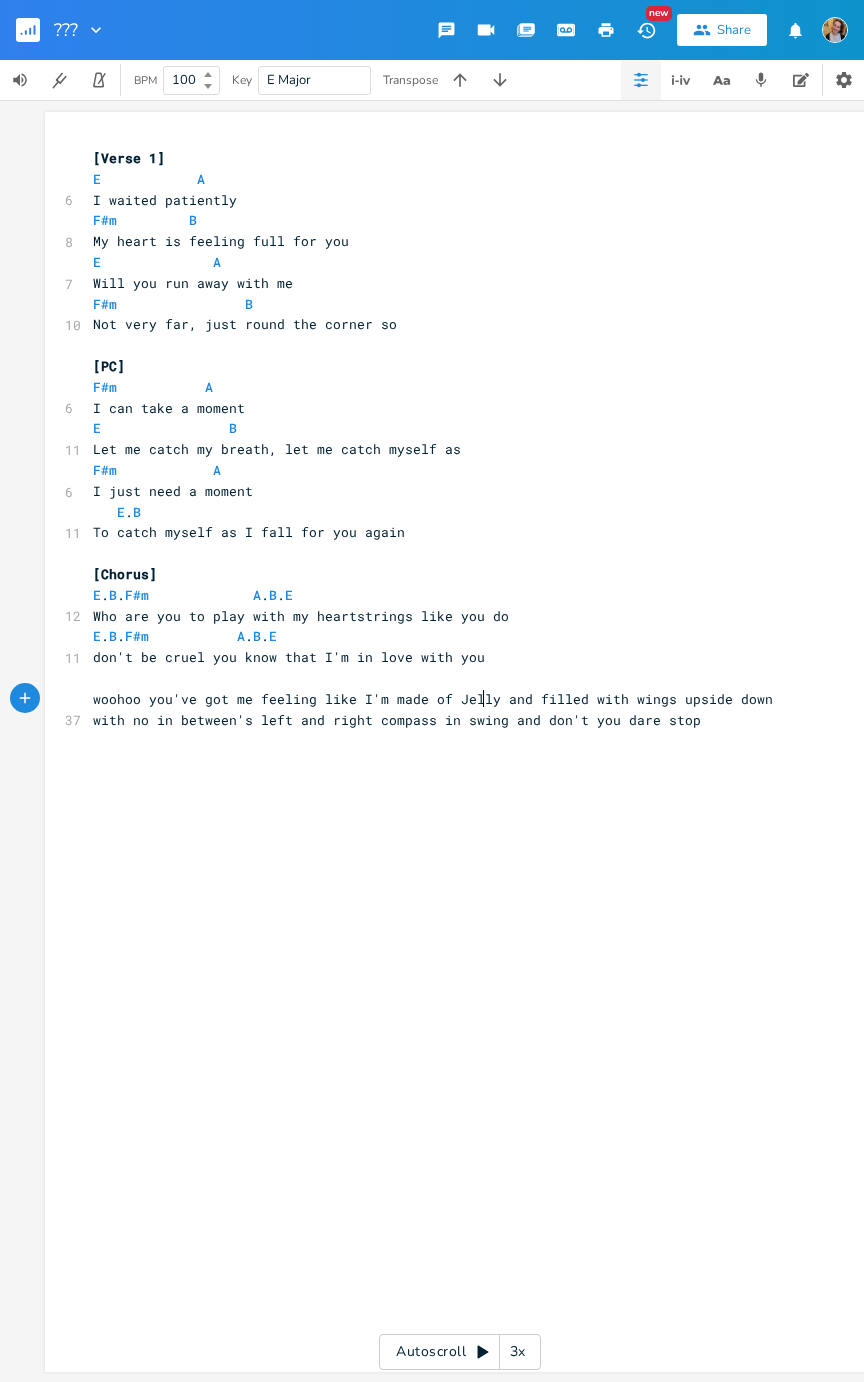 click on "woohoo you've got me feeling like I'm made of Jelly and filled with wings upside down with no in between's left and right compass in swing and don't you dare stop" at bounding box center (437, 709) 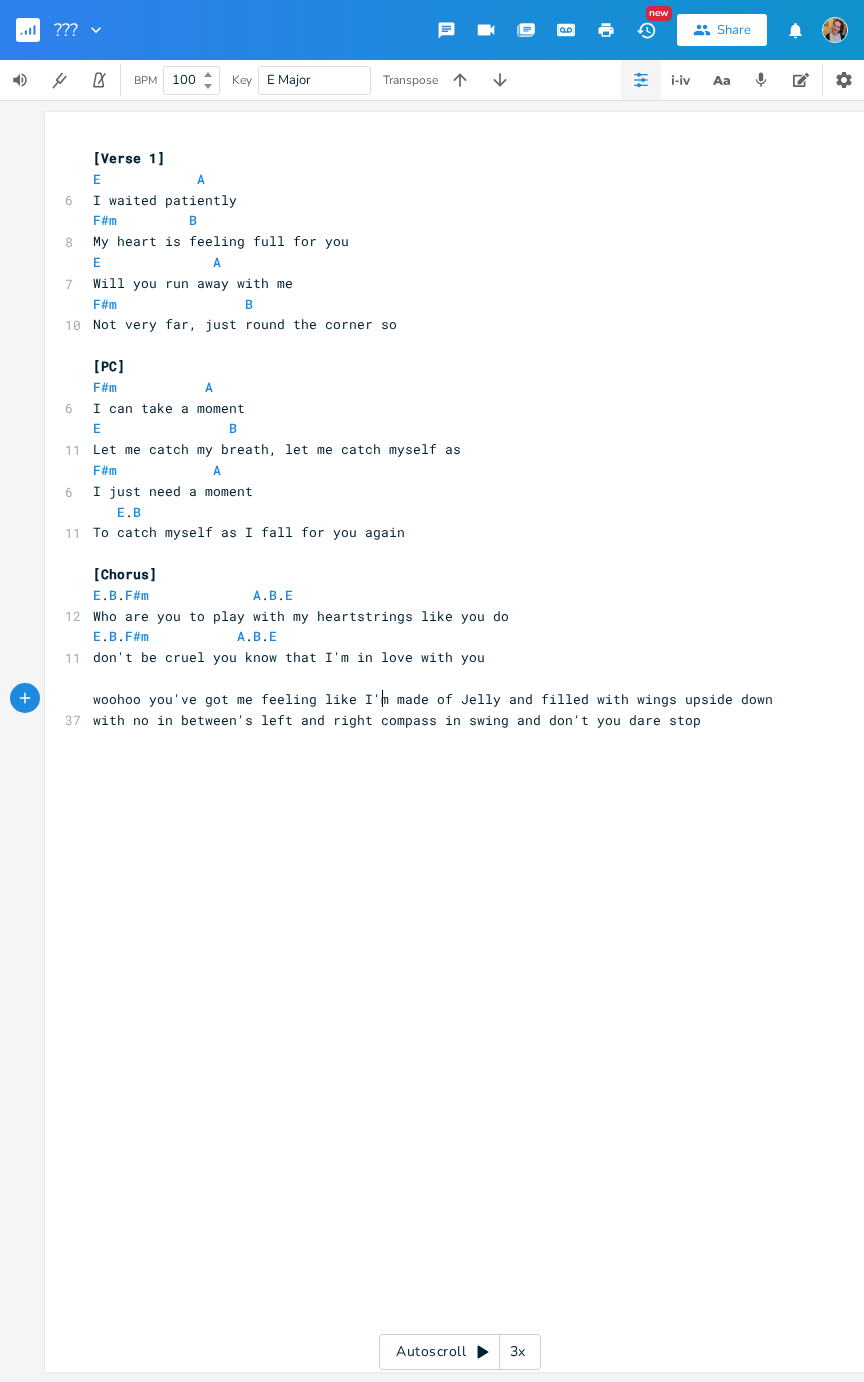click on "woohoo you've got me feeling like I'm made of Jelly and filled with wings upside down with no in between's left and right compass in swing and don't you dare stop" at bounding box center (437, 709) 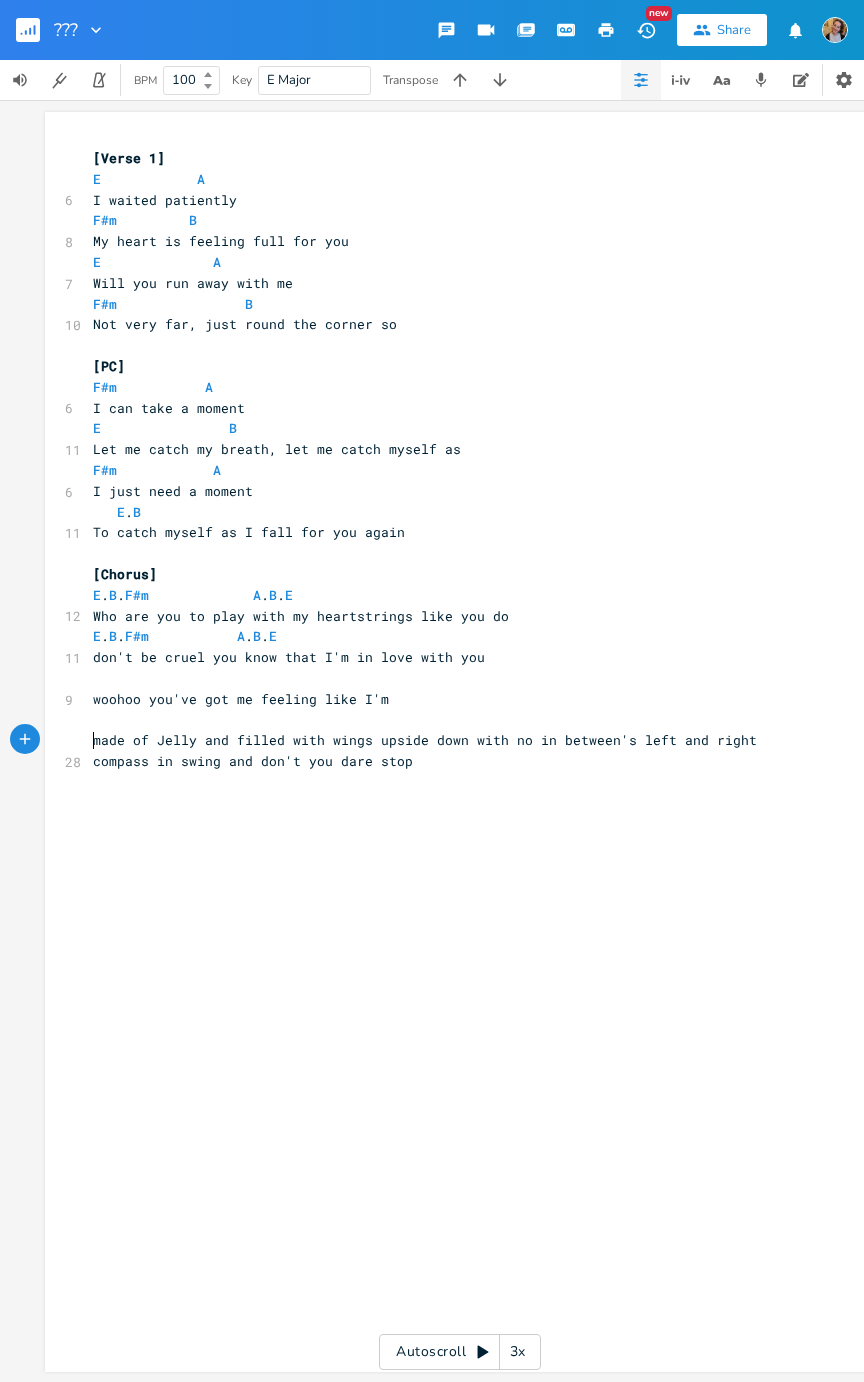 click on "made of Jelly and filled with wings upside down with no in between's left and right compass in swing and don't you dare stop" at bounding box center (450, 751) 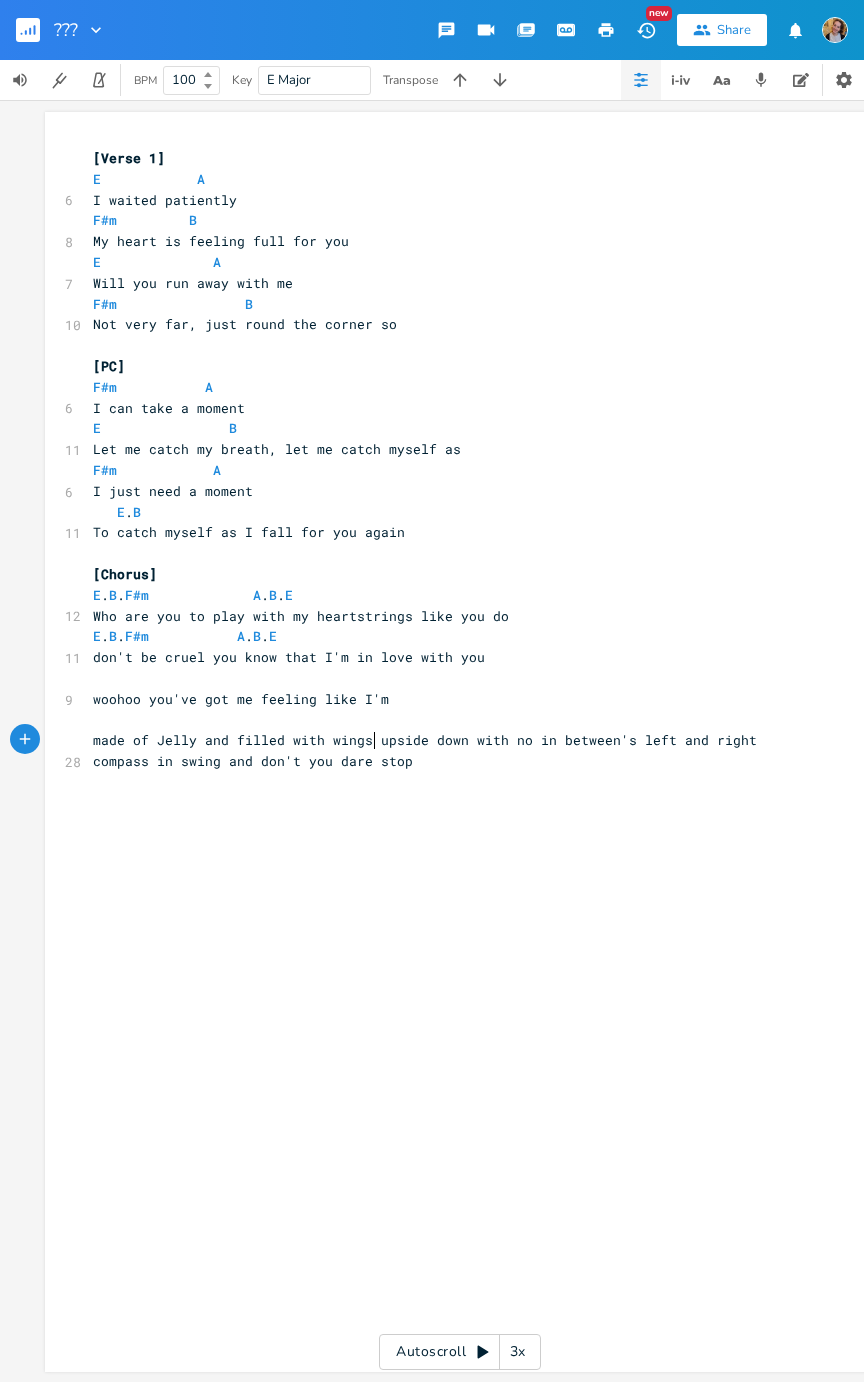 click on "made of Jelly and filled with wings upside down with no in between's left and right compass in swing and don't you dare stop" at bounding box center (429, 750) 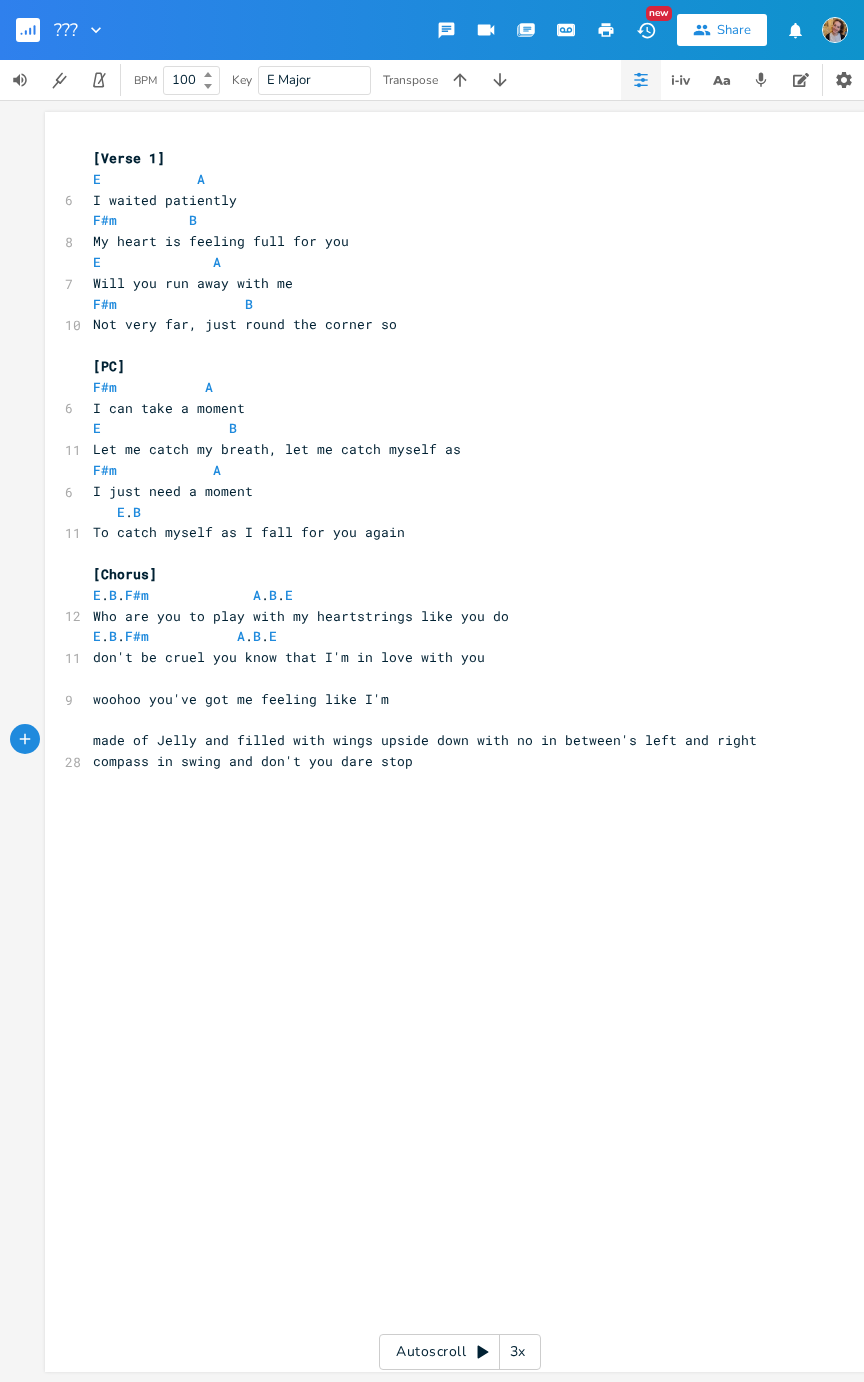 click on "made of Jelly and filled with wings upside down with no in between's left and right compass in swing and don't you dare stop" at bounding box center [429, 750] 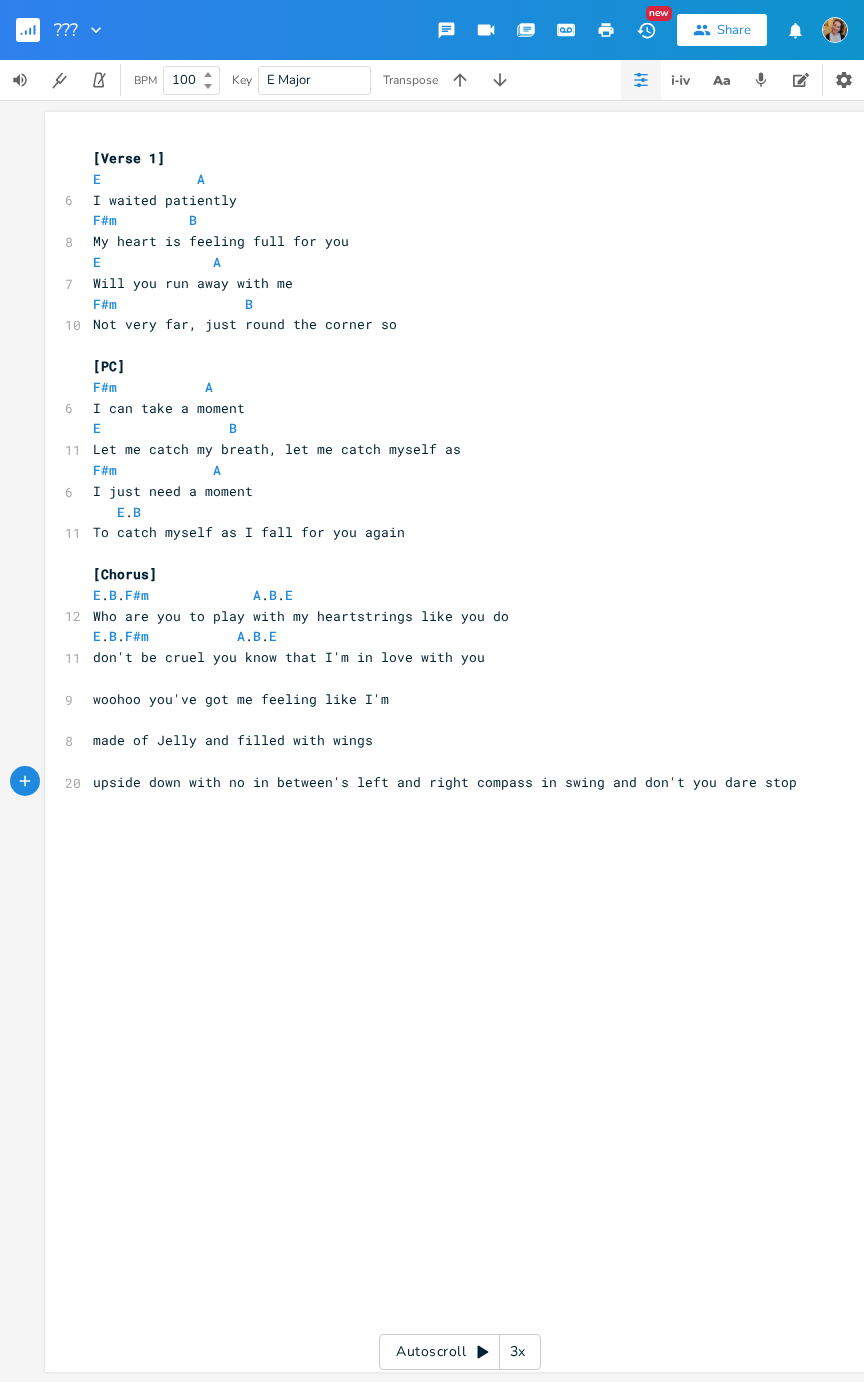 click on "upside down with no in between's left and right compass in swing and don't you dare stop" at bounding box center [445, 782] 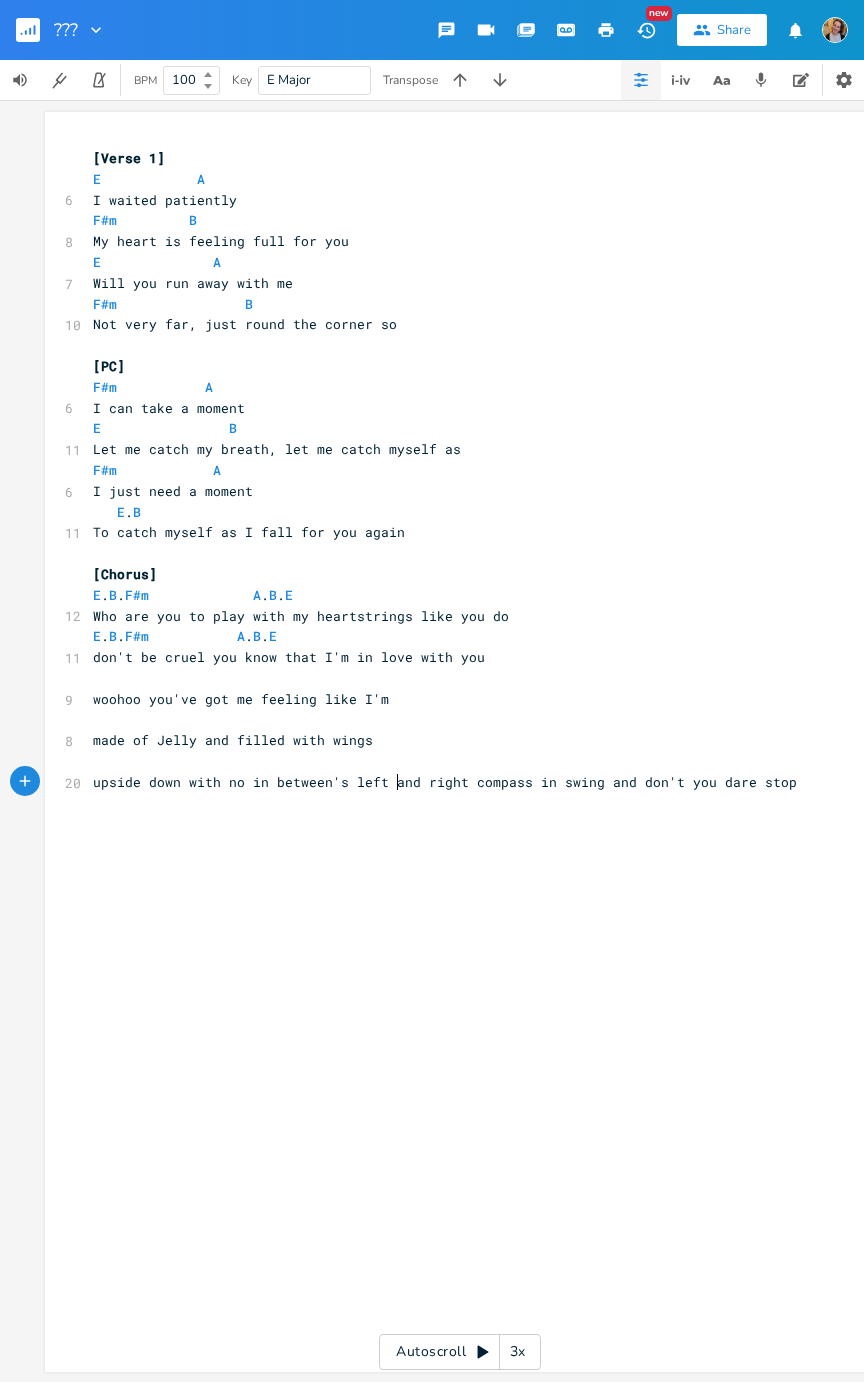 click on "upside down with no in between's left and right compass in swing and don't you dare stop" at bounding box center [445, 782] 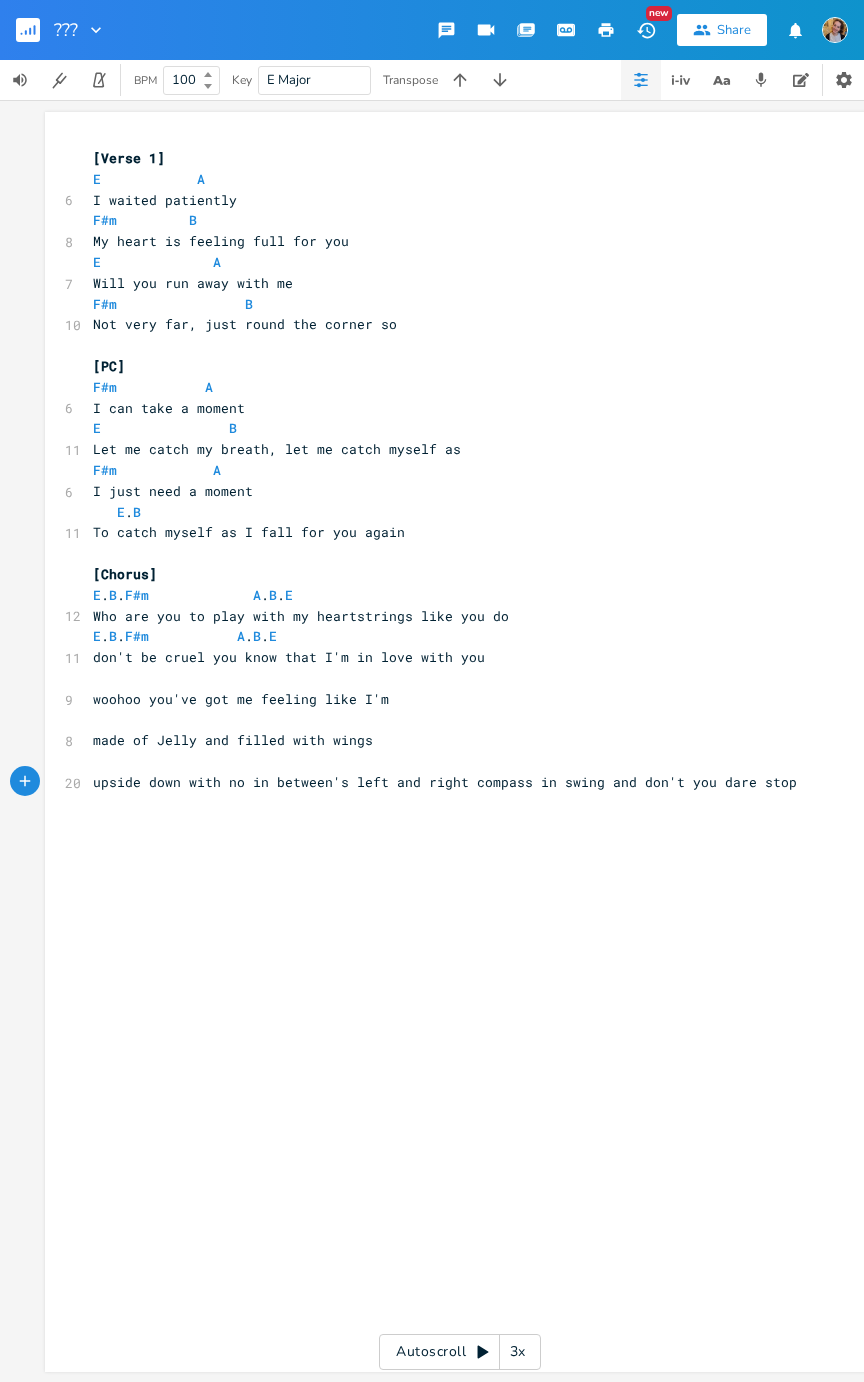 click on "​" at bounding box center [450, 761] 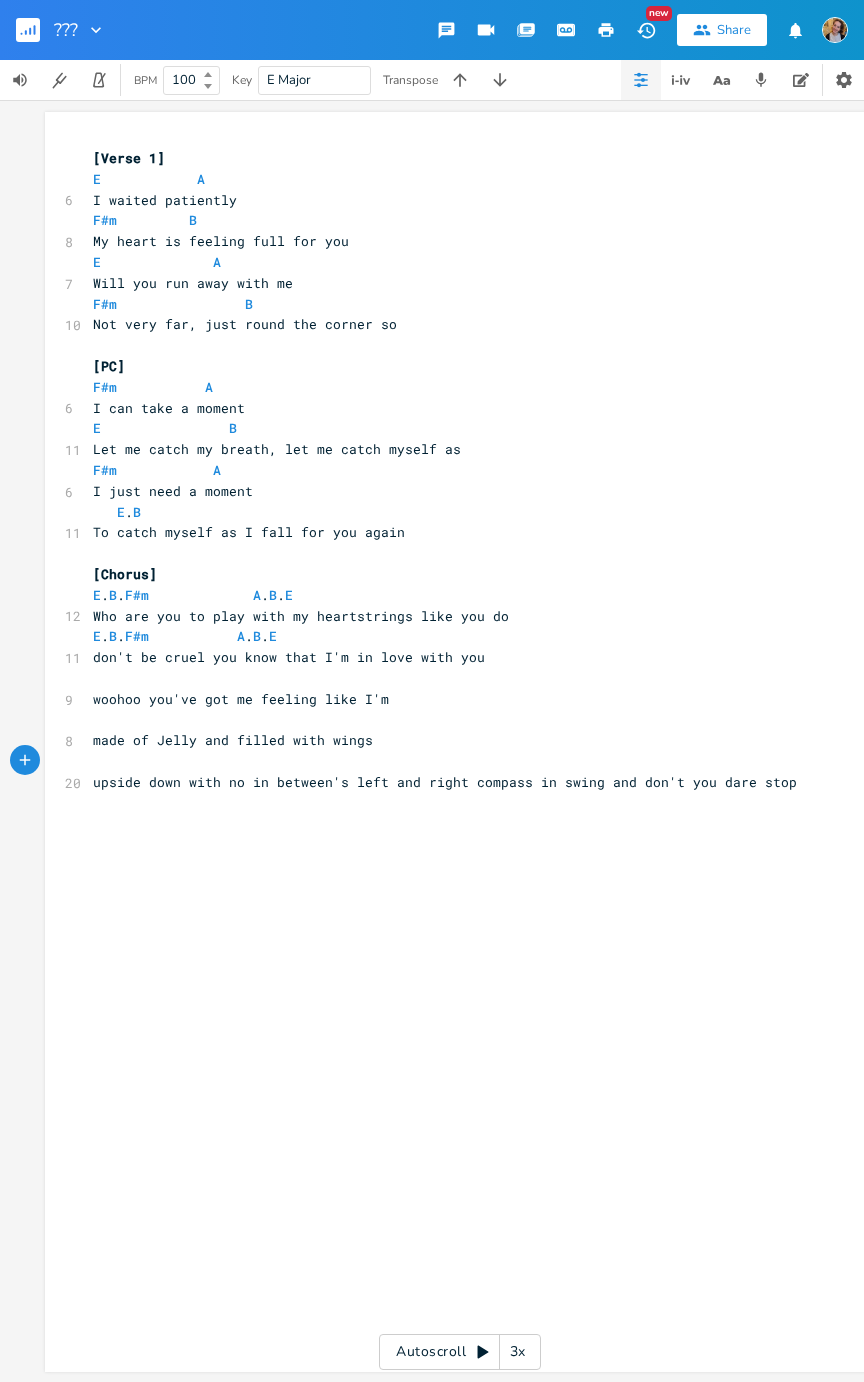 click on "upside down with no in between's left and right compass in swing and don't you dare stop" at bounding box center [445, 782] 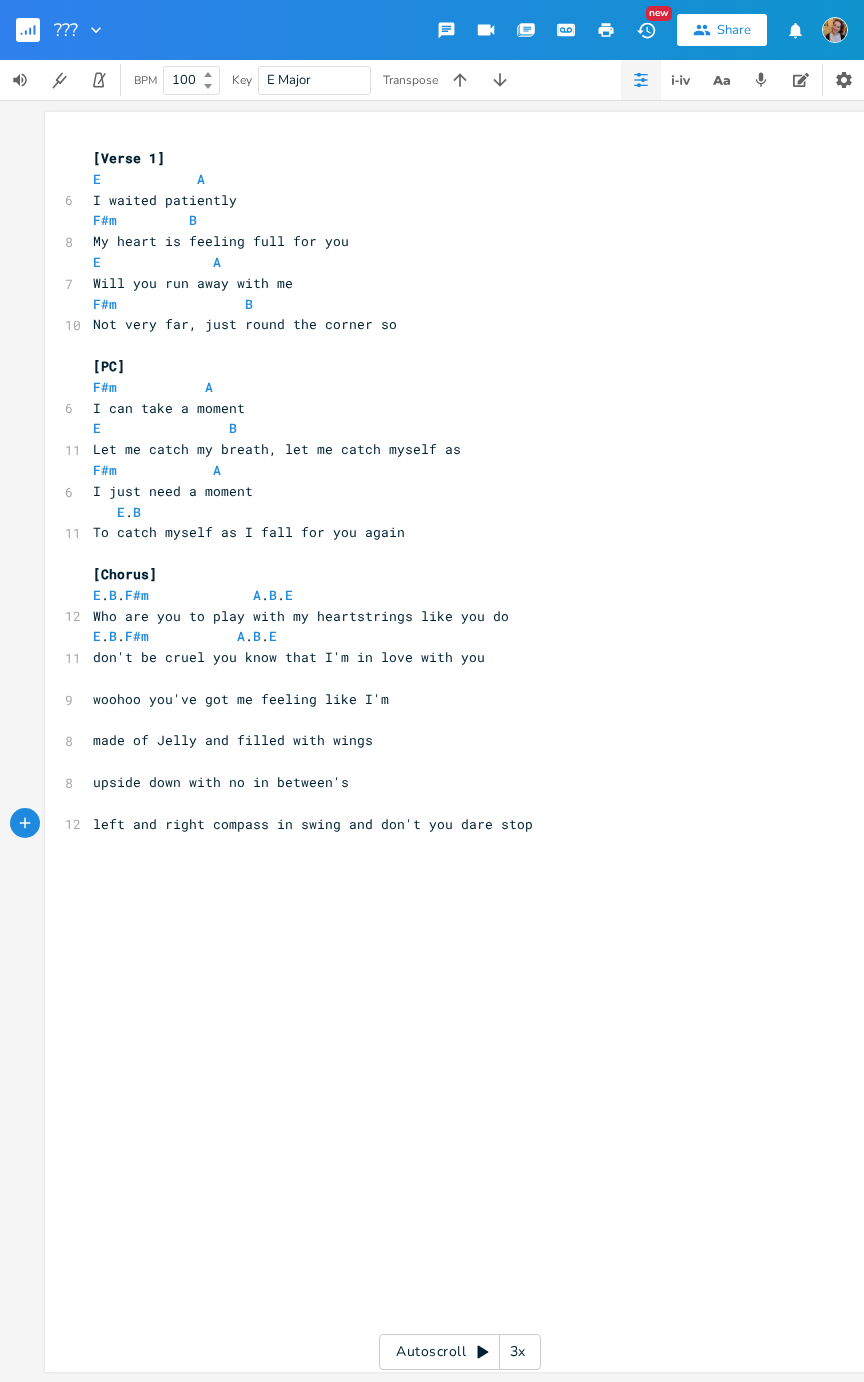 click on "xxxxxxxxxx   [Verse 1] E              A 6 I waited patiently F#m           B 8 My heart is feeling full for you E                A 7 Will you run away with me F#m                  B 10 Not very far, just round the corner so ​ [PC] F#m             A 6 I can take a moment E                  B 11 Let me catch my breath, let me catch myself as F#m              A 6 I just need a moment     E .               B 11 To catch myself as I fall for you again ​ [Chorus] E .    B .      F#m               A .             B .       E 12 Who are you to play with my heartstrings like you do E .     B .         F#m             A .      B .         E 11 don't be cruel you know that I'm in love with you ​ 9 woohoo you've got me feeling like I'm  ​ 8 made of Jelly and filled with wings  ​ 8 upside down with no in between's  ​ 12 left and right compass in swing and don't you dare stop" at bounding box center [450, 491] 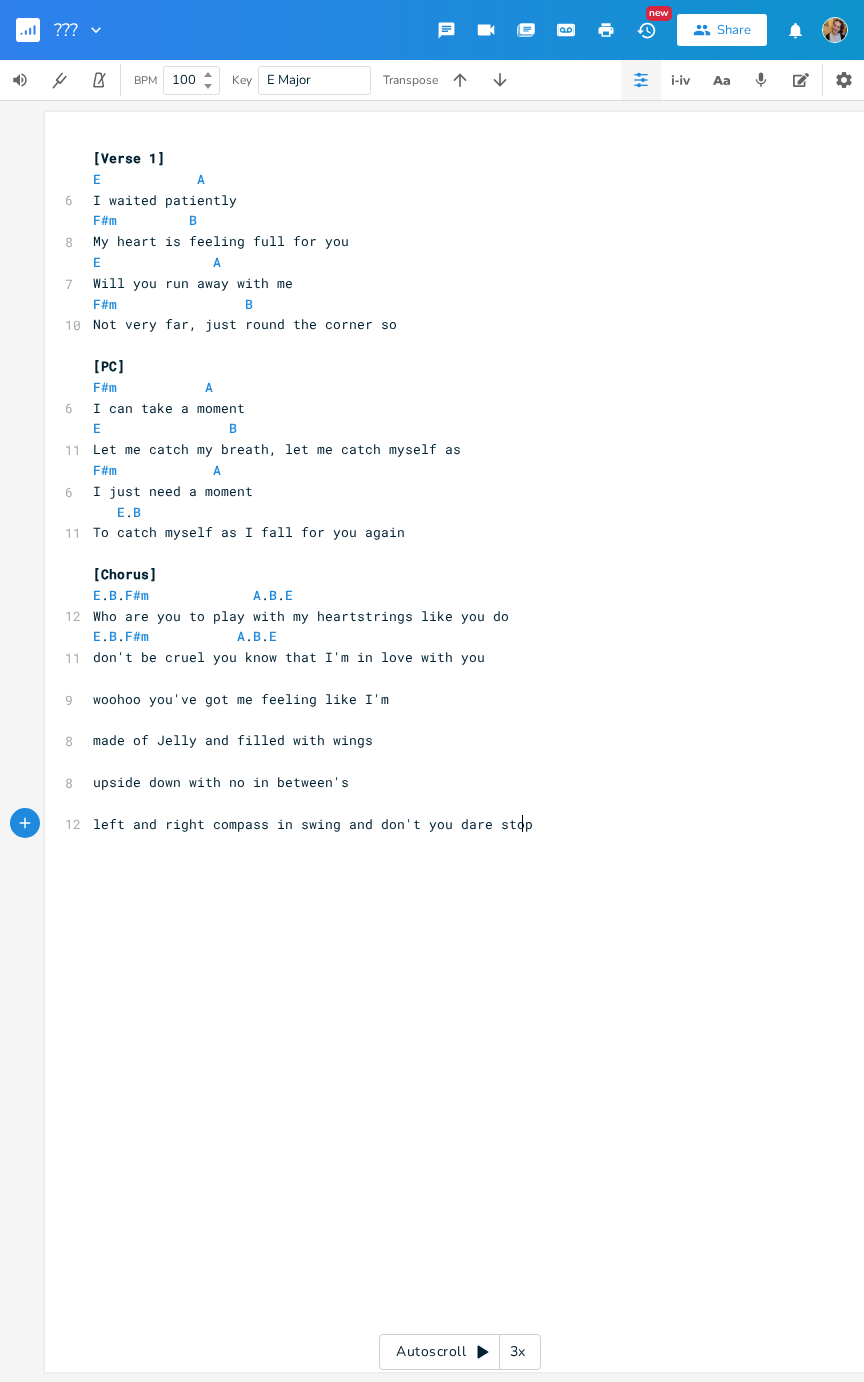 click on "left and right compass in swing and don't you dare stop" at bounding box center [313, 824] 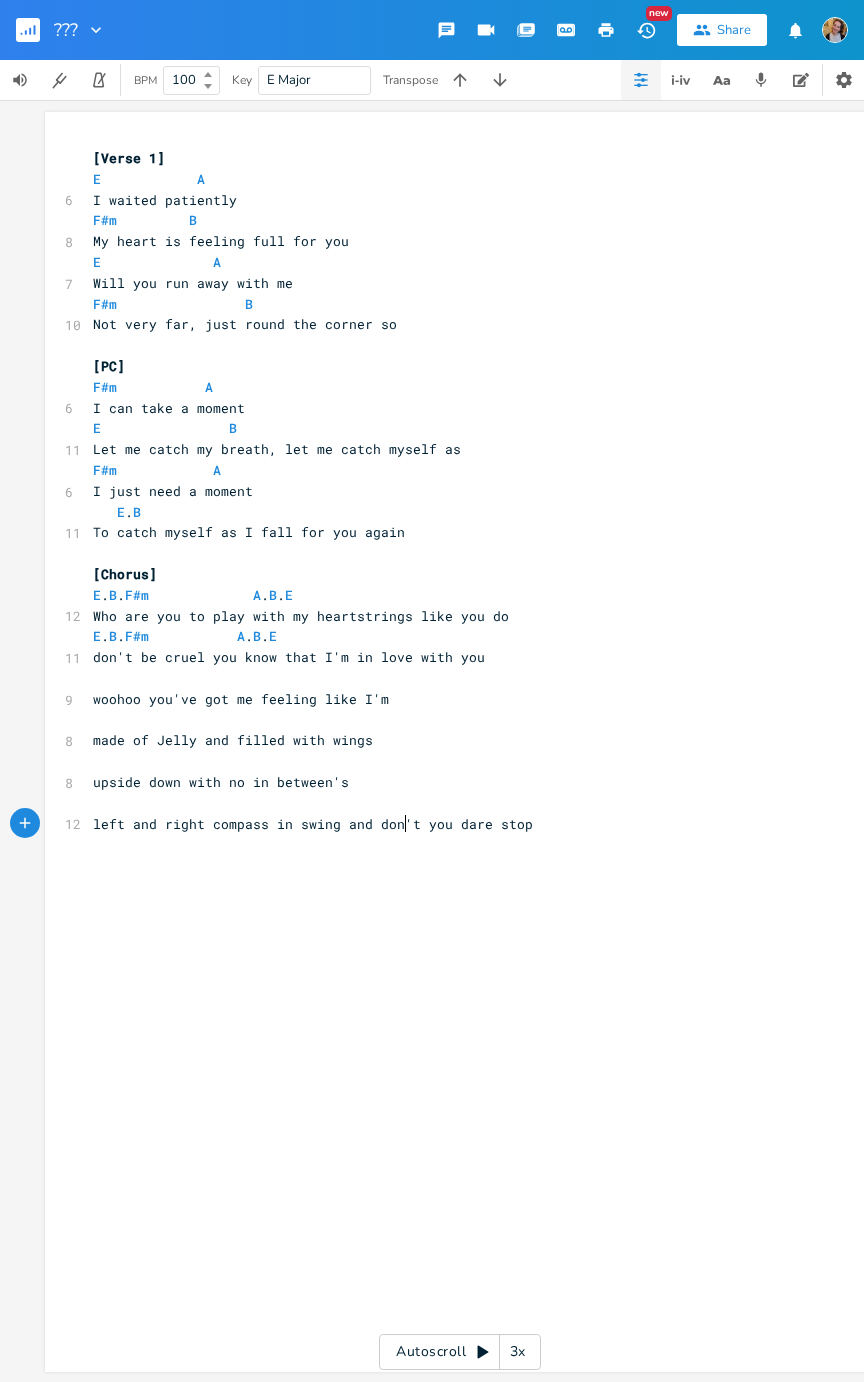 click on "xxxxxxxxxx   [Verse 1] E              A 6 I waited patiently F#m           B 8 My heart is feeling full for you E                A 7 Will you run away with me F#m                  B 10 Not very far, just round the corner so ​ [PC] F#m             A 6 I can take a moment E                  B 11 Let me catch my breath, let me catch myself as F#m              A 6 I just need a moment     E .               B 11 To catch myself as I fall for you again ​ [Chorus] E .    B .      F#m               A .             B .       E 12 Who are you to play with my heartstrings like you do E .     B .         F#m             A .      B .         E 11 don't be cruel you know that I'm in love with you ​ 9 woohoo you've got me feeling like I'm  ​ 8 made of Jelly and filled with wings  ​ 8 upside down with no in between's  ​ 12 left and right compass in swing and don't you dare stop" at bounding box center [460, 742] 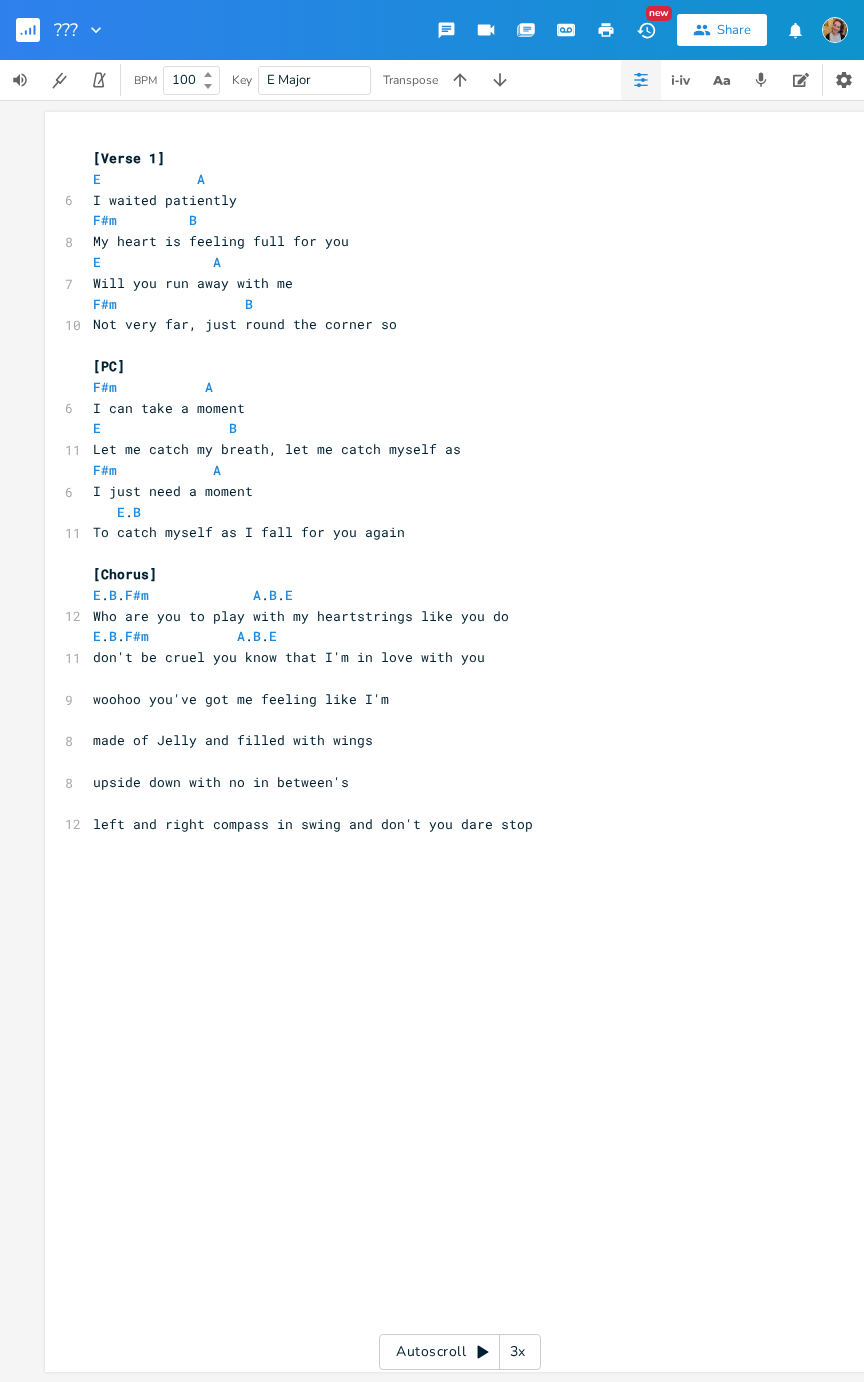 click on "​" at bounding box center (450, 720) 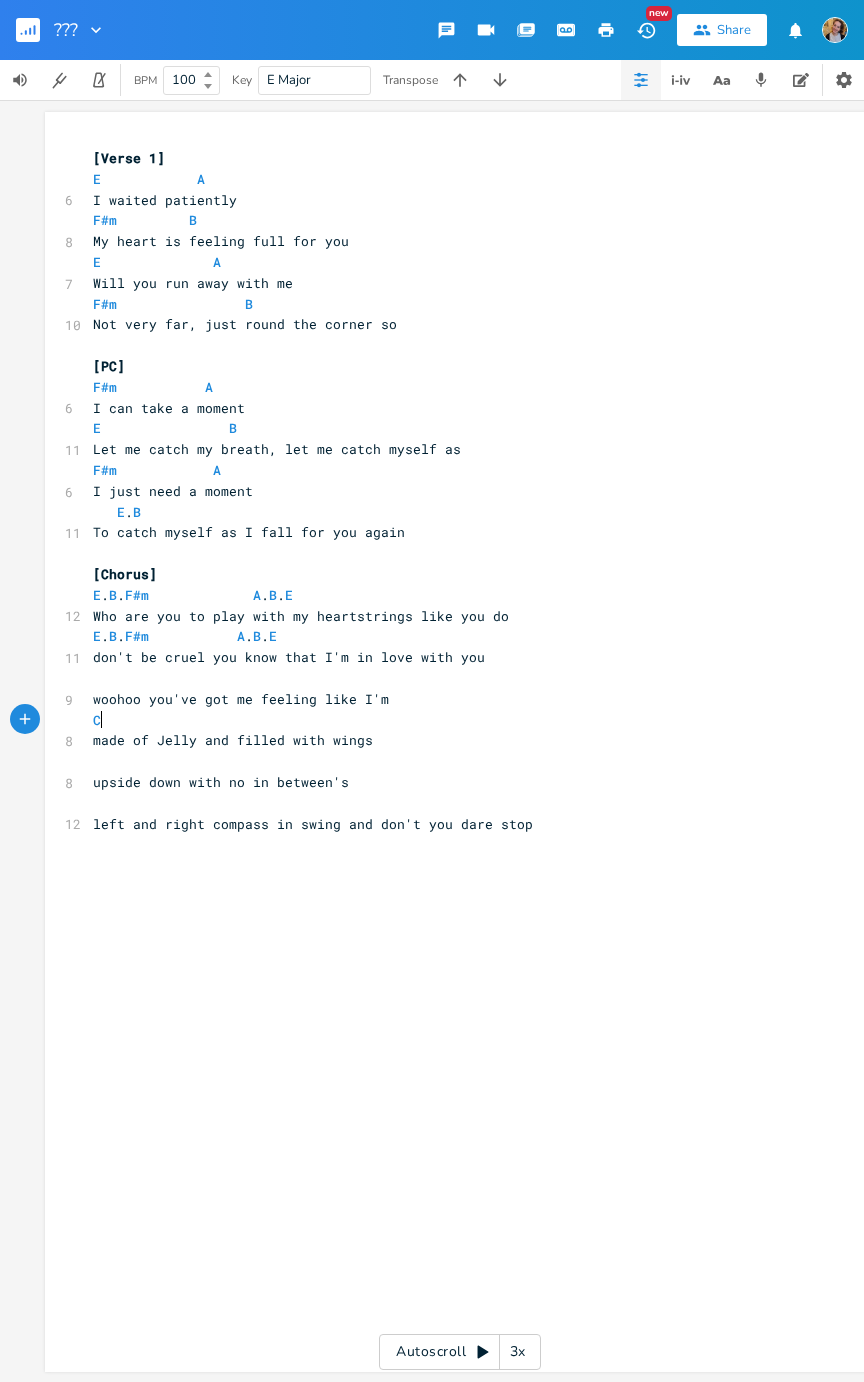 scroll, scrollTop: 0, scrollLeft: 8, axis: horizontal 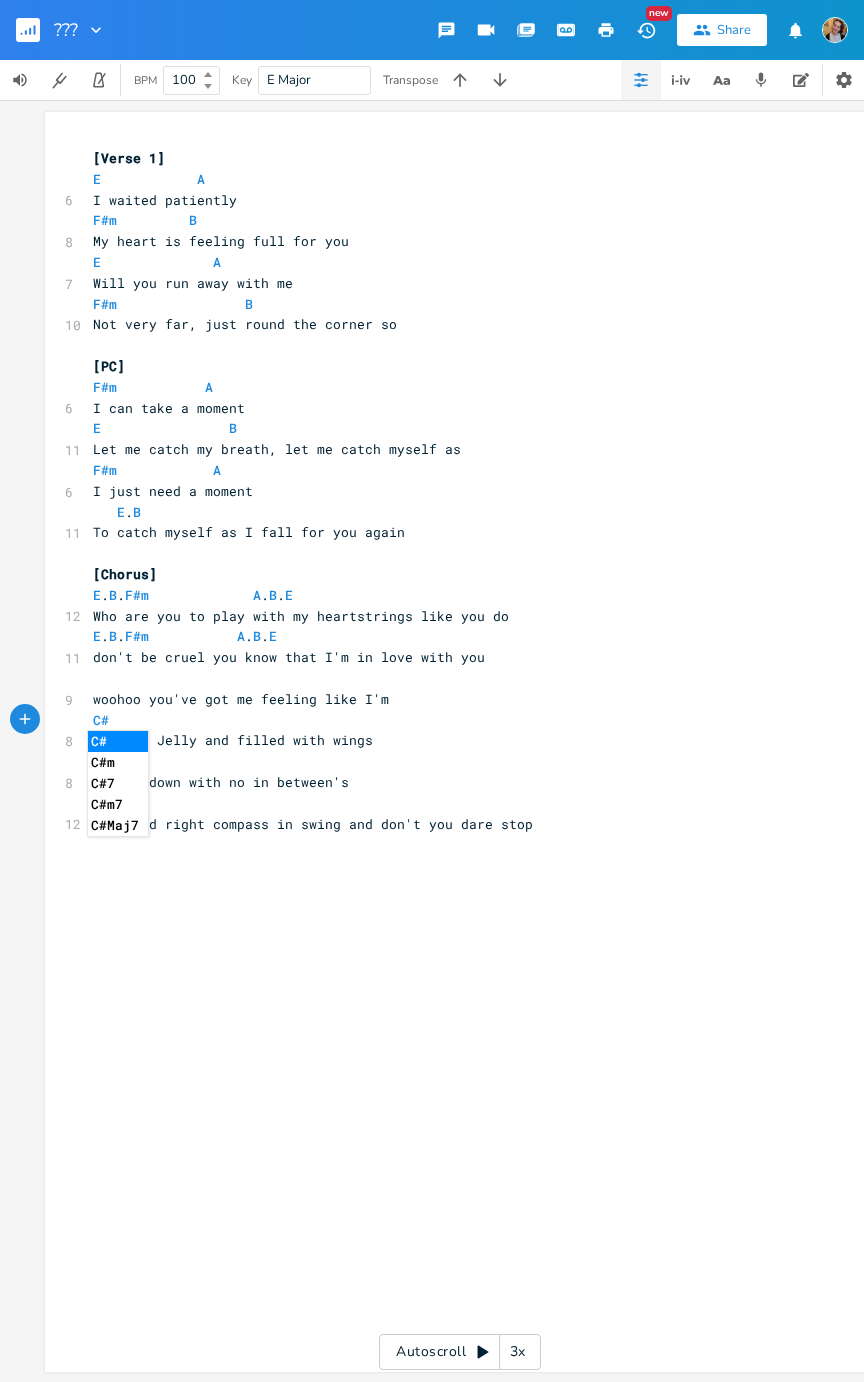 type on "C#m" 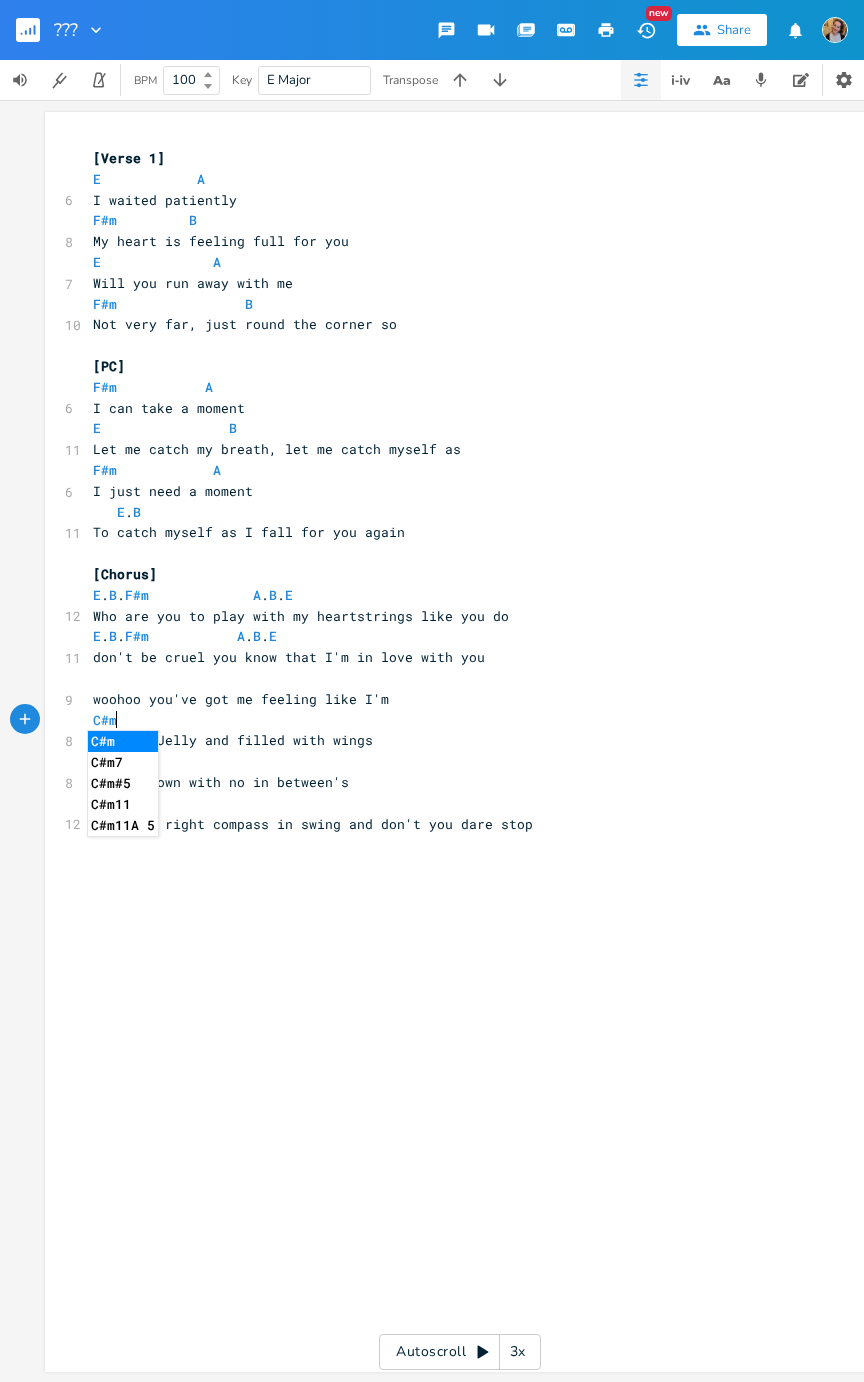 click on "​" at bounding box center [450, 678] 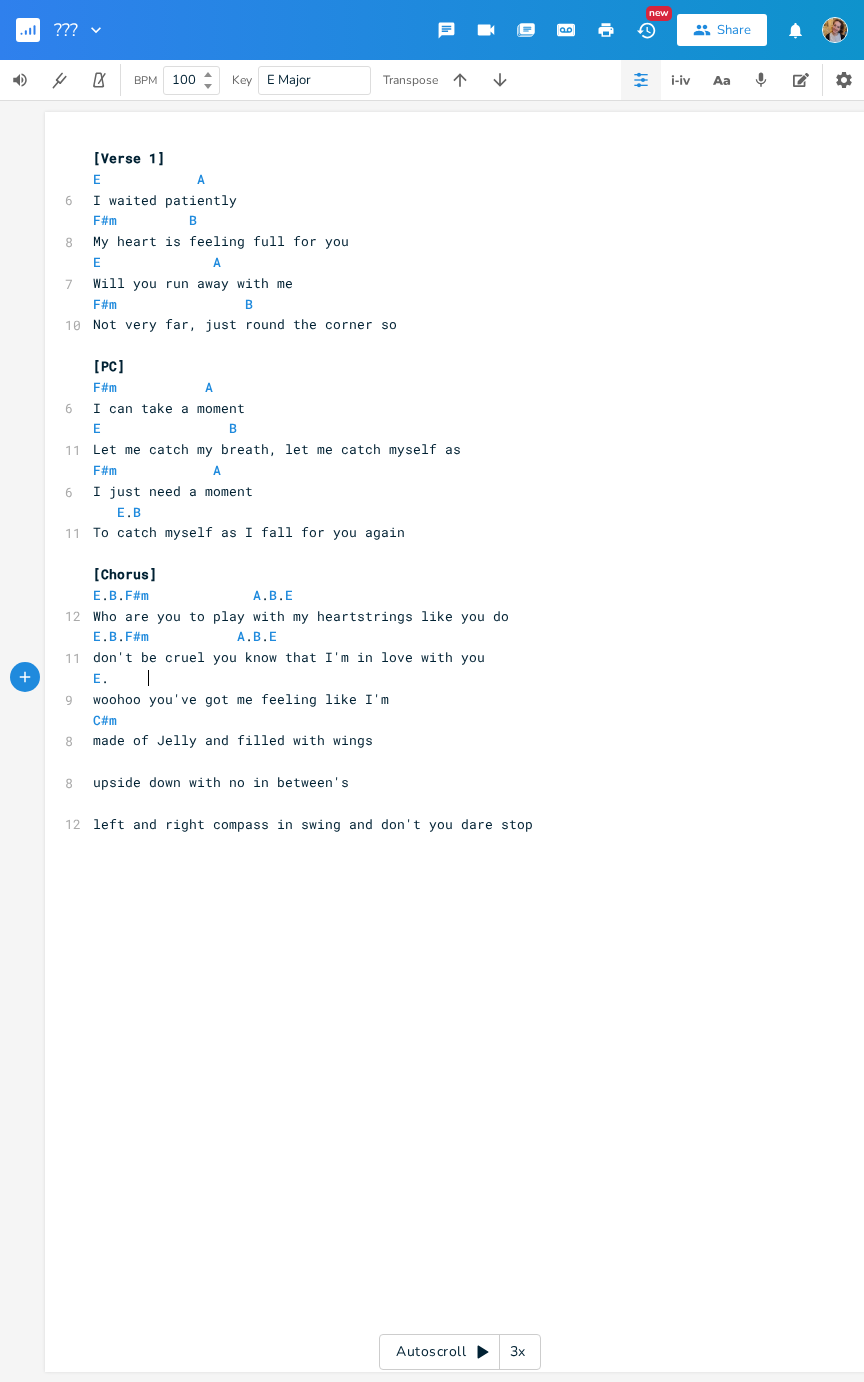 type on "E." 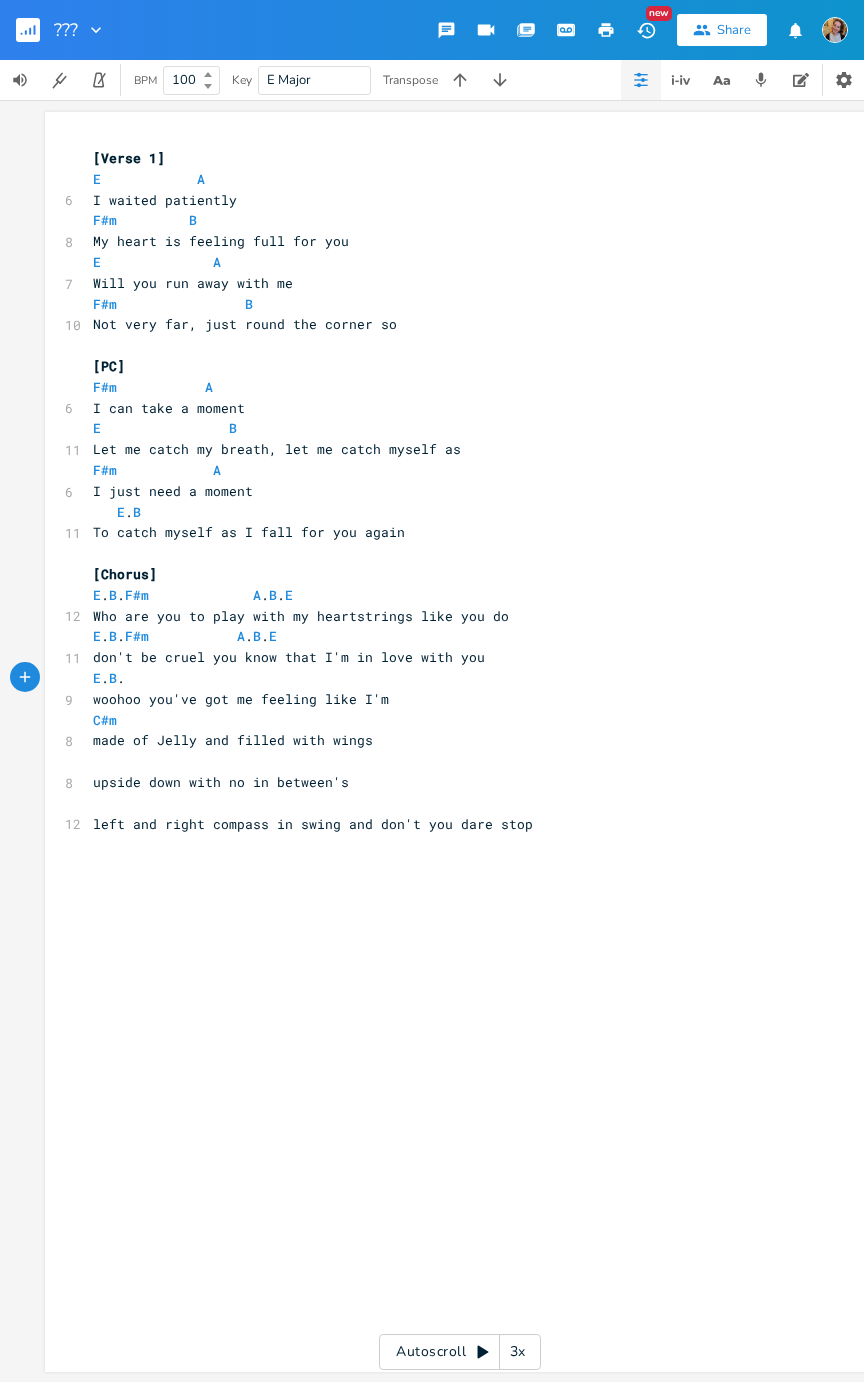 scroll, scrollTop: 0, scrollLeft: 48, axis: horizontal 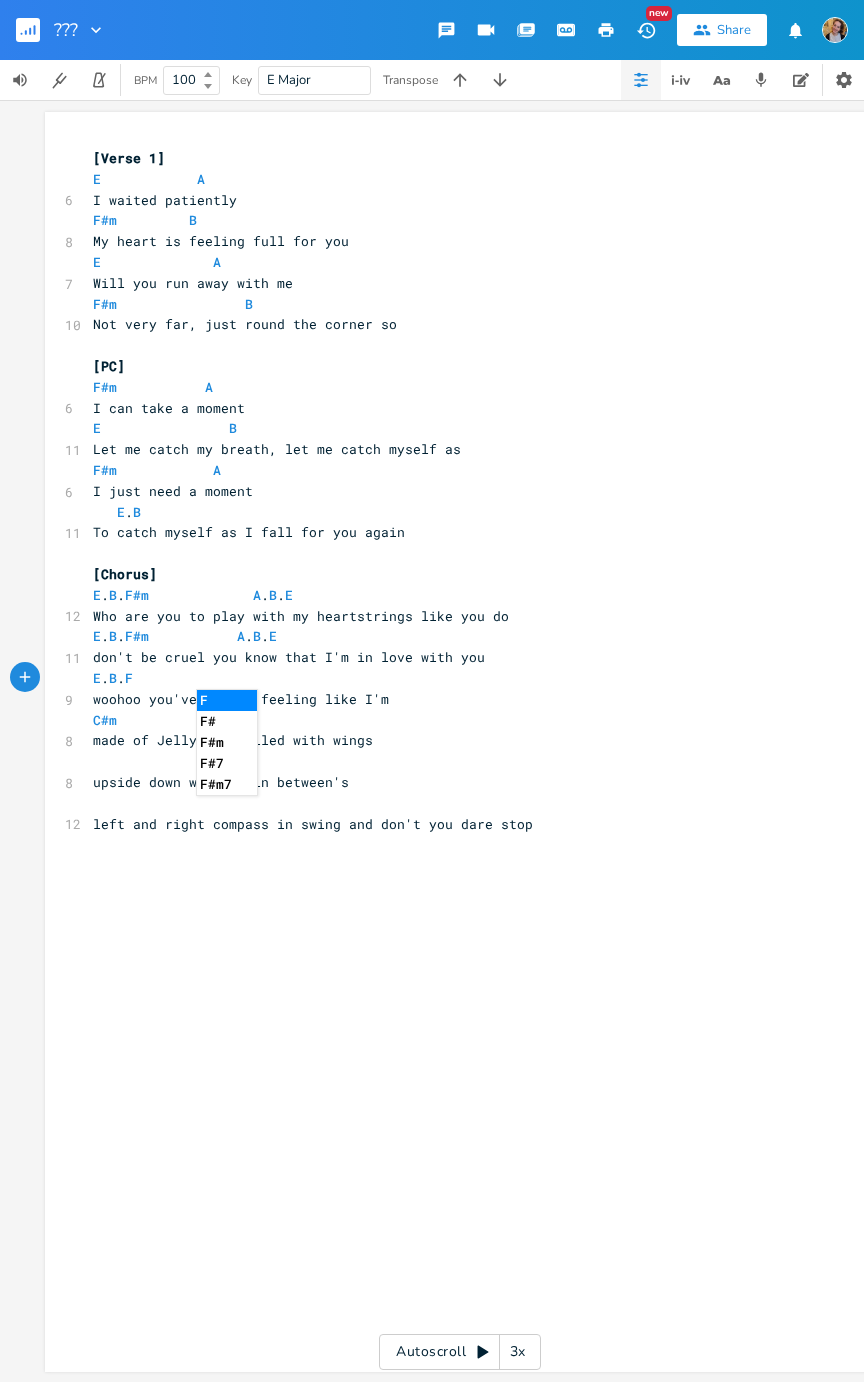 type on "B.         F" 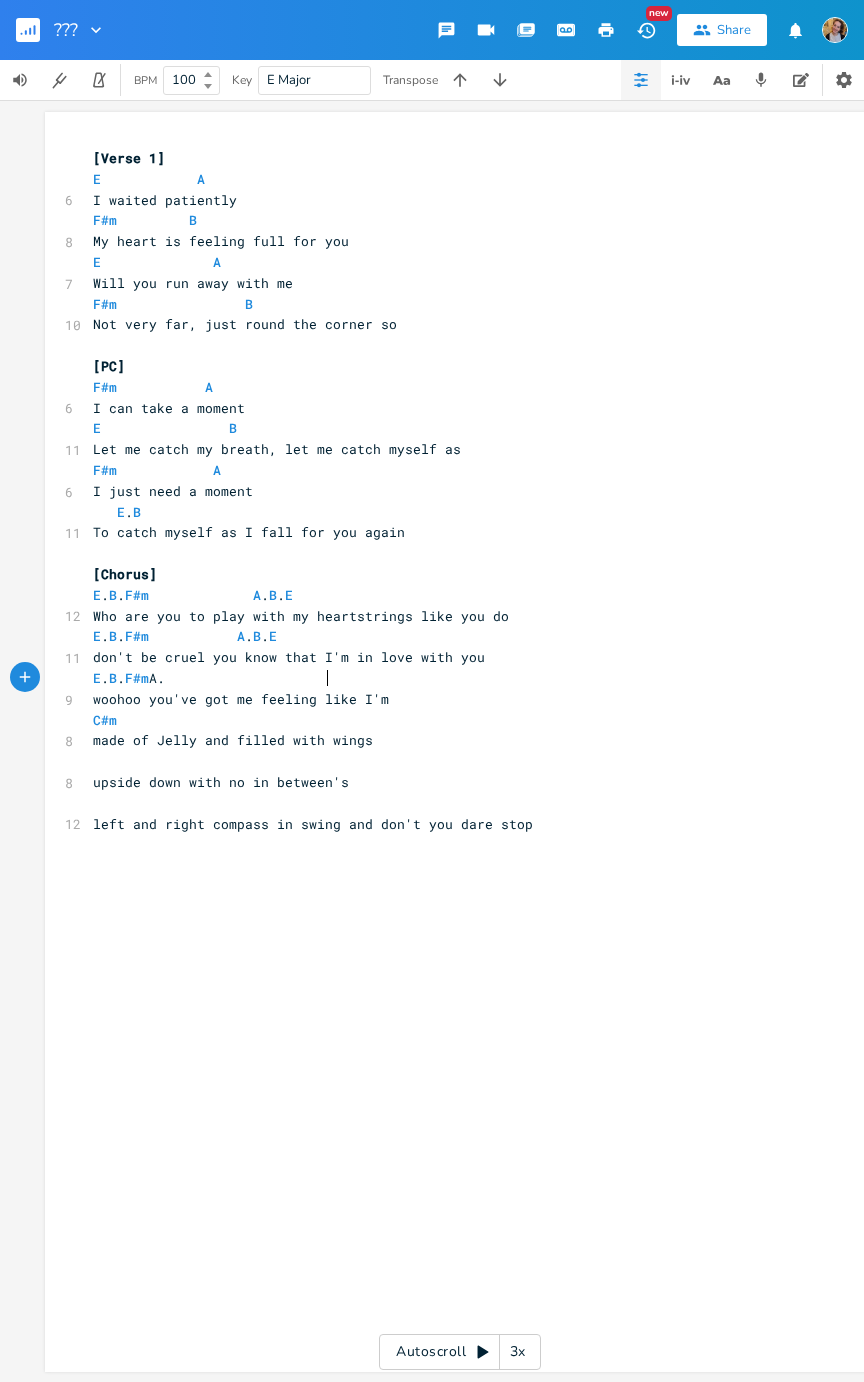 scroll, scrollTop: 0, scrollLeft: 49, axis: horizontal 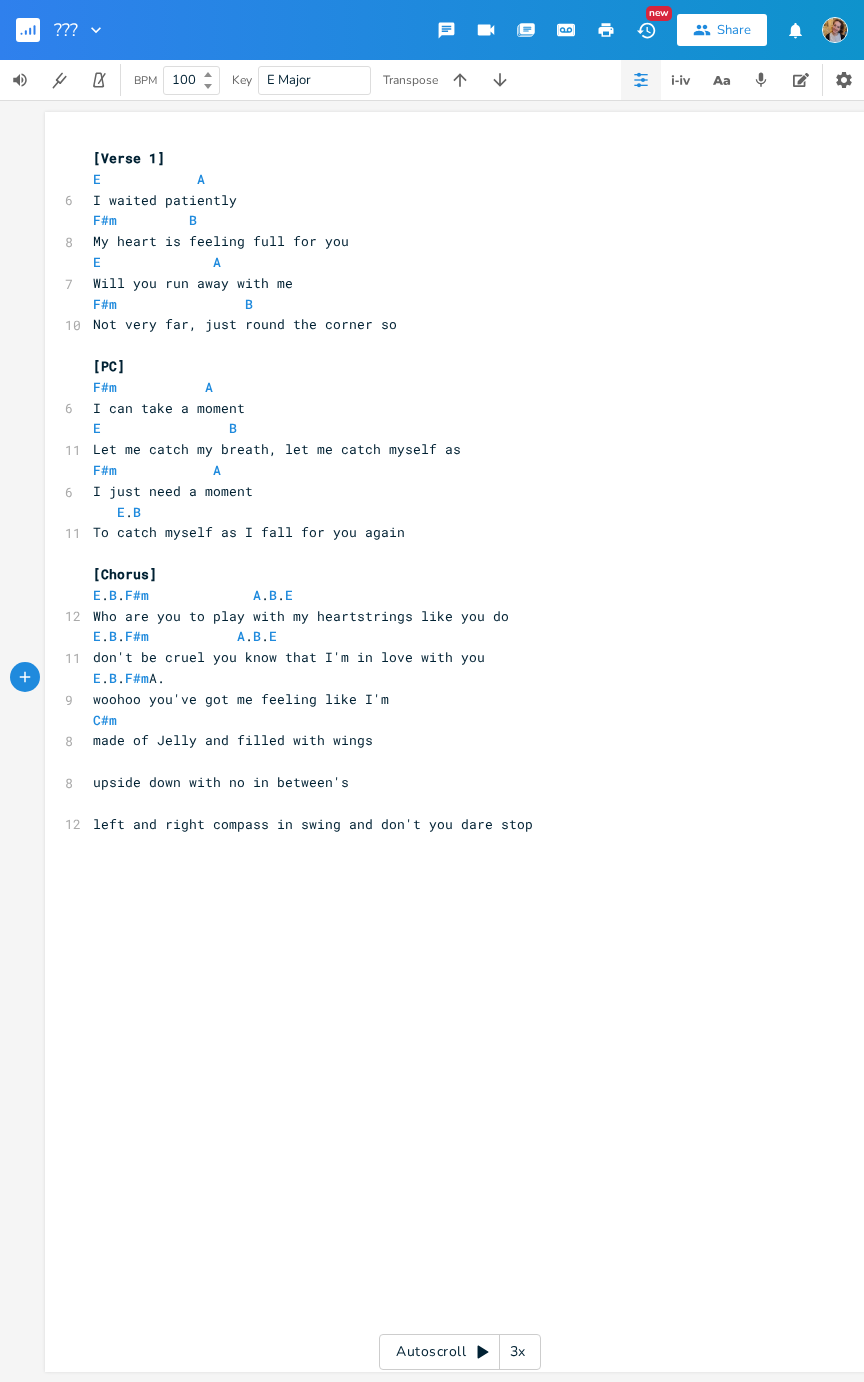 type on "A.       B" 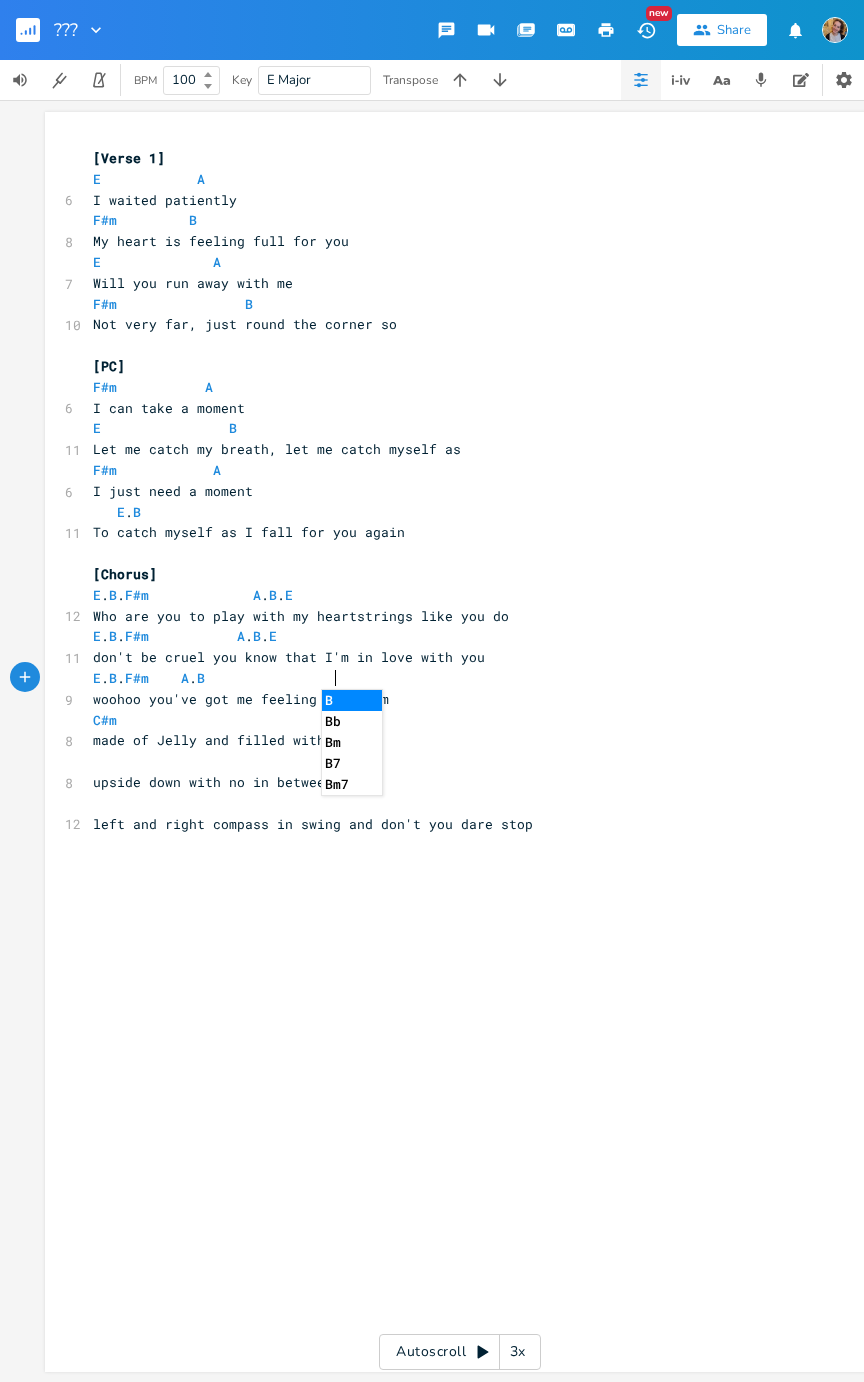 click on "C#m" at bounding box center (450, 720) 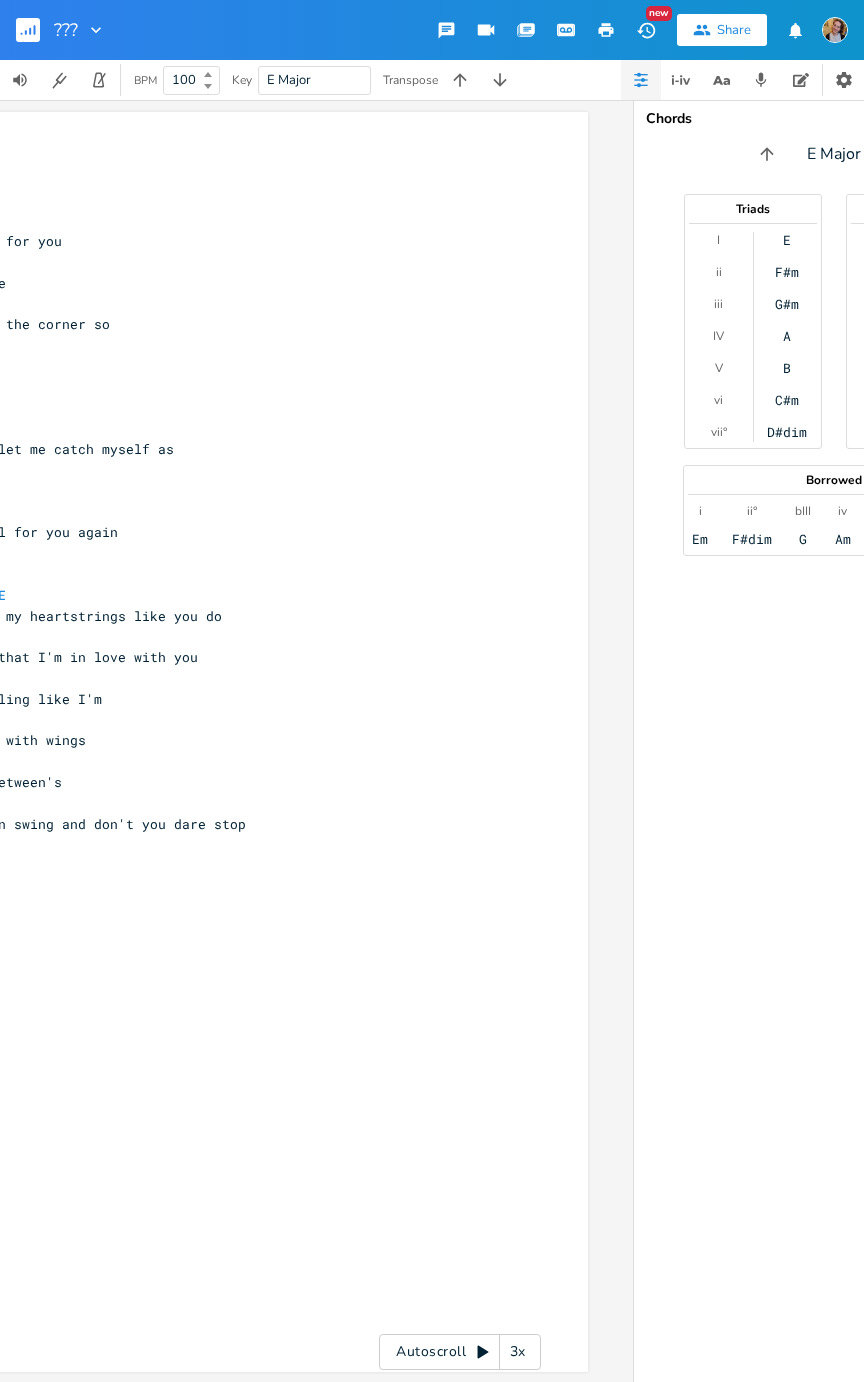 scroll, scrollTop: 0, scrollLeft: 0, axis: both 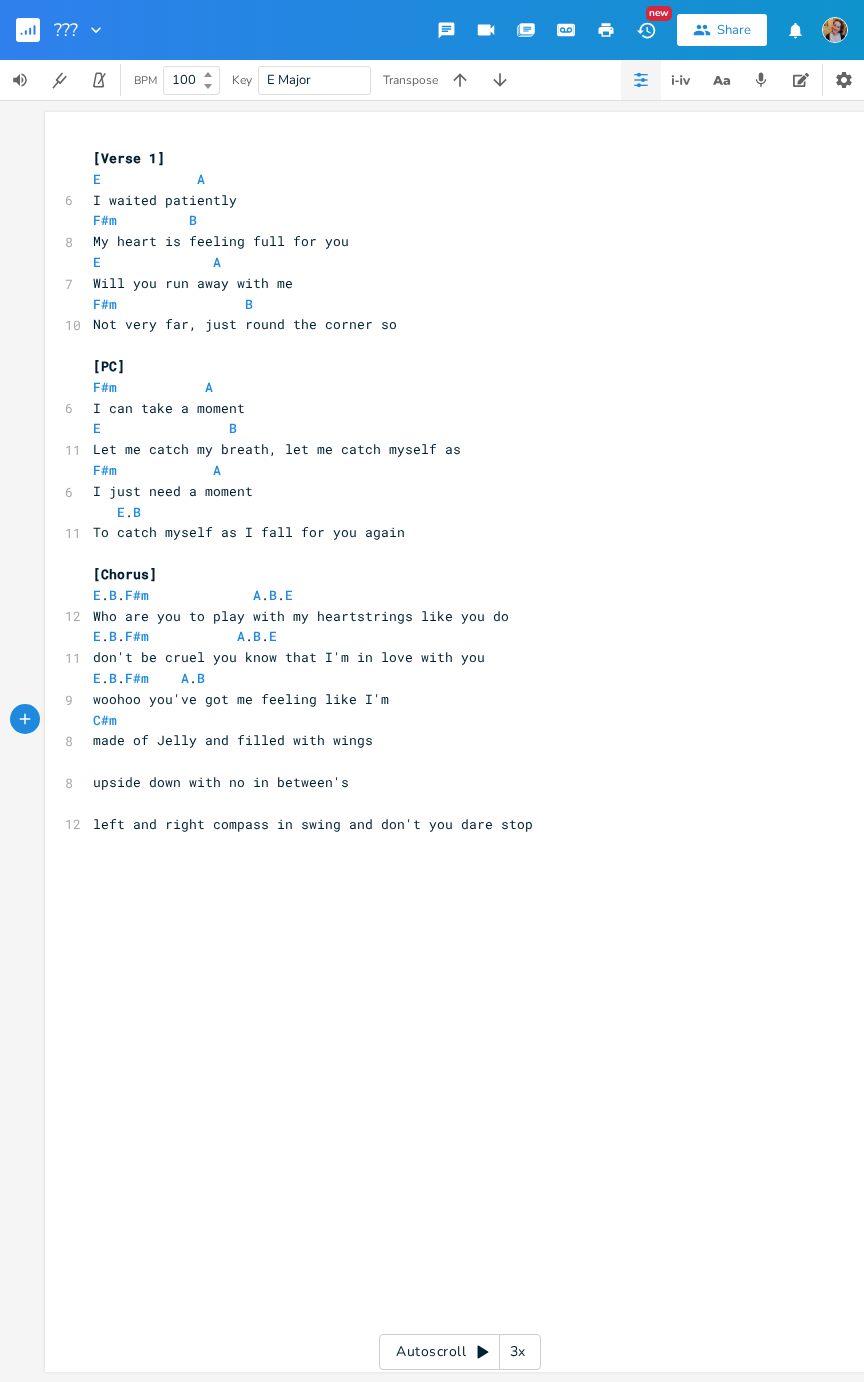 click on "E .  B .          F#m      A .        B" at bounding box center (450, 678) 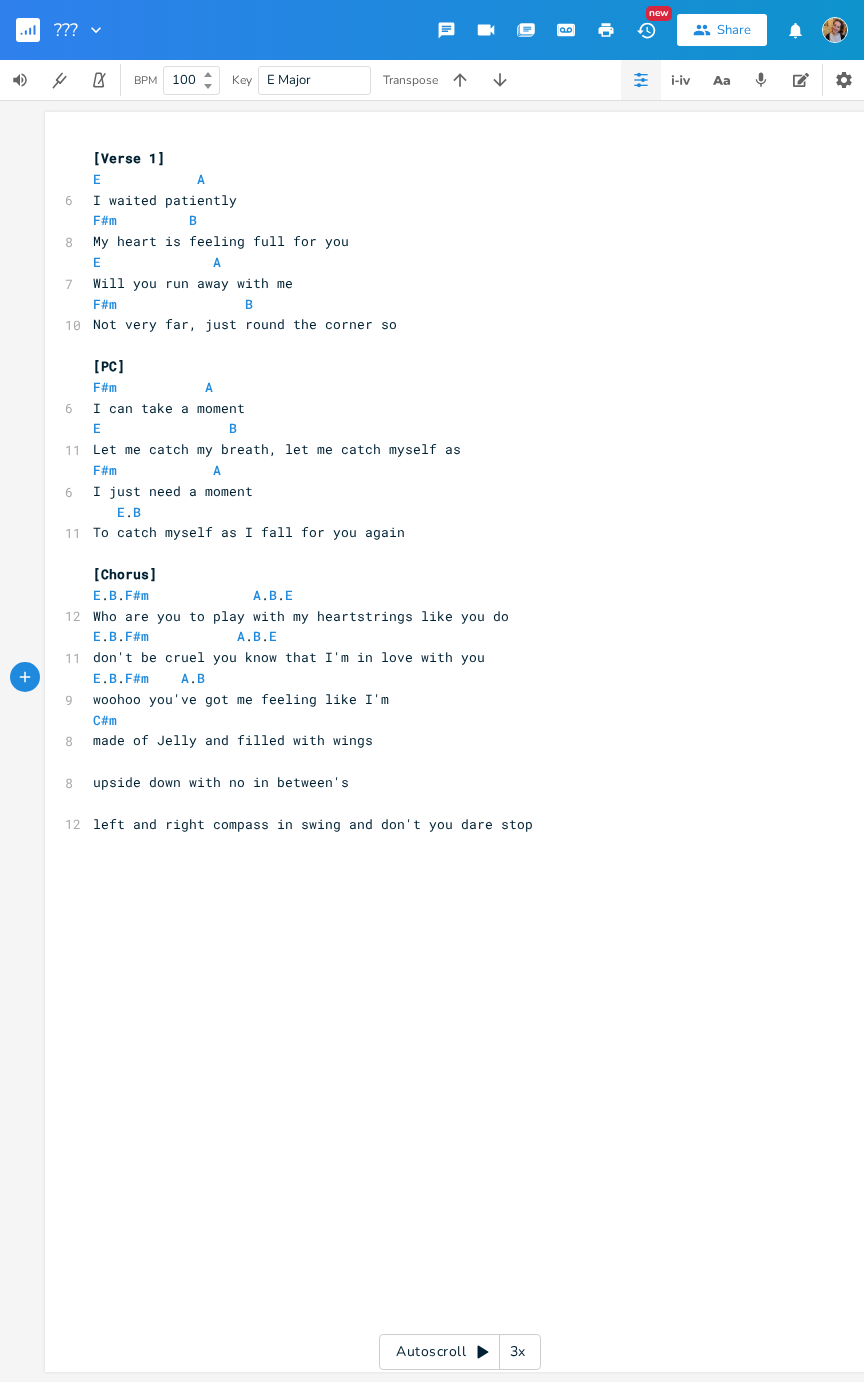 click on "woohoo you've got me feeling like I'm" at bounding box center [450, 699] 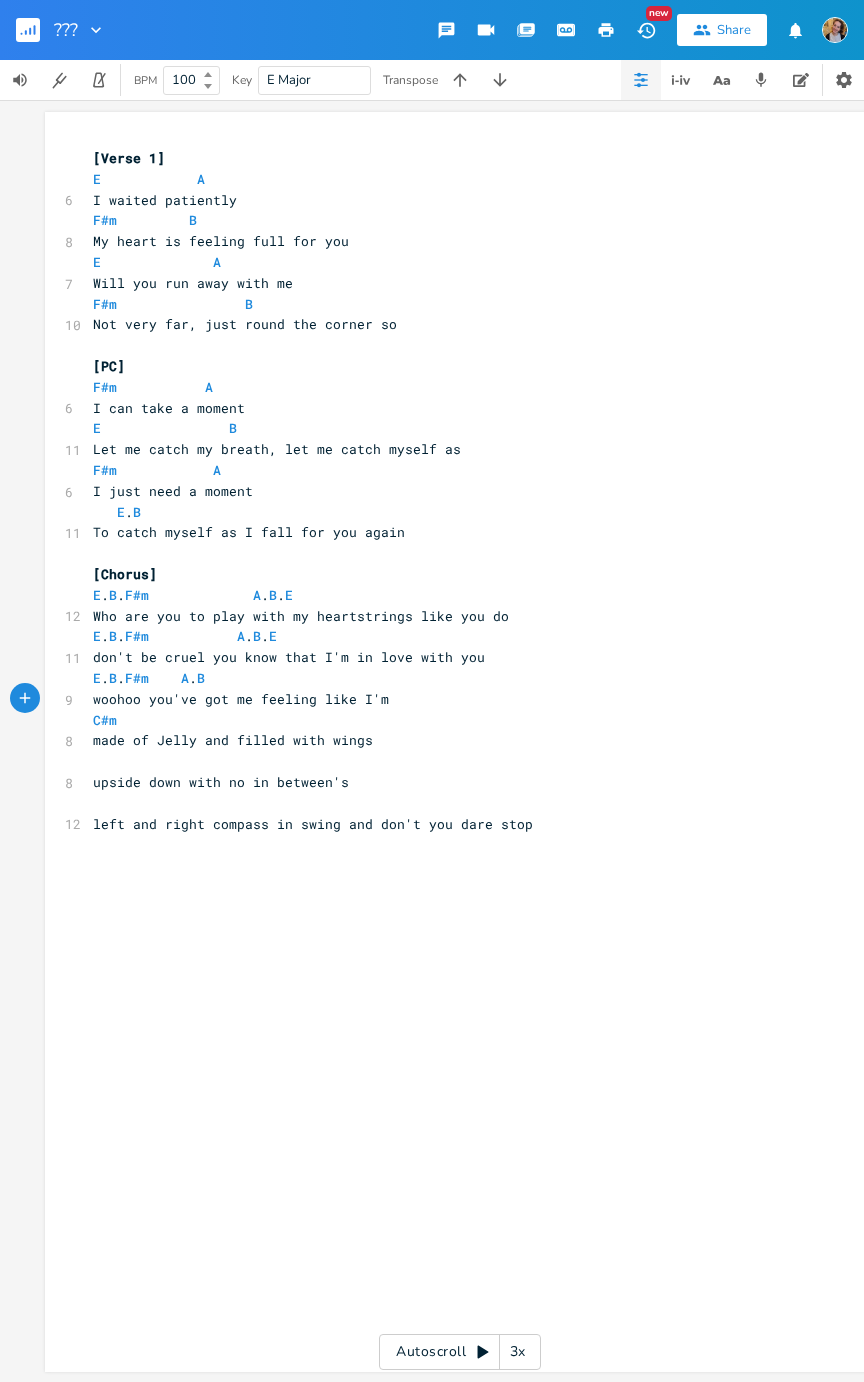 click on "C#m" at bounding box center (450, 720) 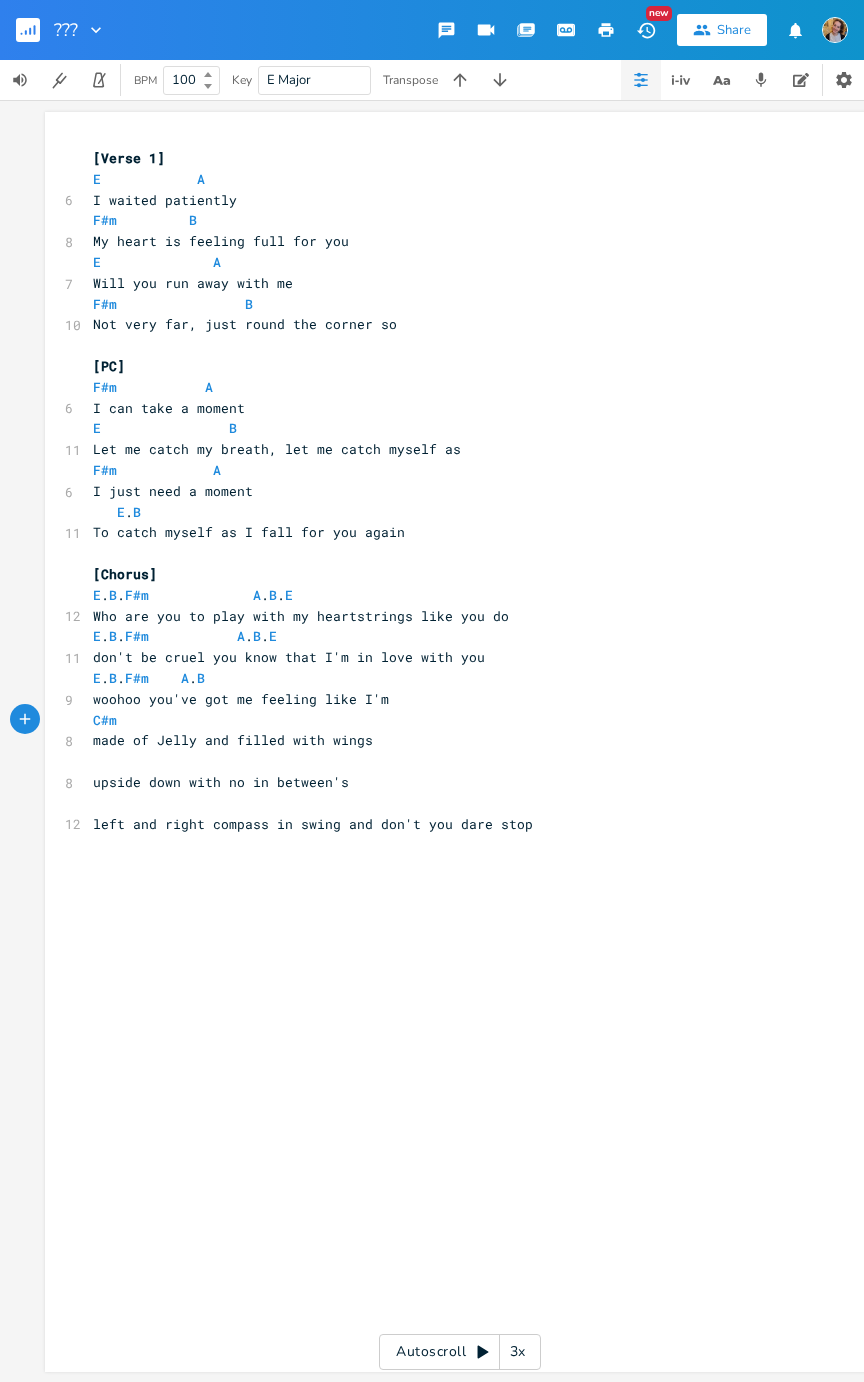 click on "left and right compass in swing and don't you dare stop" at bounding box center (313, 824) 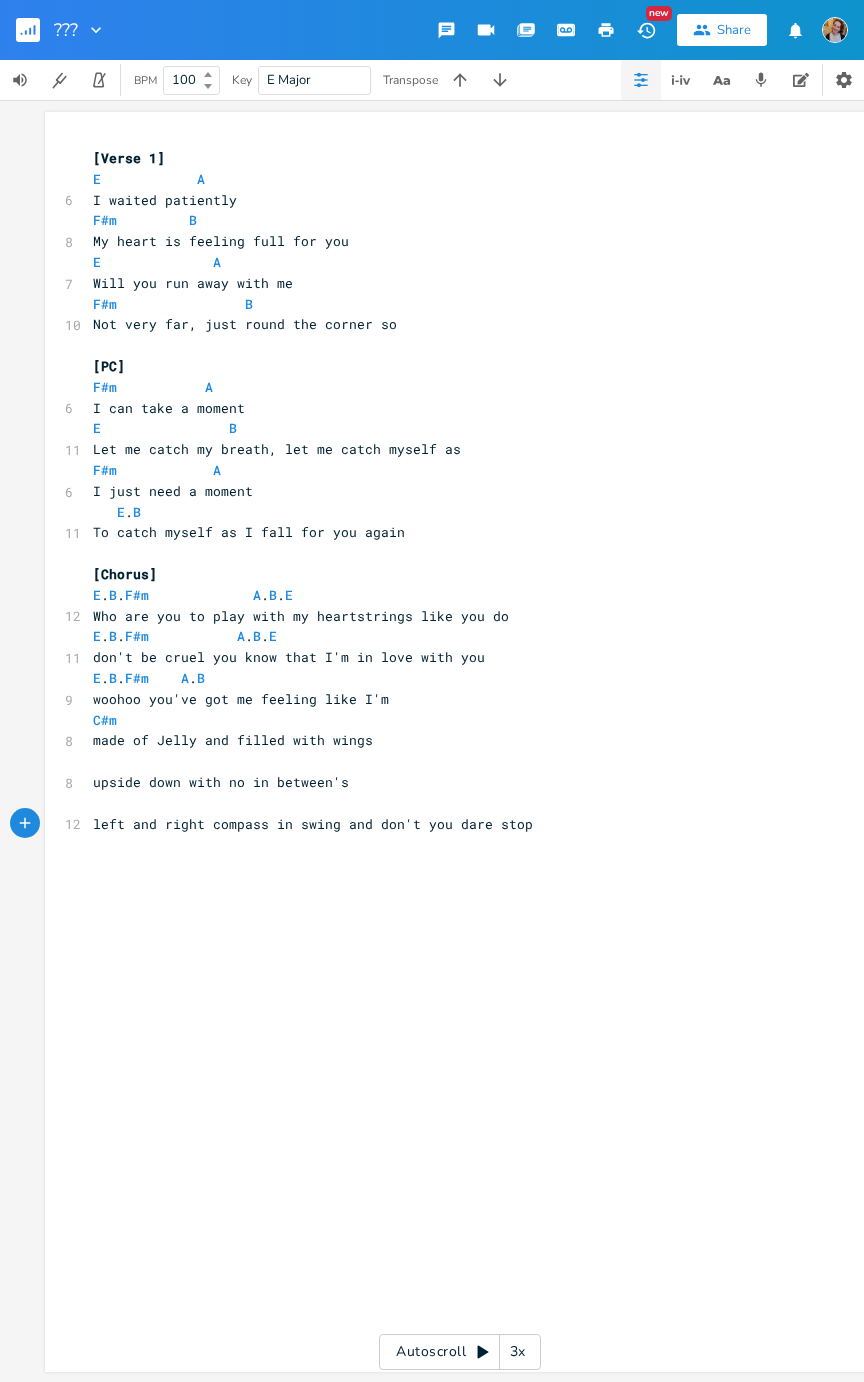click on "left and right compass in swing and don't you dare stop" at bounding box center (450, 824) 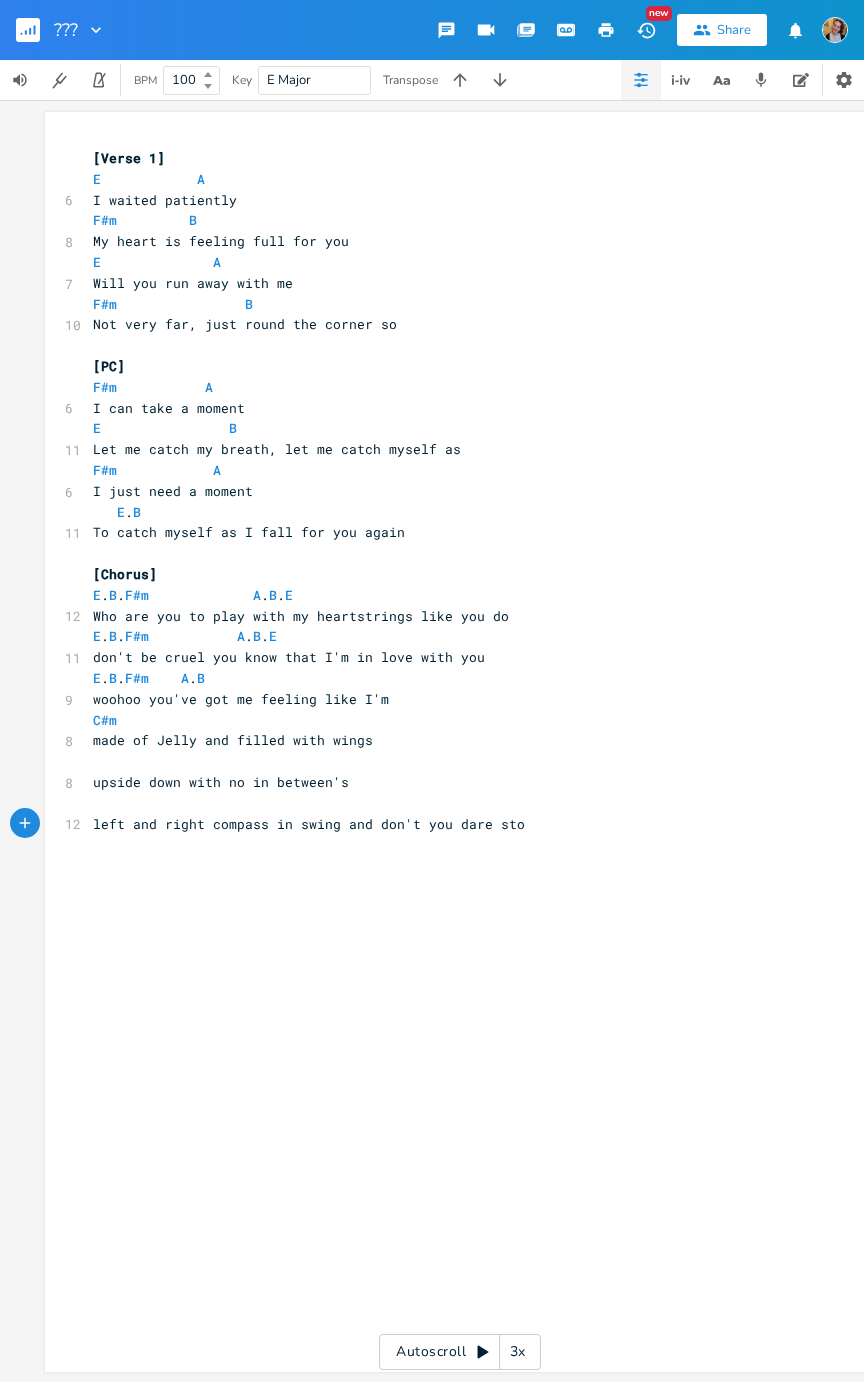 type on "p" 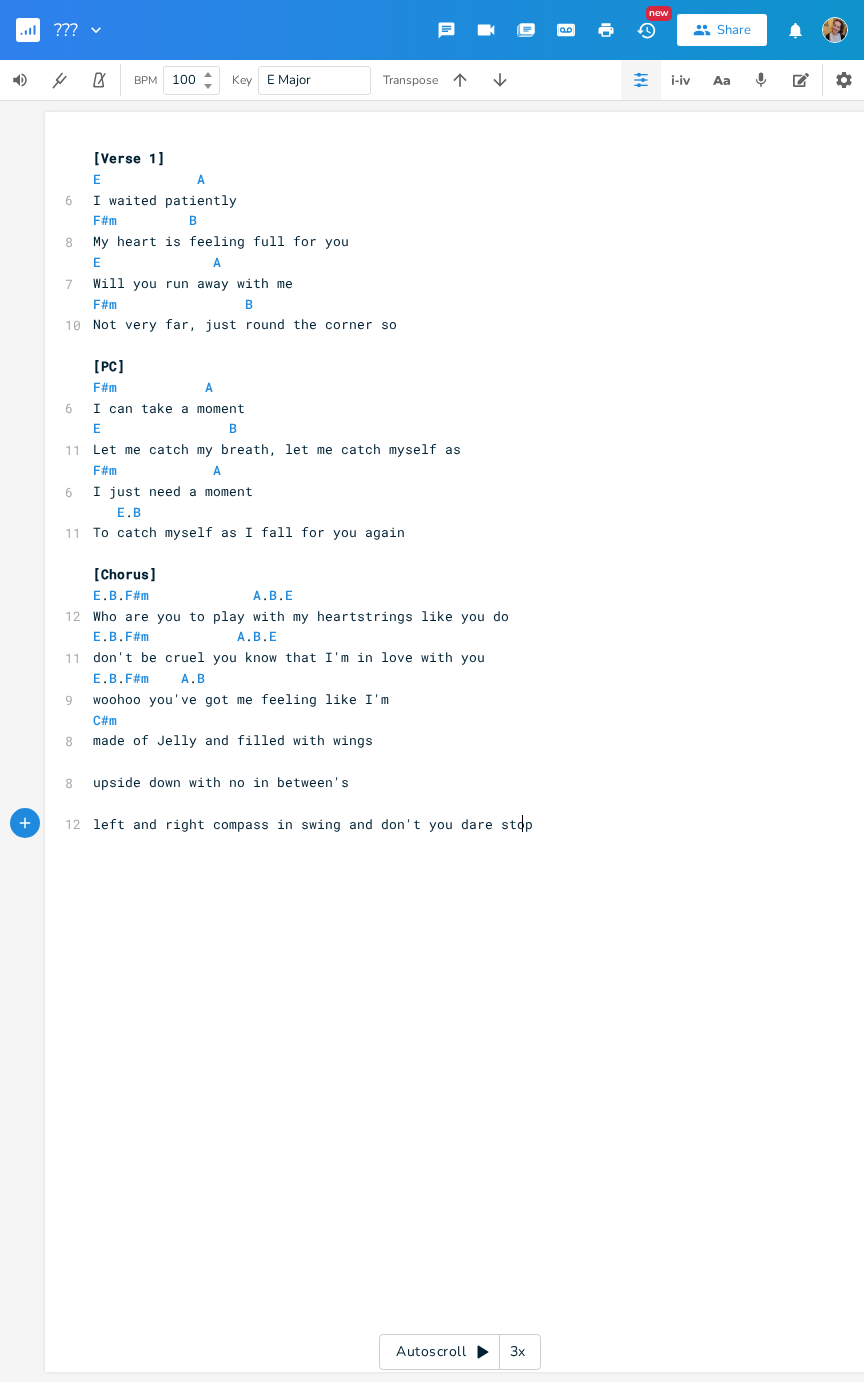 click on "woohoo you've got me feeling like I'm" at bounding box center (450, 699) 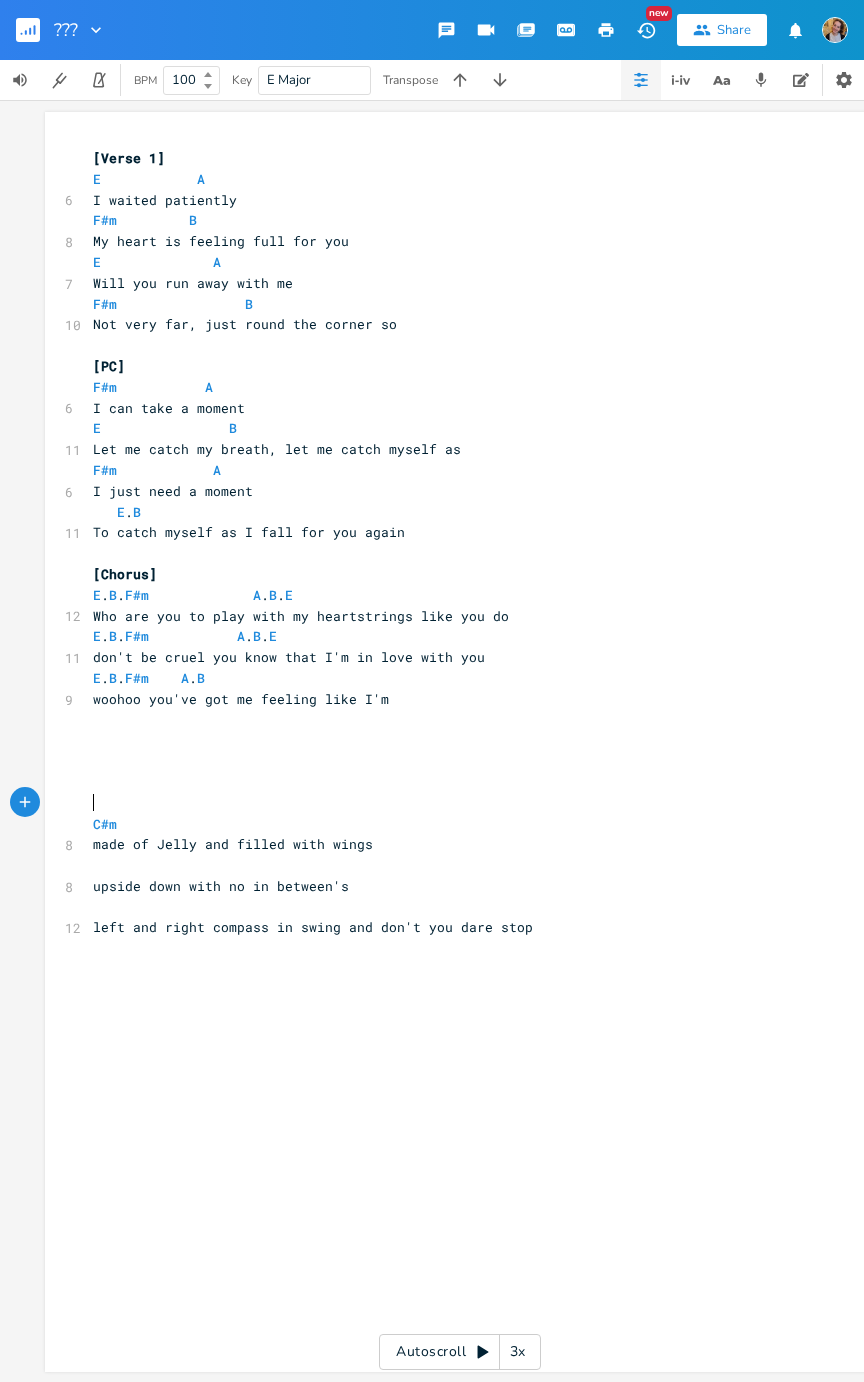 click on "​" at bounding box center (450, 720) 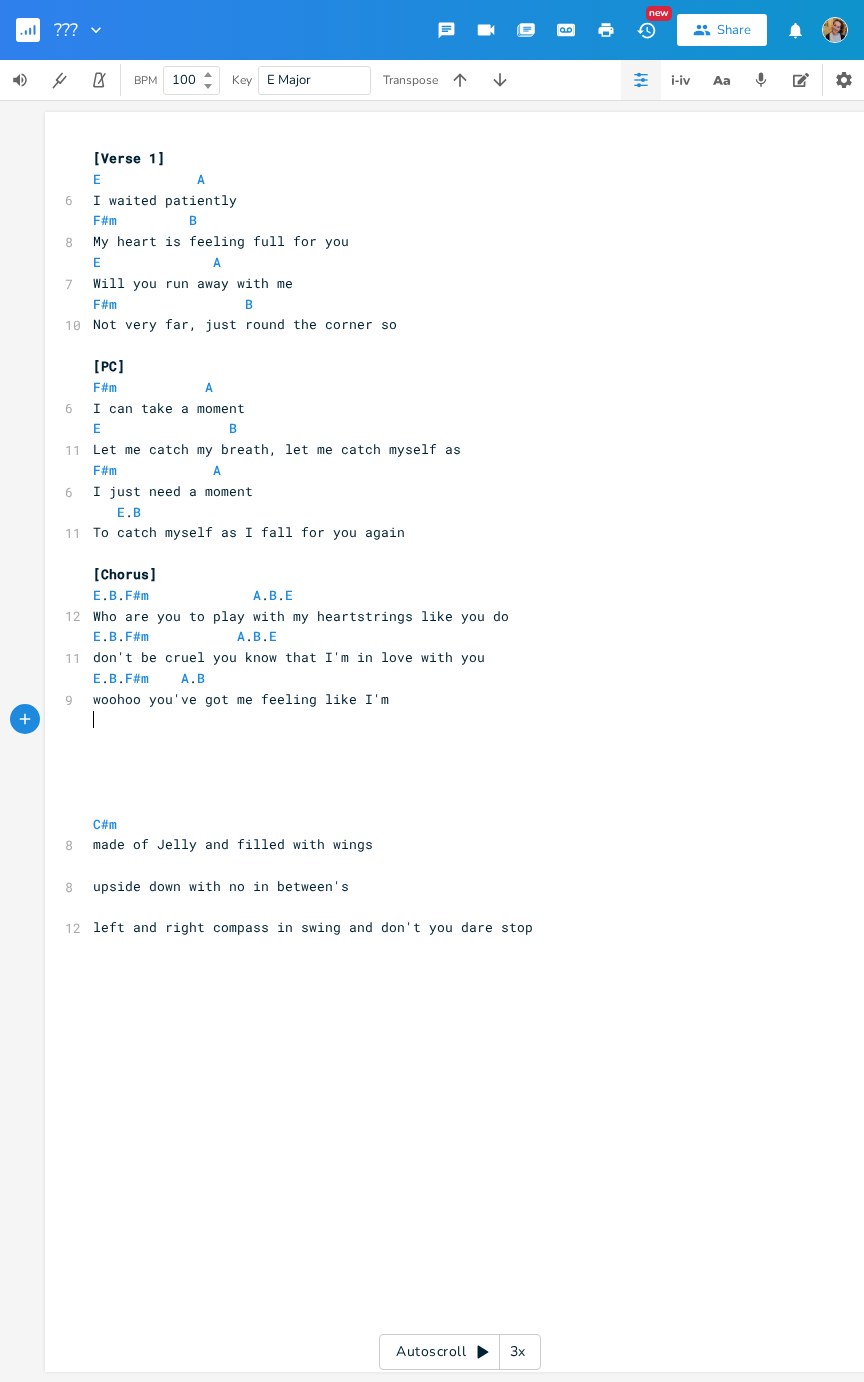 click on "​" at bounding box center [450, 740] 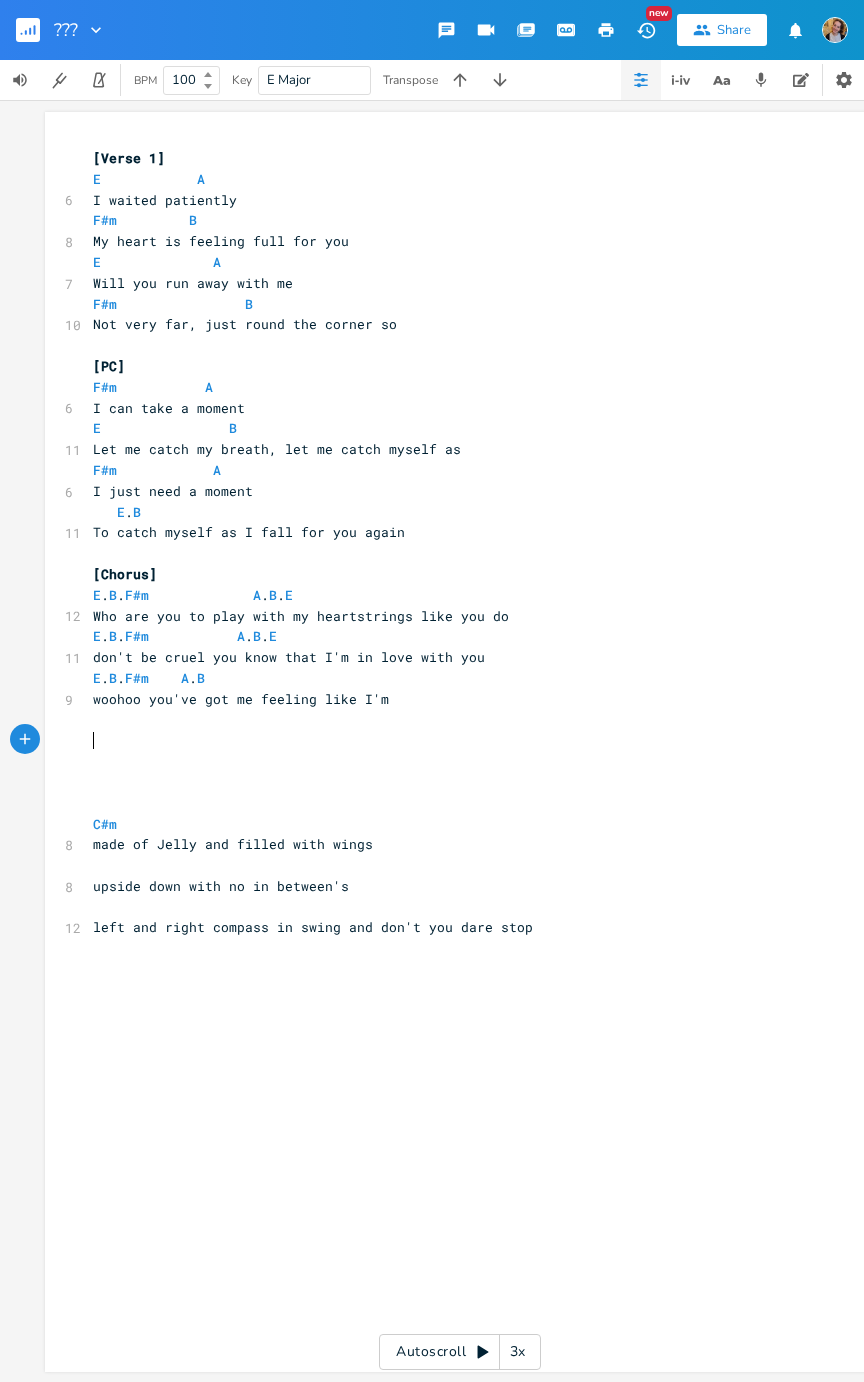 click on "woohoo you've got me feeling like I'm" at bounding box center [450, 699] 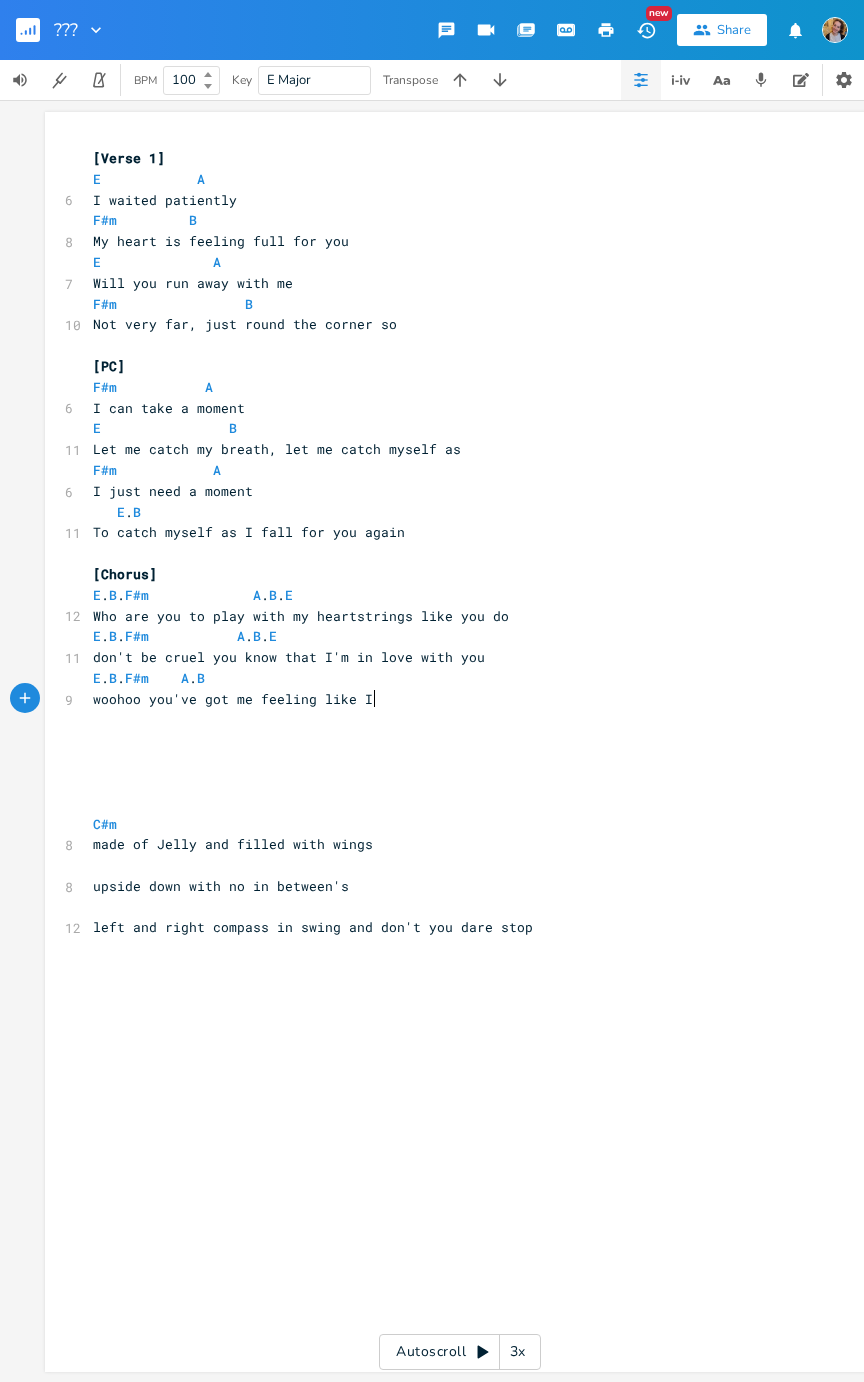 type on "am" 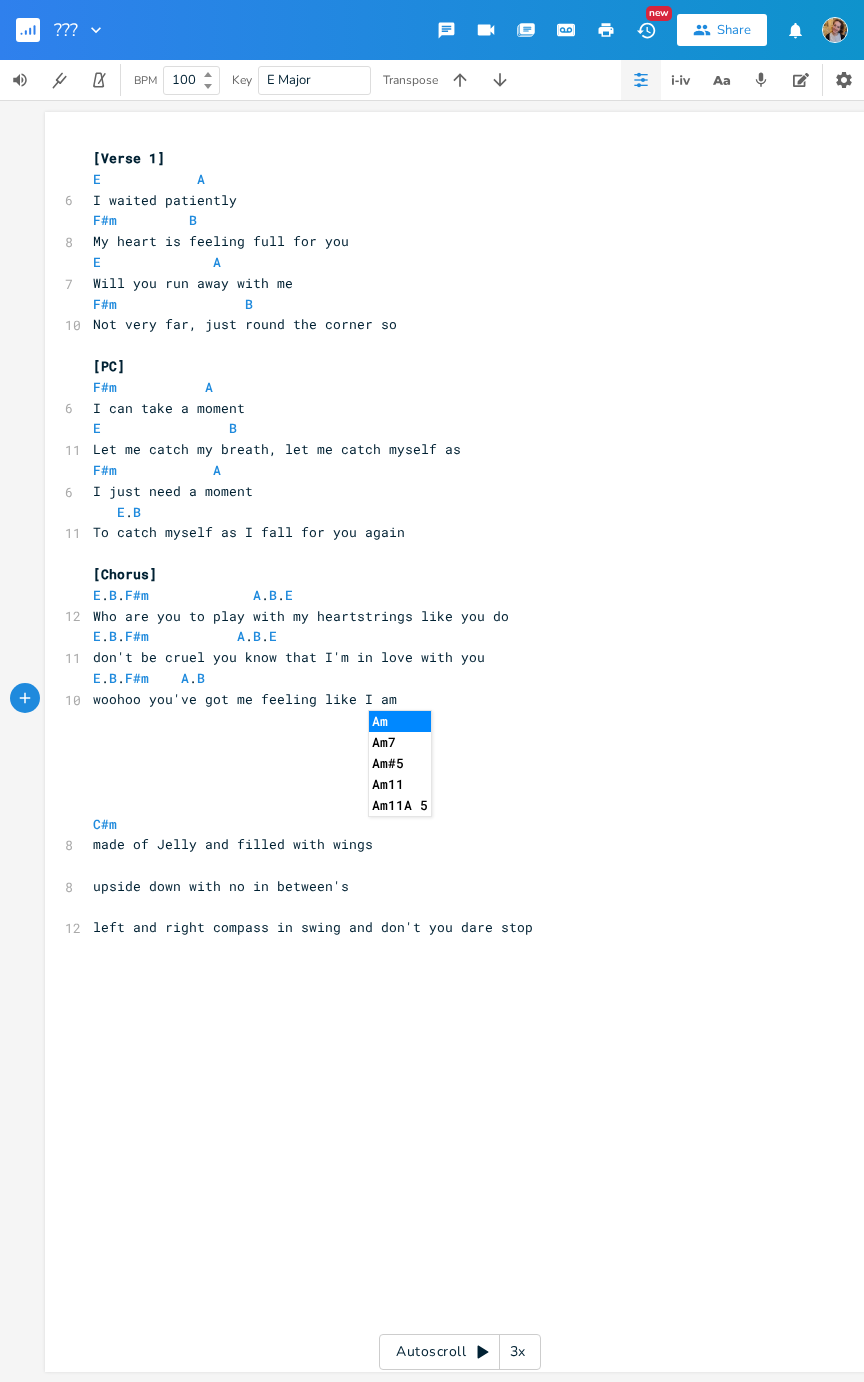 click on "woohoo you've got me feeling like I am" at bounding box center [450, 699] 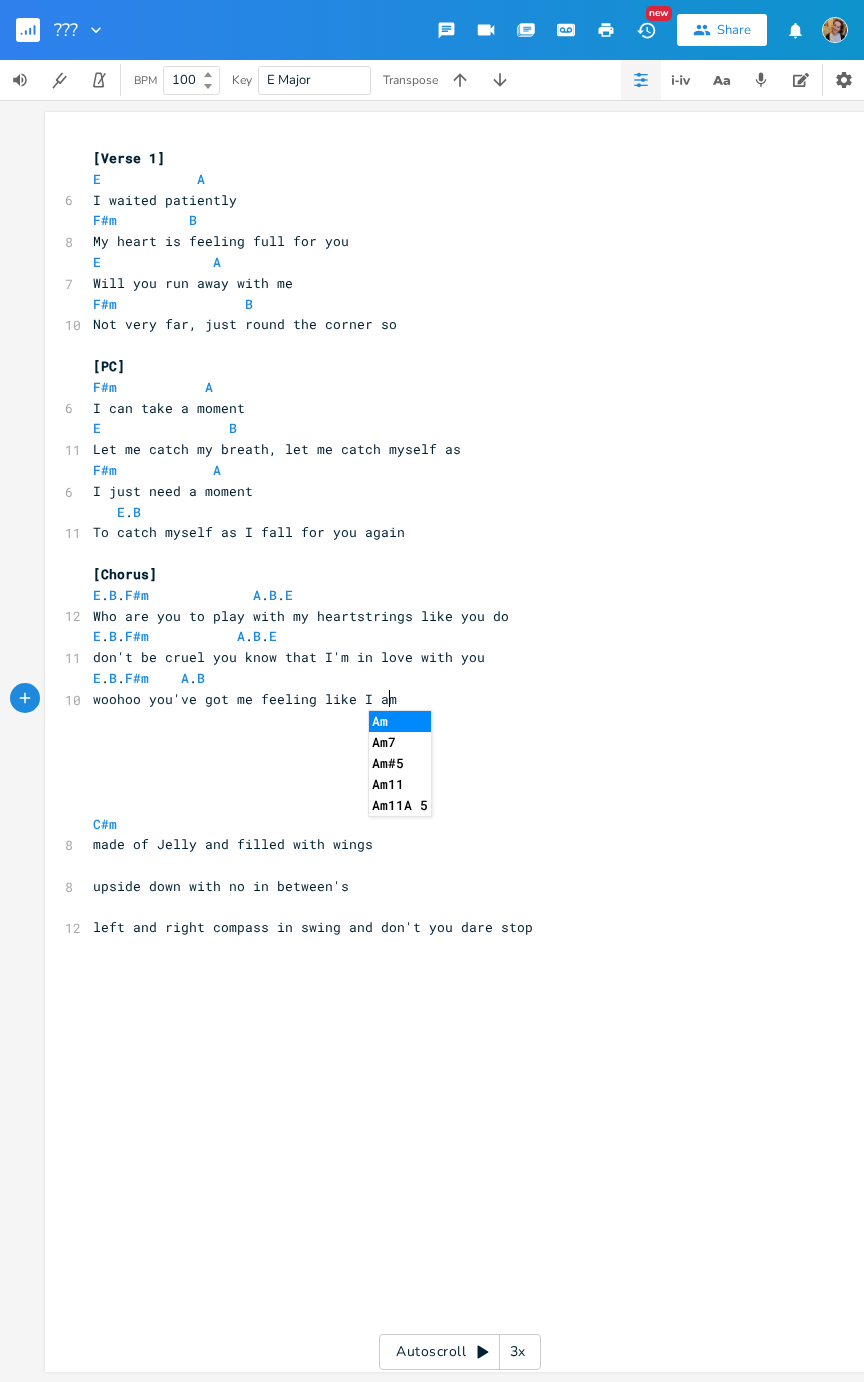 scroll, scrollTop: 0, scrollLeft: 4, axis: horizontal 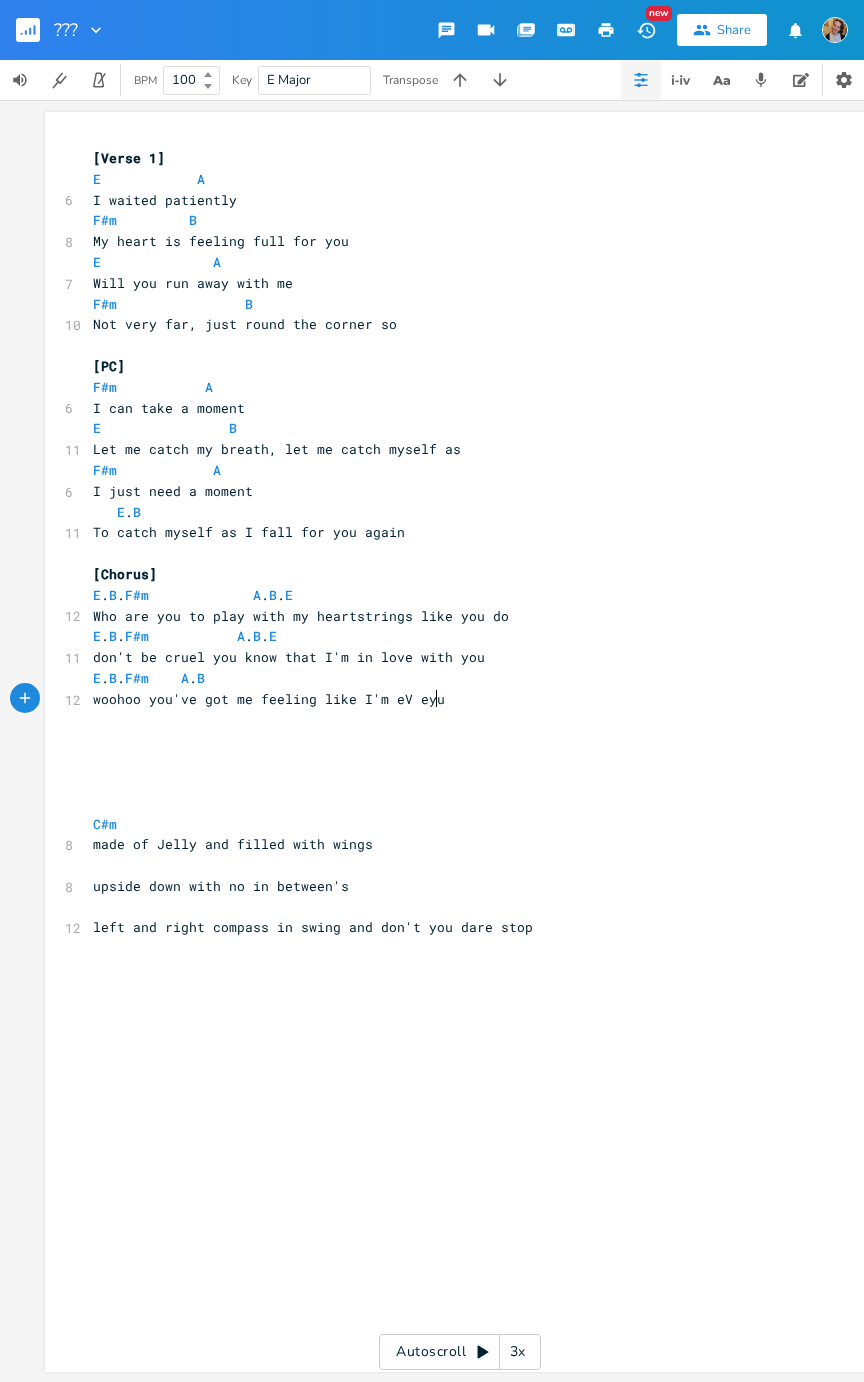 type on "'m eV eyung" 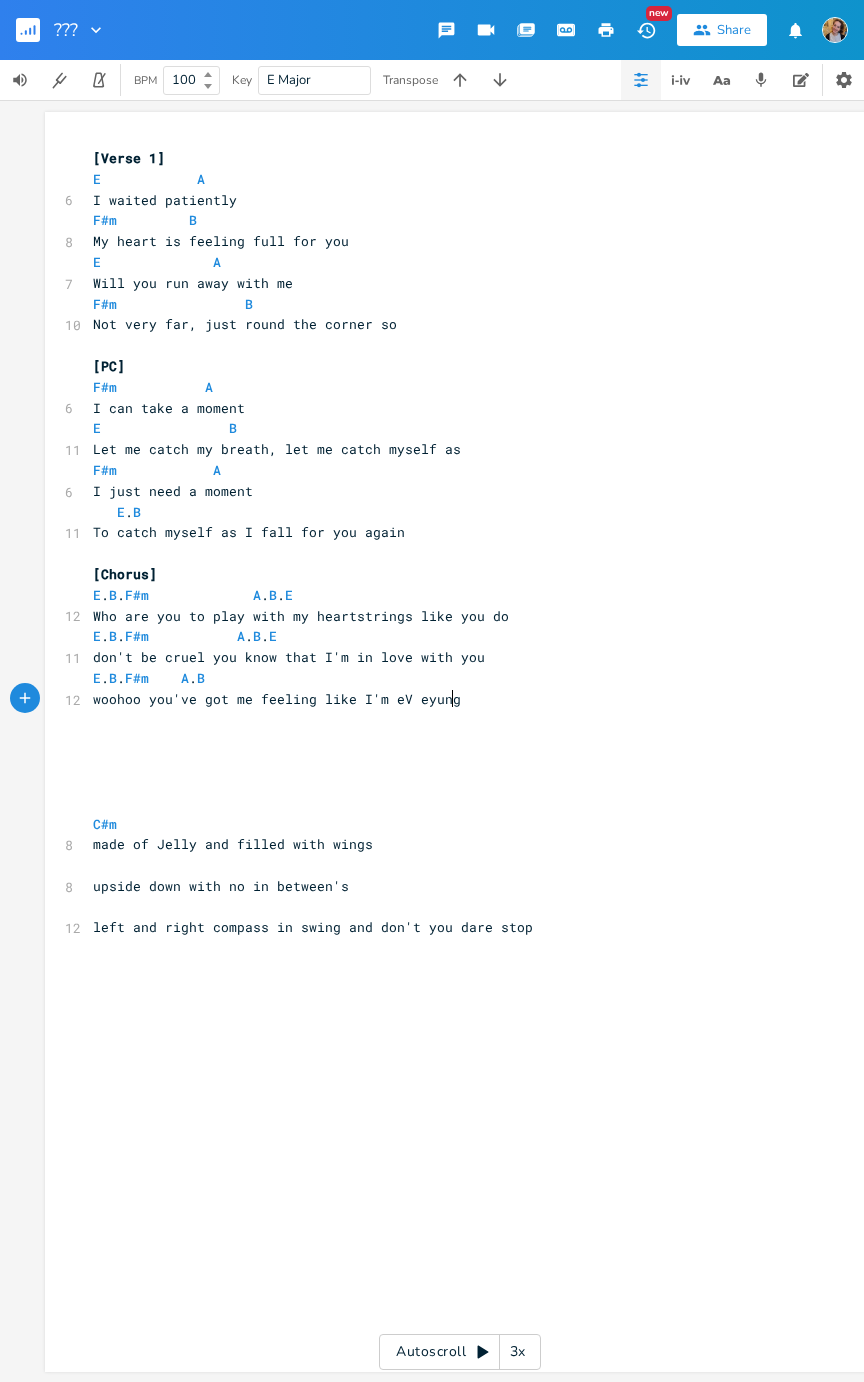 scroll, scrollTop: 0, scrollLeft: 72, axis: horizontal 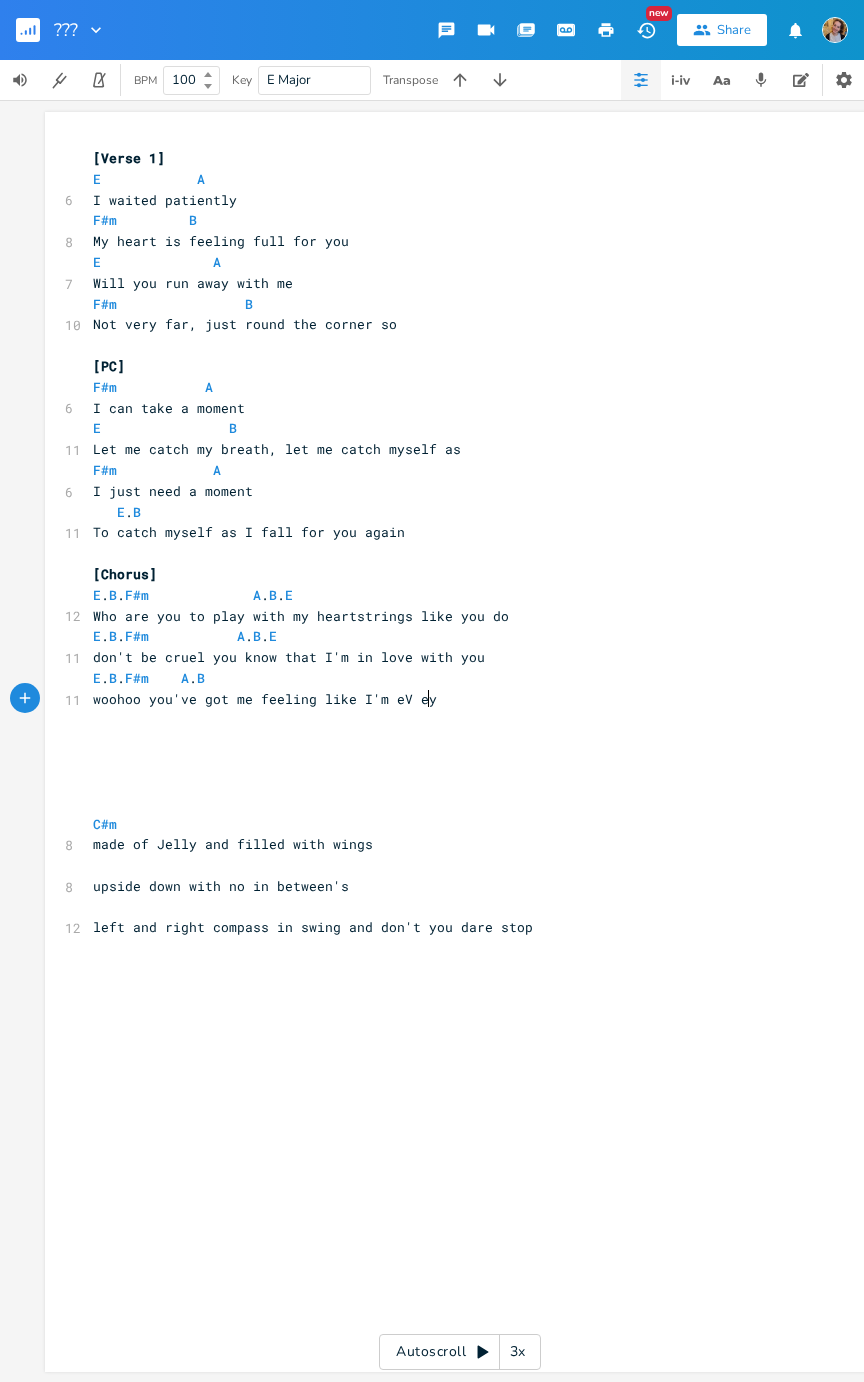 click on "xxxxxxxxxx   [Verse 1] E              A 6 I waited patiently F#m           B 8 My heart is feeling full for you E                A 7 Will you run away with me F#m                  B 10 Not very far, just round the corner so ​ [PC] F#m             A 6 I can take a moment E                  B 11 Let me catch my breath, let me catch myself as F#m              A 6 I just need a moment     E .               B 11 To catch myself as I fall for you again ​ [Chorus] E .    B .      F#m               A .             B .       E 12 Who are you to play with my heartstrings like you do E .     B .         F#m             A .      B .         E 11 don't be cruel you know that I'm in love with you E .  B .          F#m      A .        B 11 woohoo you've got me feeling like I'm eV ey ​ ​ ​ ​ ​ C#m 8 made of Jelly and filled with wings  ​ 8 upside down with no in between's  ​ 12" at bounding box center (475, 761) 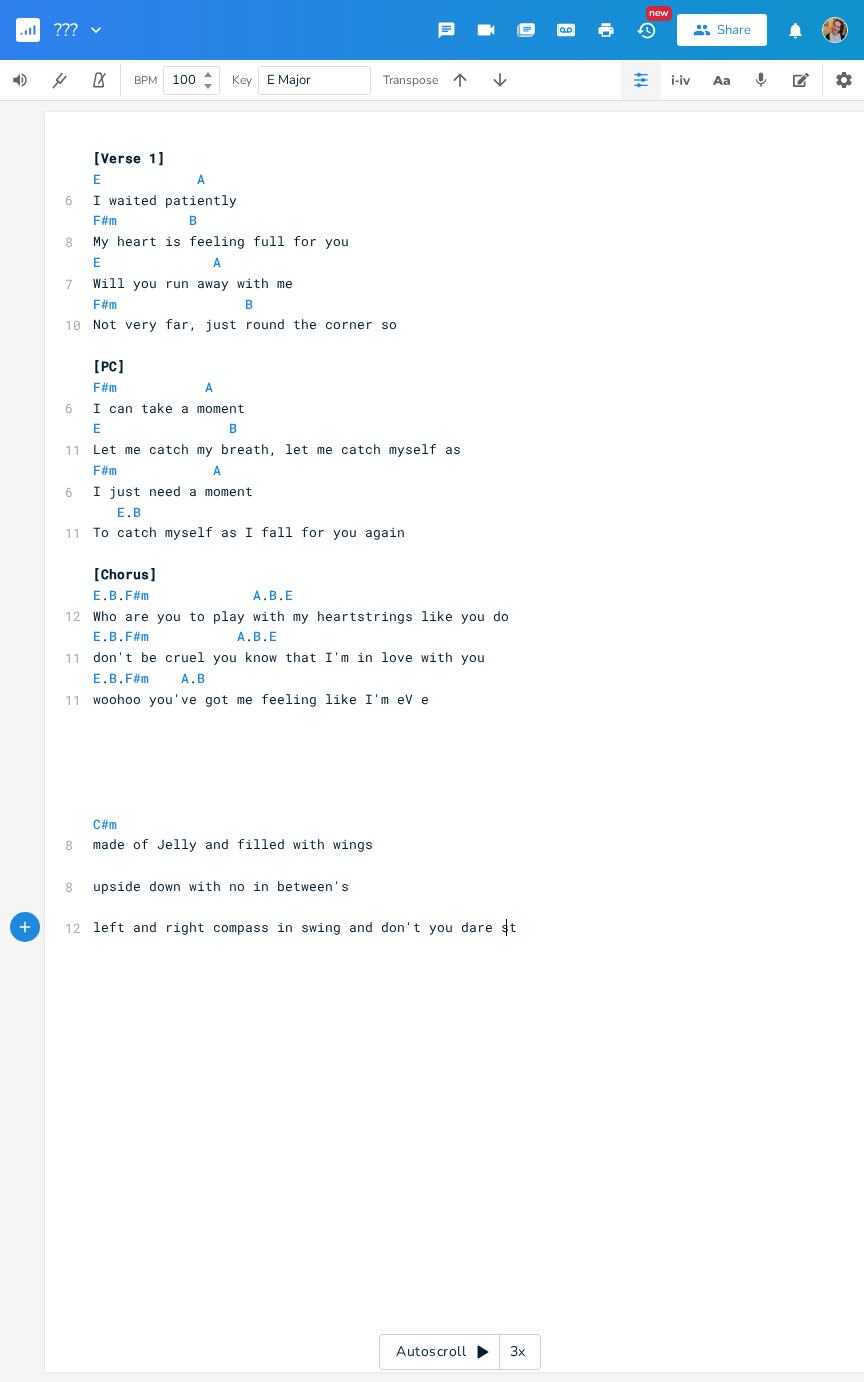 click on "​" at bounding box center (450, 720) 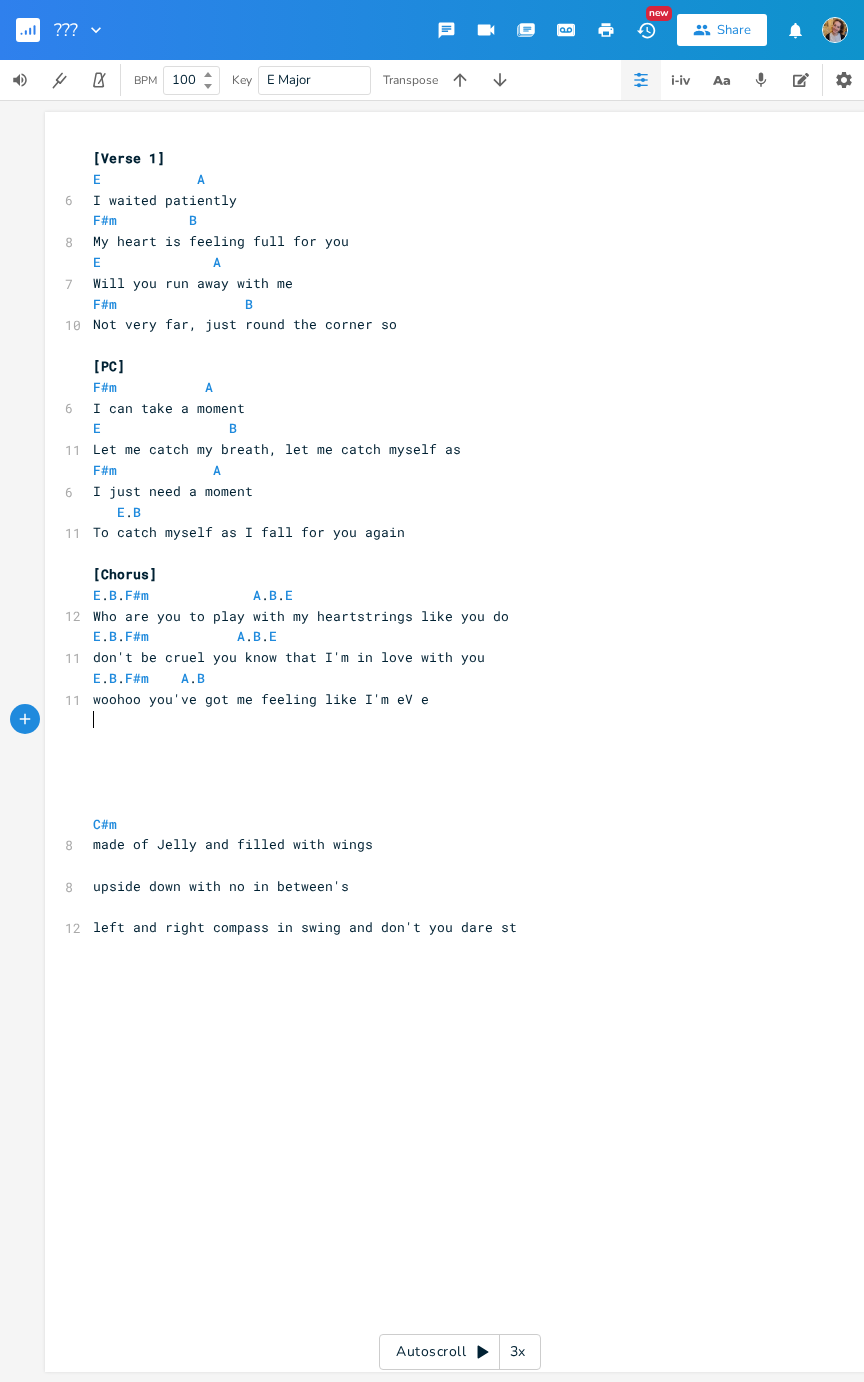 click on "left and right compass in swing and don't you dare st" at bounding box center (450, 927) 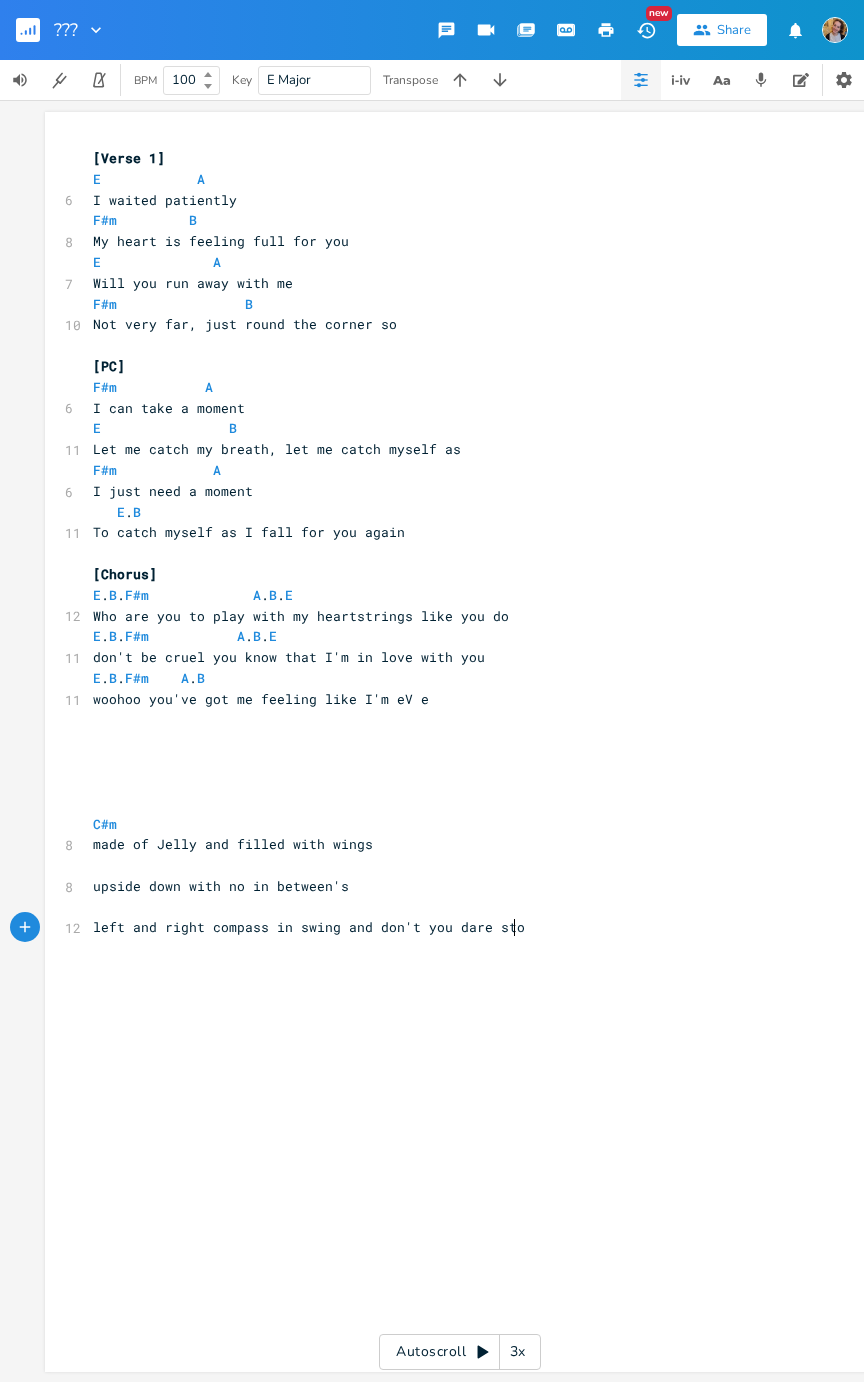 type on "op" 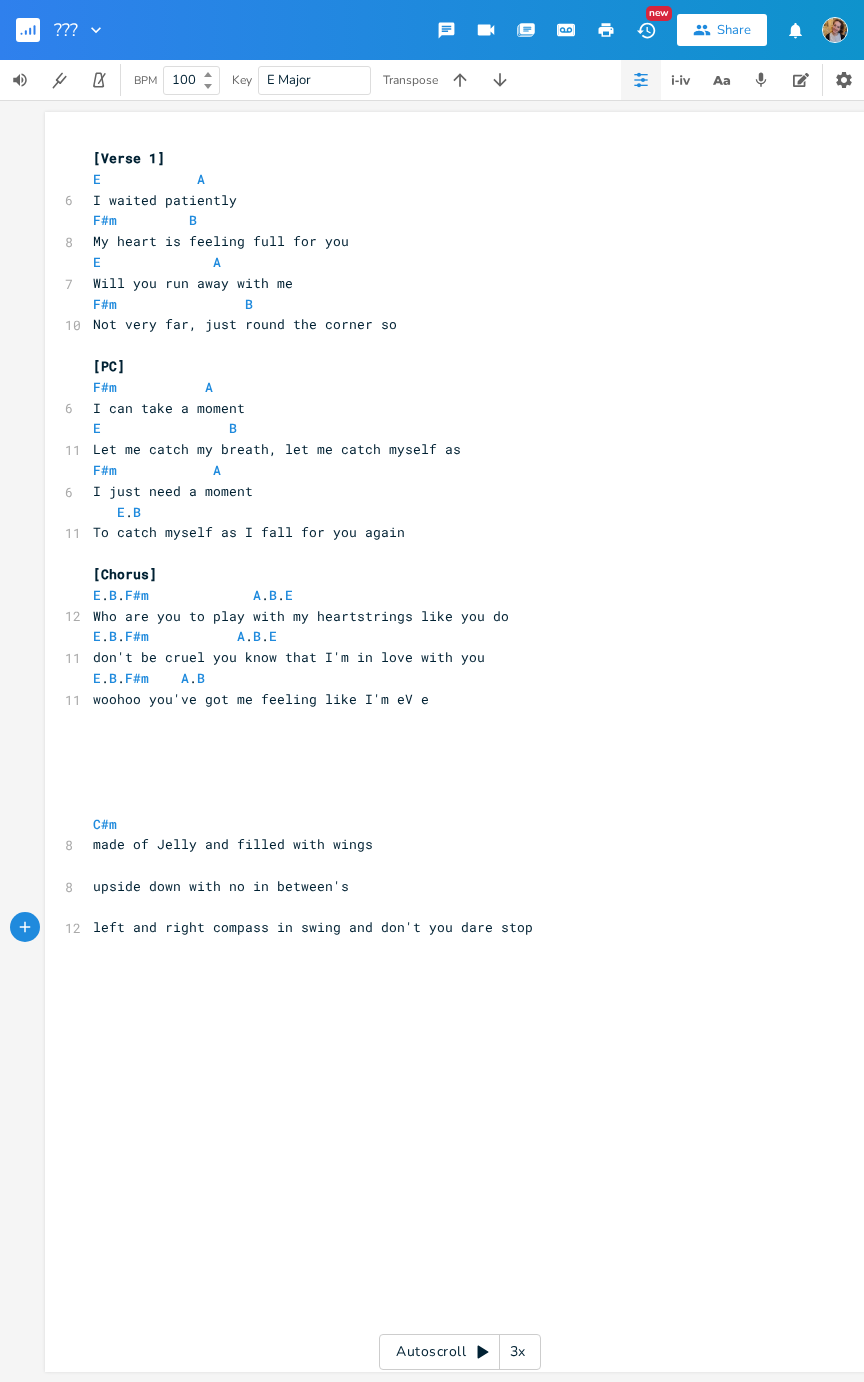 click on "woohoo you've got me feeling like I'm eV e" at bounding box center (450, 699) 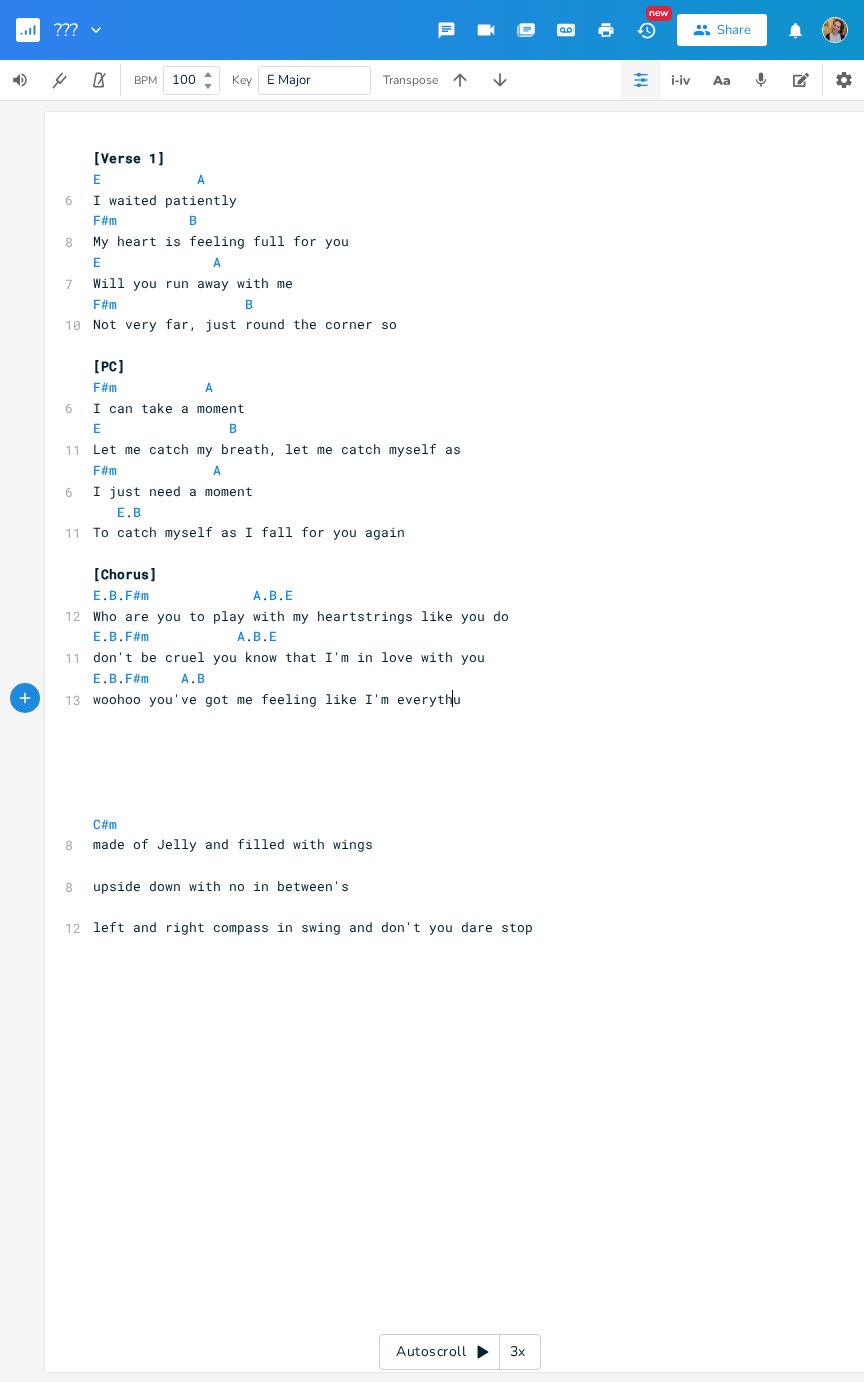 type on "verythung" 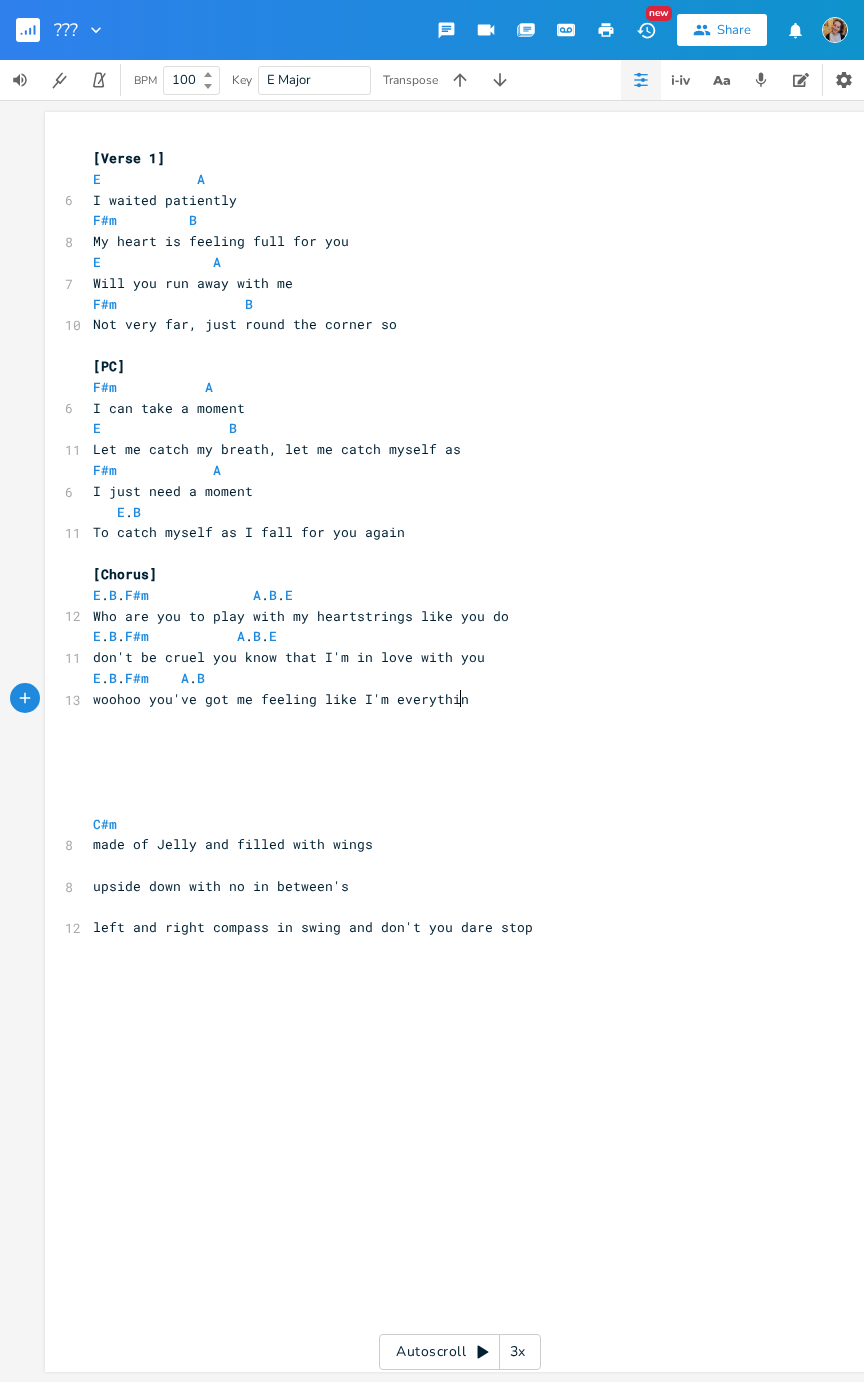 type on "ing" 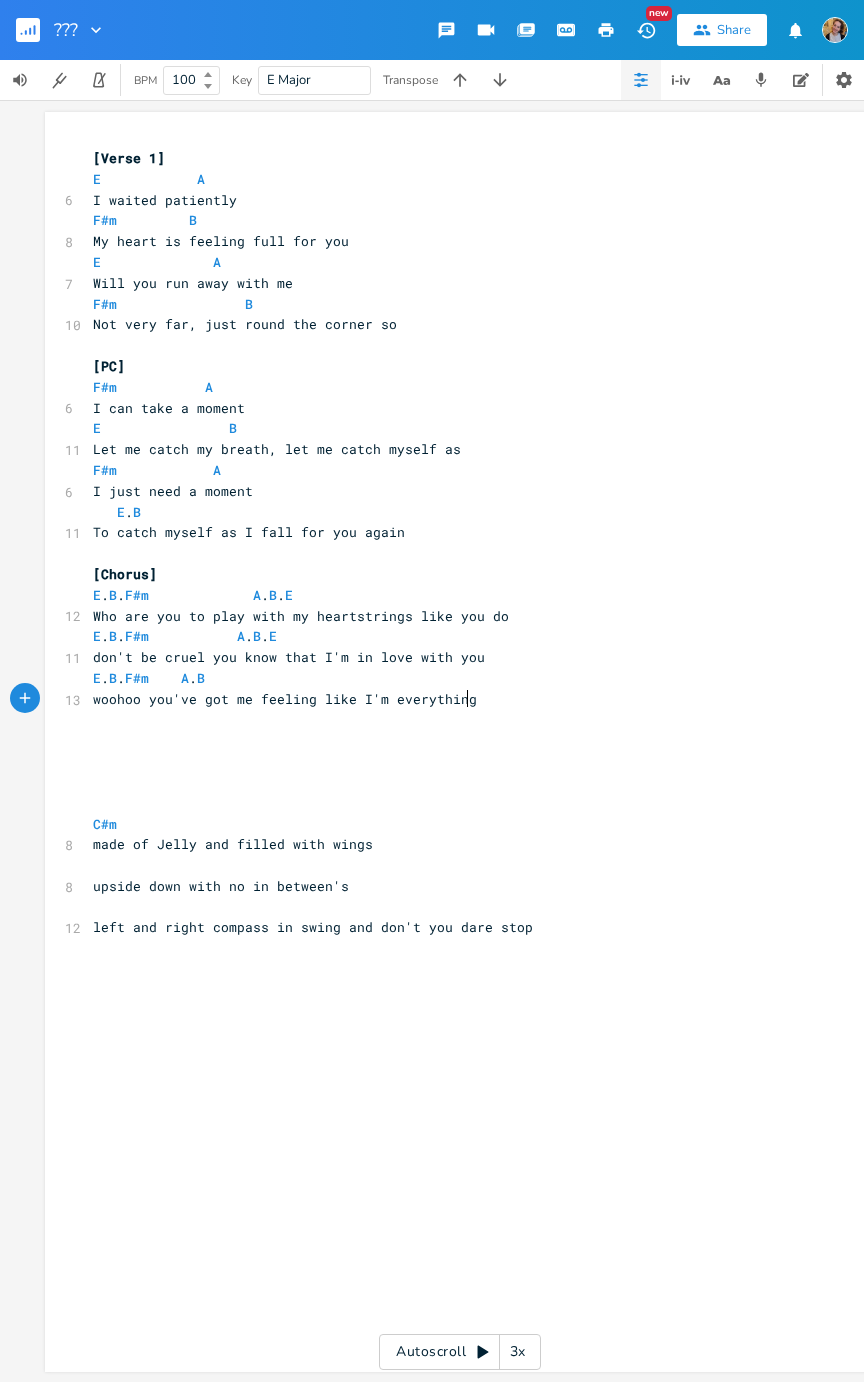 click on "E .  B .          F#m      A .        B" at bounding box center (450, 678) 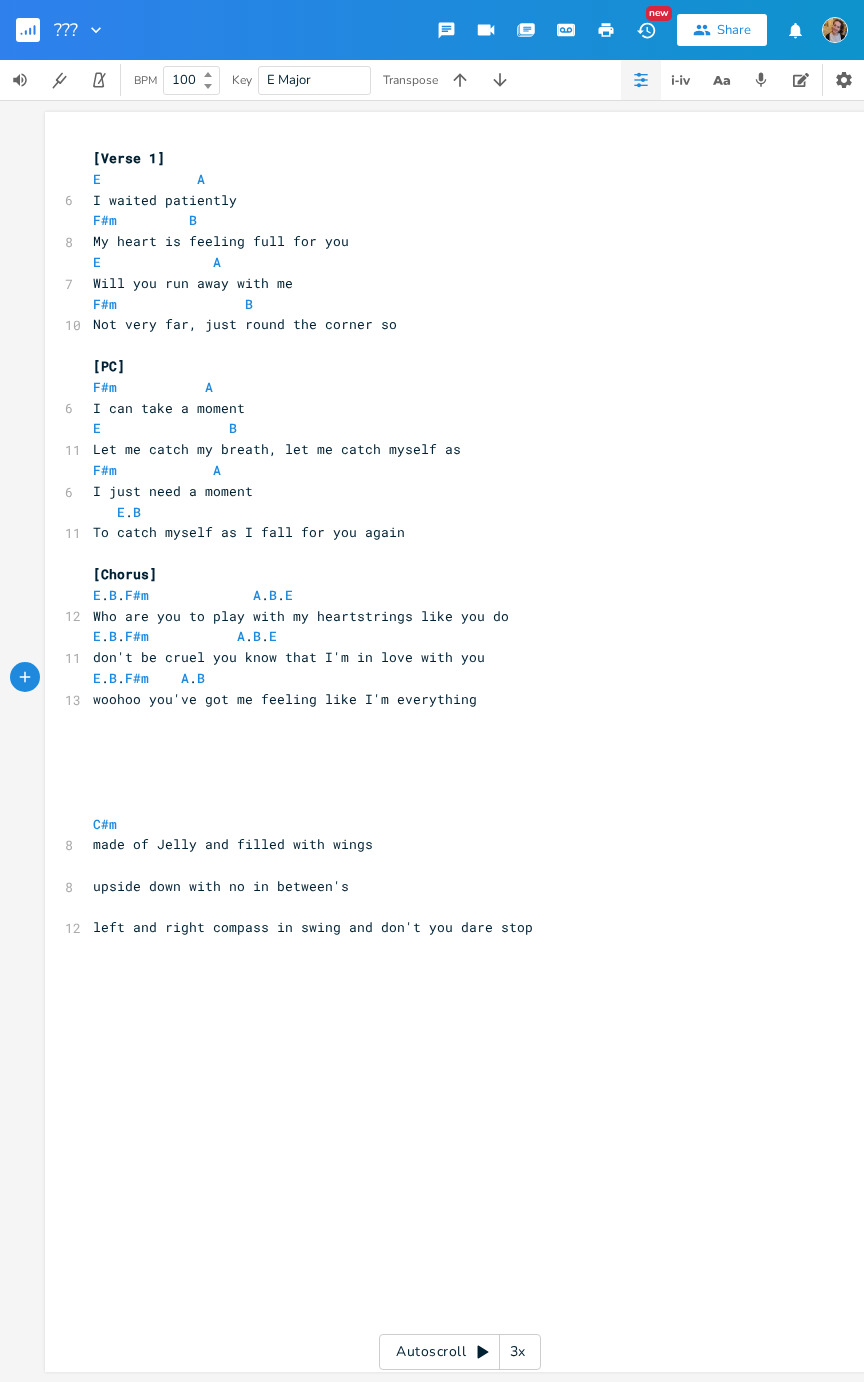 scroll, scrollTop: 0, scrollLeft: 33, axis: horizontal 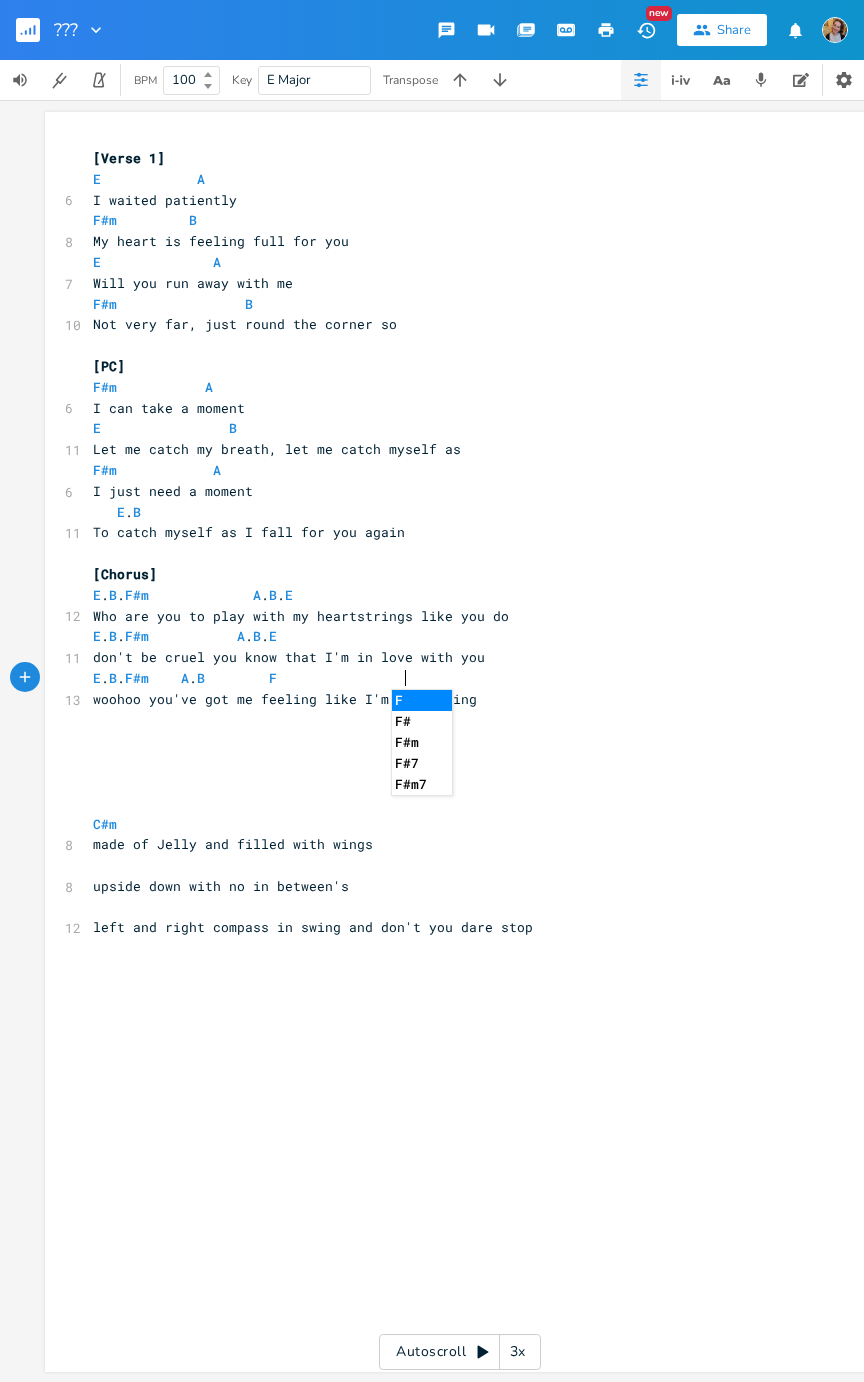 type on "F" 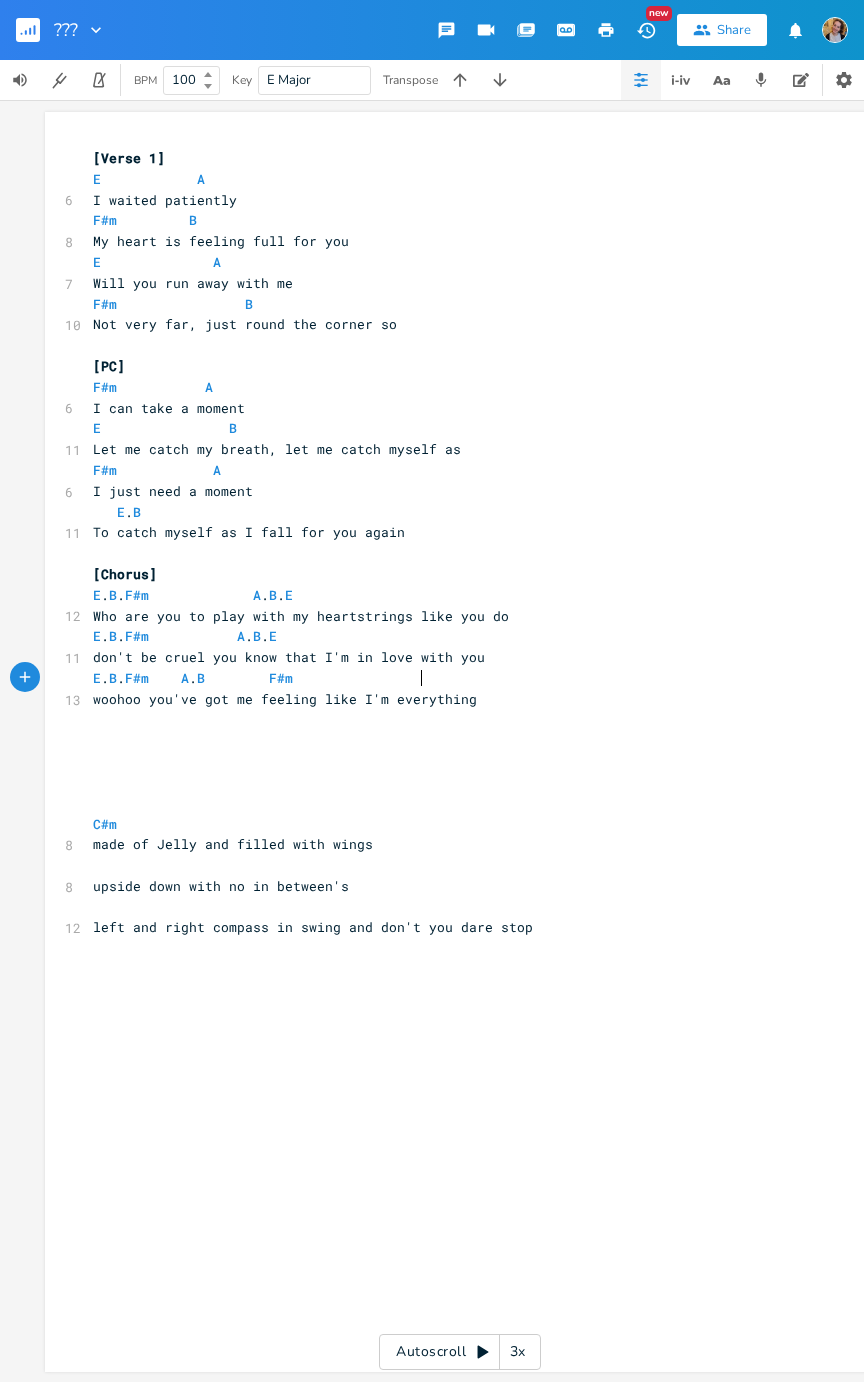 click on "woohoo you've got me feeling like I'm everything" at bounding box center (450, 699) 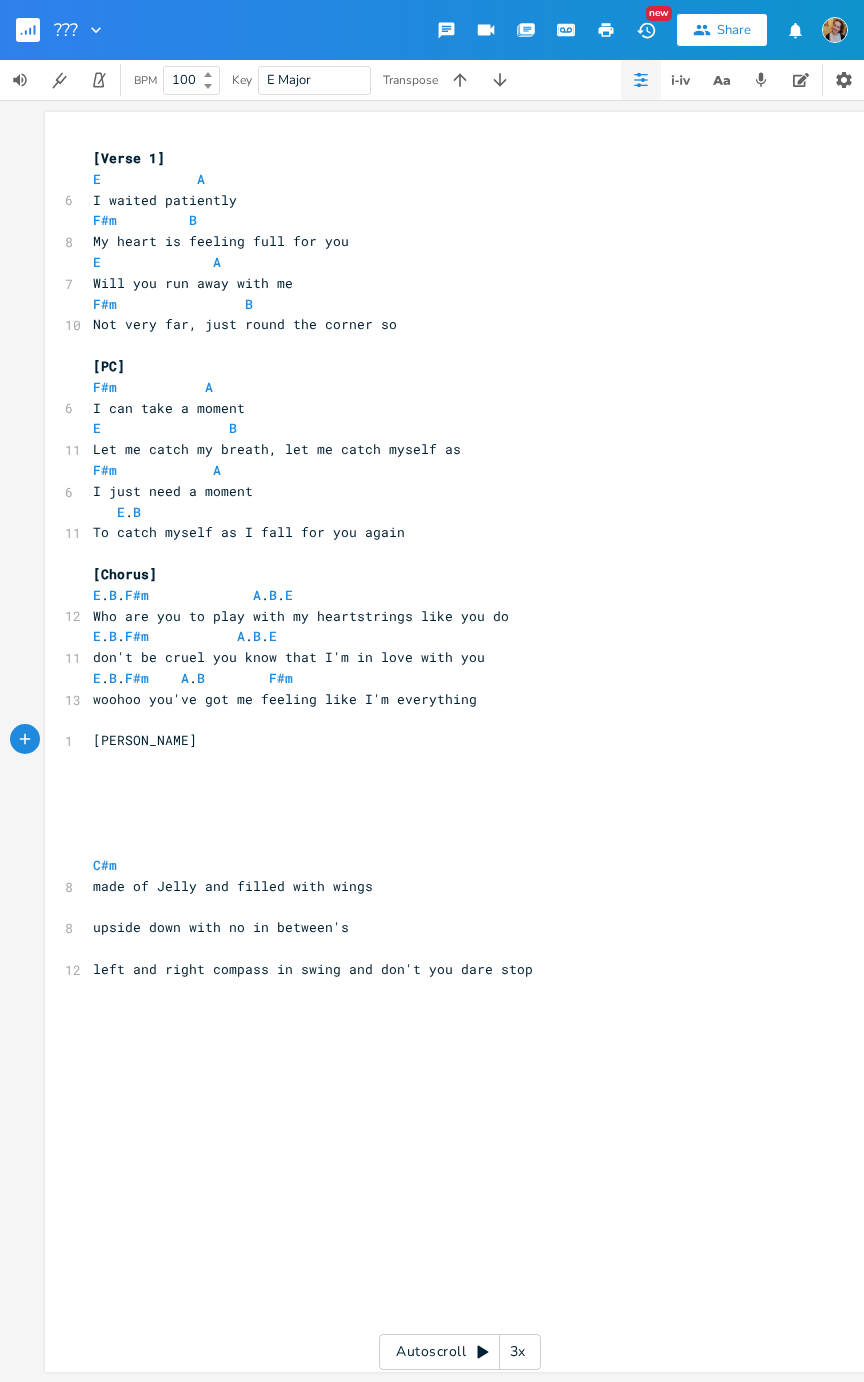 type on "[PERSON_NAME] you're" 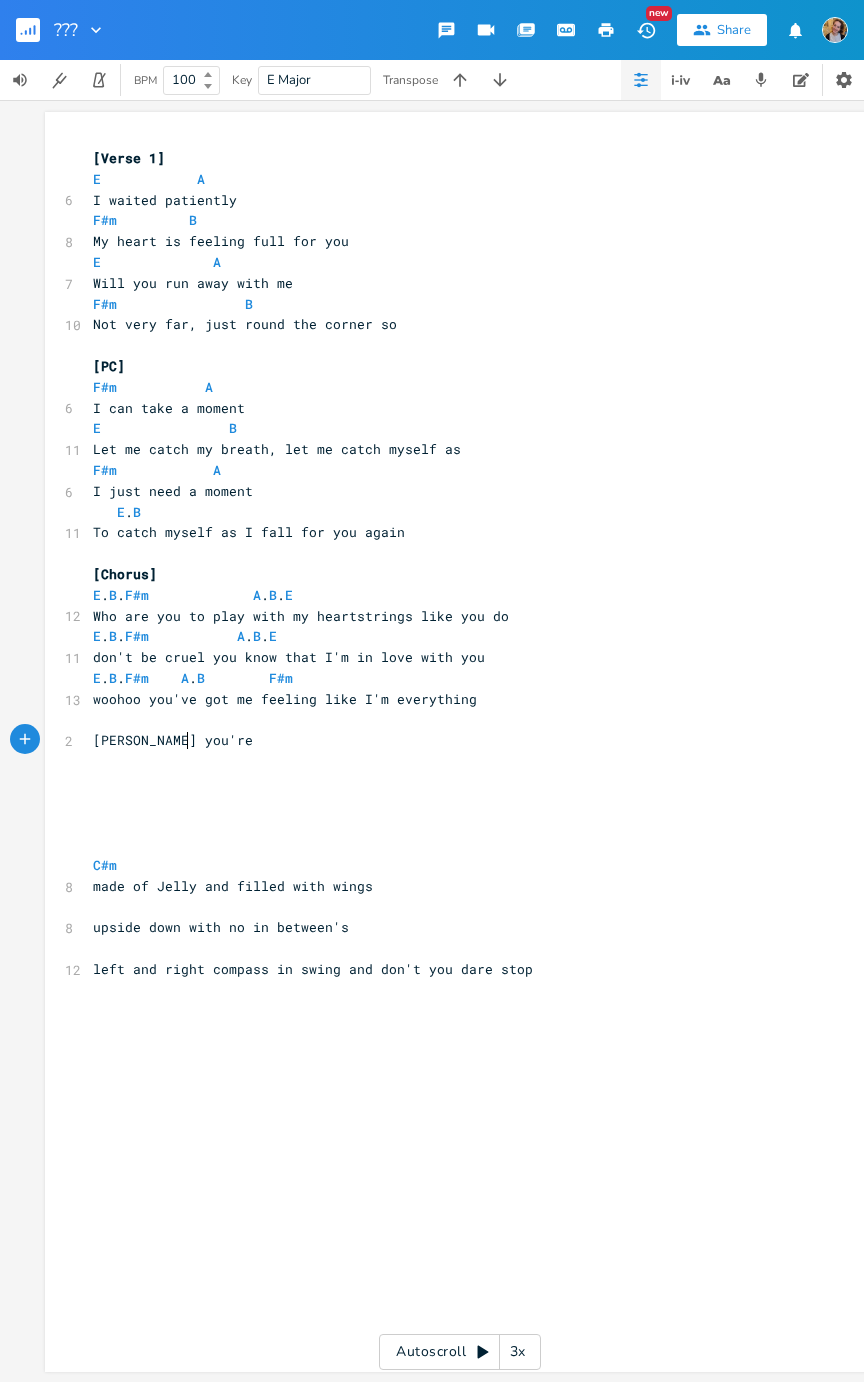click on "[PERSON_NAME] you're" at bounding box center [173, 740] 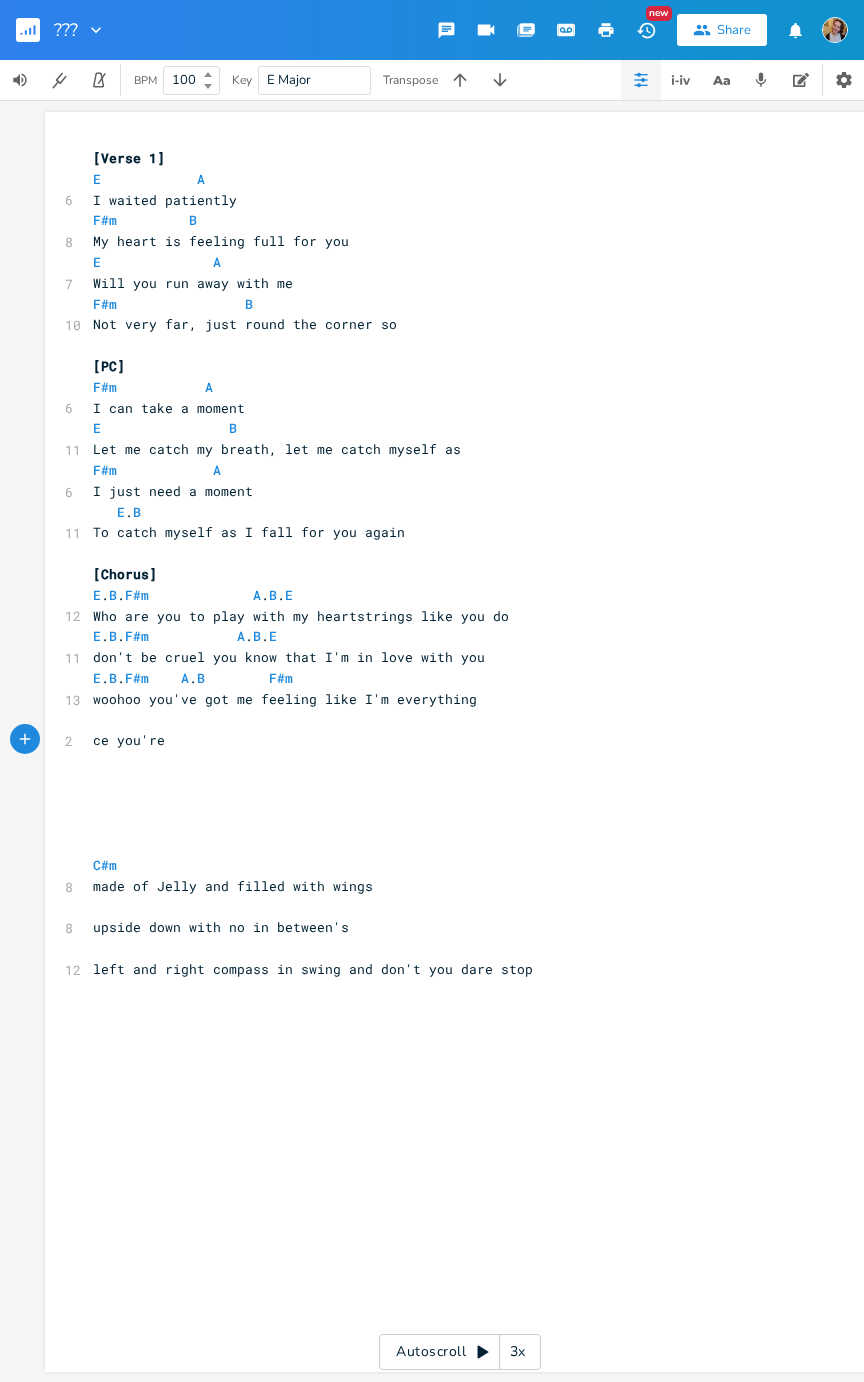scroll, scrollTop: 0, scrollLeft: 9, axis: horizontal 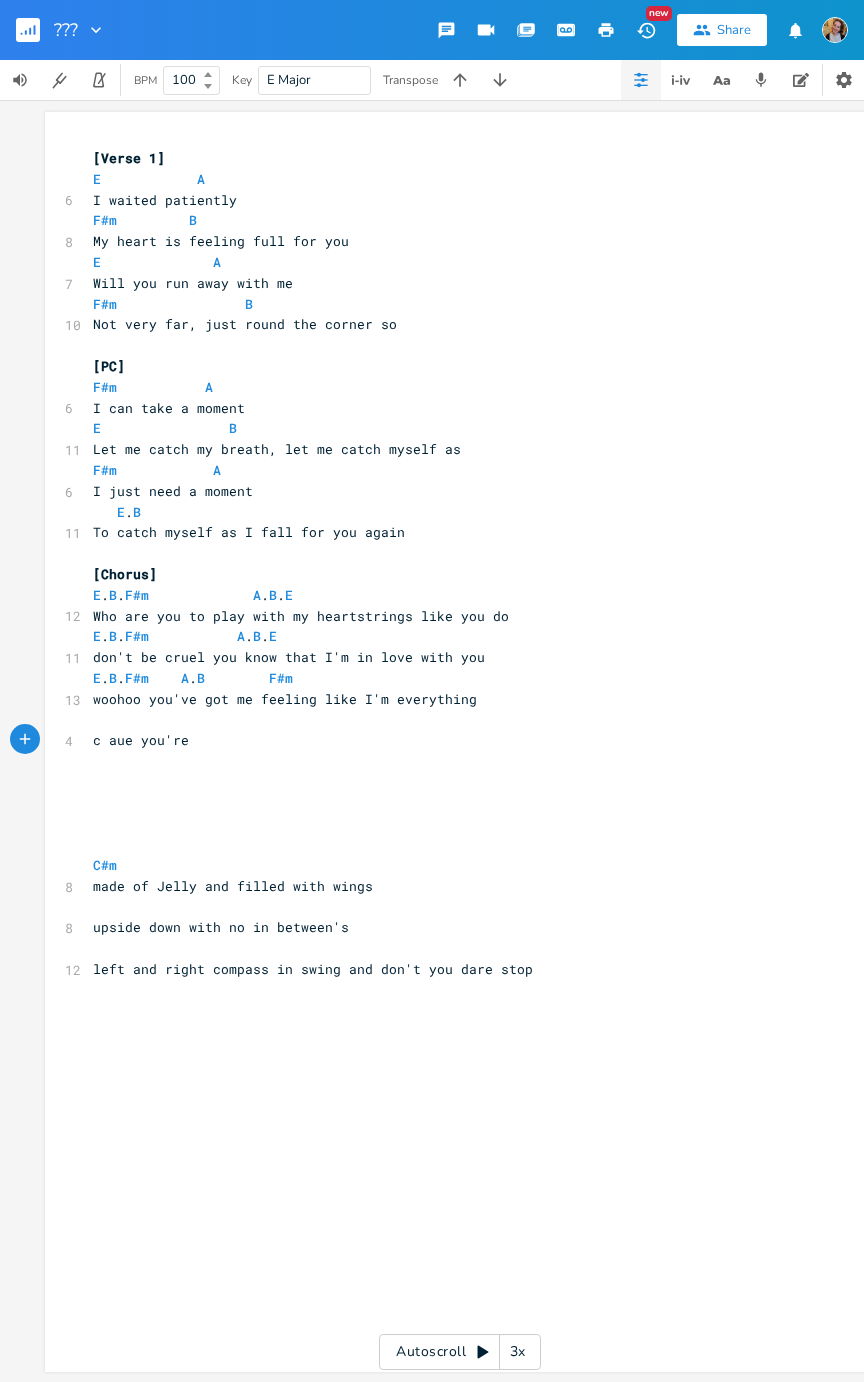 type on "ause" 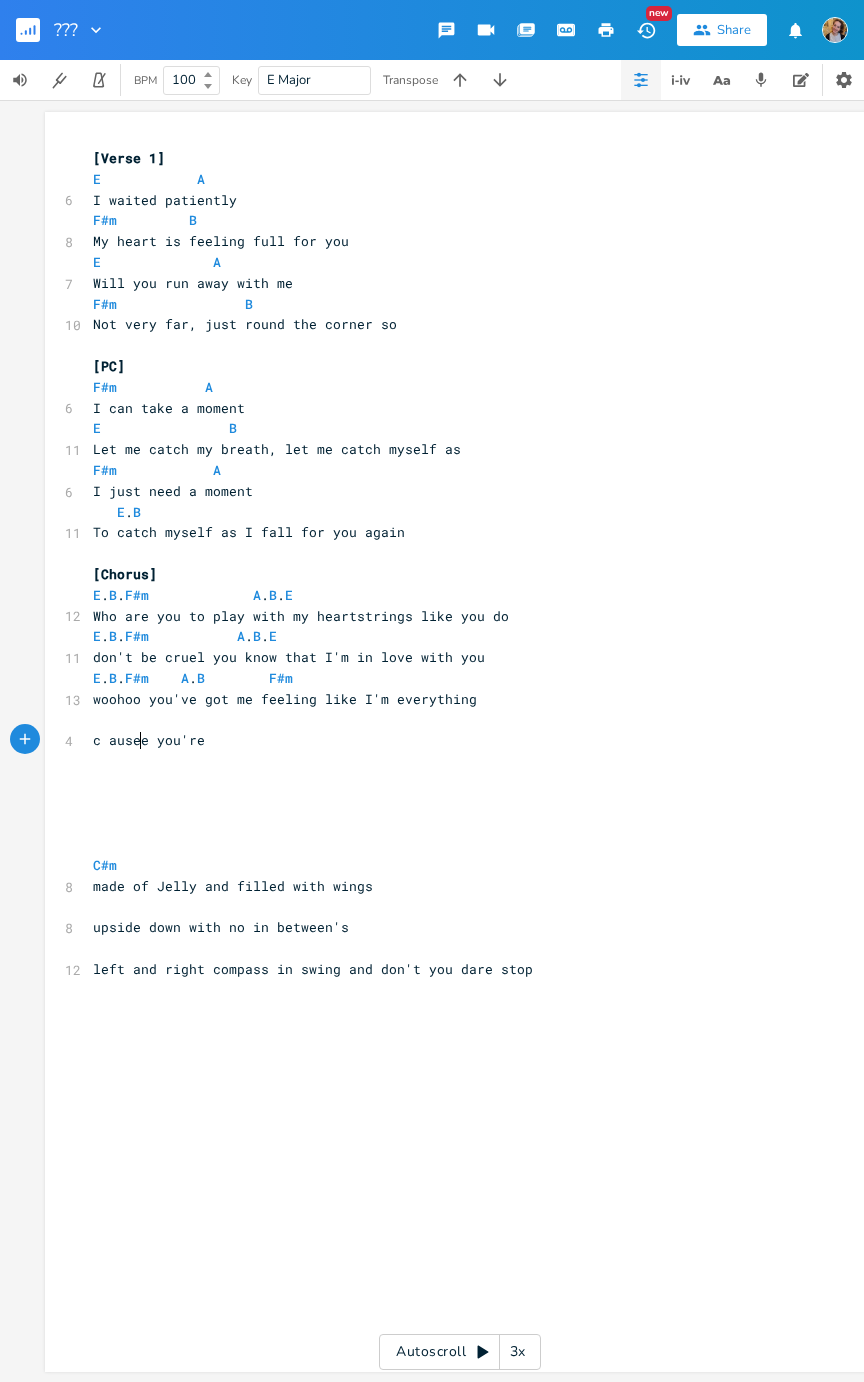 scroll, scrollTop: 0, scrollLeft: 30, axis: horizontal 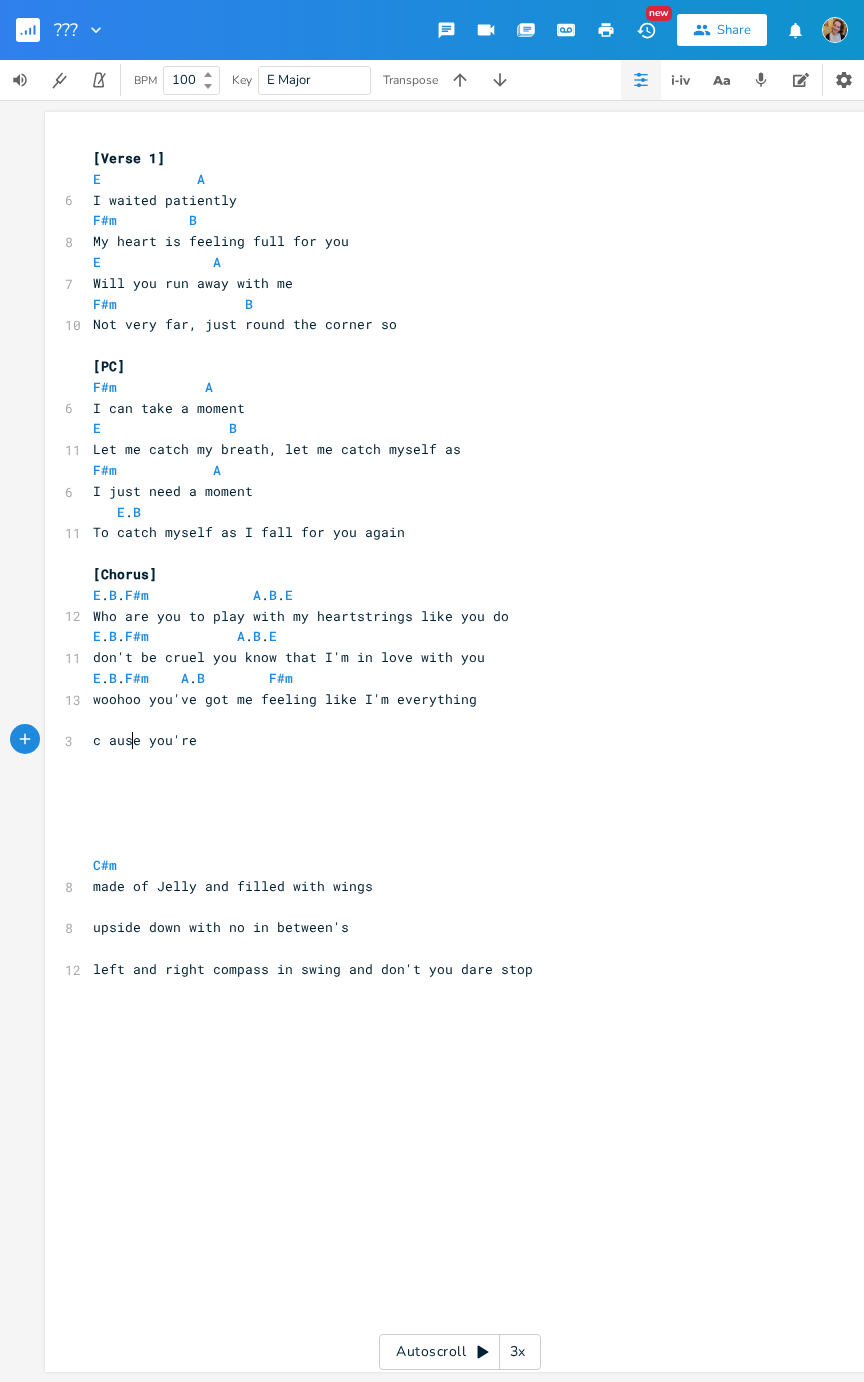 click on "c ause you're" at bounding box center (145, 740) 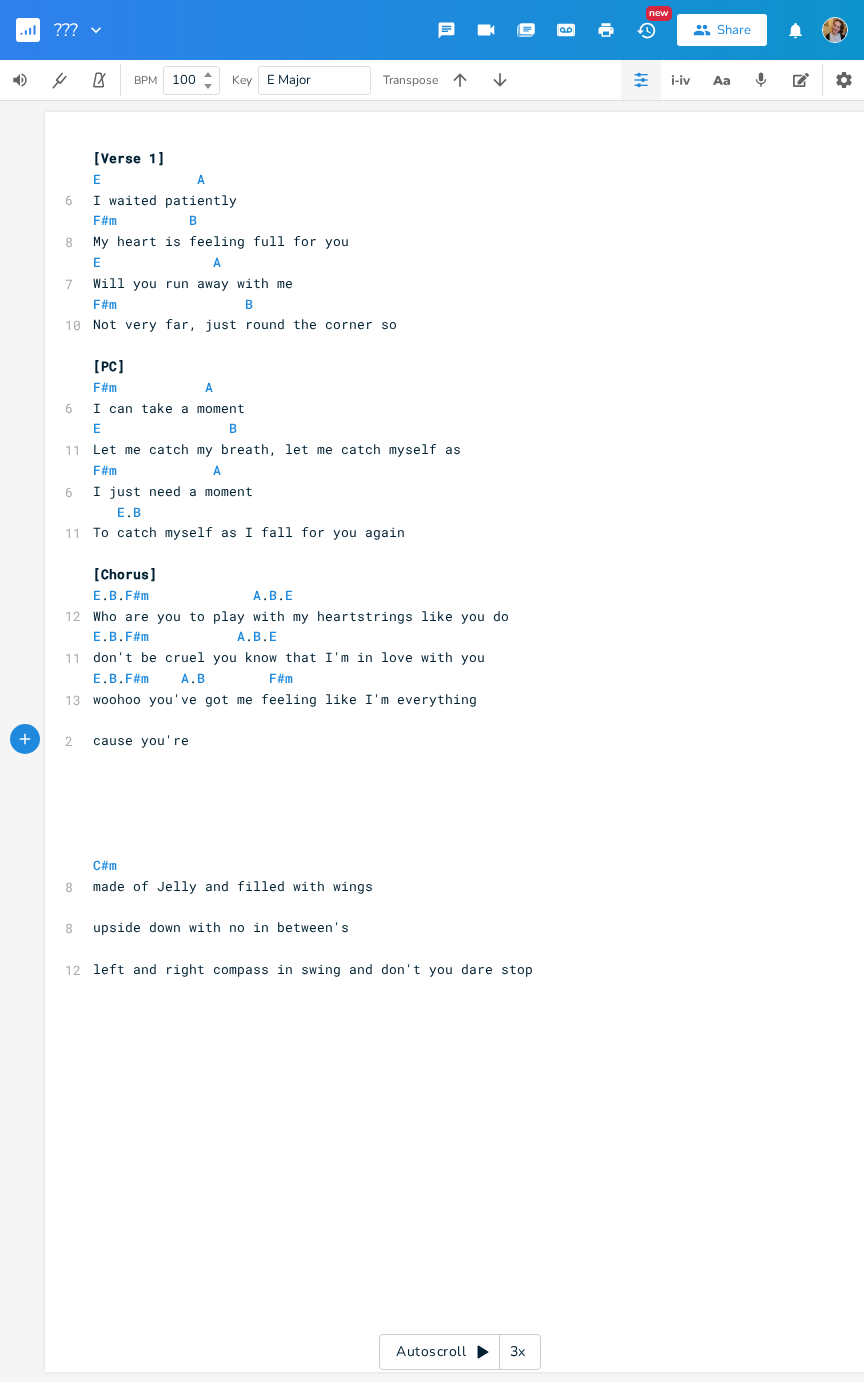click on "cause you're" at bounding box center (450, 740) 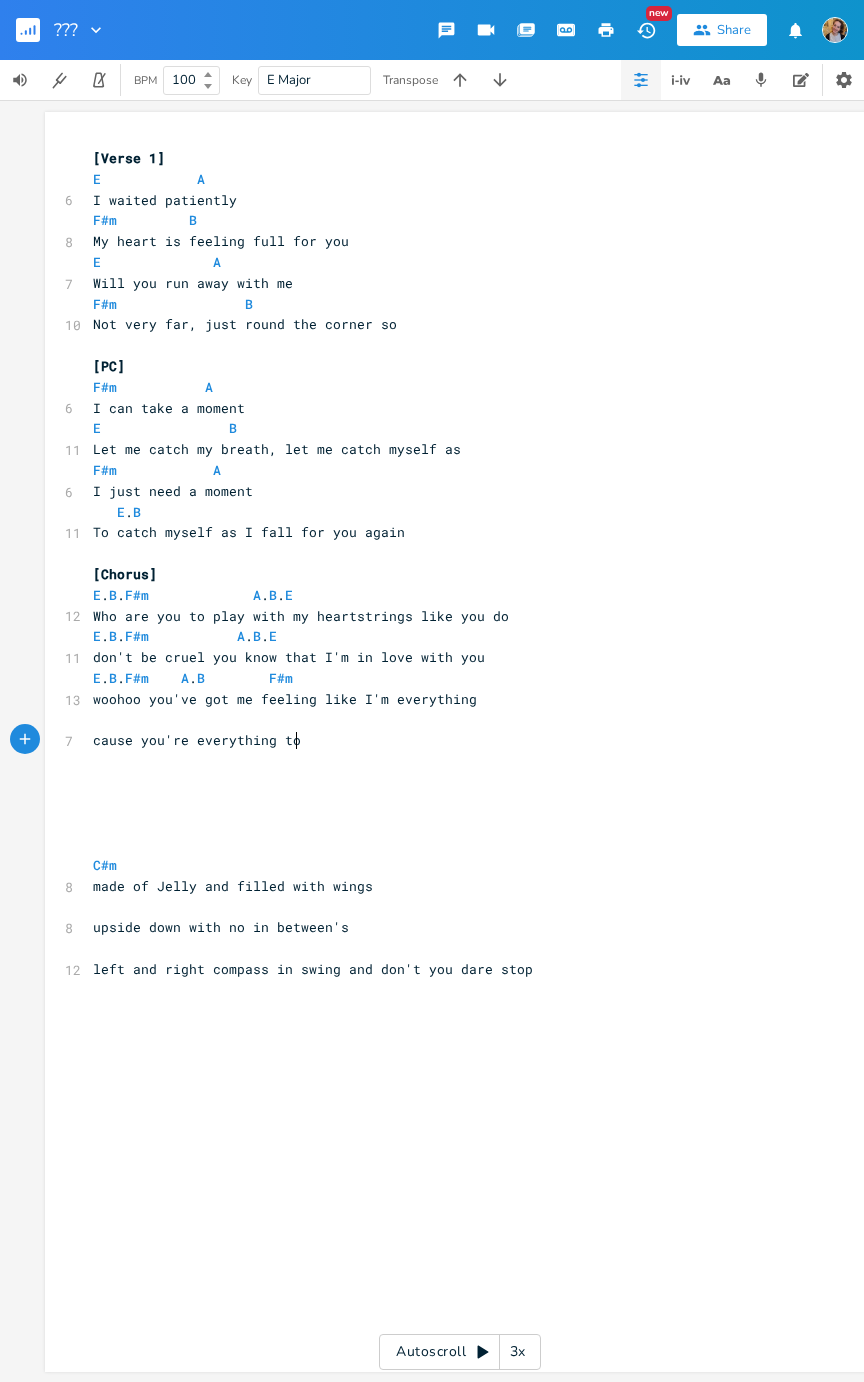 type on "everything to me" 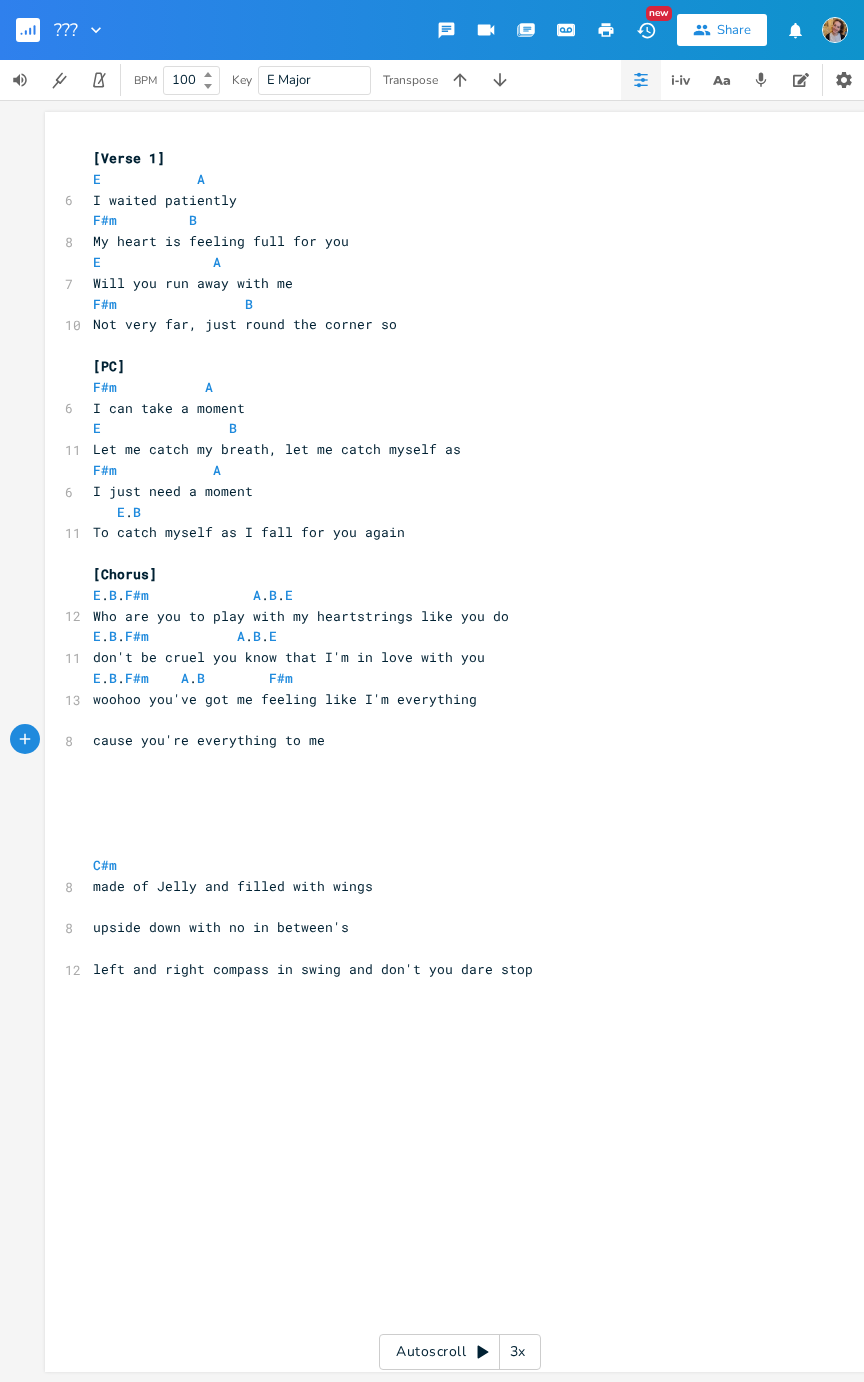 click on "​" at bounding box center (450, 720) 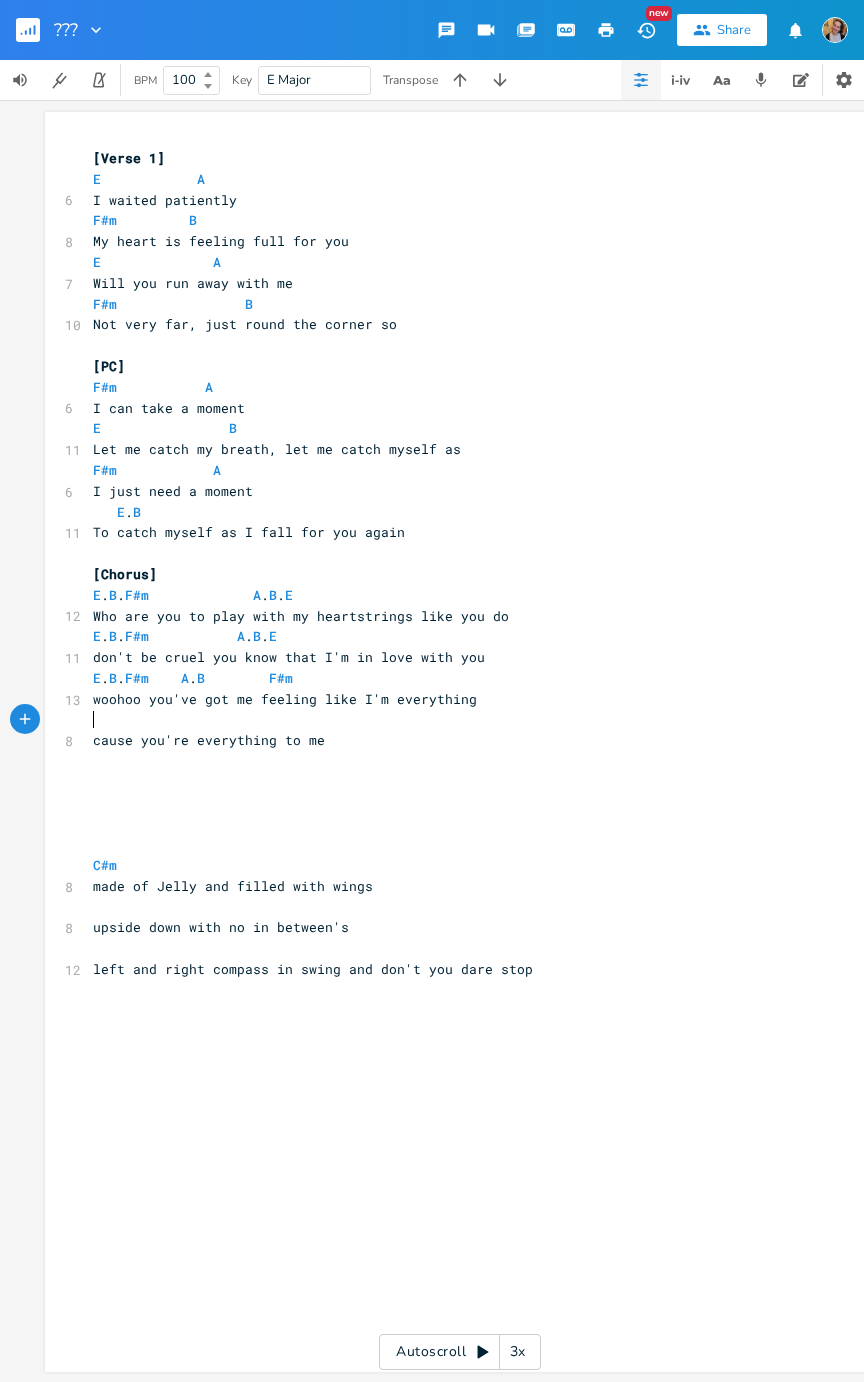 click on "E .  B .          F#m      A .        B          F#m" at bounding box center (193, 678) 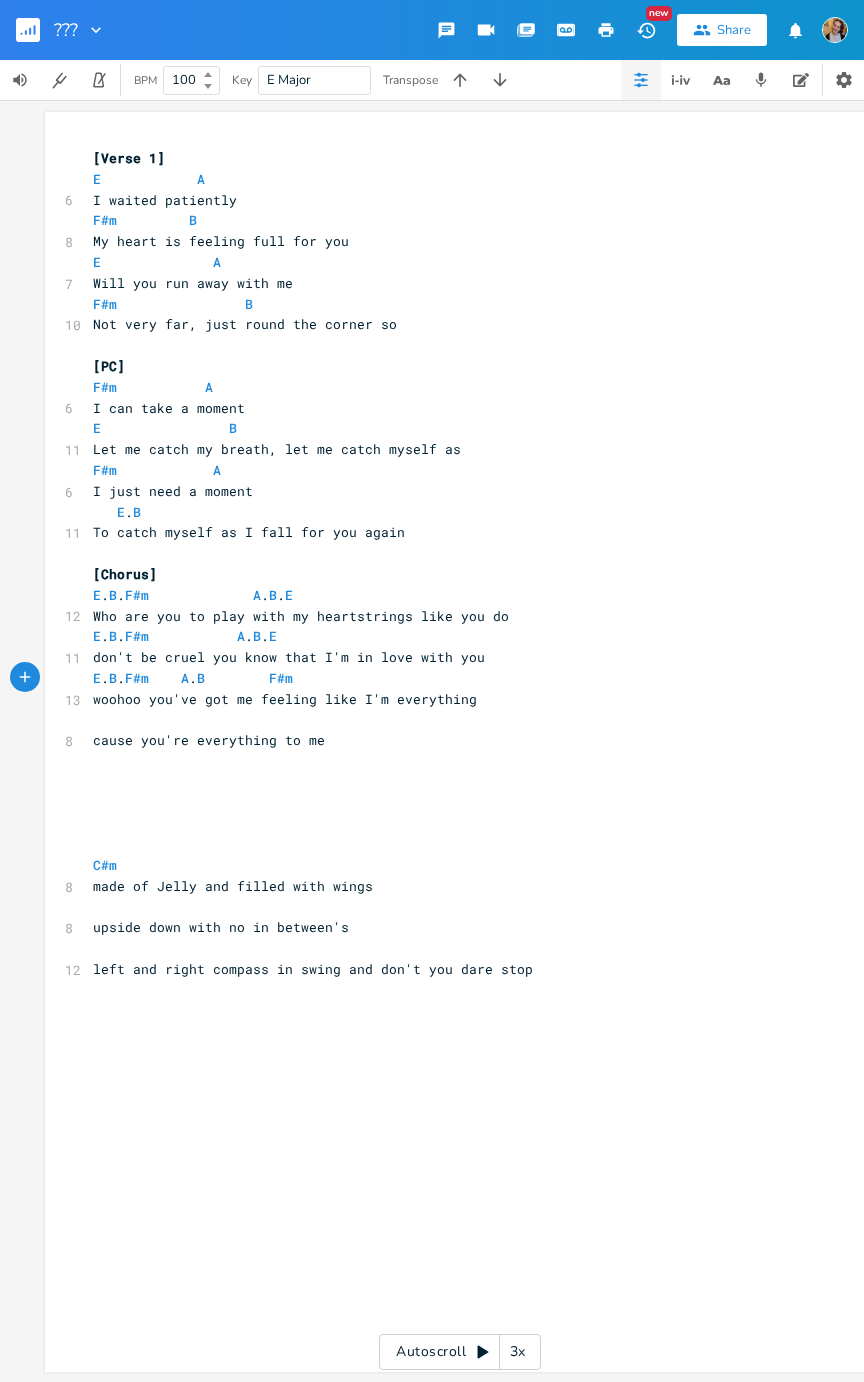 type on "7" 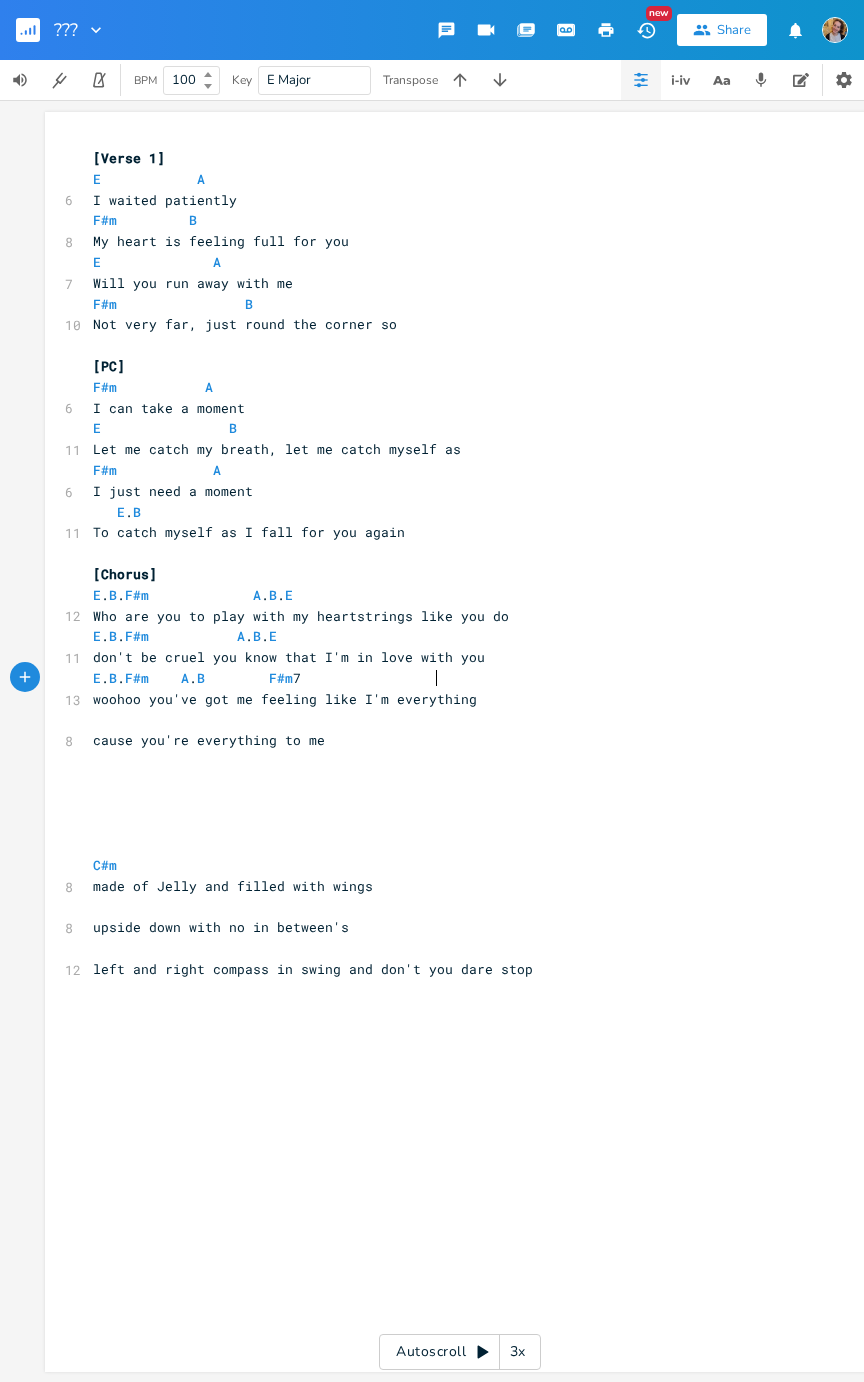 scroll, scrollTop: 0, scrollLeft: 10, axis: horizontal 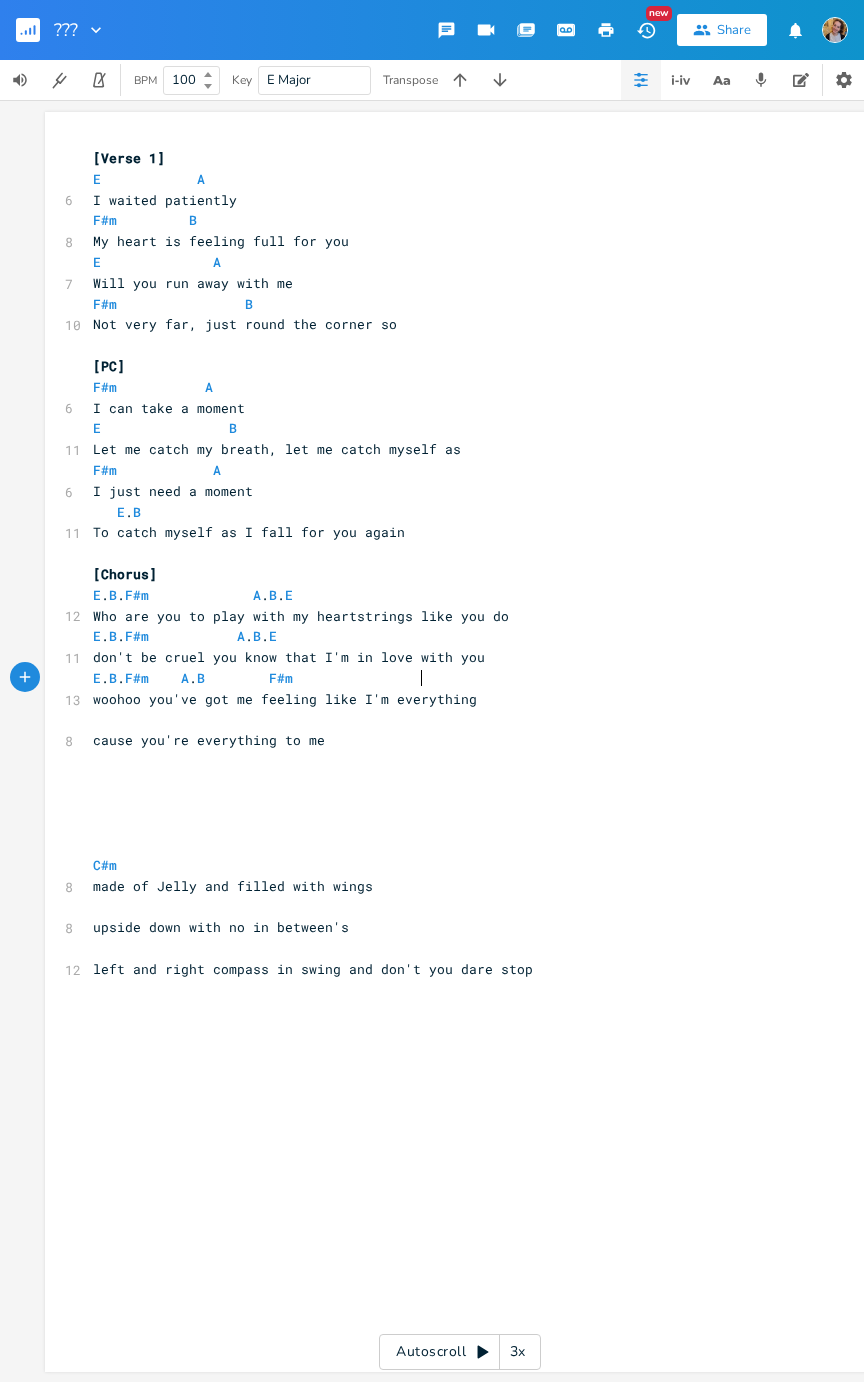 type on "7" 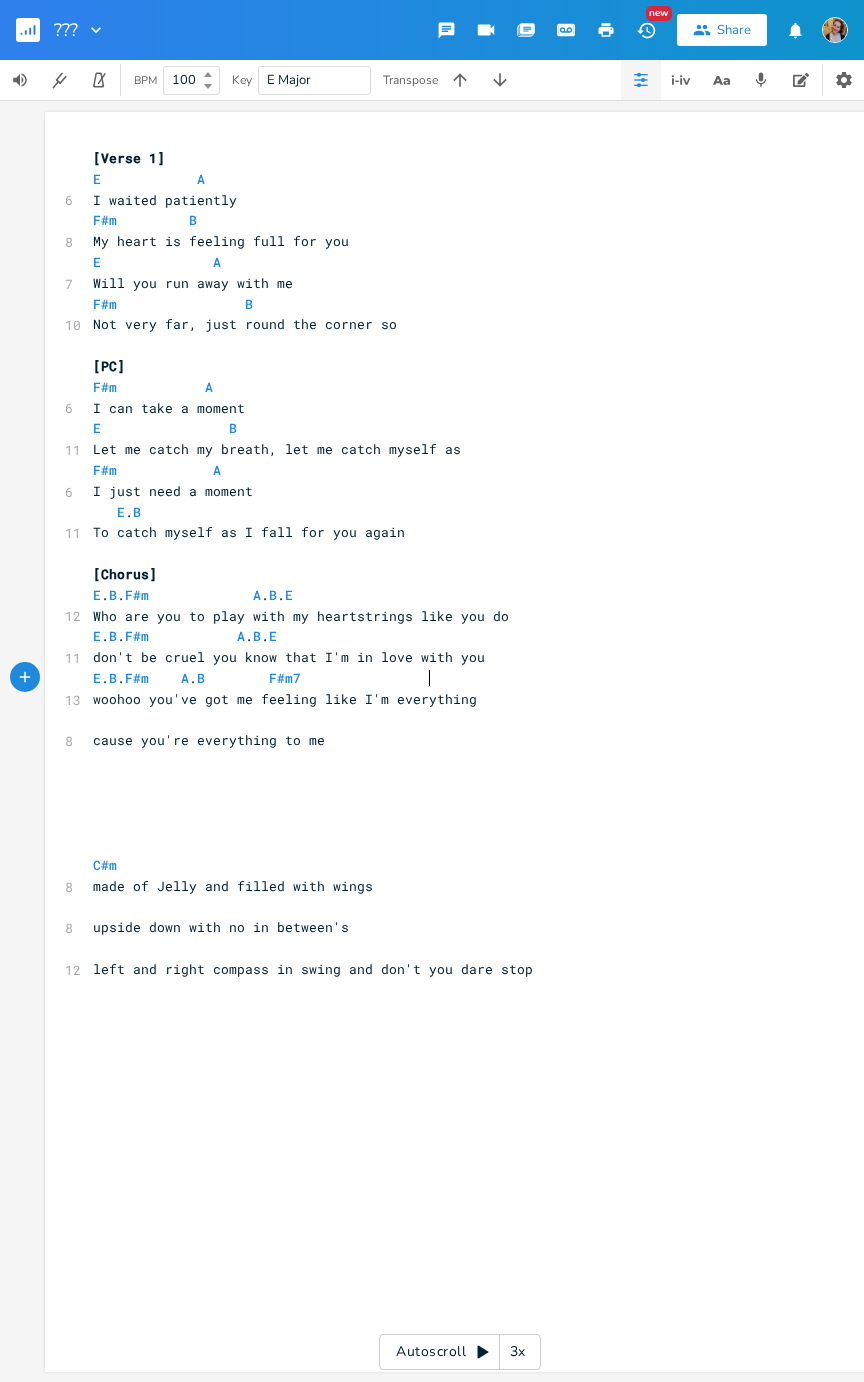 scroll, scrollTop: 0, scrollLeft: 8, axis: horizontal 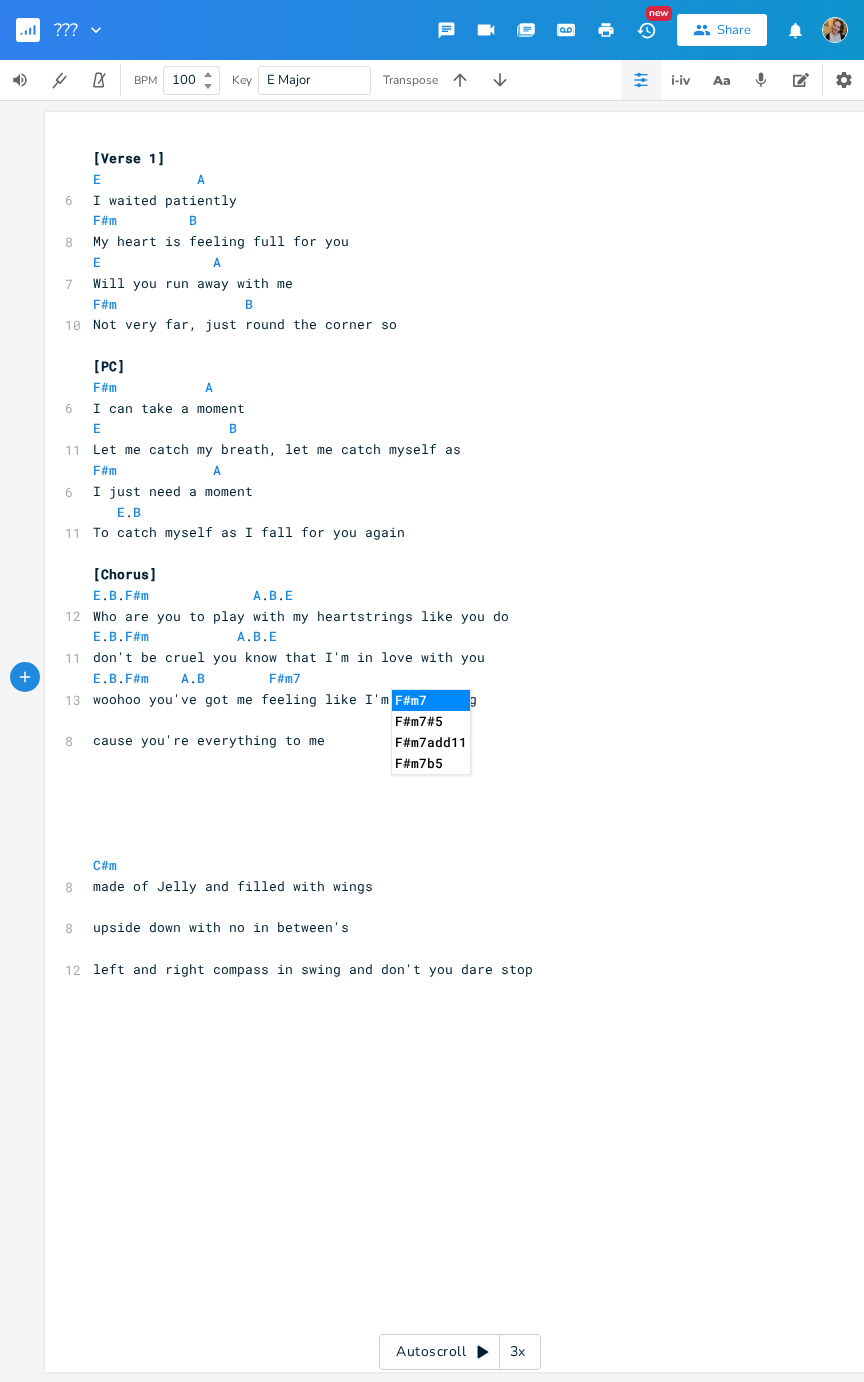 click on "cause you're everything to me" at bounding box center [209, 740] 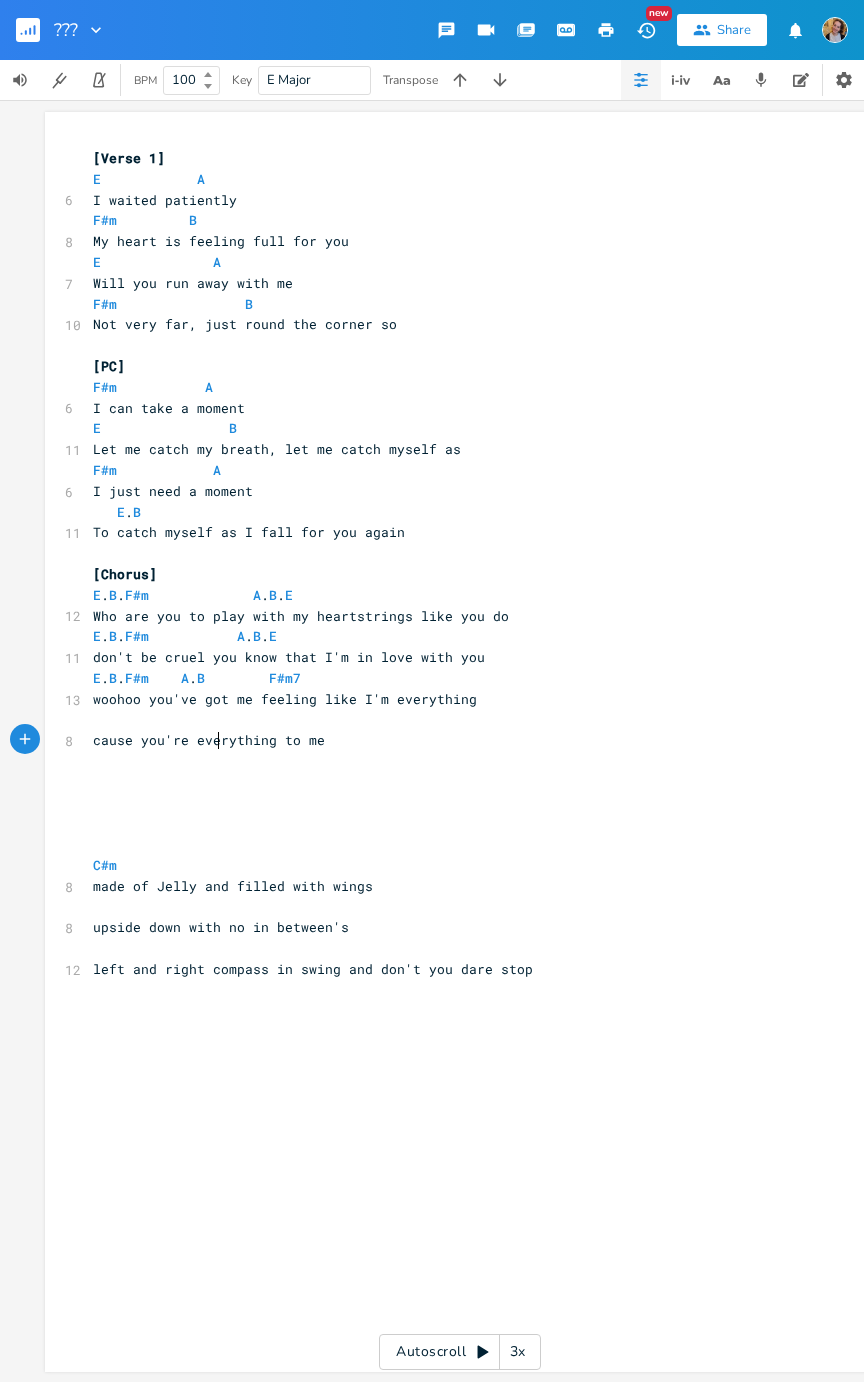 click on "​" at bounding box center (450, 720) 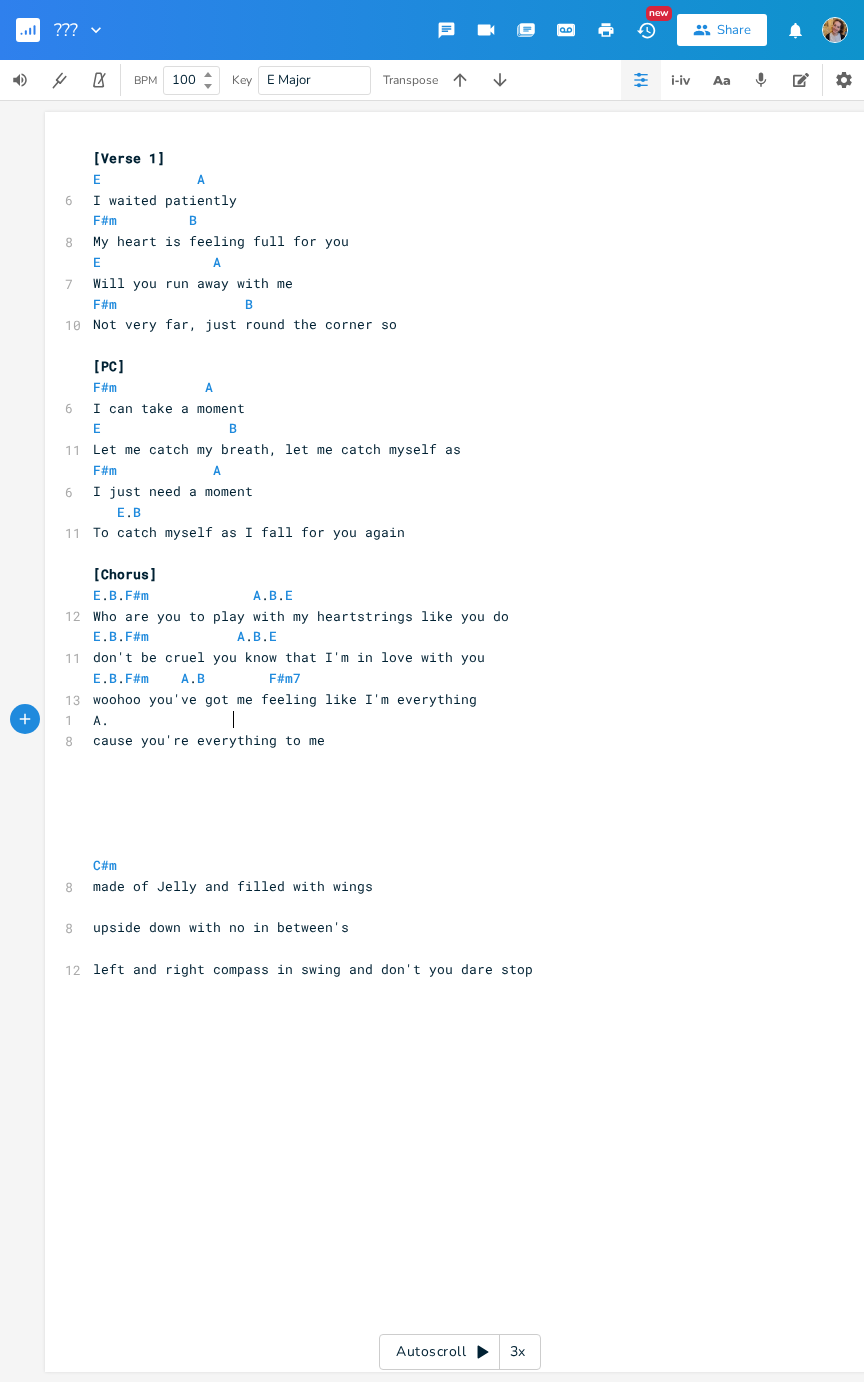scroll, scrollTop: 0, scrollLeft: 76, axis: horizontal 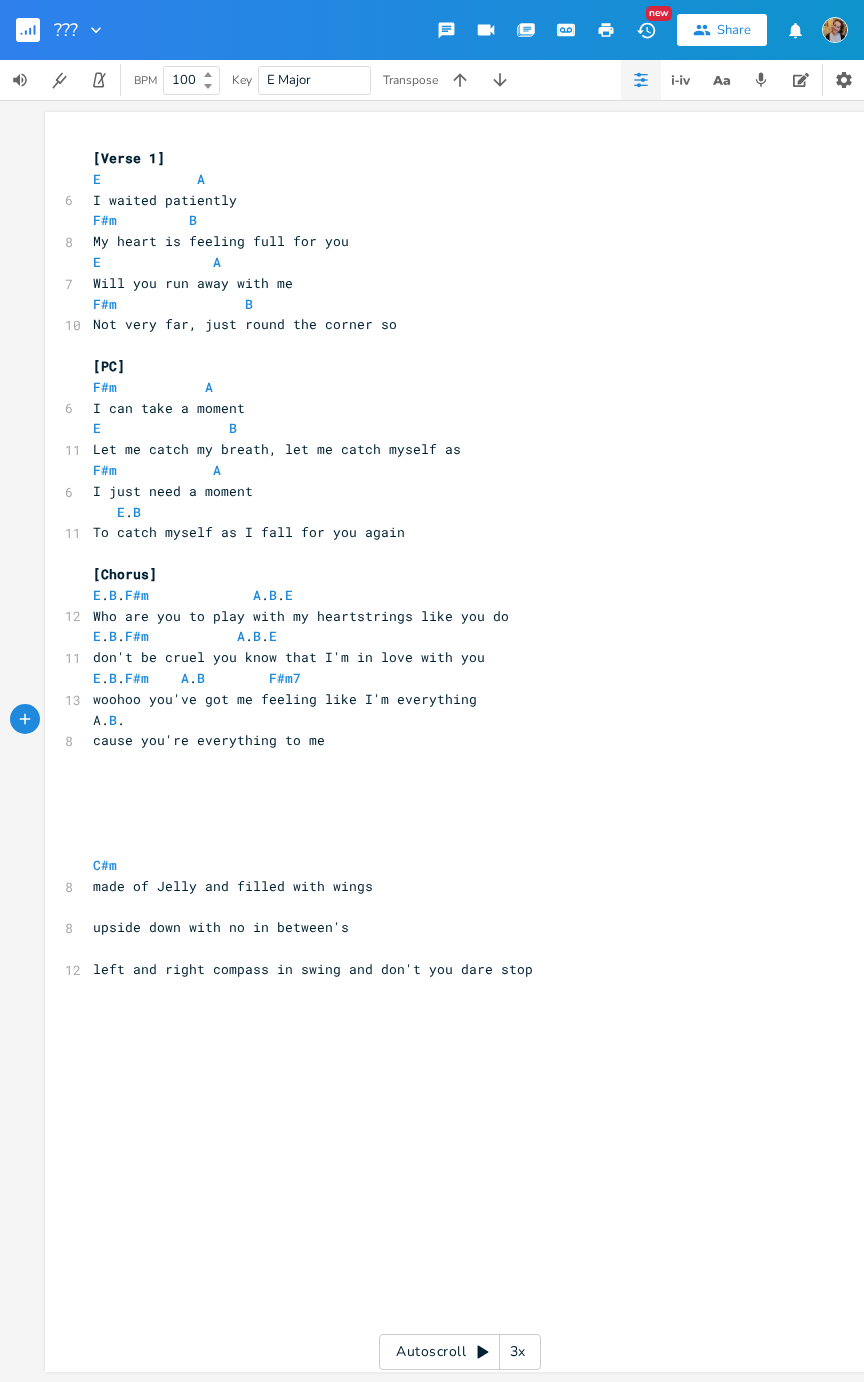 type on "A.    B.       E" 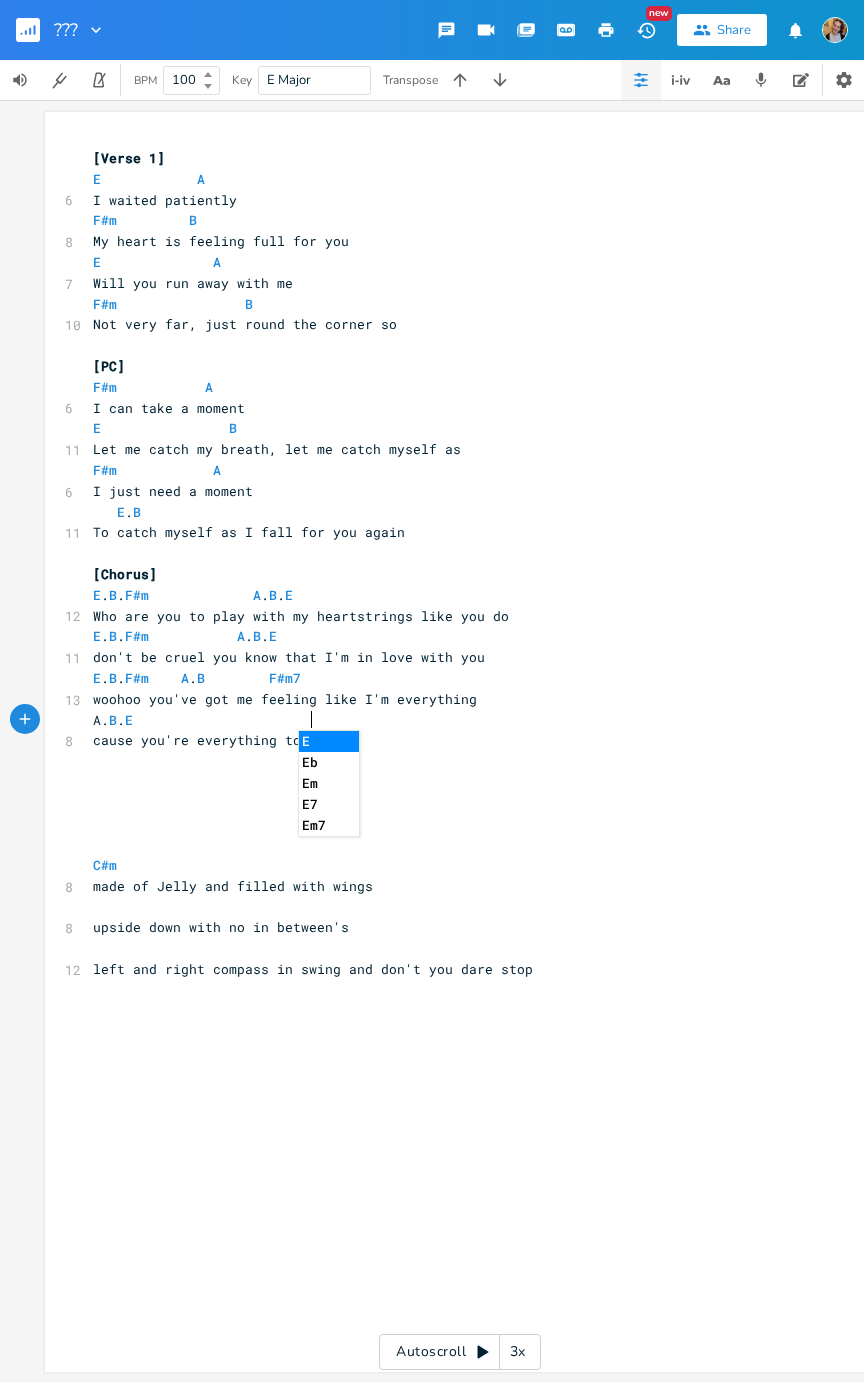 click on "A.     B .        E" at bounding box center [113, 720] 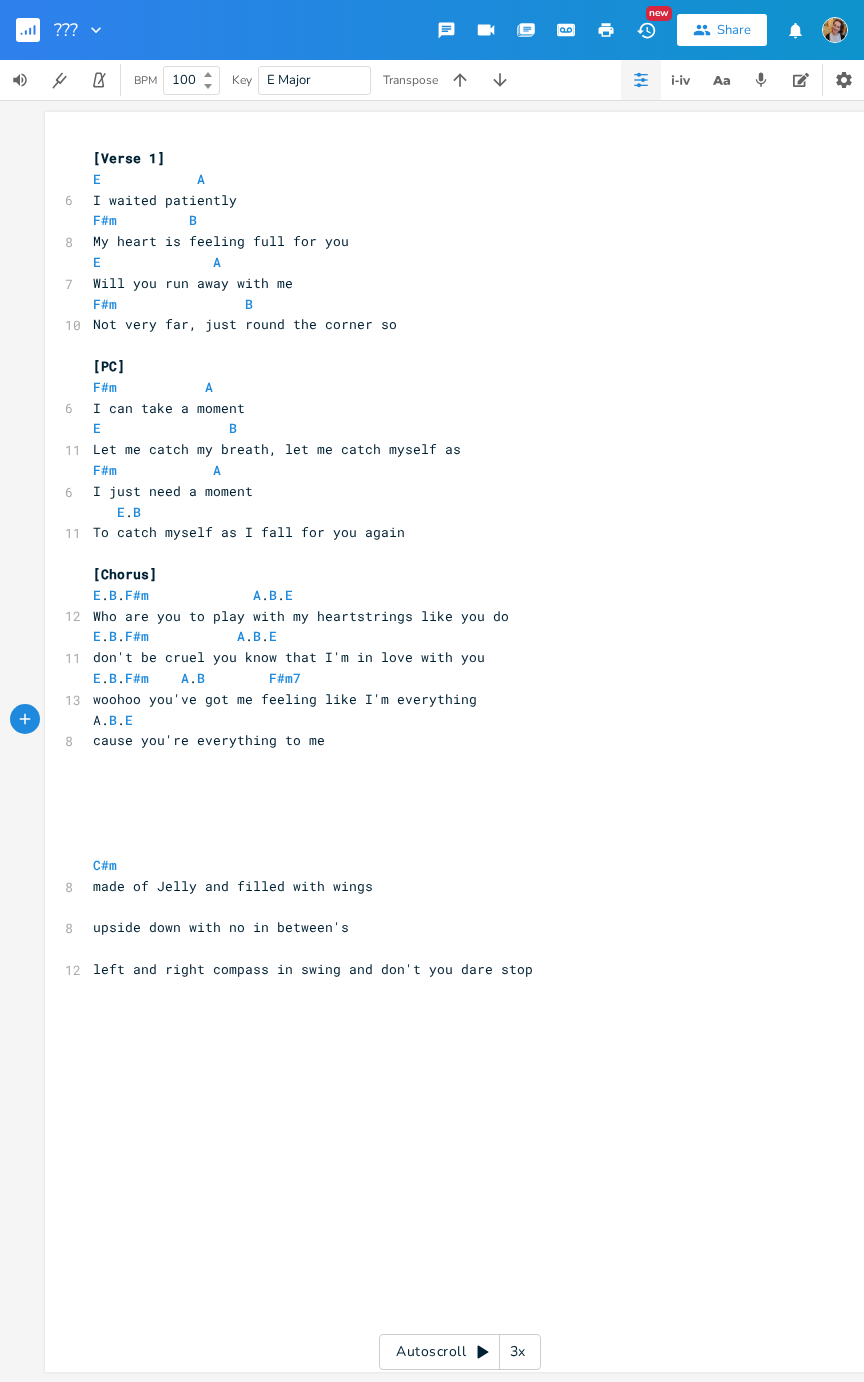 click on "A.     B .        E" at bounding box center [113, 720] 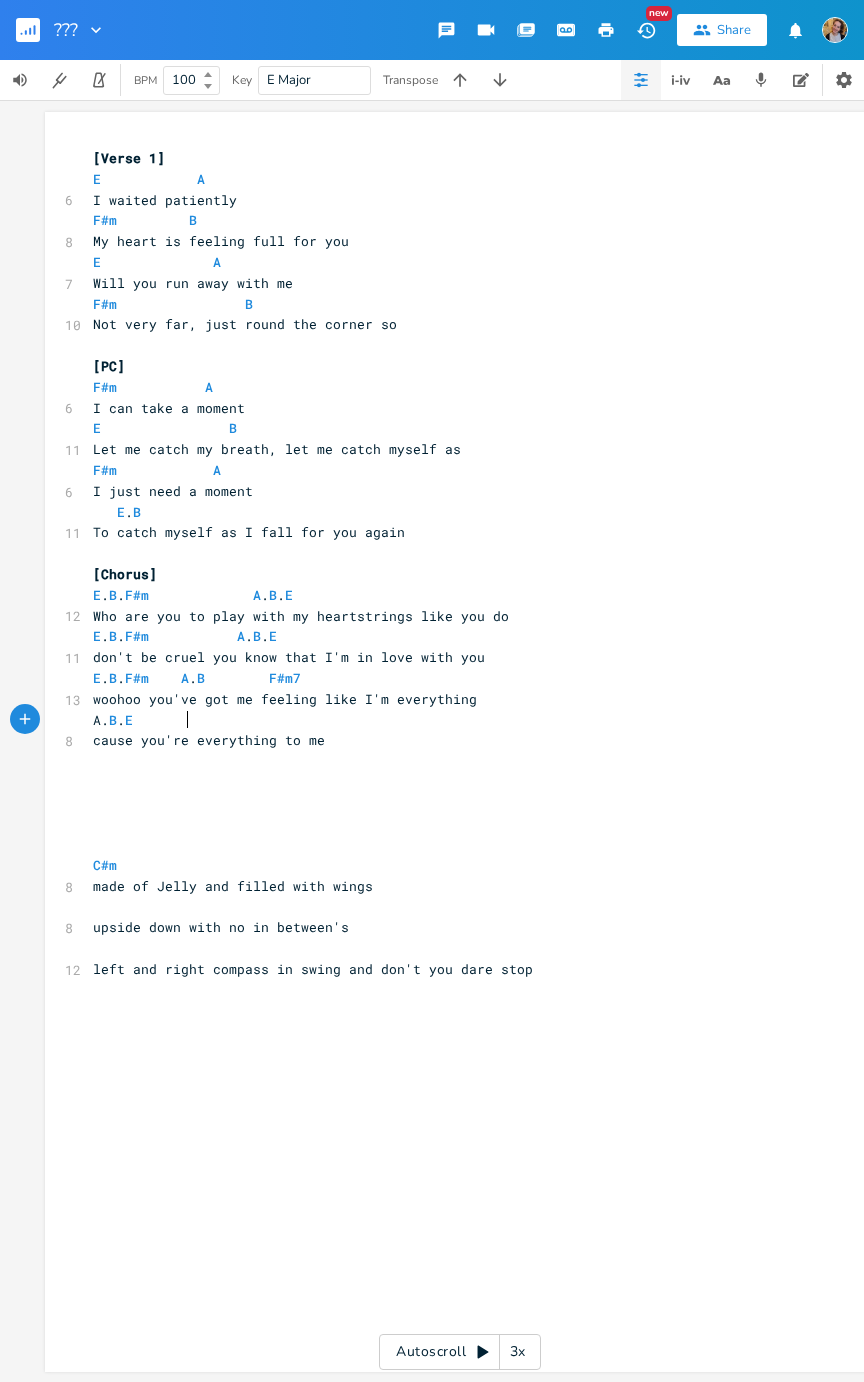 scroll, scrollTop: 0, scrollLeft: 3, axis: horizontal 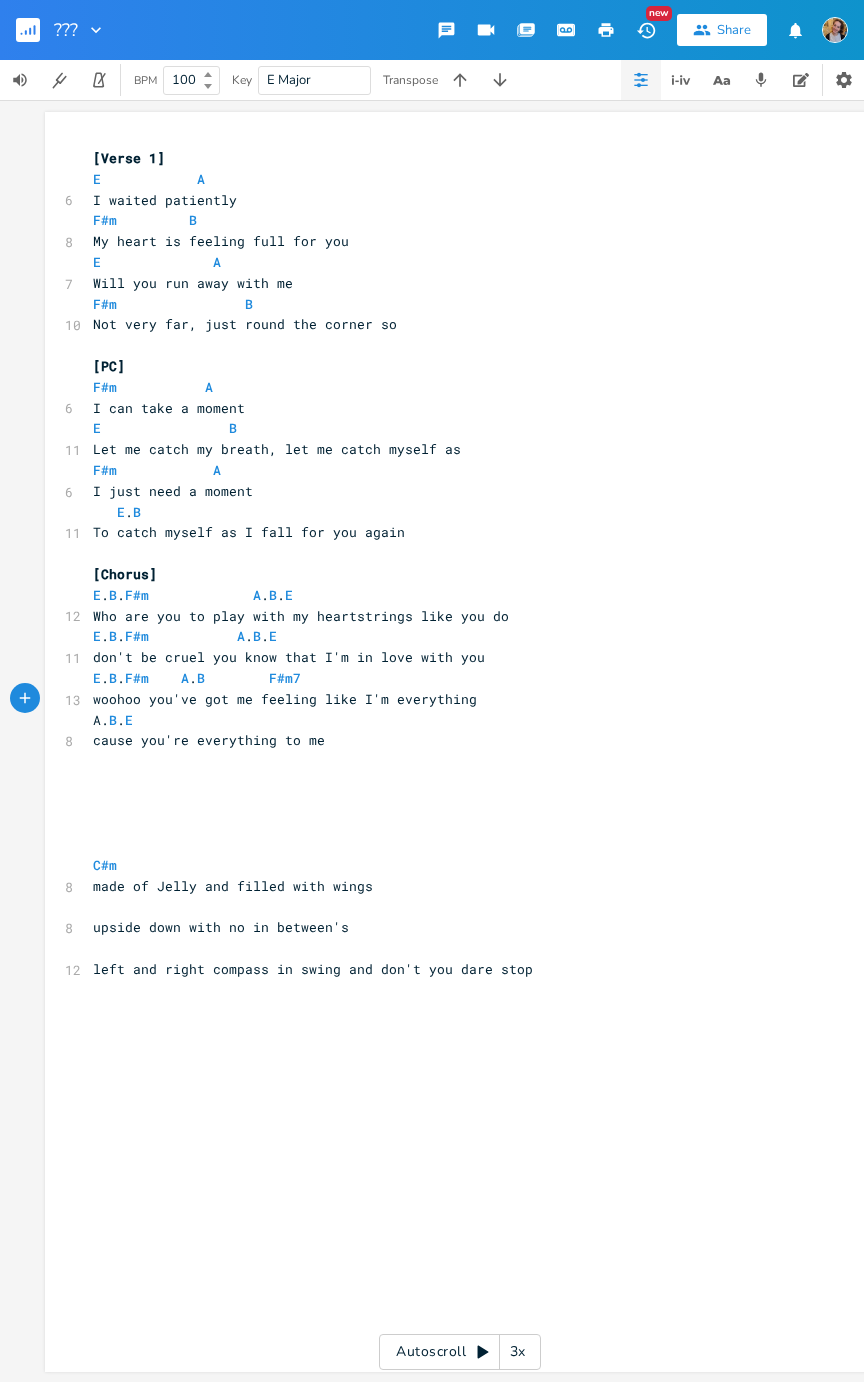 click on "A.     B .        E" at bounding box center (113, 720) 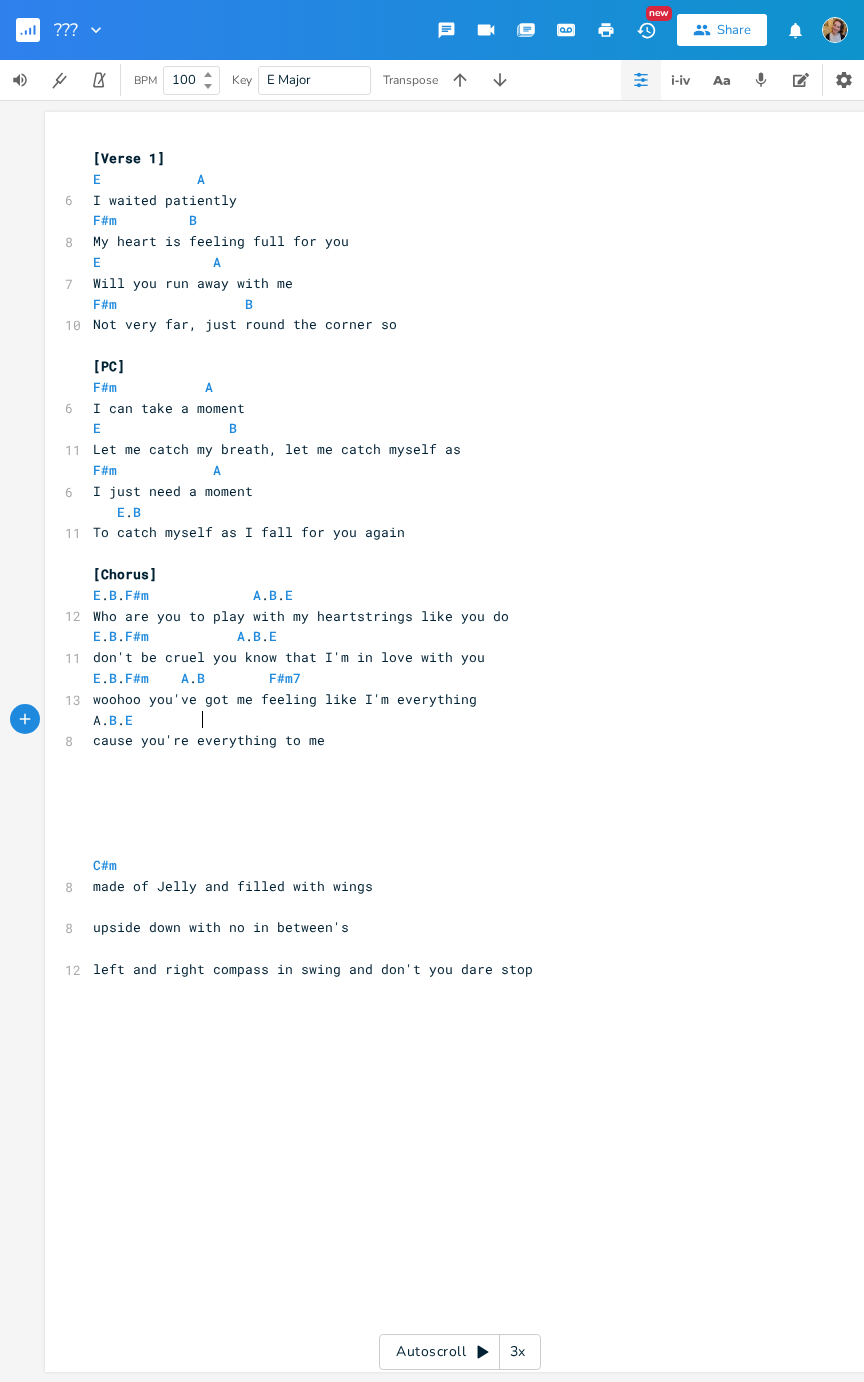 click on "A.     B .        E" at bounding box center [113, 720] 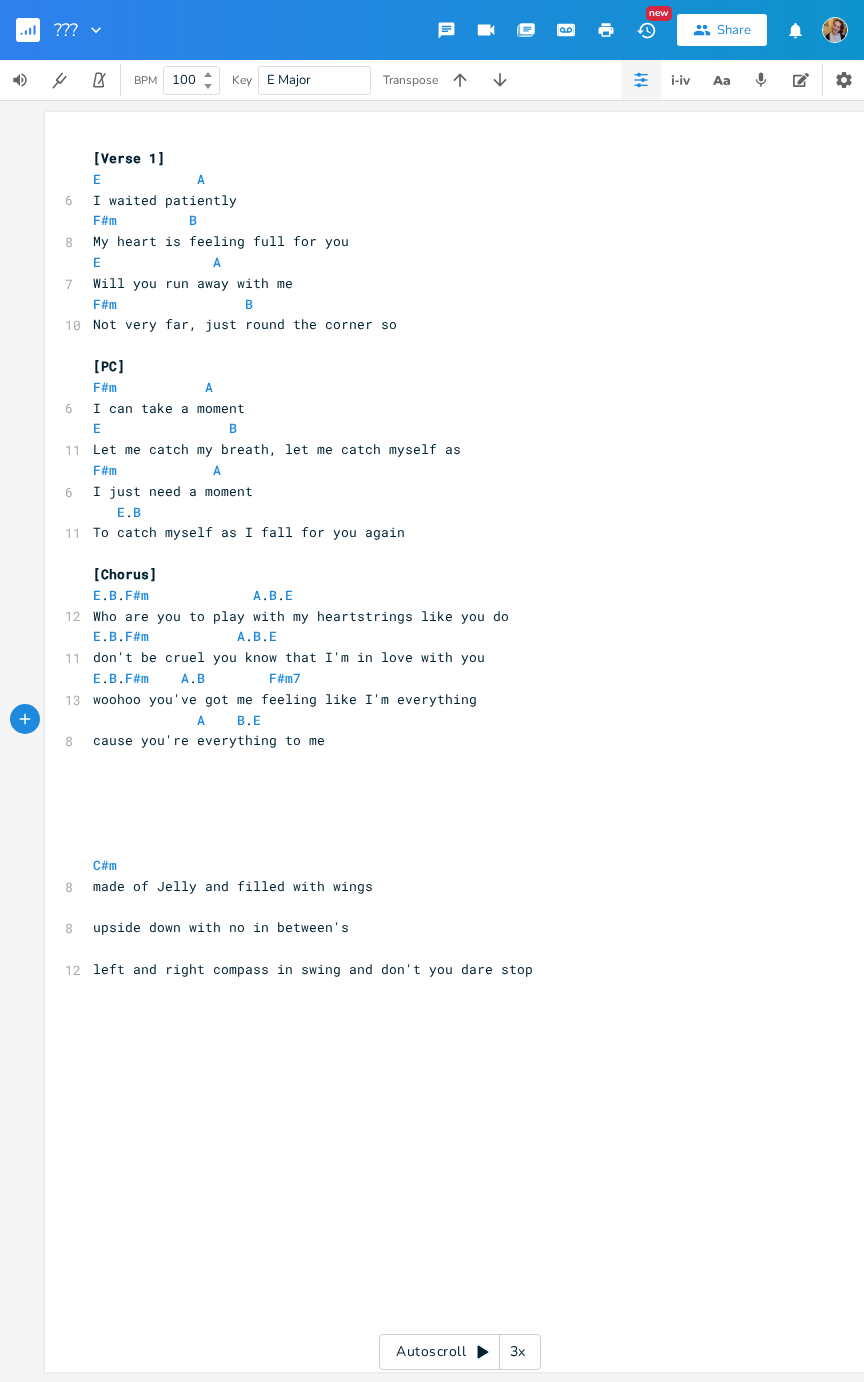click on "A      B .        E" at bounding box center (450, 720) 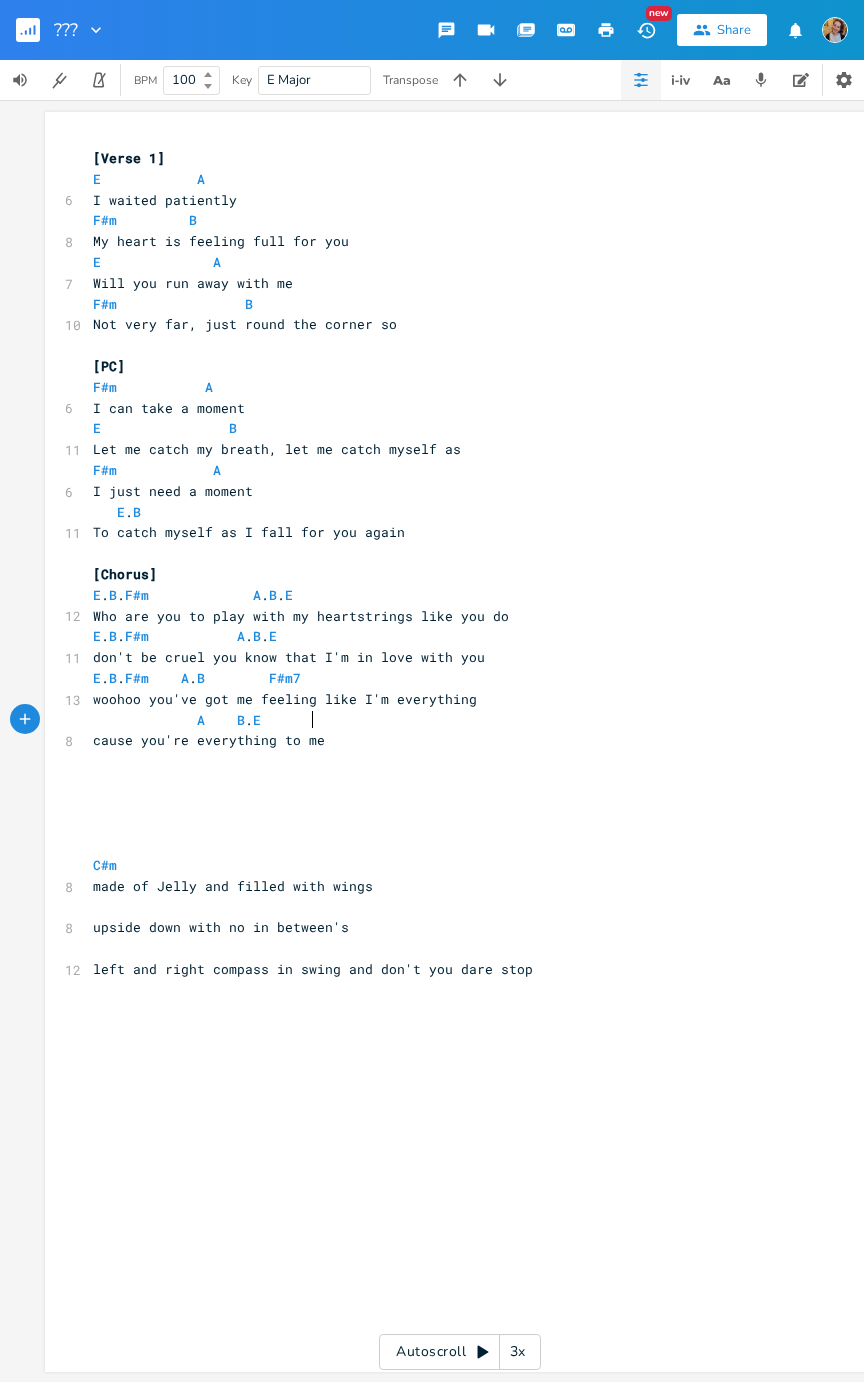 click on "A      B .        E" at bounding box center (450, 720) 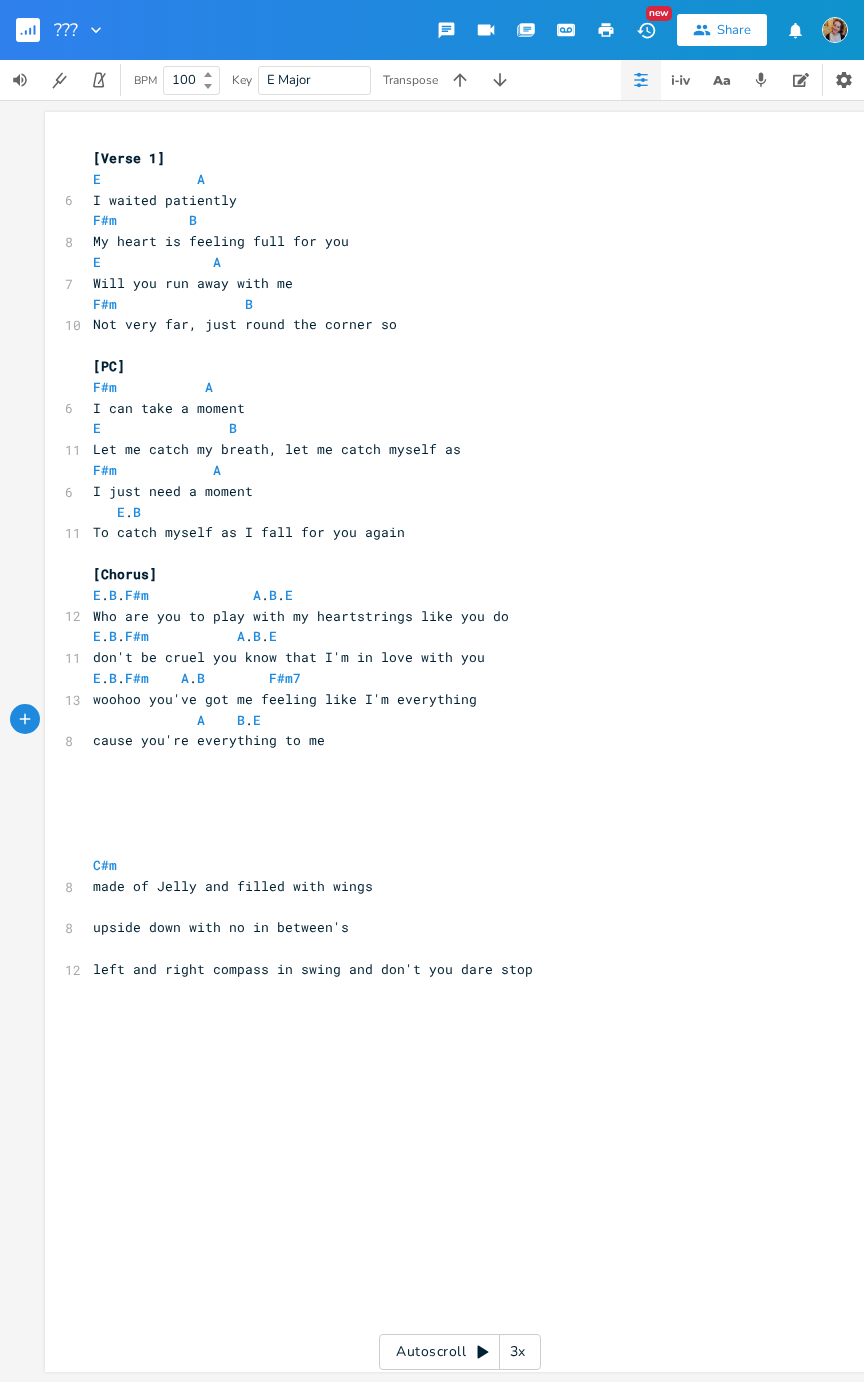 click on "​" at bounding box center (450, 782) 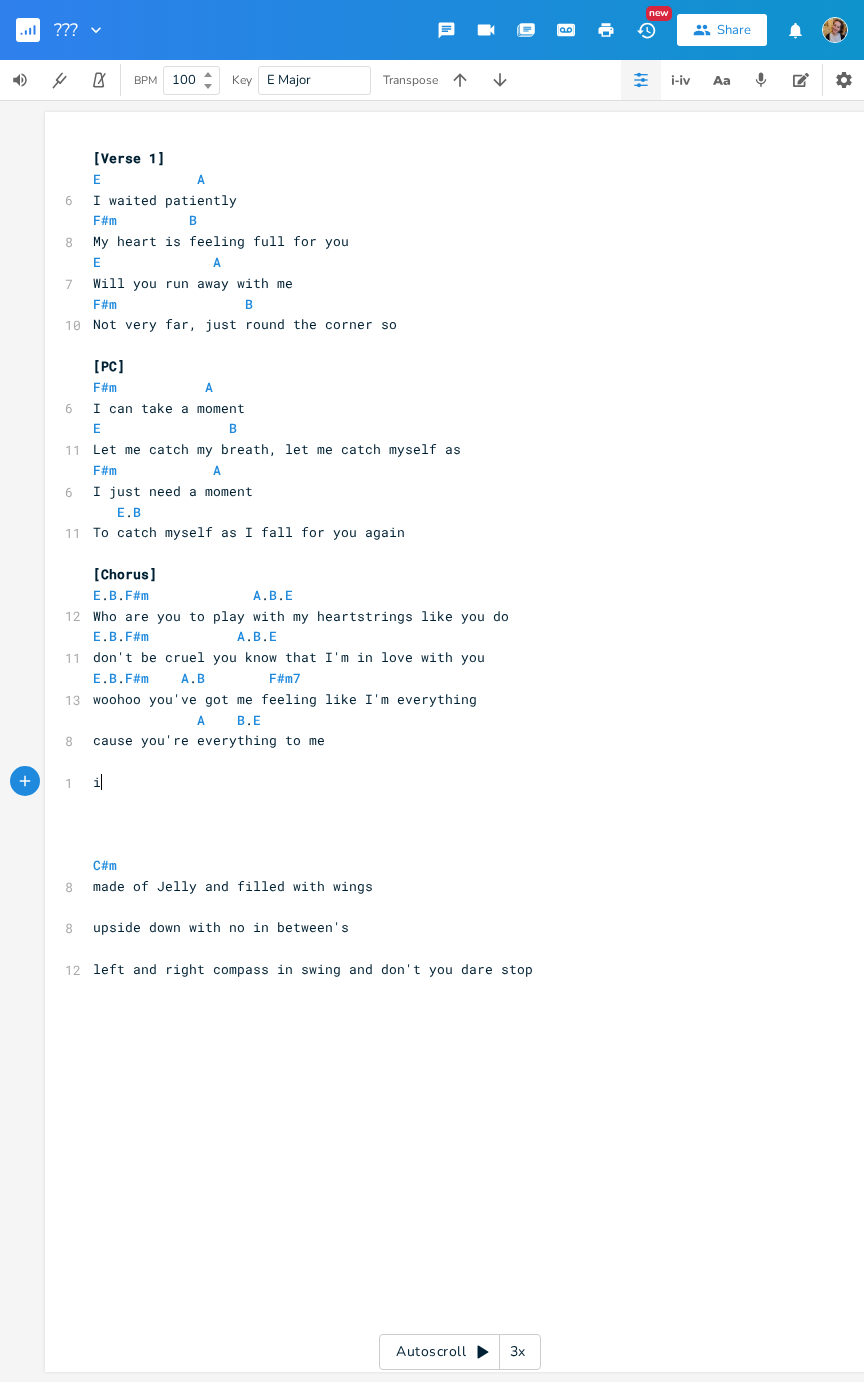 type on "in" 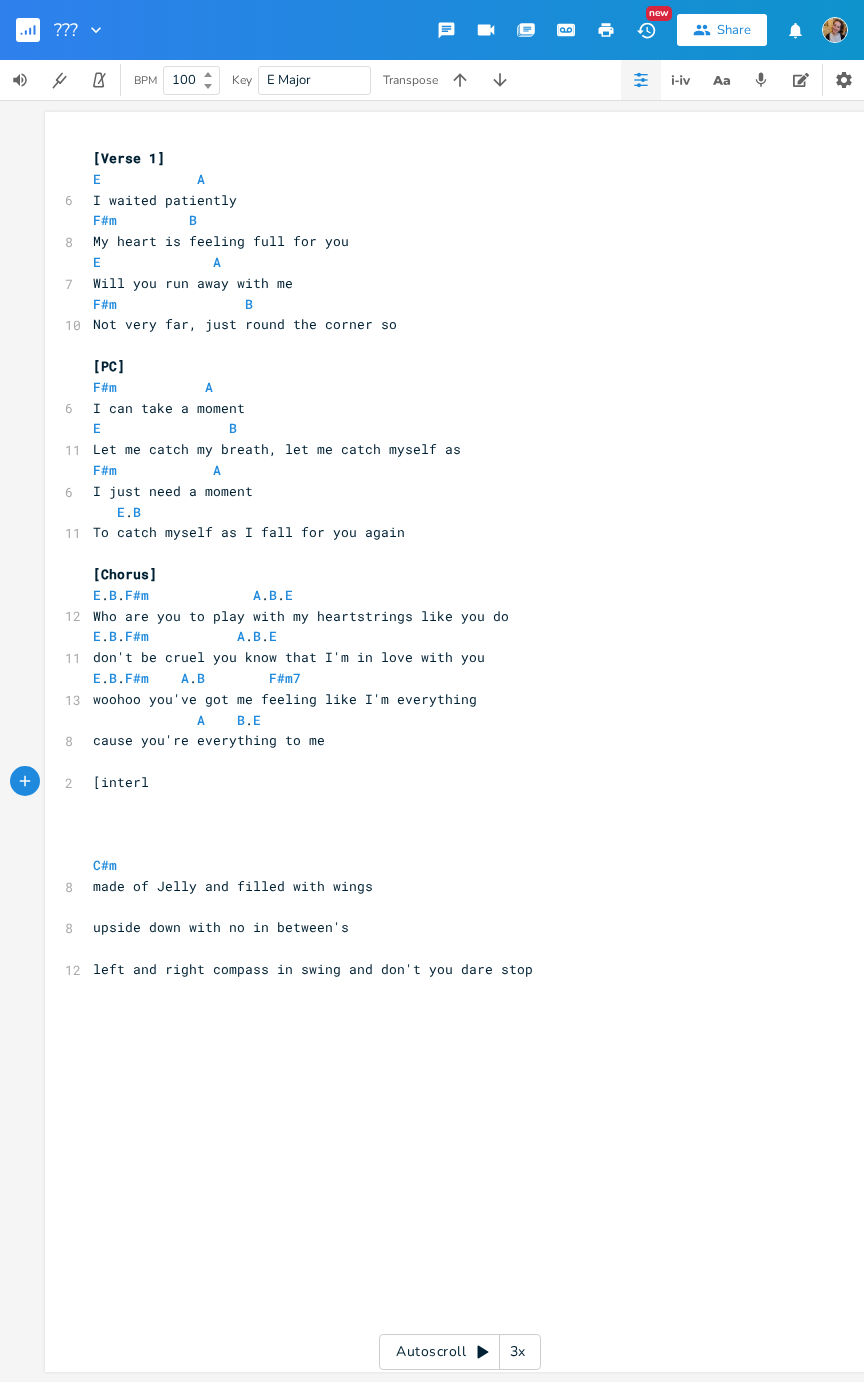 scroll, scrollTop: 0, scrollLeft: 60, axis: horizontal 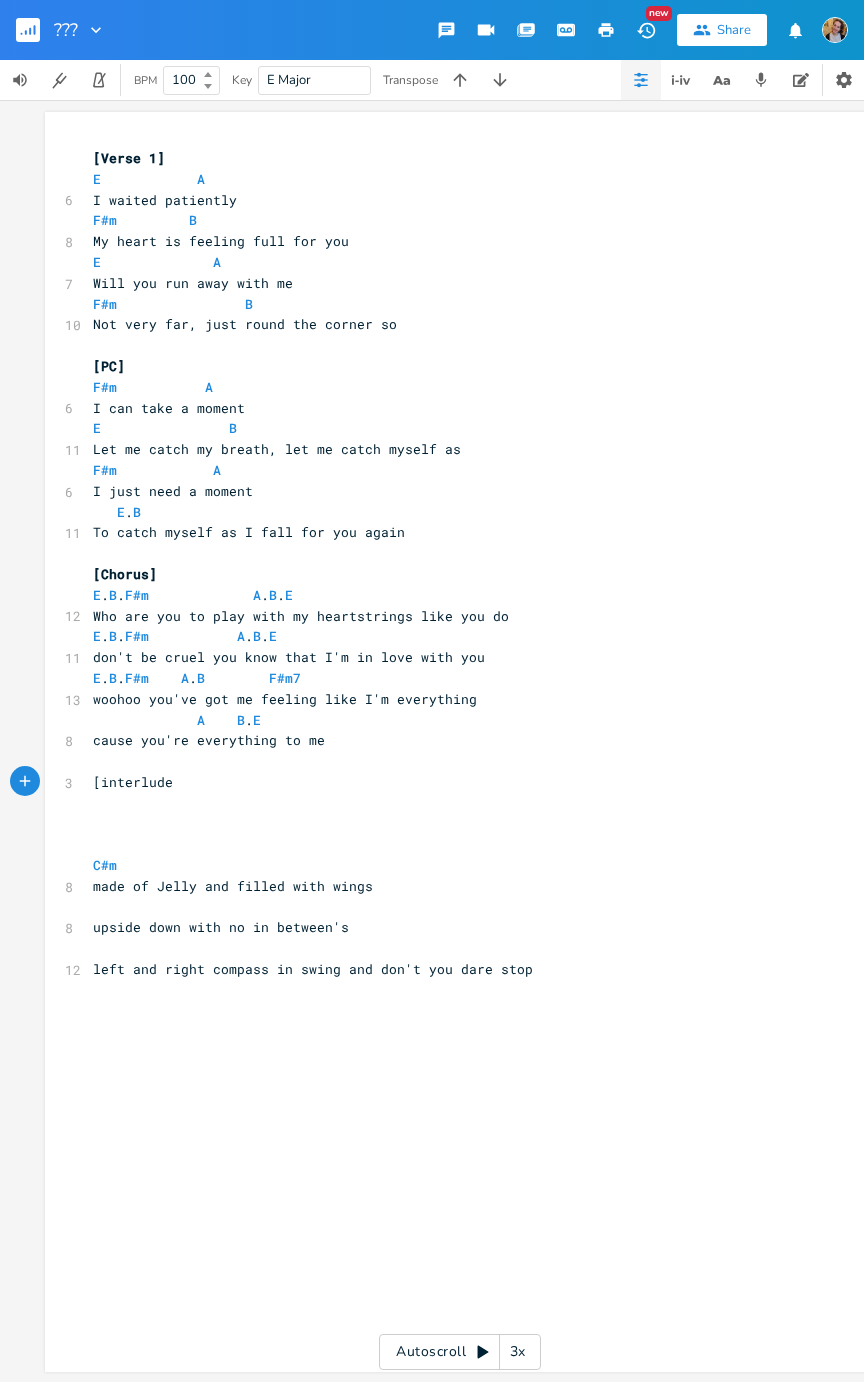 type on "[interlude ]" 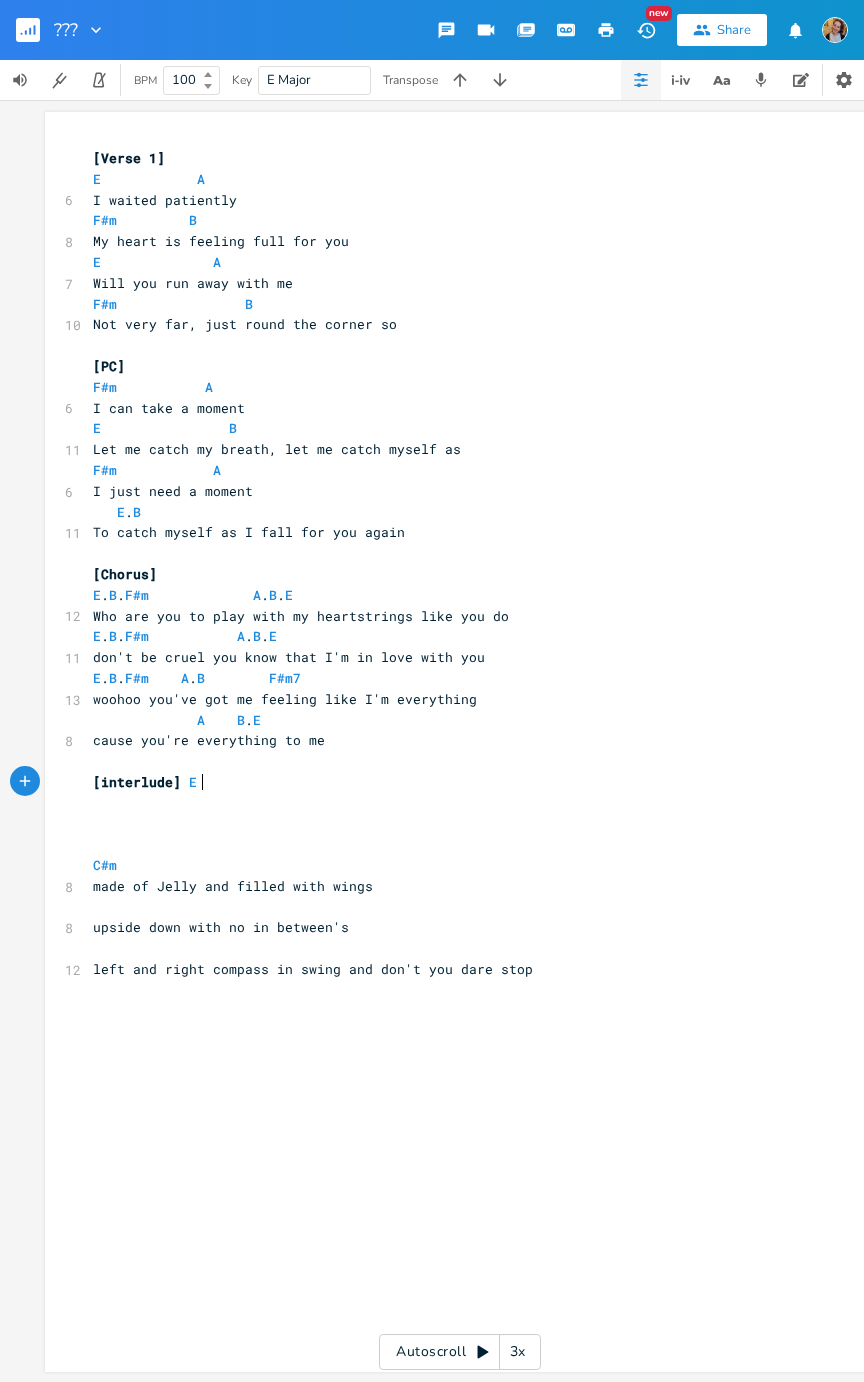 scroll, scrollTop: 0, scrollLeft: 26, axis: horizontal 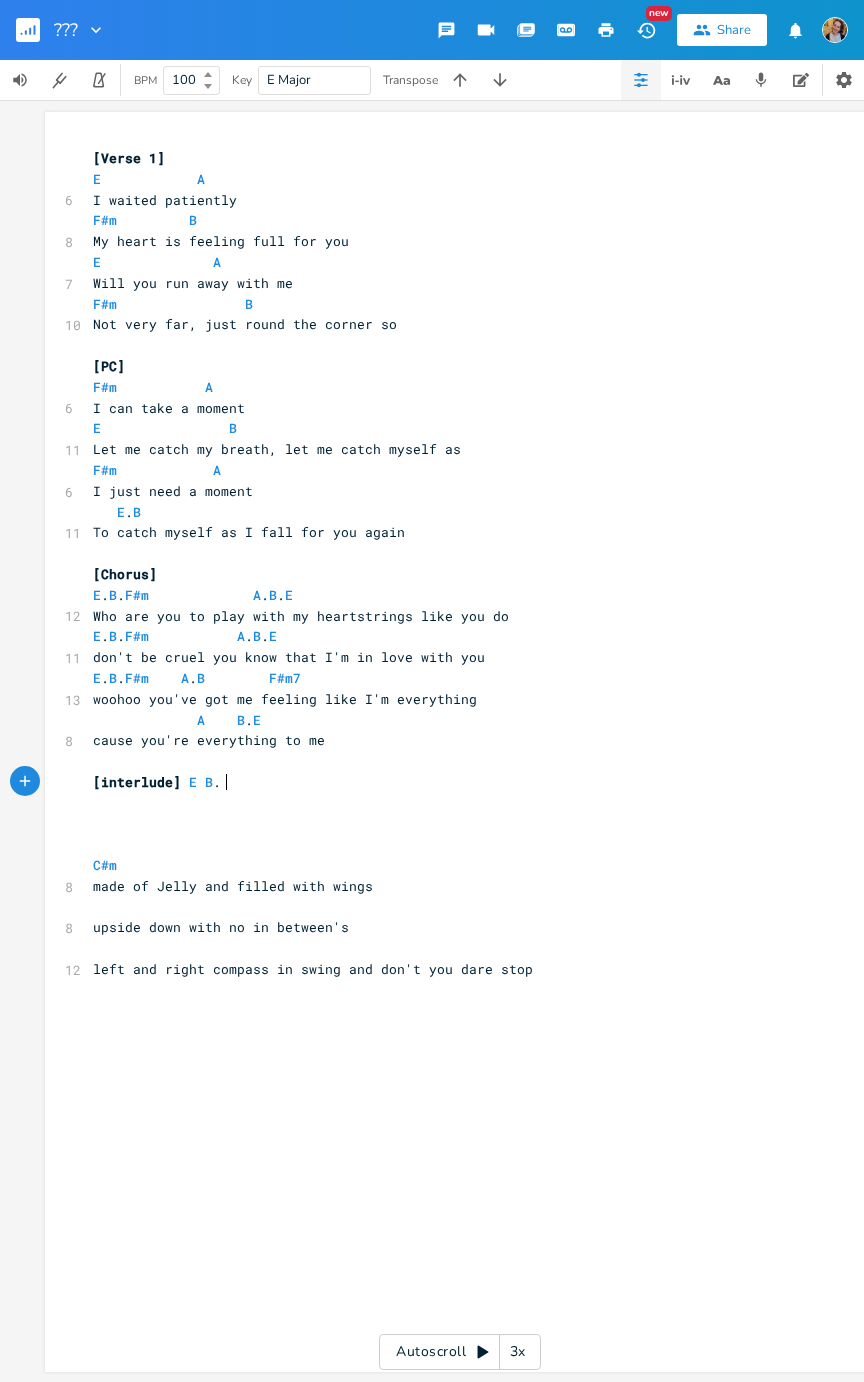 type on "] E B. F" 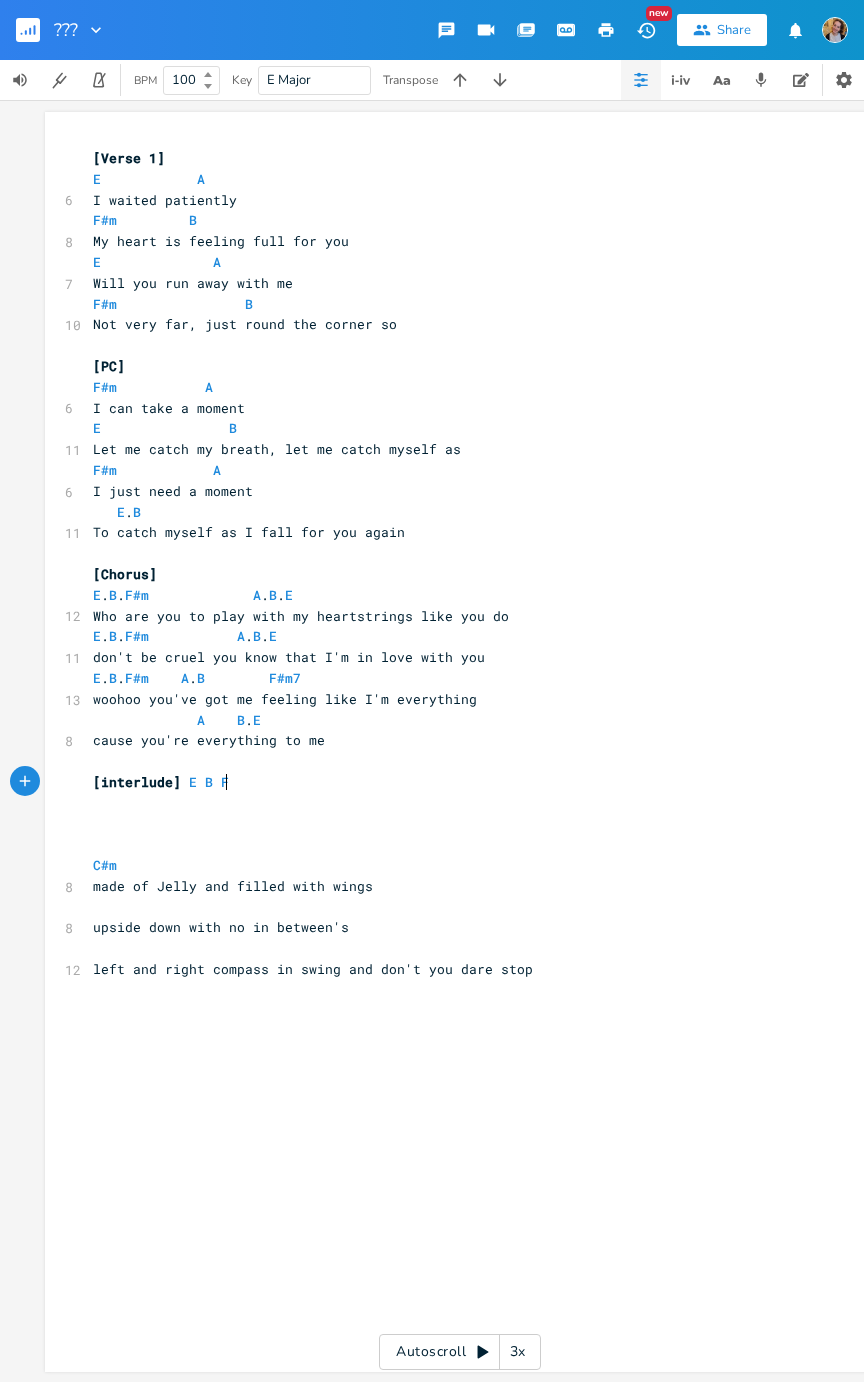 scroll, scrollTop: 0, scrollLeft: 18, axis: horizontal 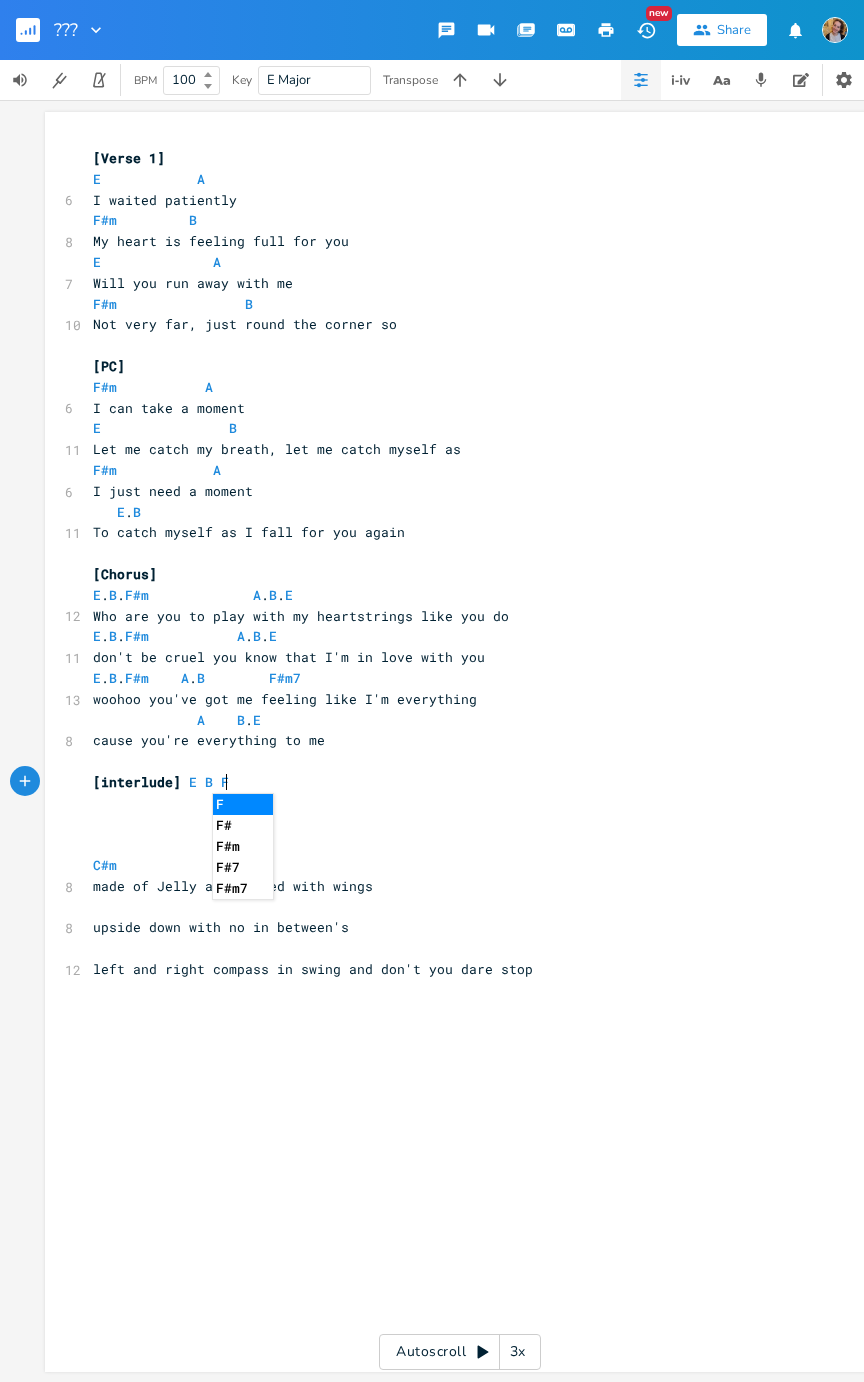 type on "B F" 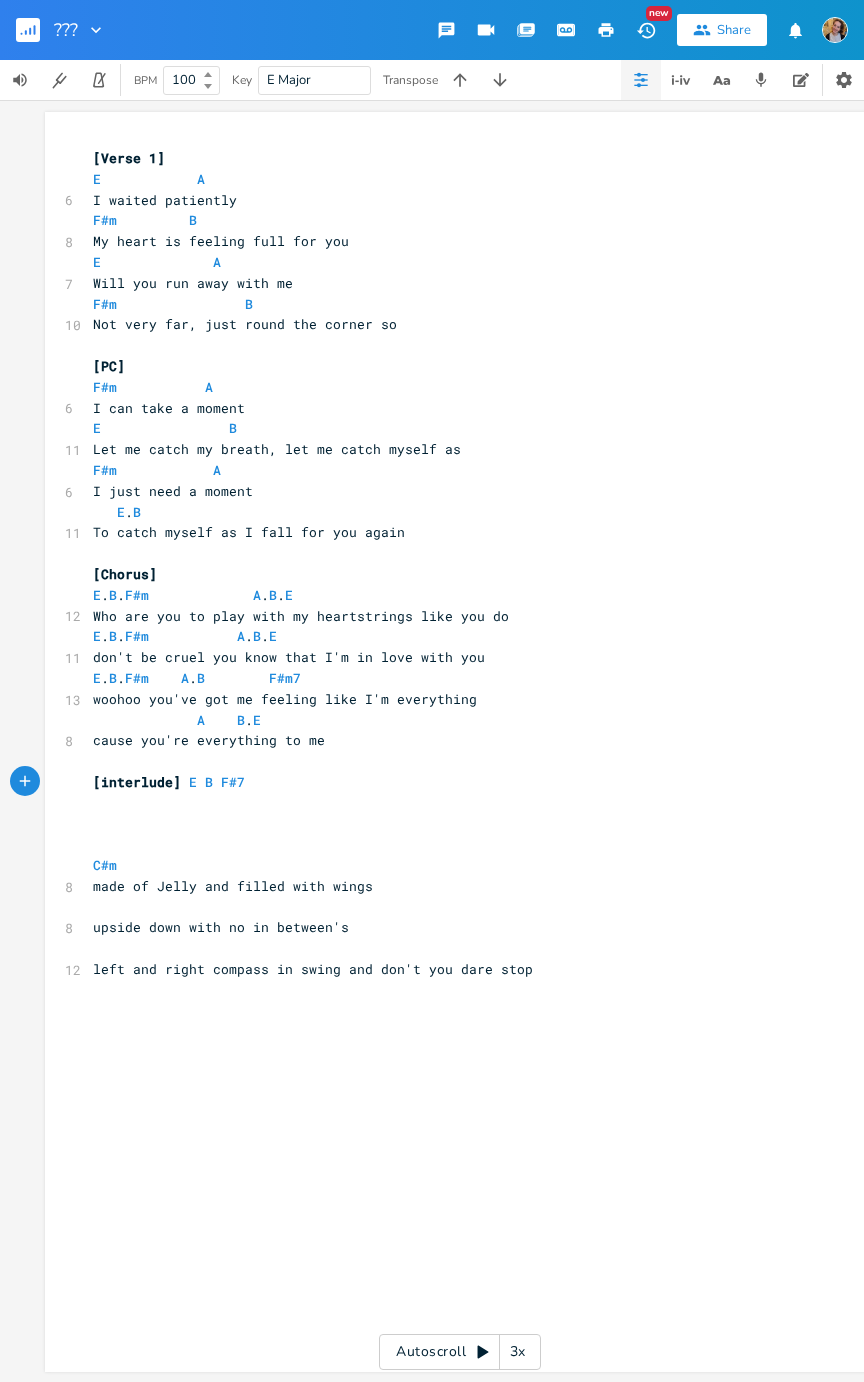click on "[interlude]   E   B   F#7" at bounding box center (450, 782) 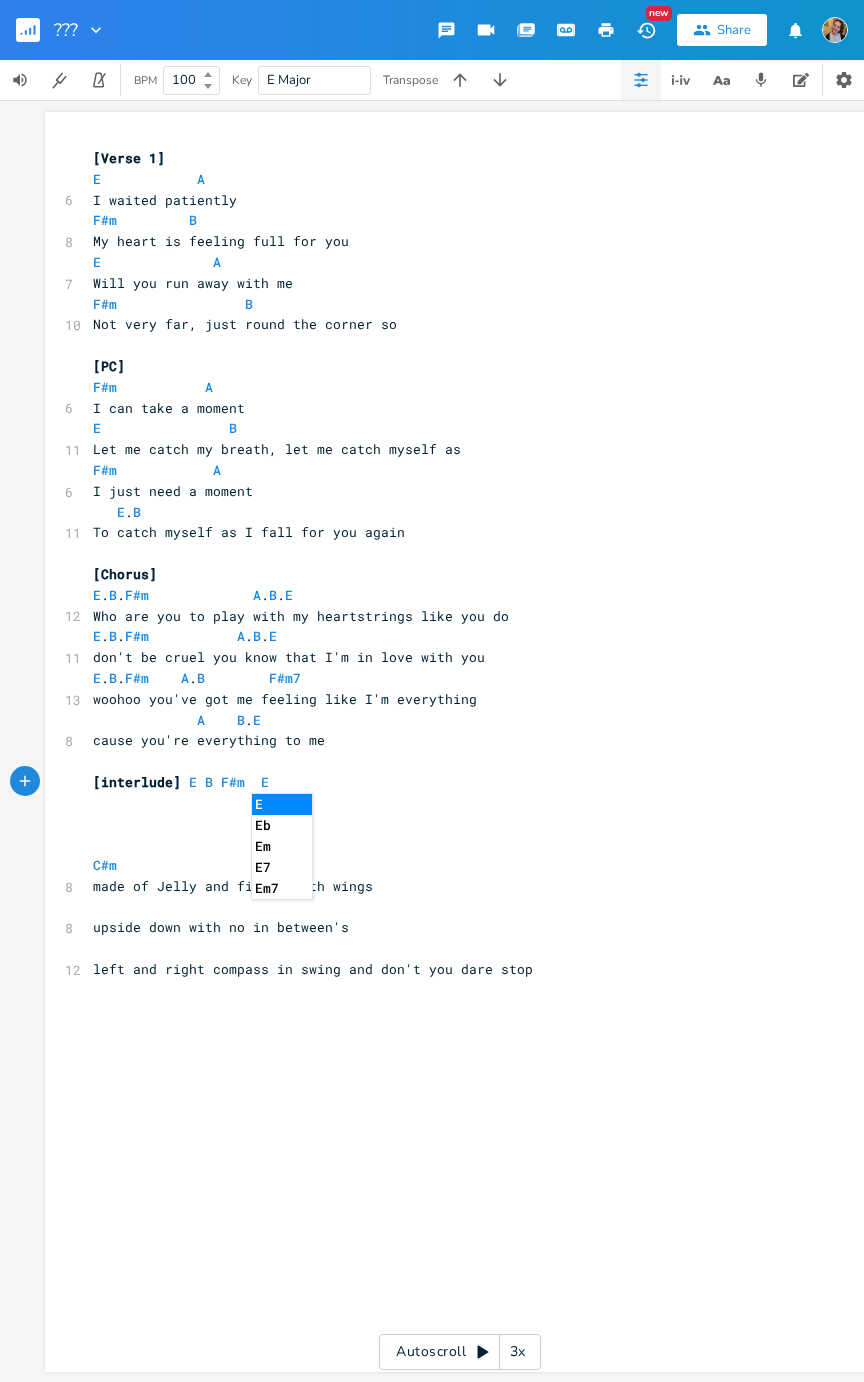 scroll, scrollTop: 0, scrollLeft: 28, axis: horizontal 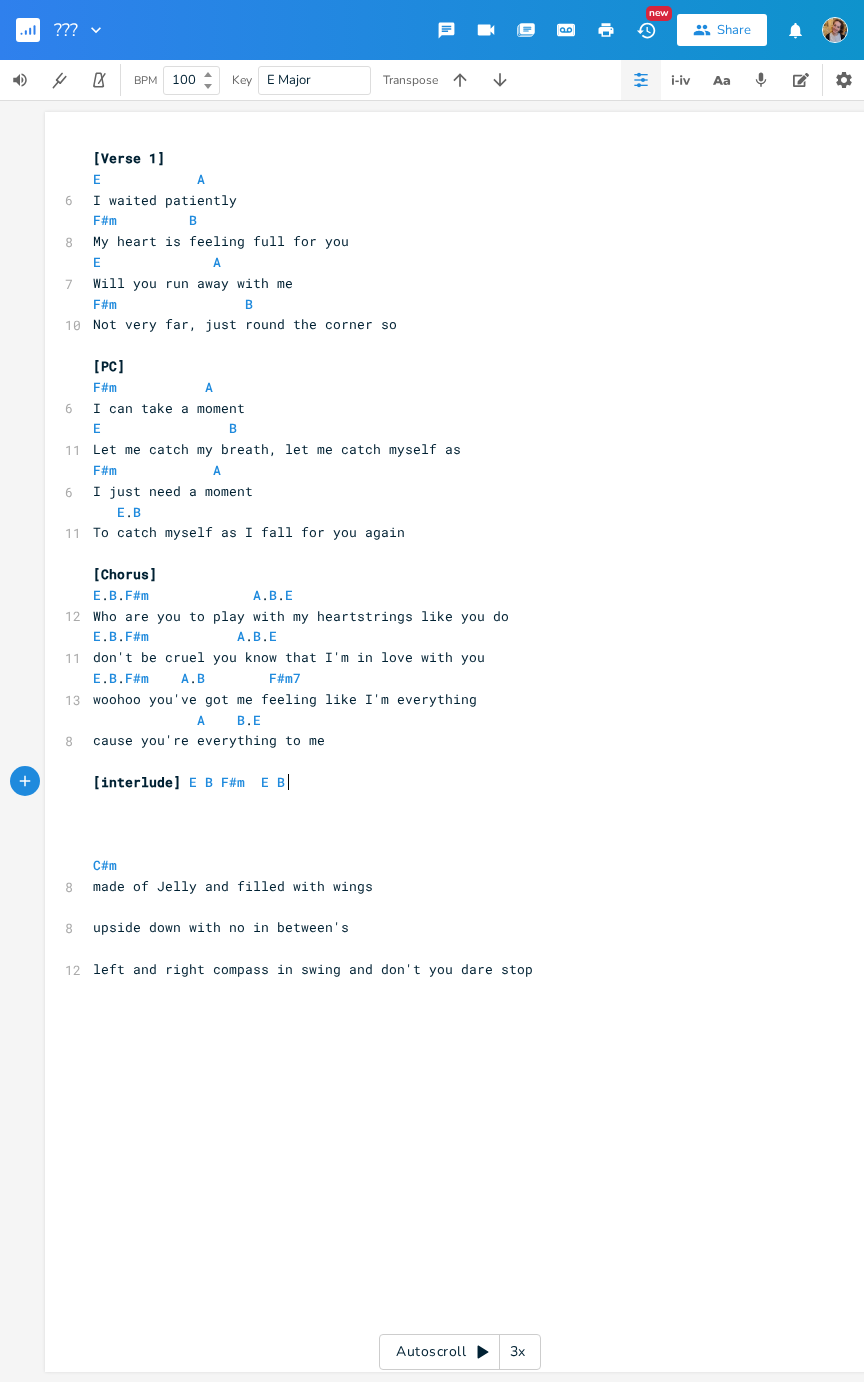 type on "m  E B A" 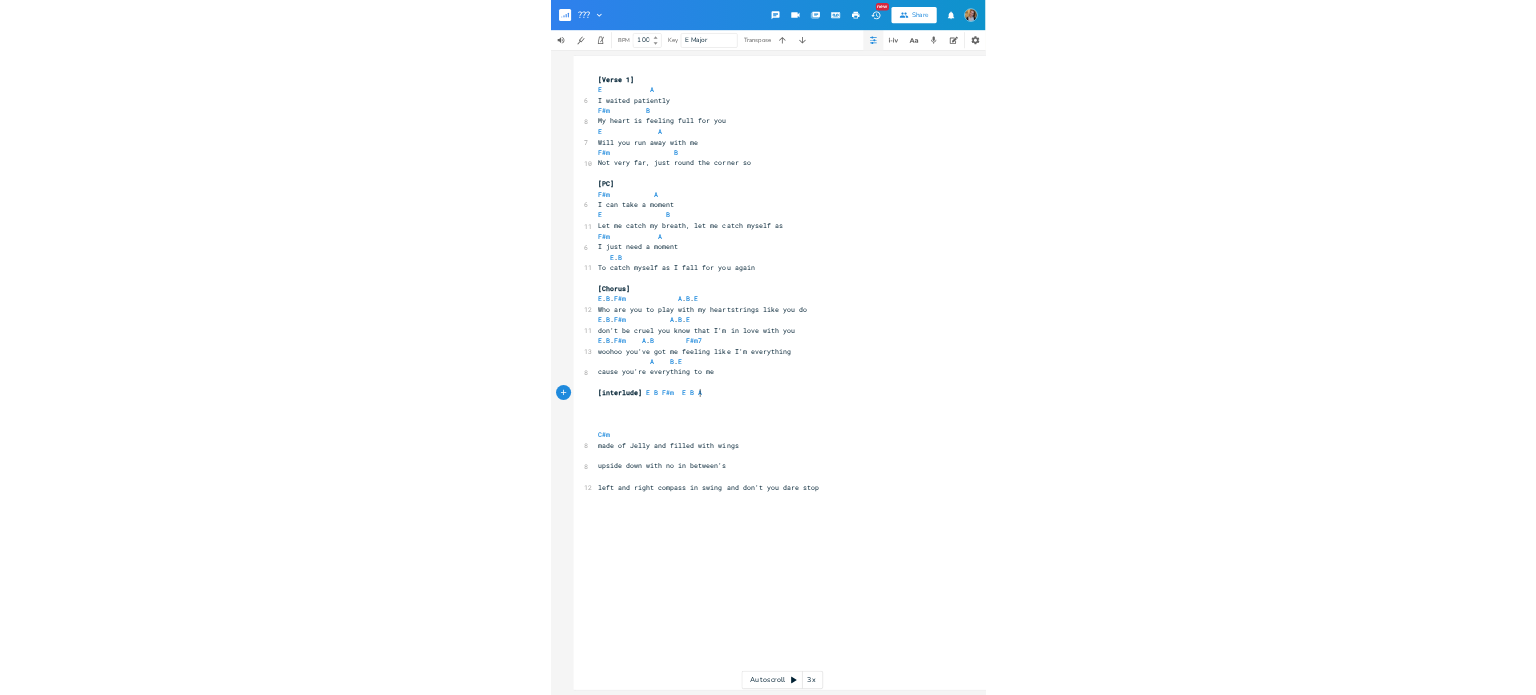 scroll, scrollTop: 0, scrollLeft: 50, axis: horizontal 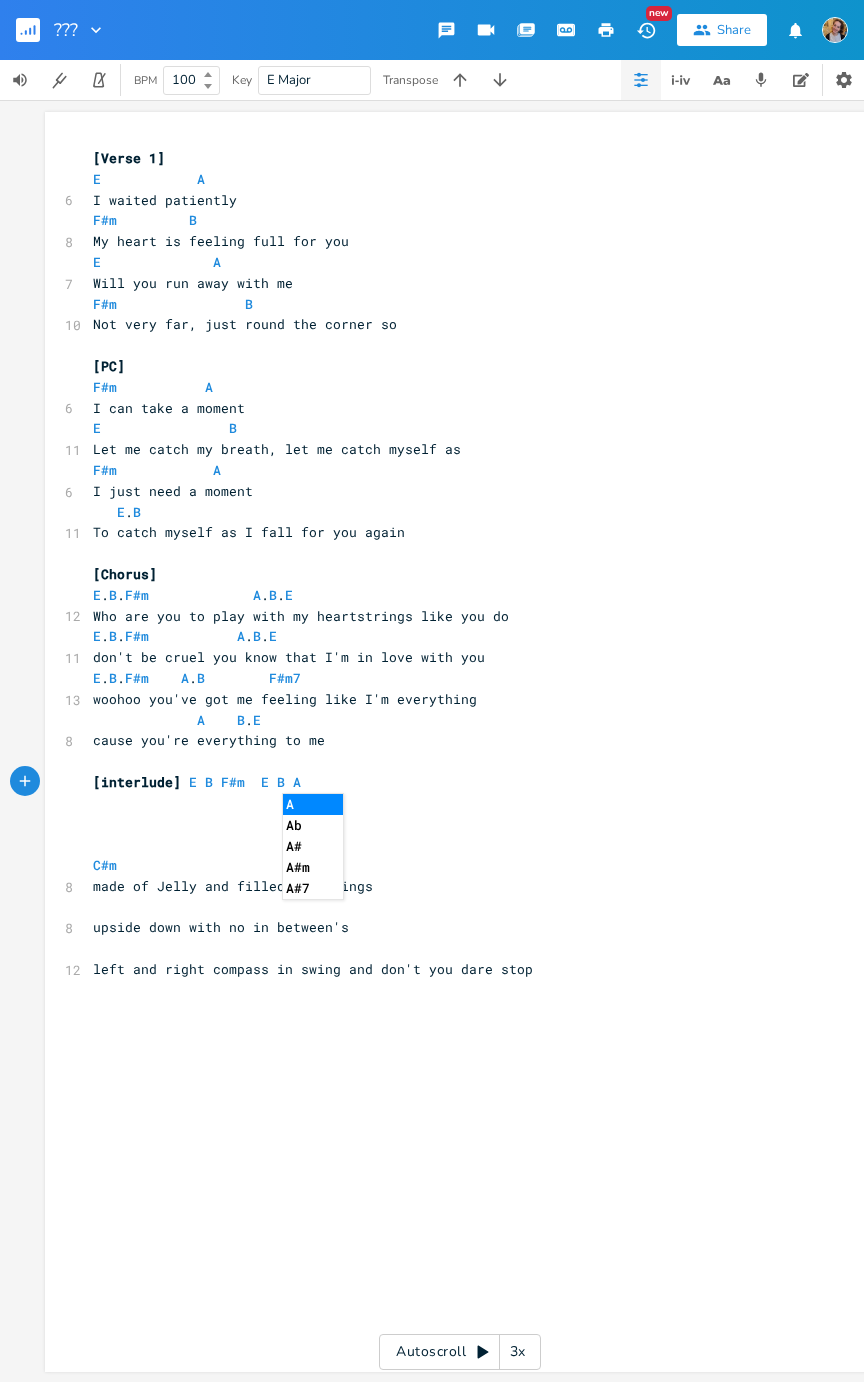 click on "upside down with no in between's" at bounding box center [450, 927] 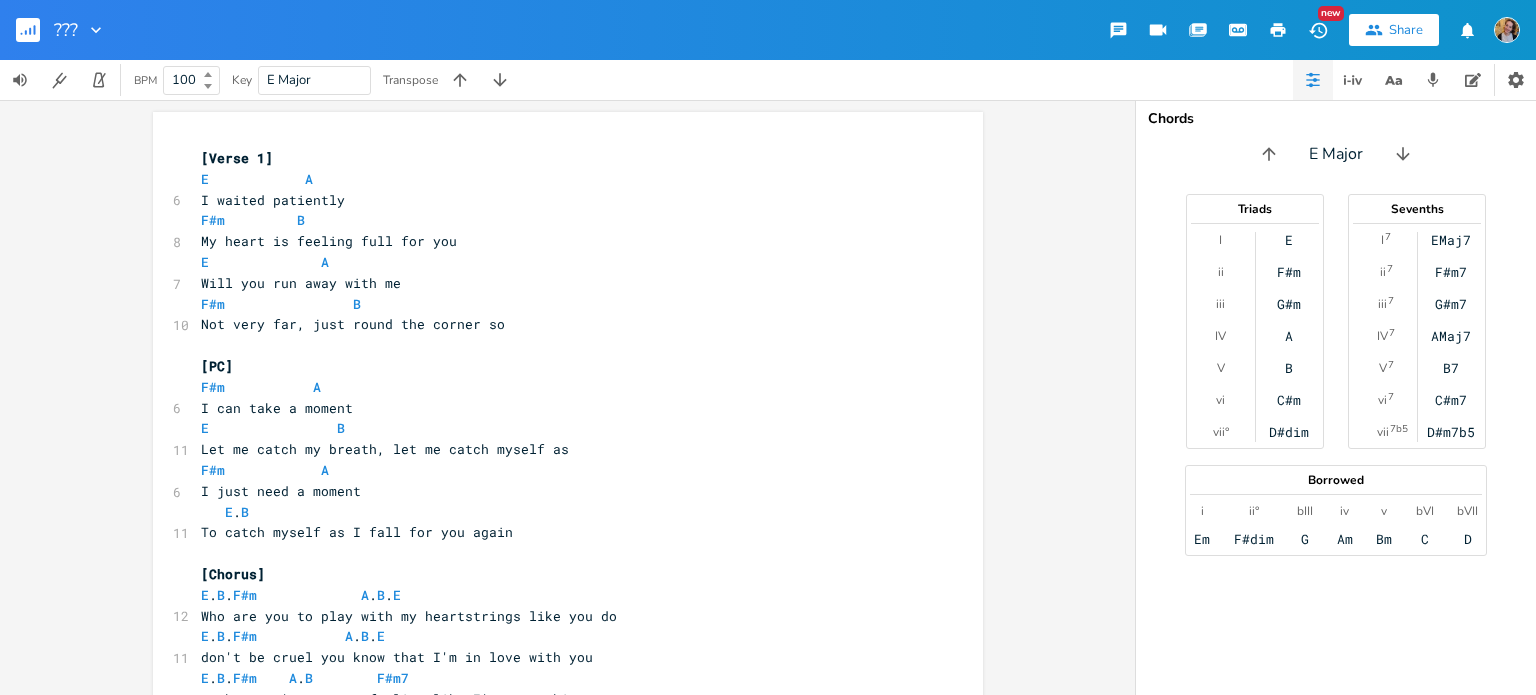 scroll, scrollTop: 293, scrollLeft: 0, axis: vertical 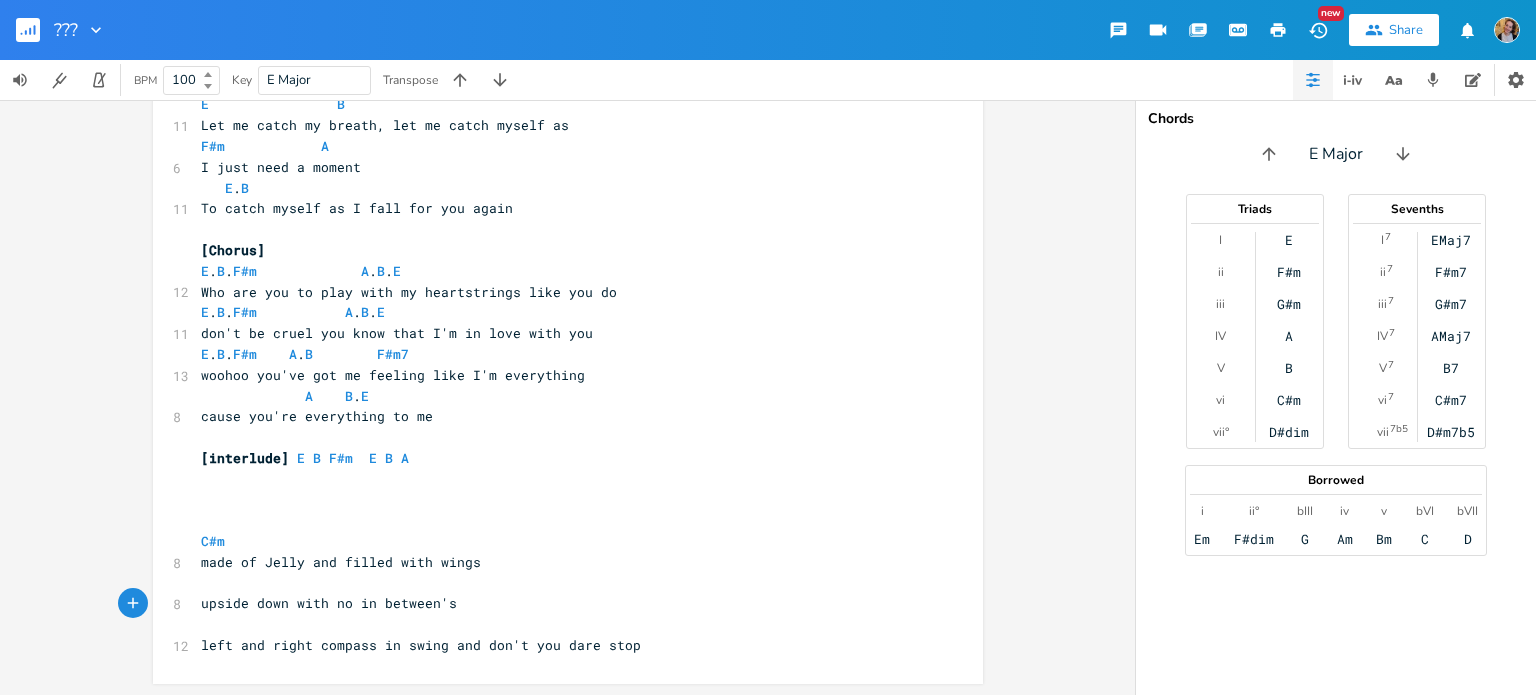 click on "​" at bounding box center (558, 479) 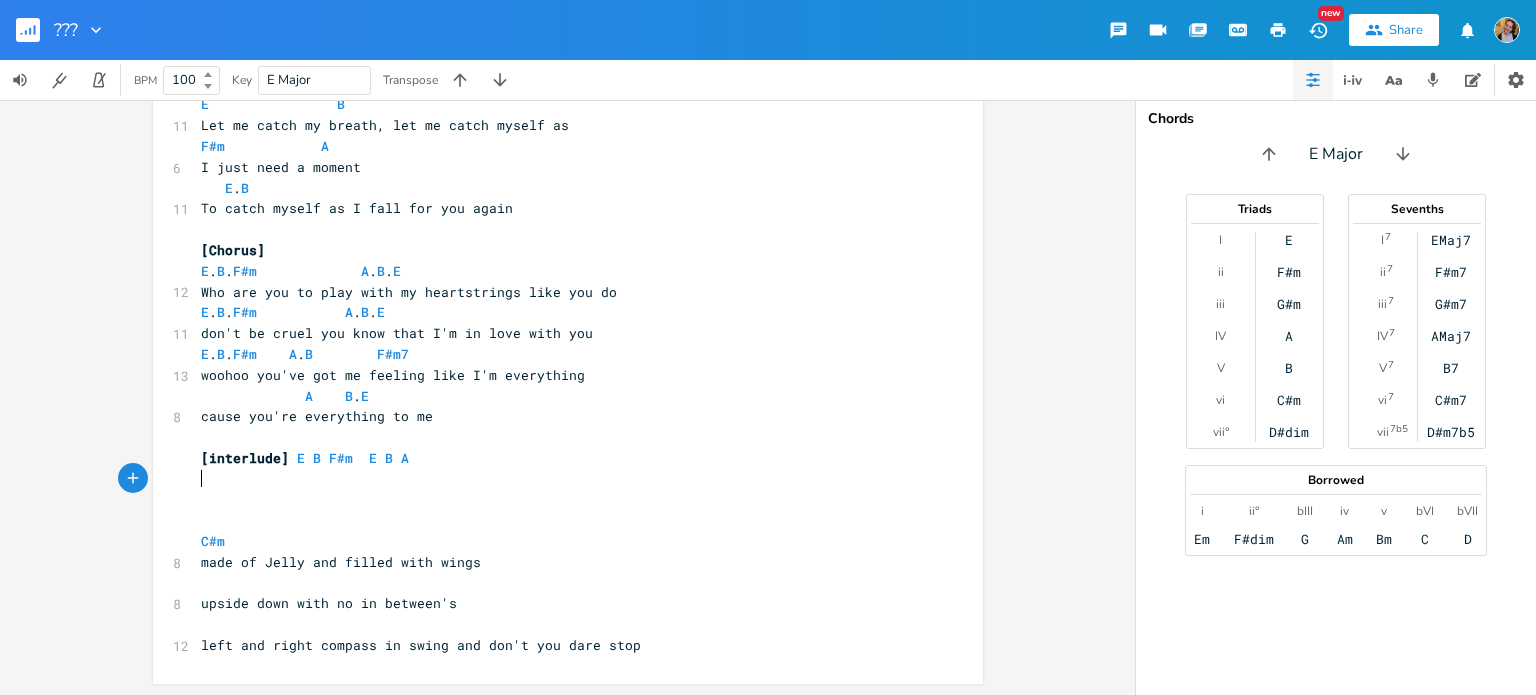 click on "​" at bounding box center (558, 500) 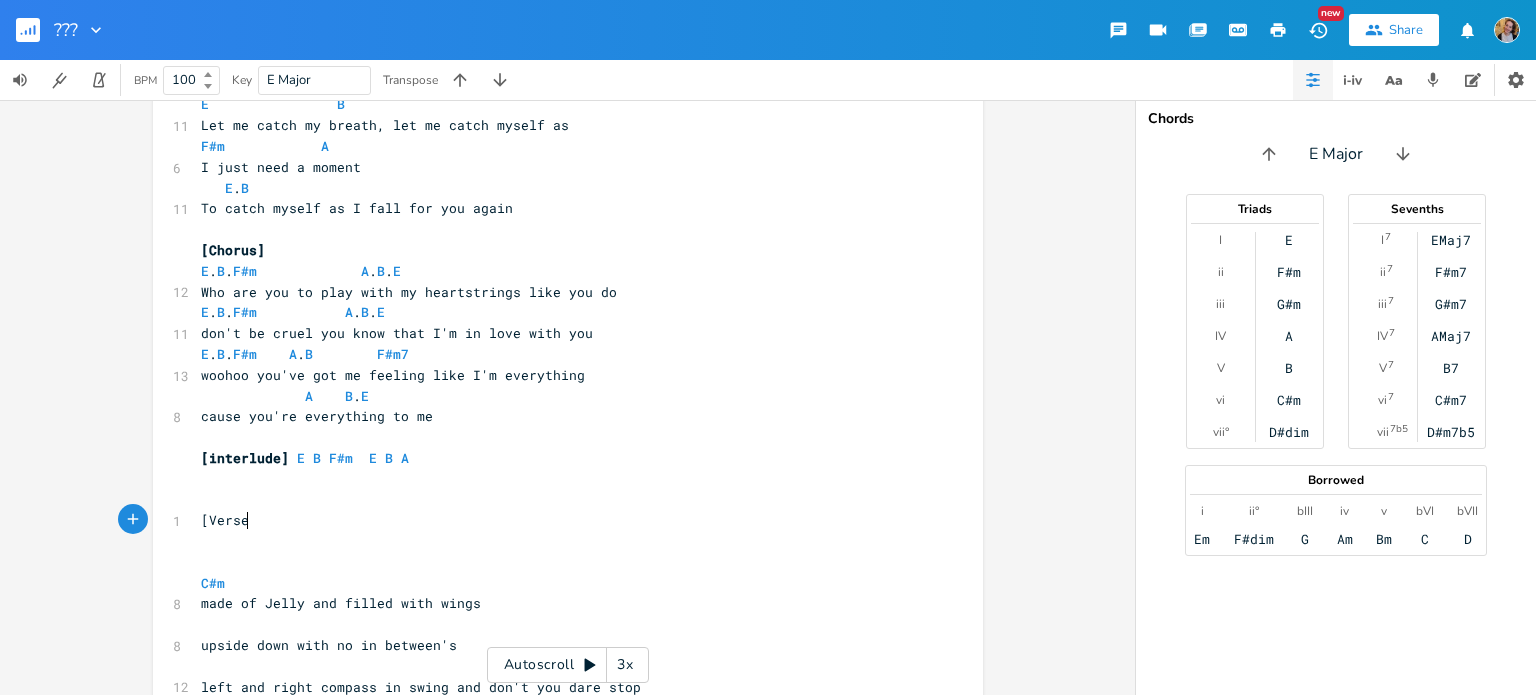 type on "[Verse2" 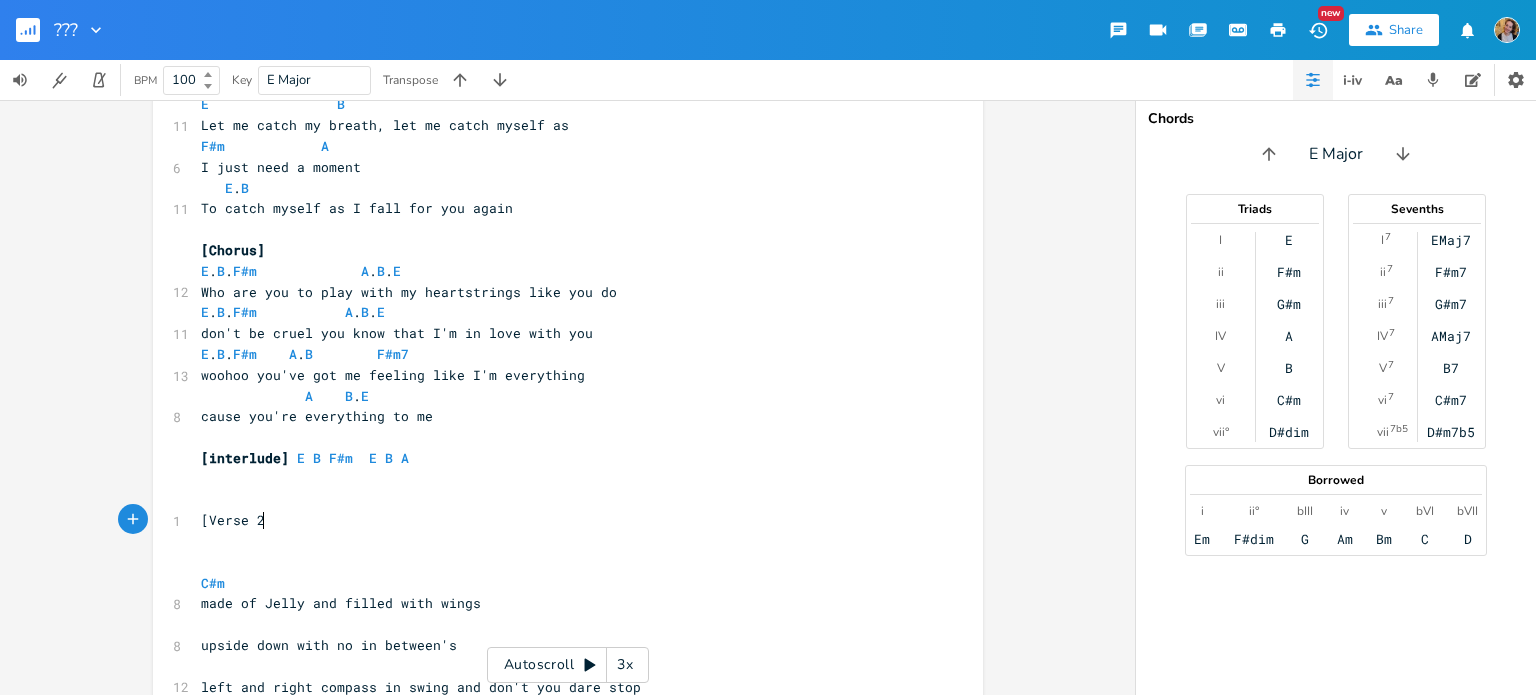 type on "2]" 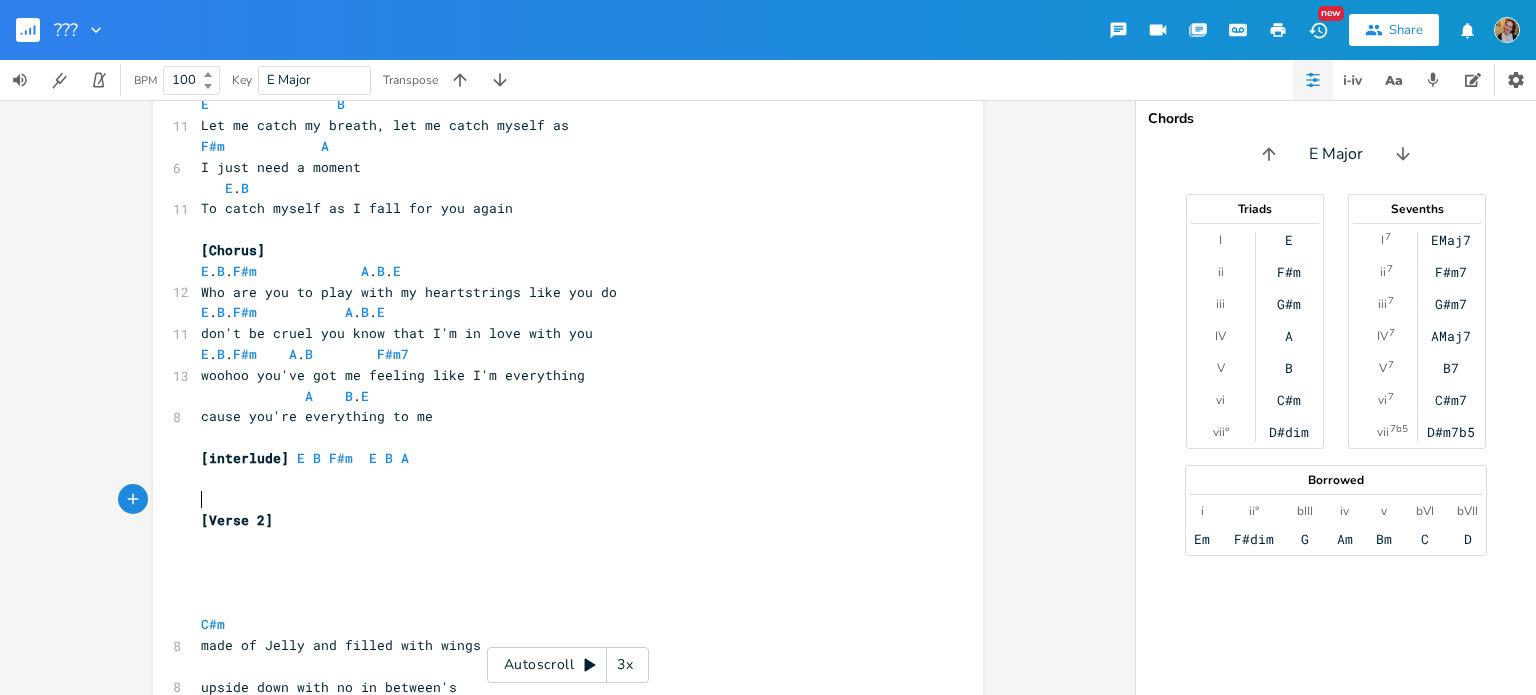 click on "​" at bounding box center [558, 500] 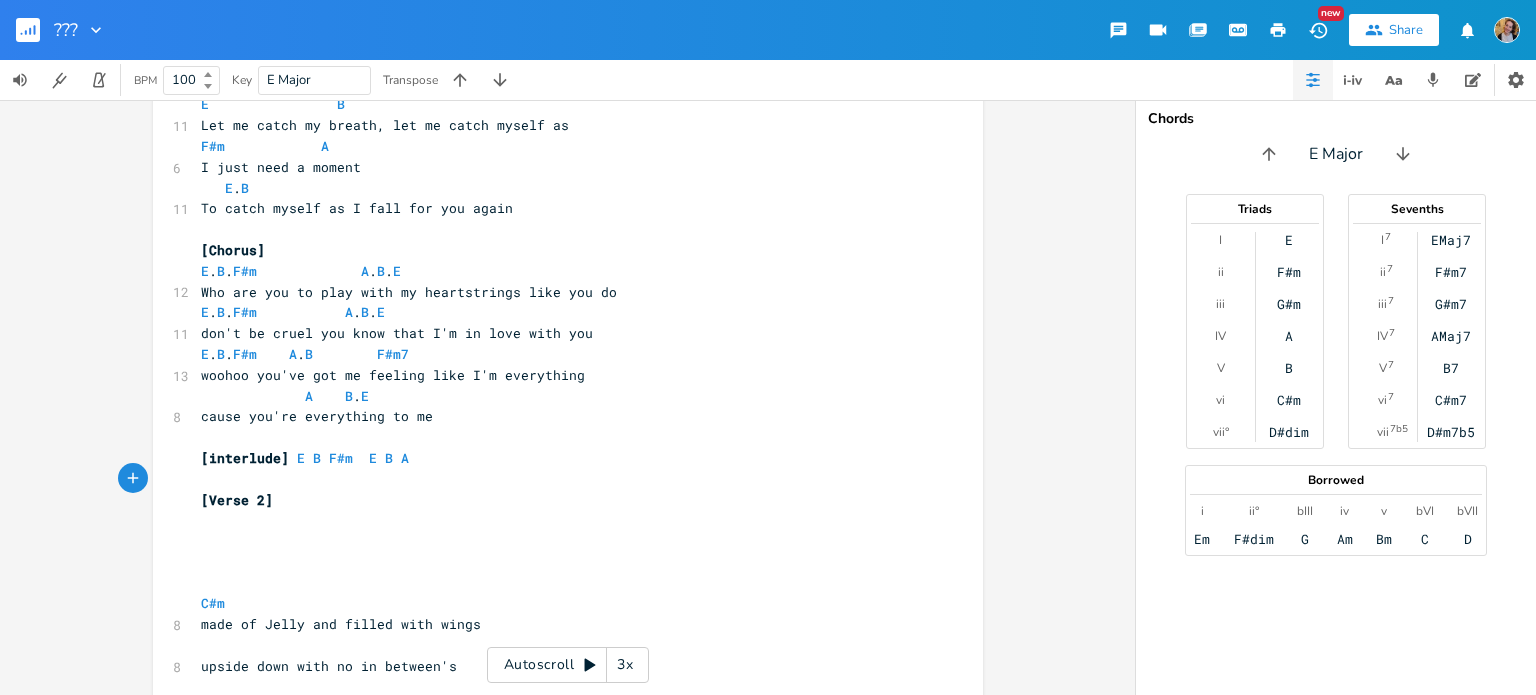 click on "​" at bounding box center (558, 520) 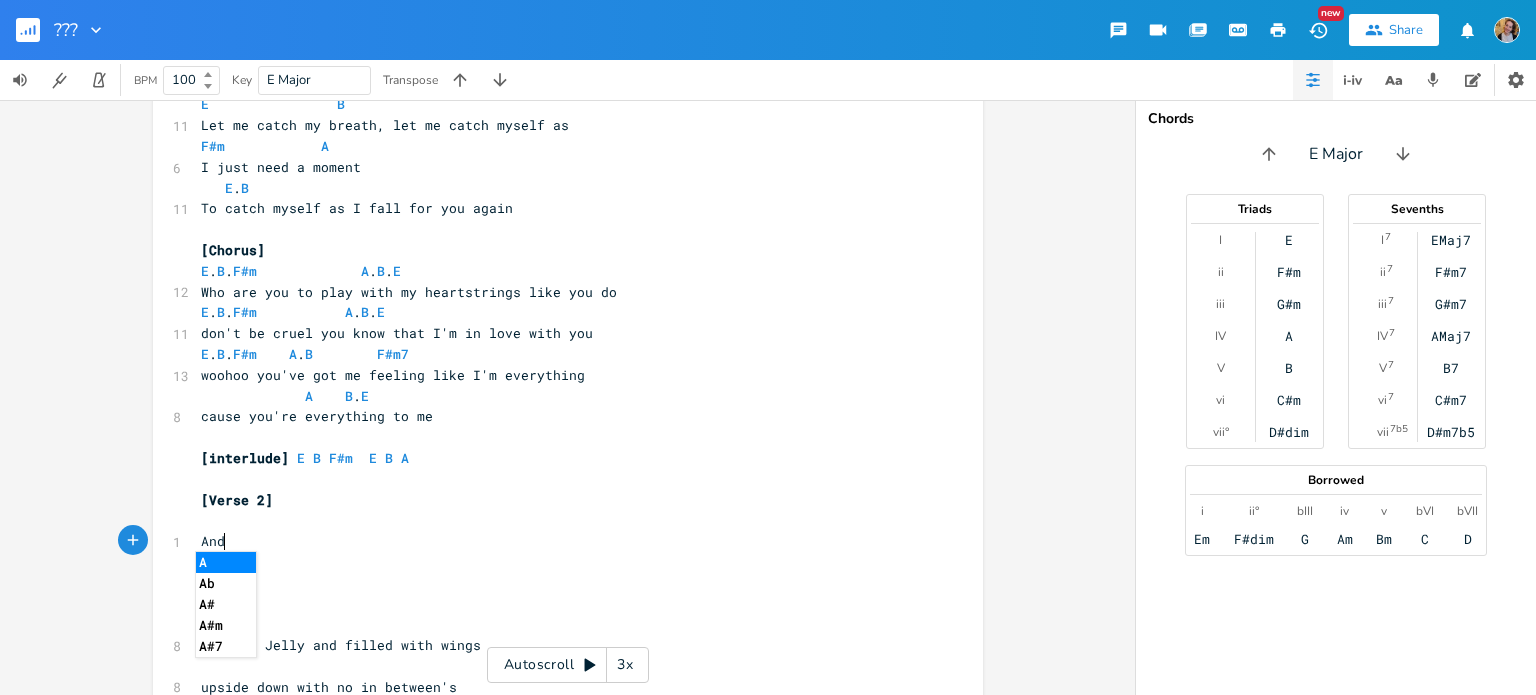 type on "And" 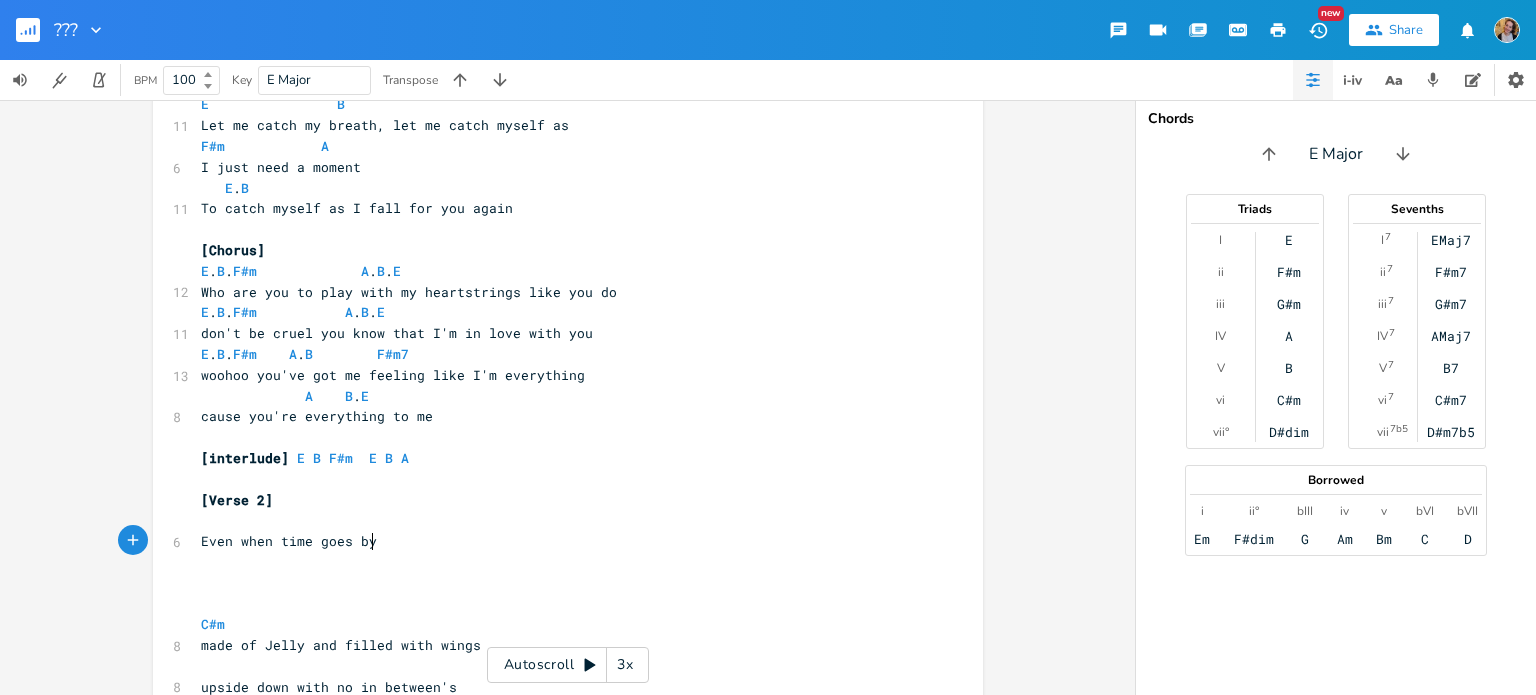 type on "Even when time goes by," 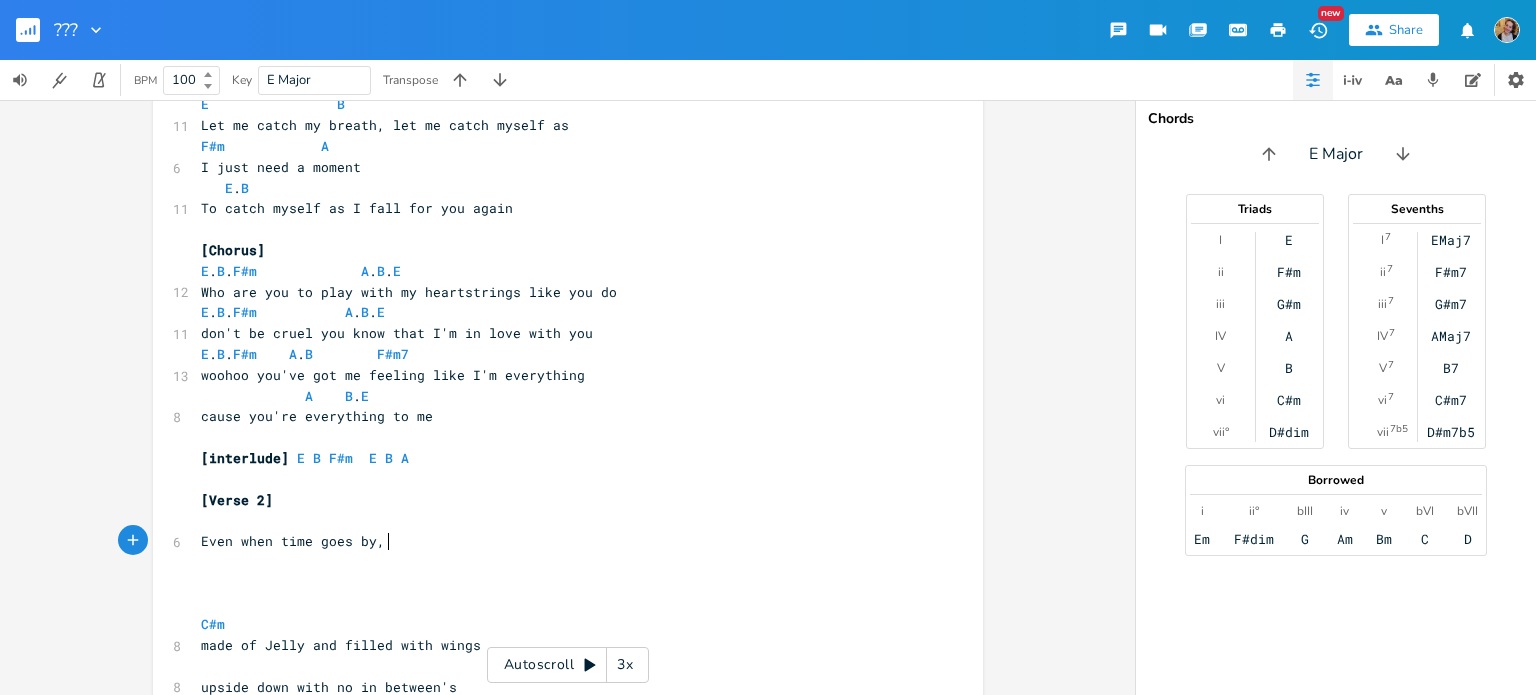 scroll, scrollTop: 0, scrollLeft: 150, axis: horizontal 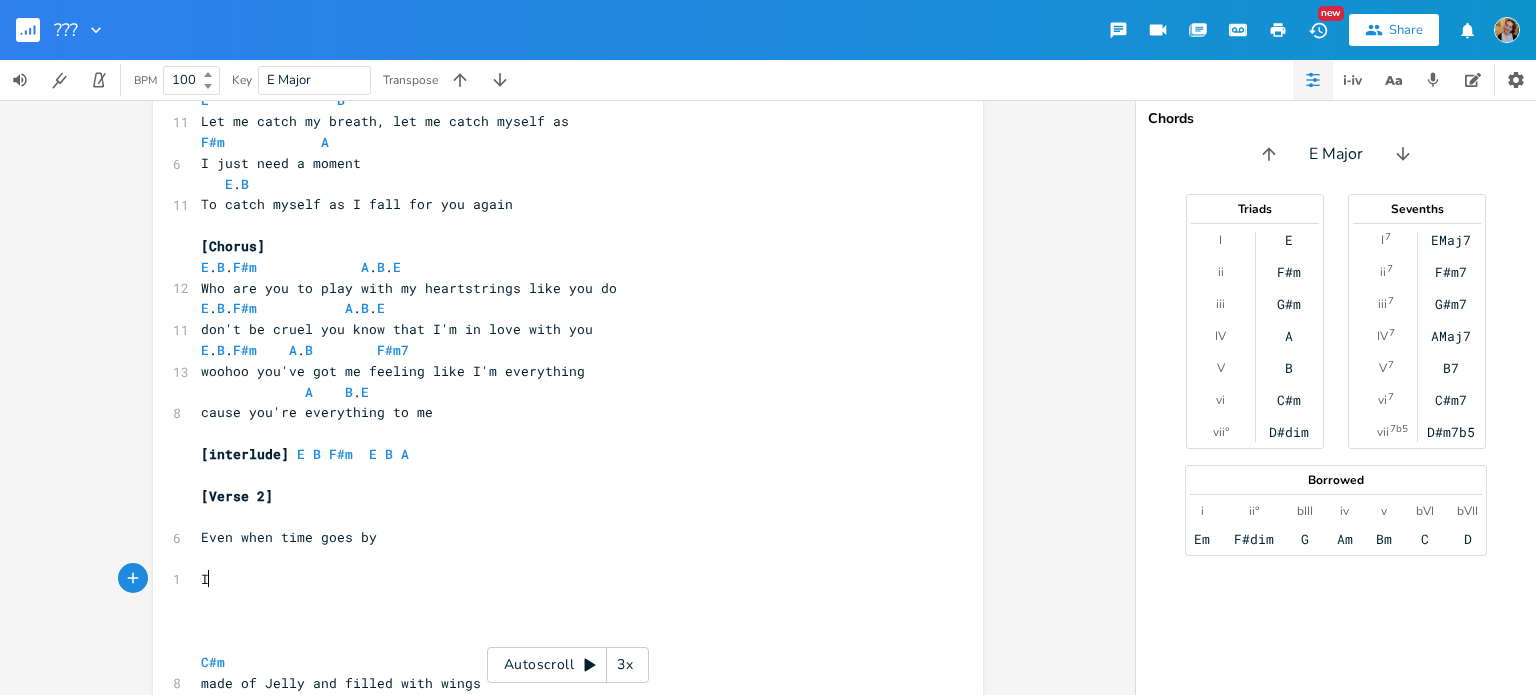 type on "I" 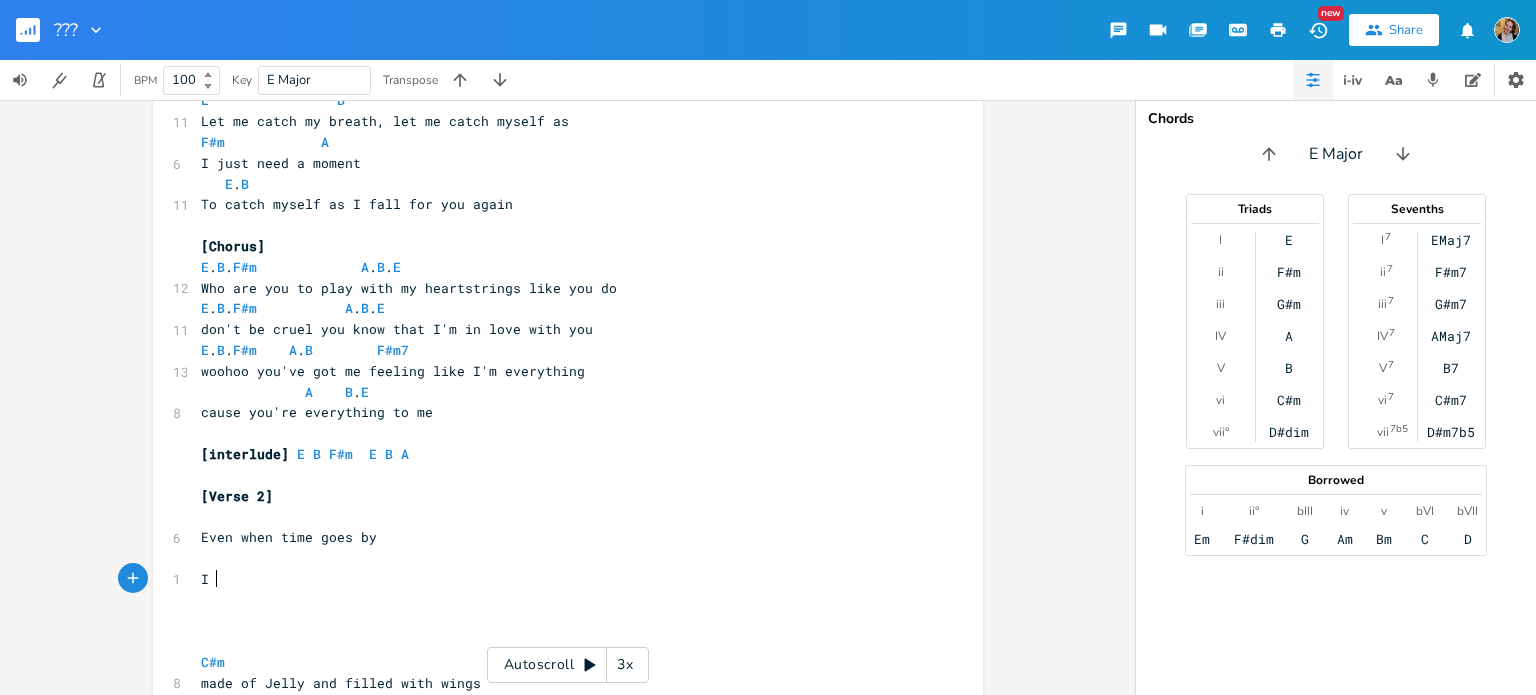 scroll, scrollTop: 0, scrollLeft: 5, axis: horizontal 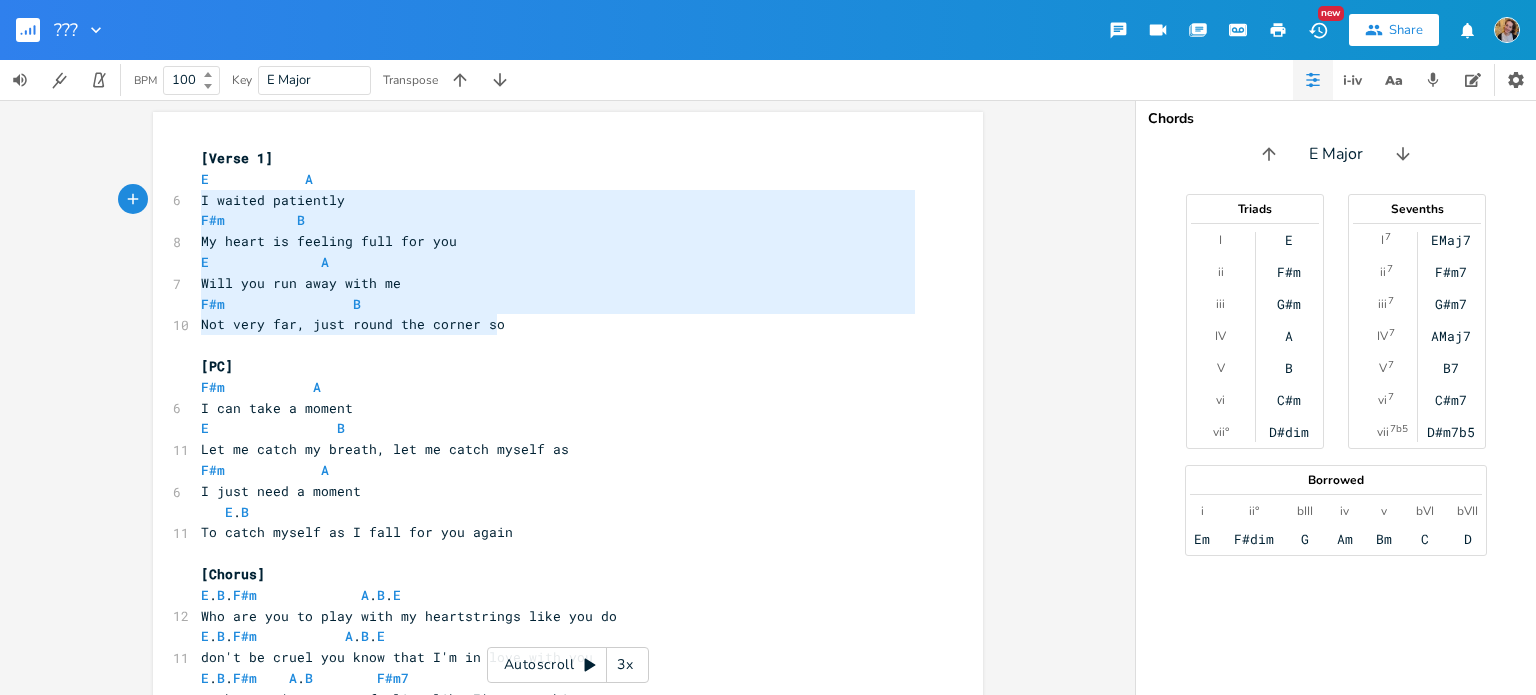 type on "E            A
I waited patiently
F#m         B
My heart is feeling full for you
E              A
Will you run away with me
F#m                B
Not very far, just round the corner so" 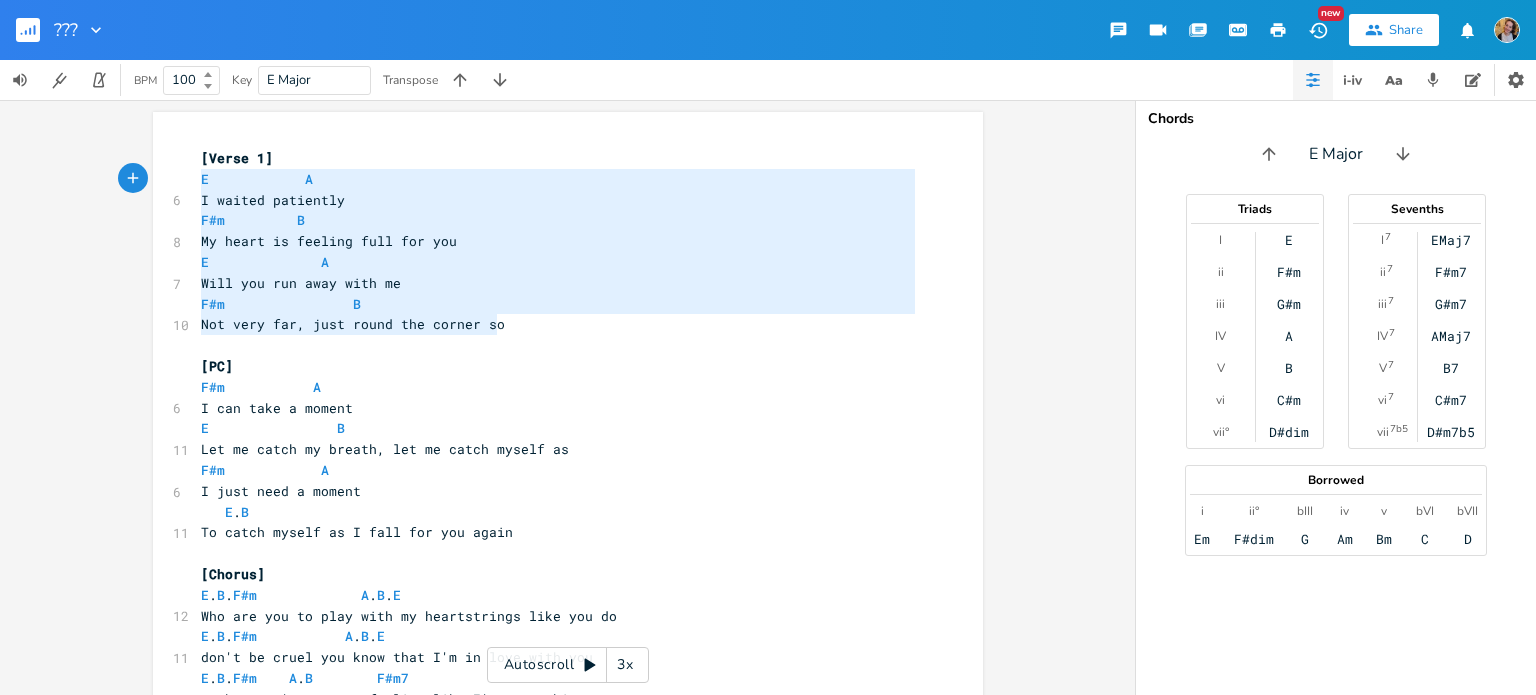 drag, startPoint x: 542, startPoint y: 328, endPoint x: 188, endPoint y: 180, distance: 383.6926 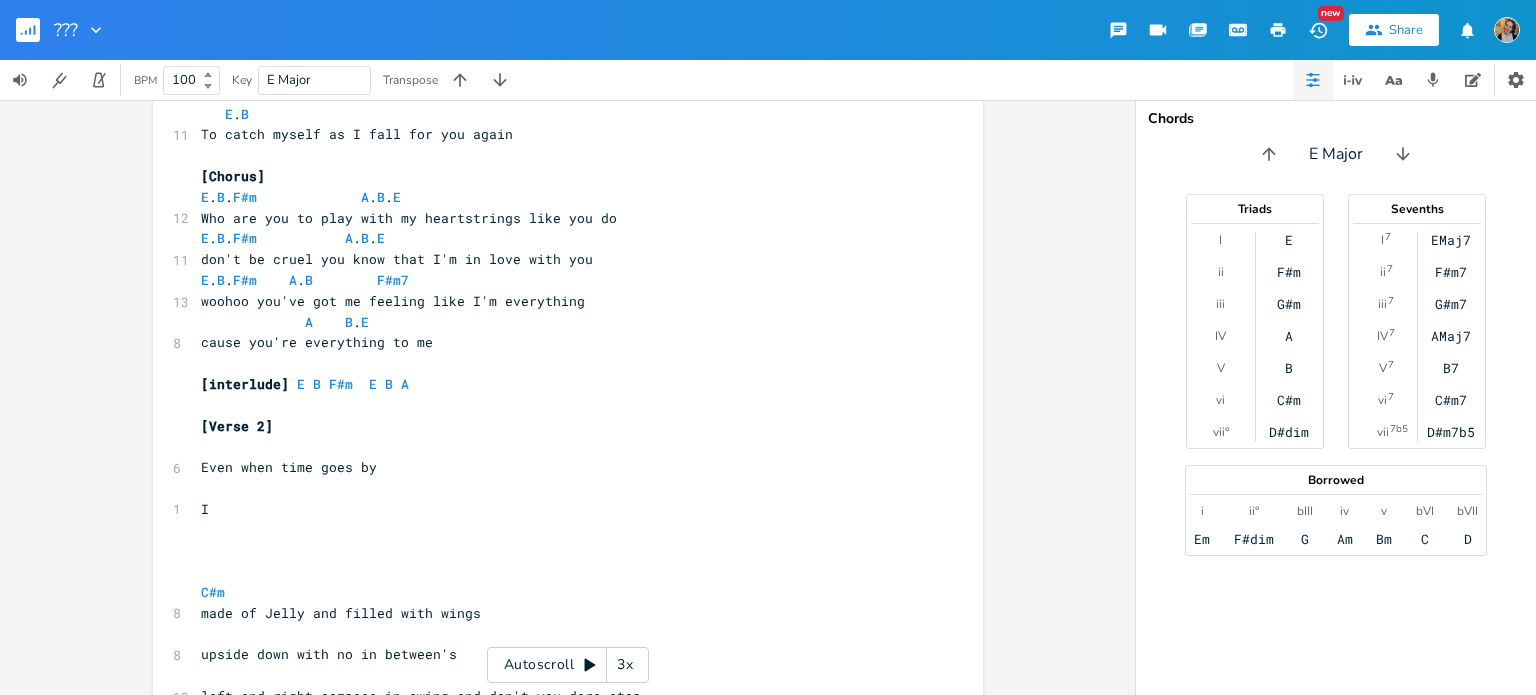 scroll, scrollTop: 449, scrollLeft: 0, axis: vertical 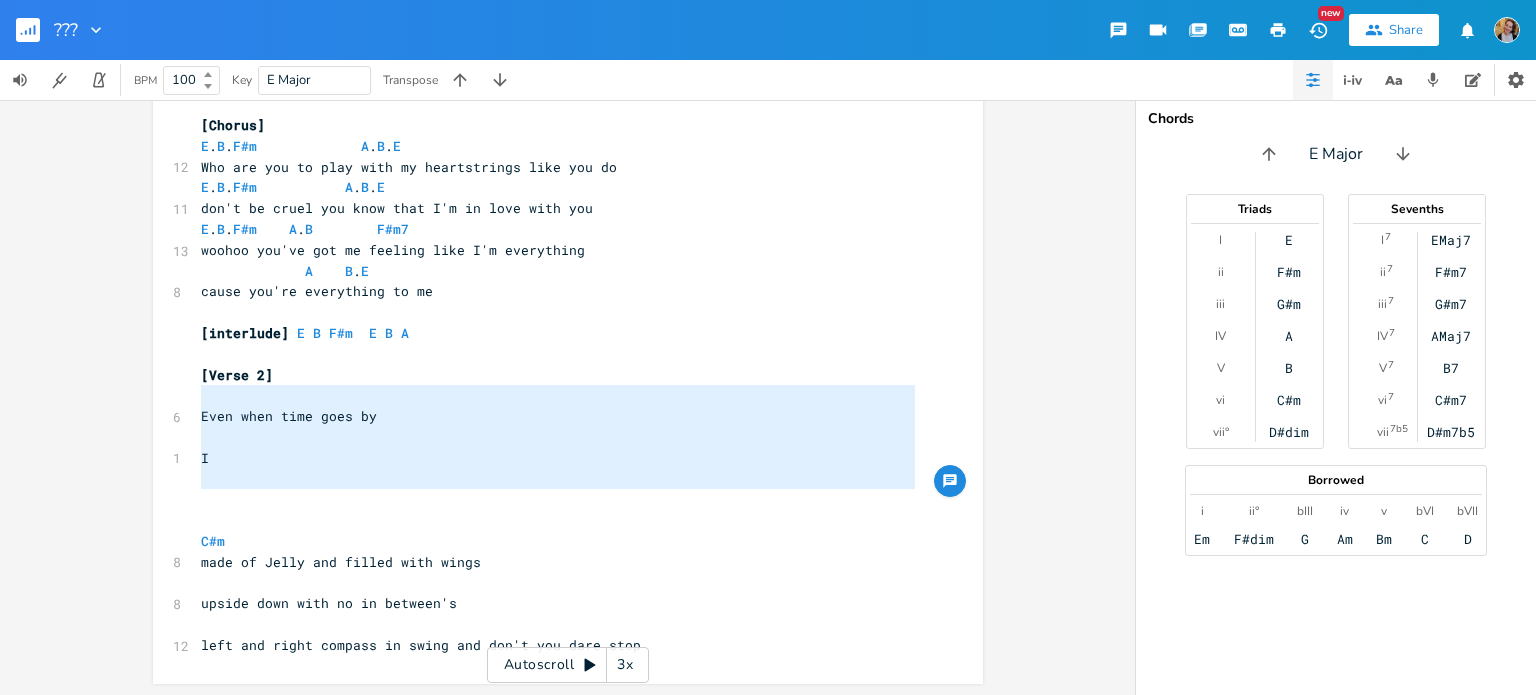 type on "Even when time goes by
I" 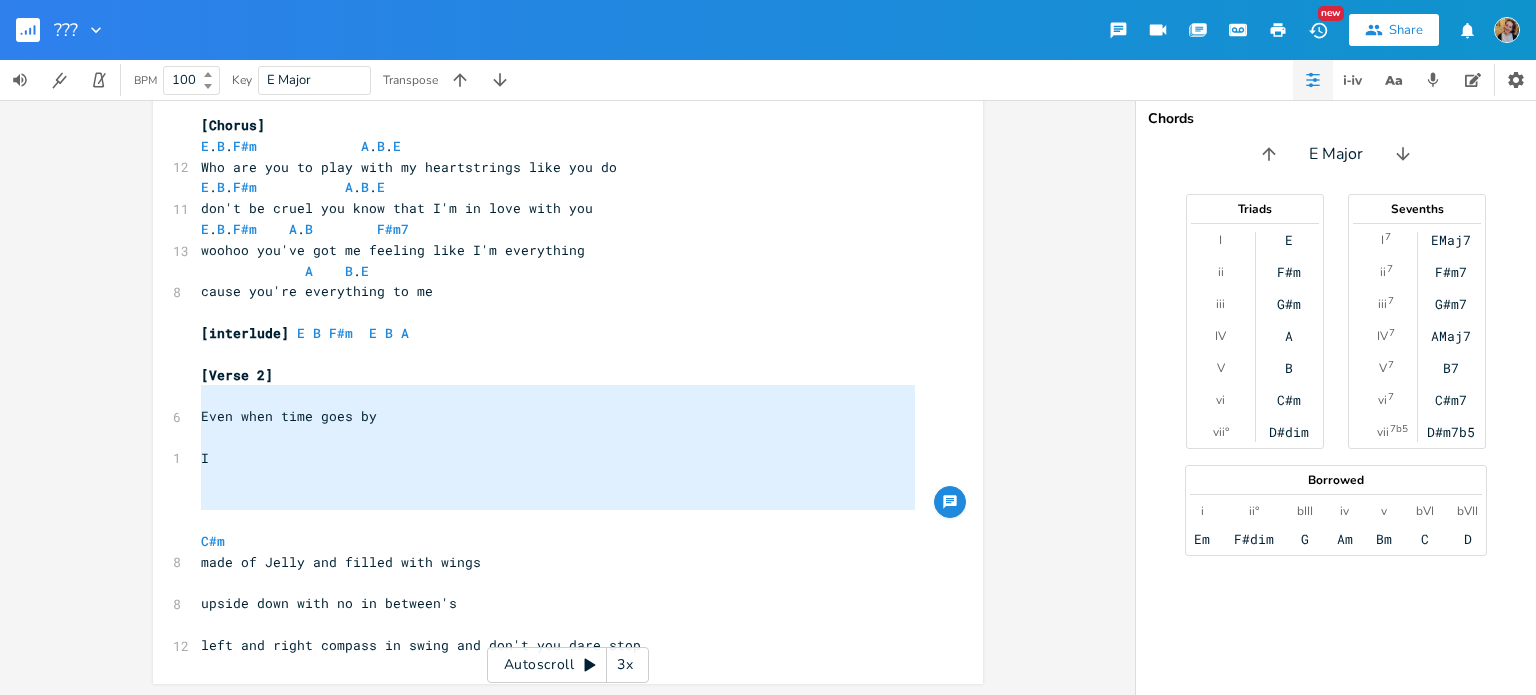 paste 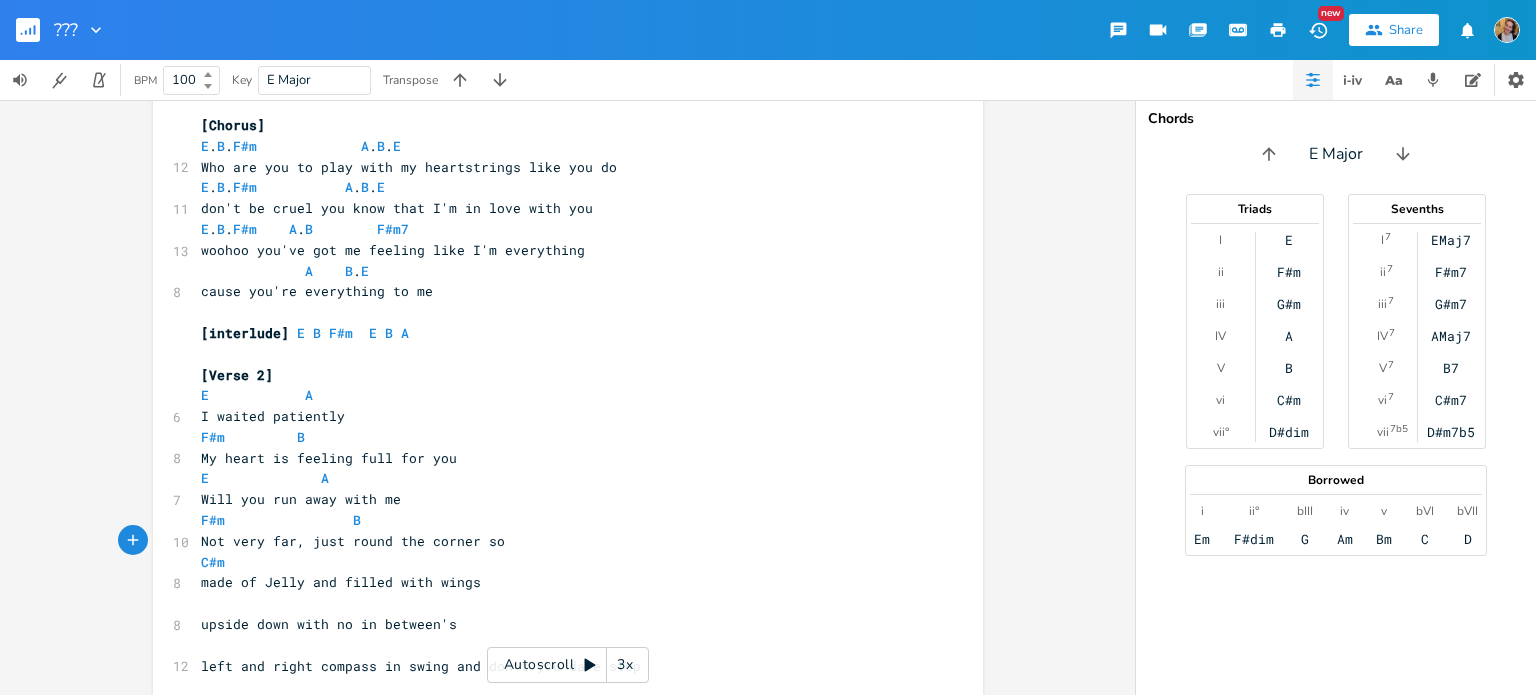 scroll, scrollTop: 471, scrollLeft: 0, axis: vertical 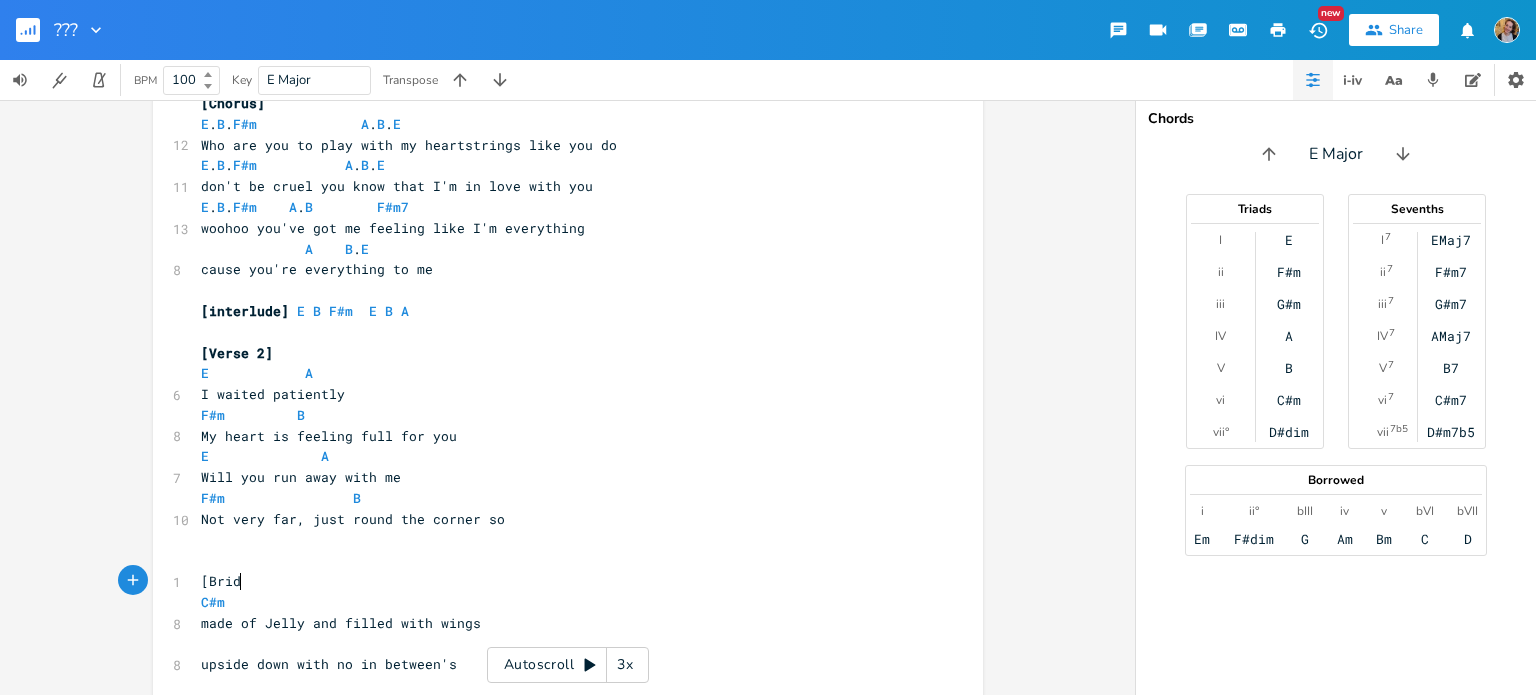 type on "[Bridge[" 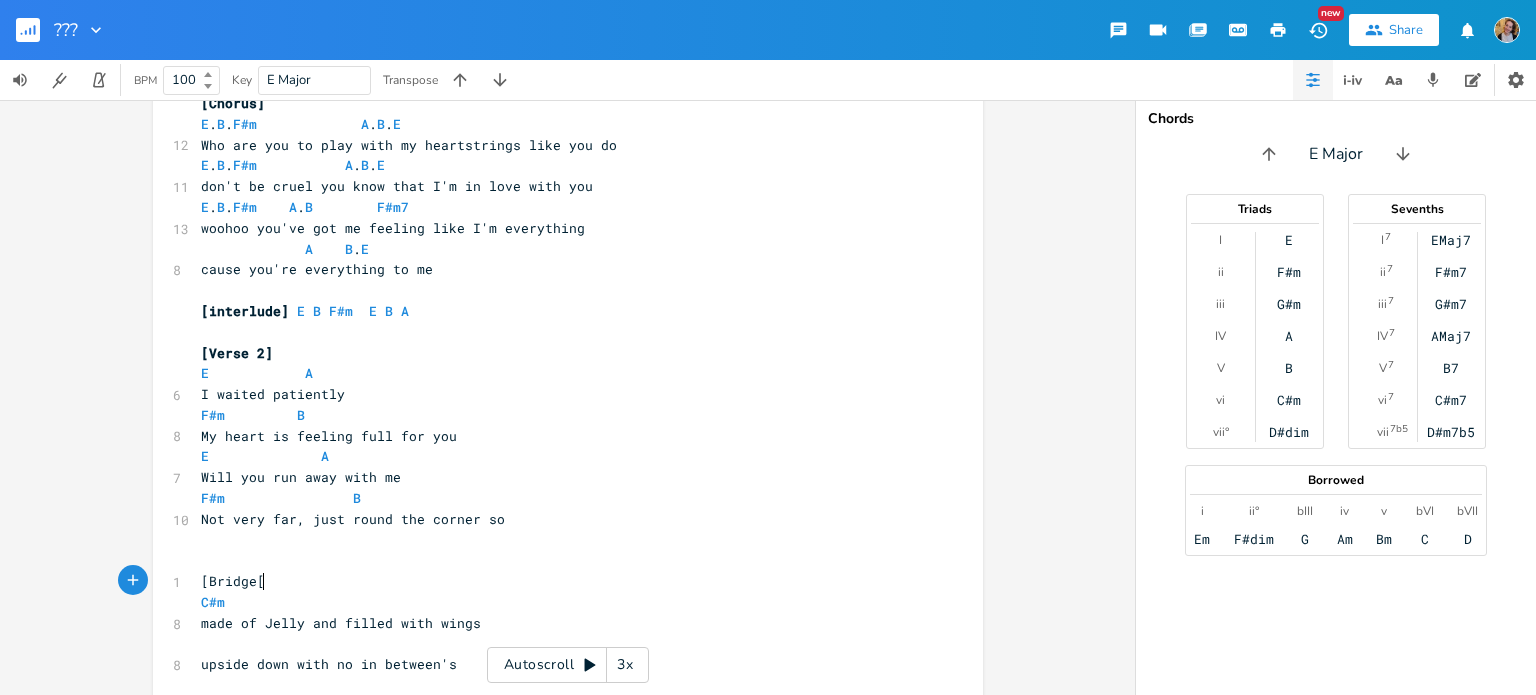 type on "]" 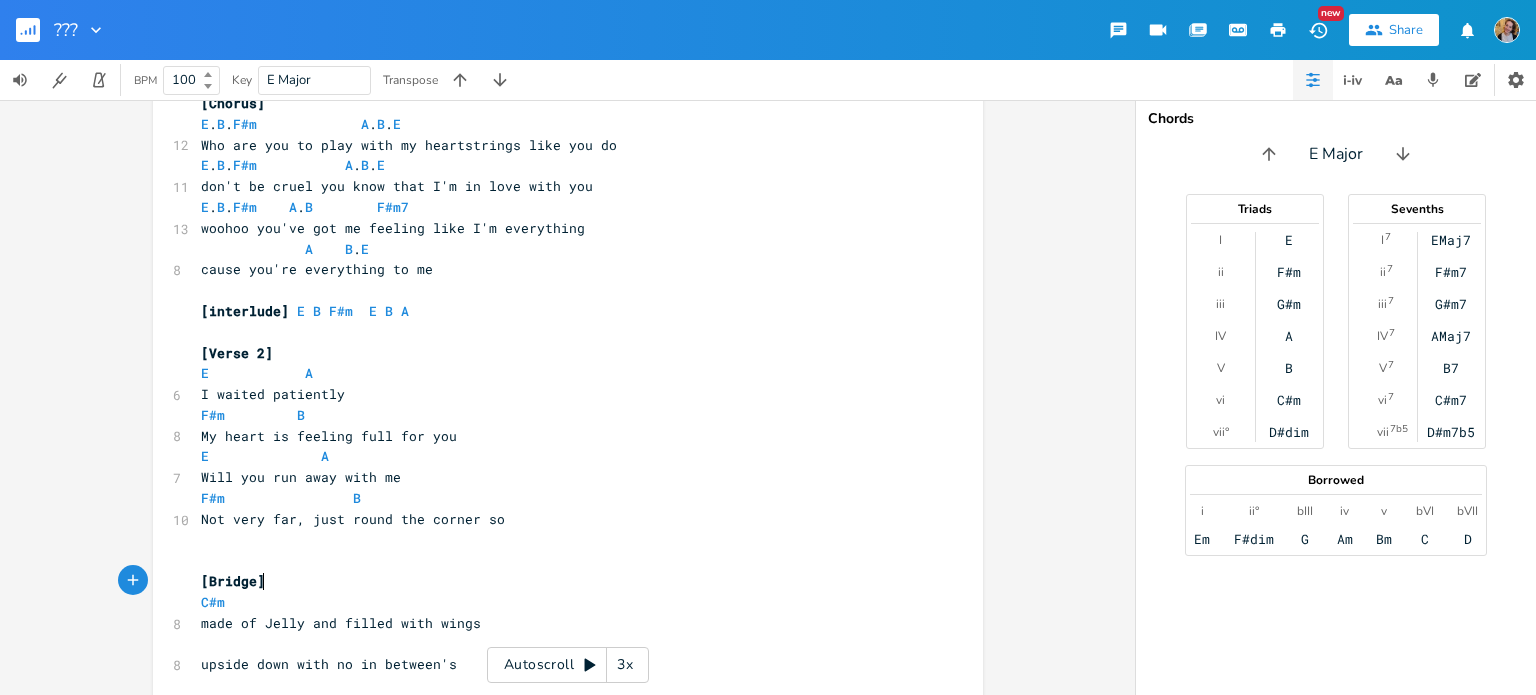 scroll, scrollTop: 0, scrollLeft: 4, axis: horizontal 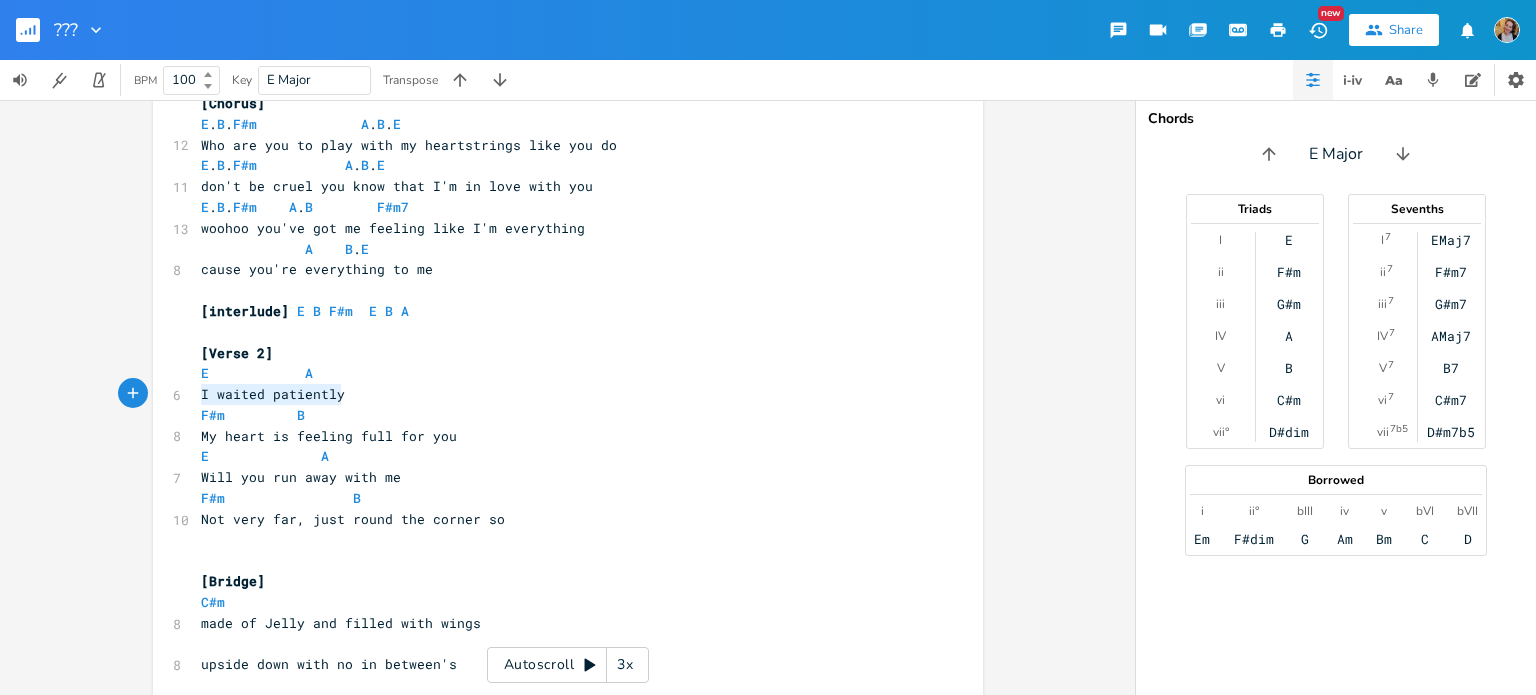 drag, startPoint x: 356, startPoint y: 397, endPoint x: 188, endPoint y: 390, distance: 168.14577 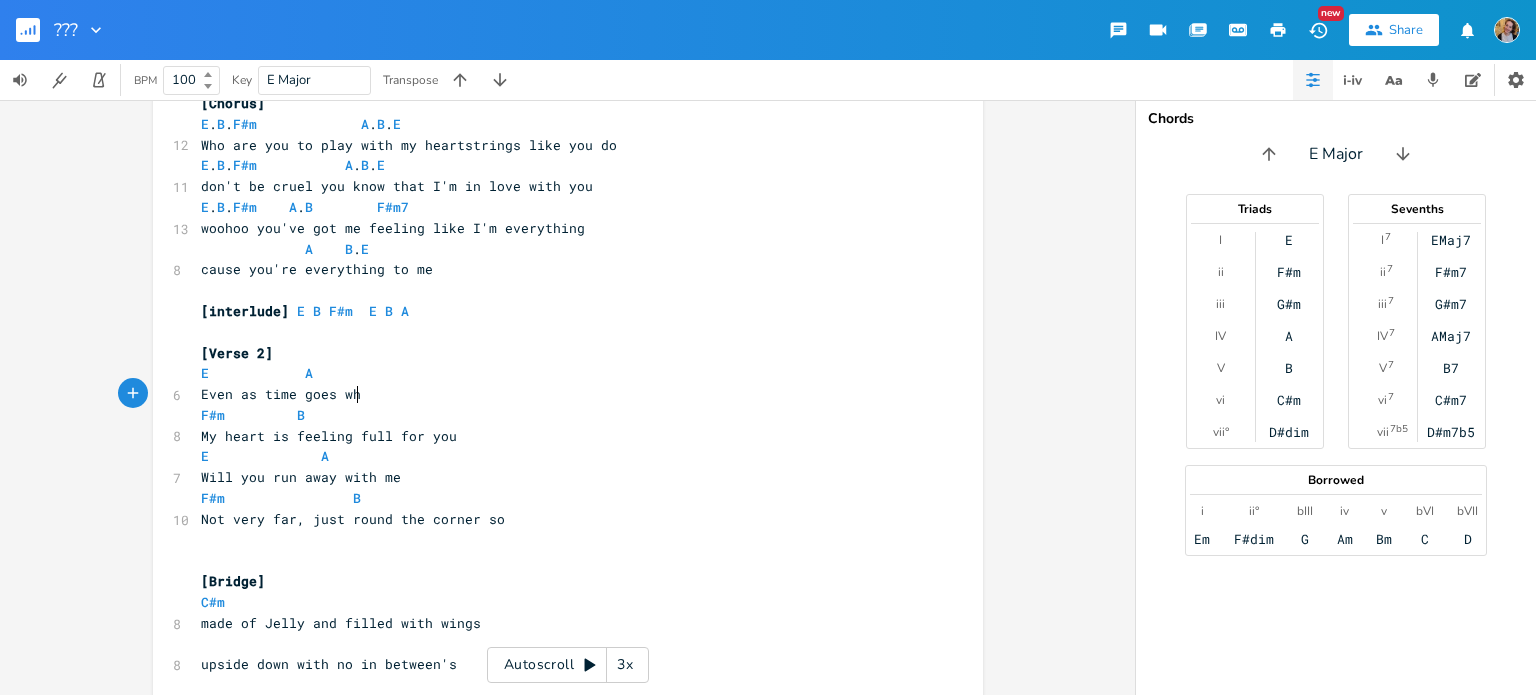 type on "Even as time goes why" 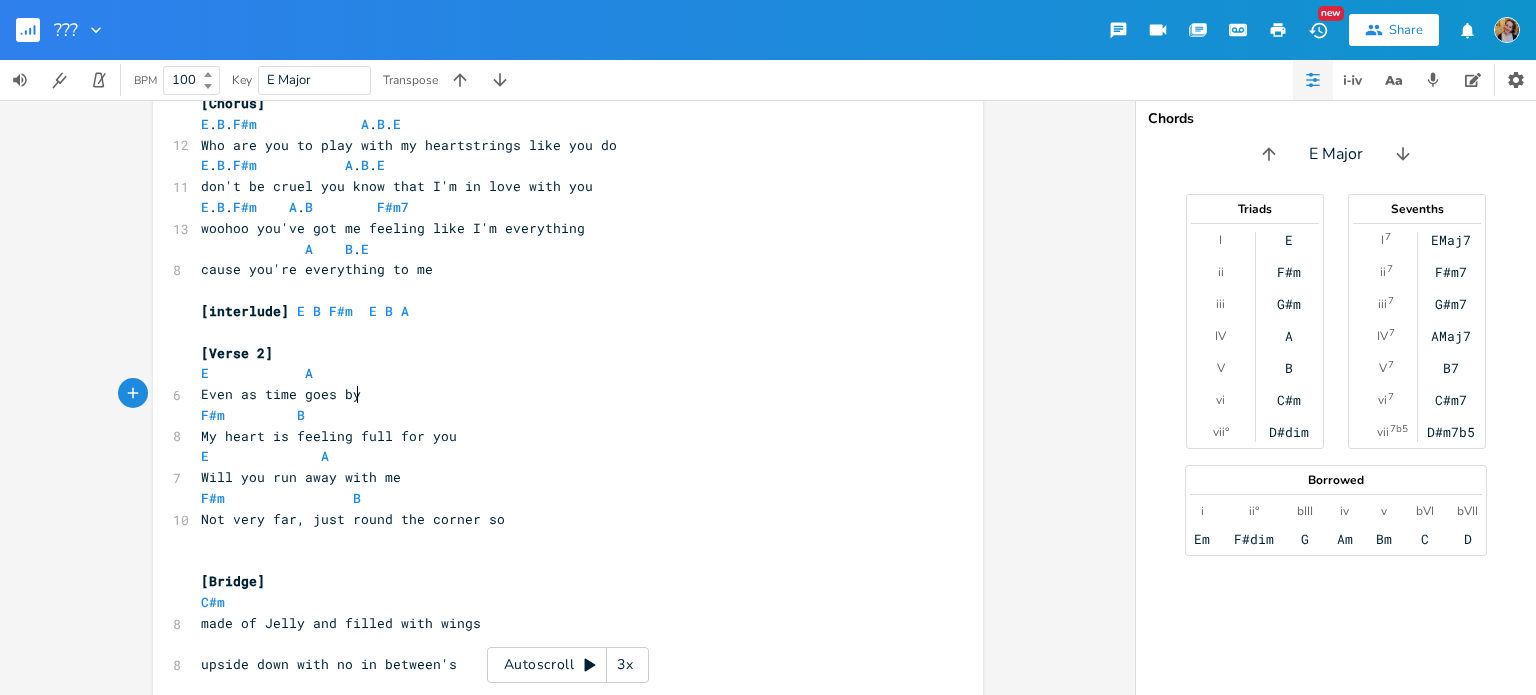 type on "bye" 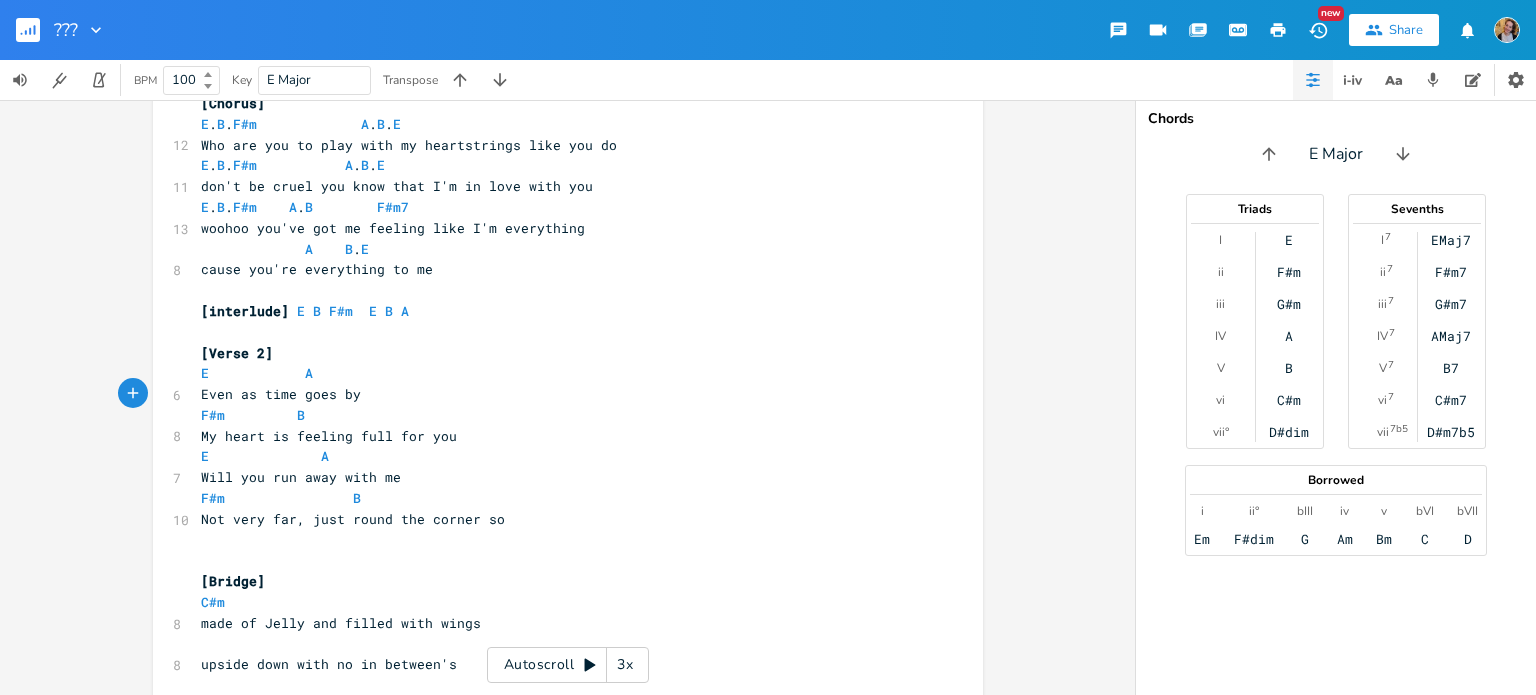 click on "E              A" at bounding box center (257, 373) 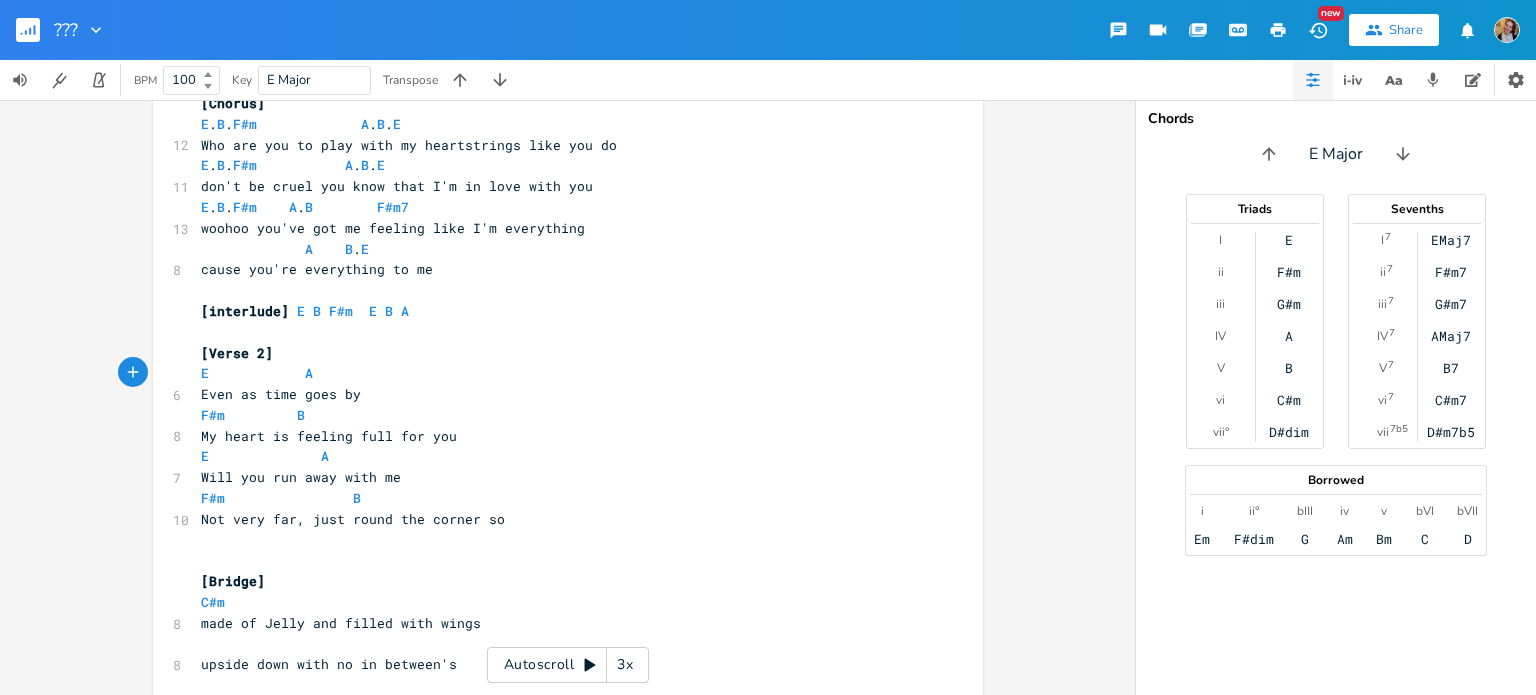 click on "E              A" at bounding box center [257, 373] 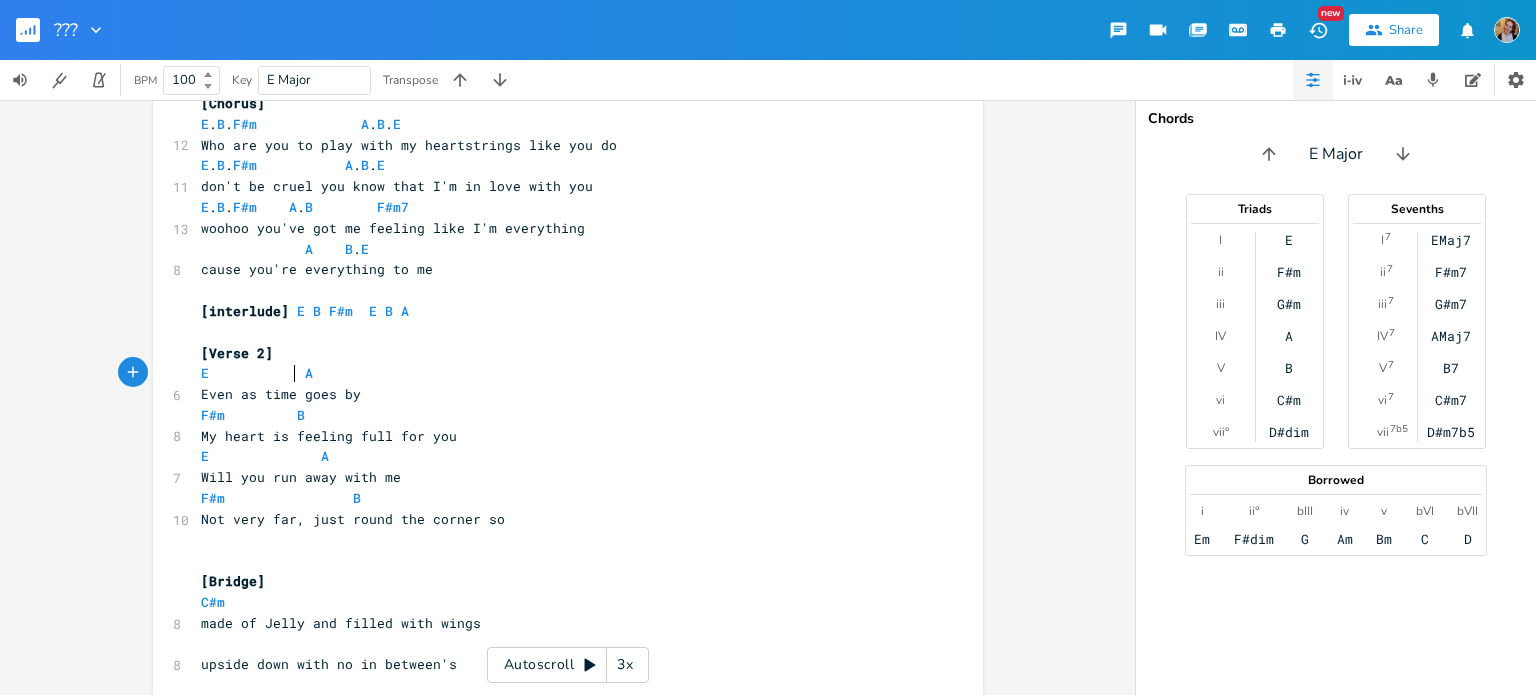 click on "E              A" at bounding box center [257, 373] 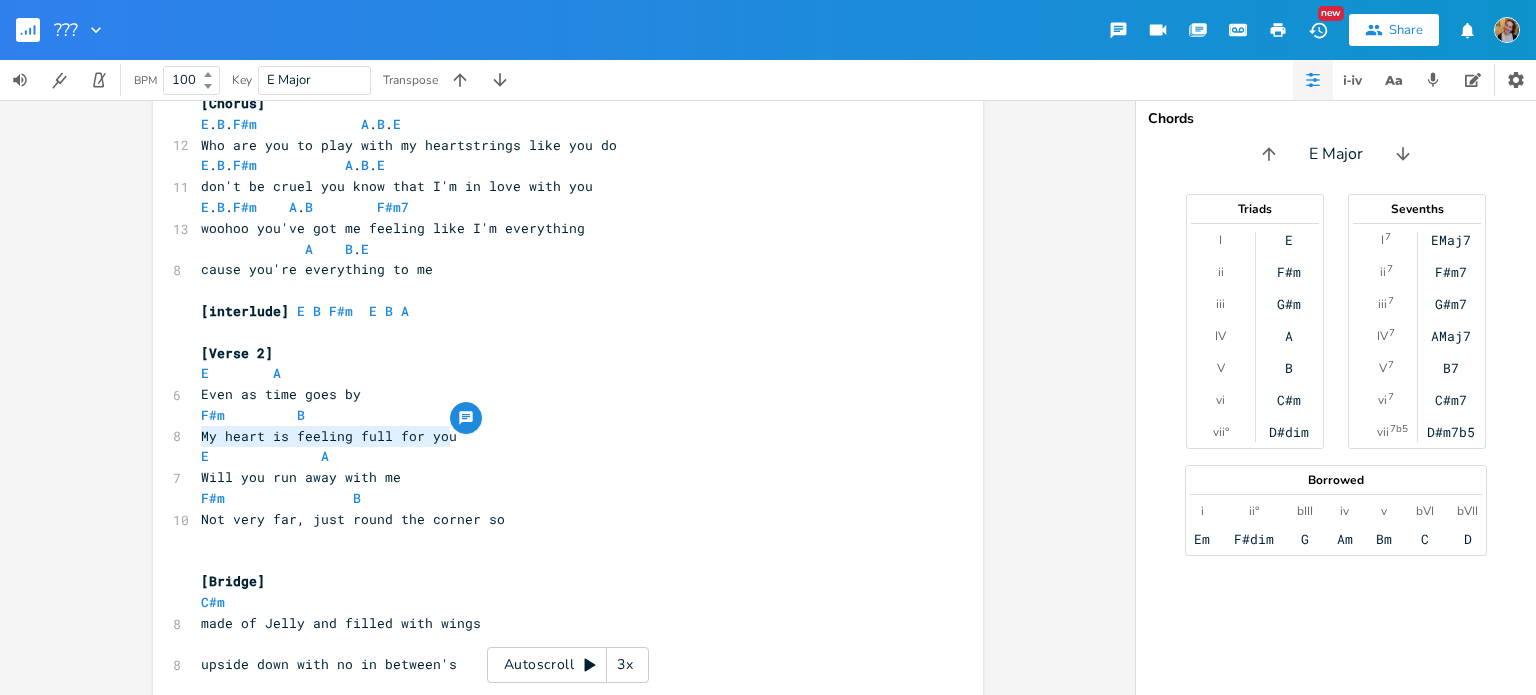 drag, startPoint x: 458, startPoint y: 431, endPoint x: 180, endPoint y: 433, distance: 278.0072 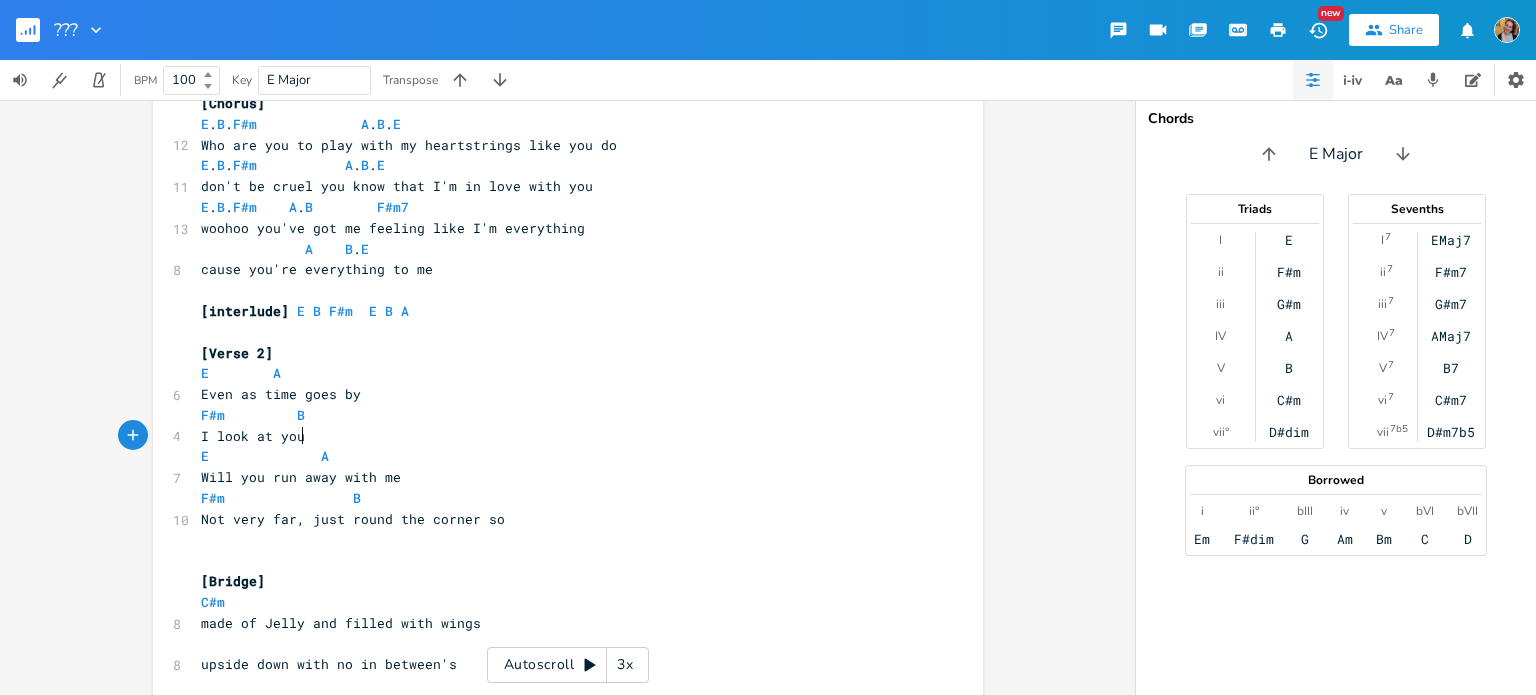 type on "I look at you" 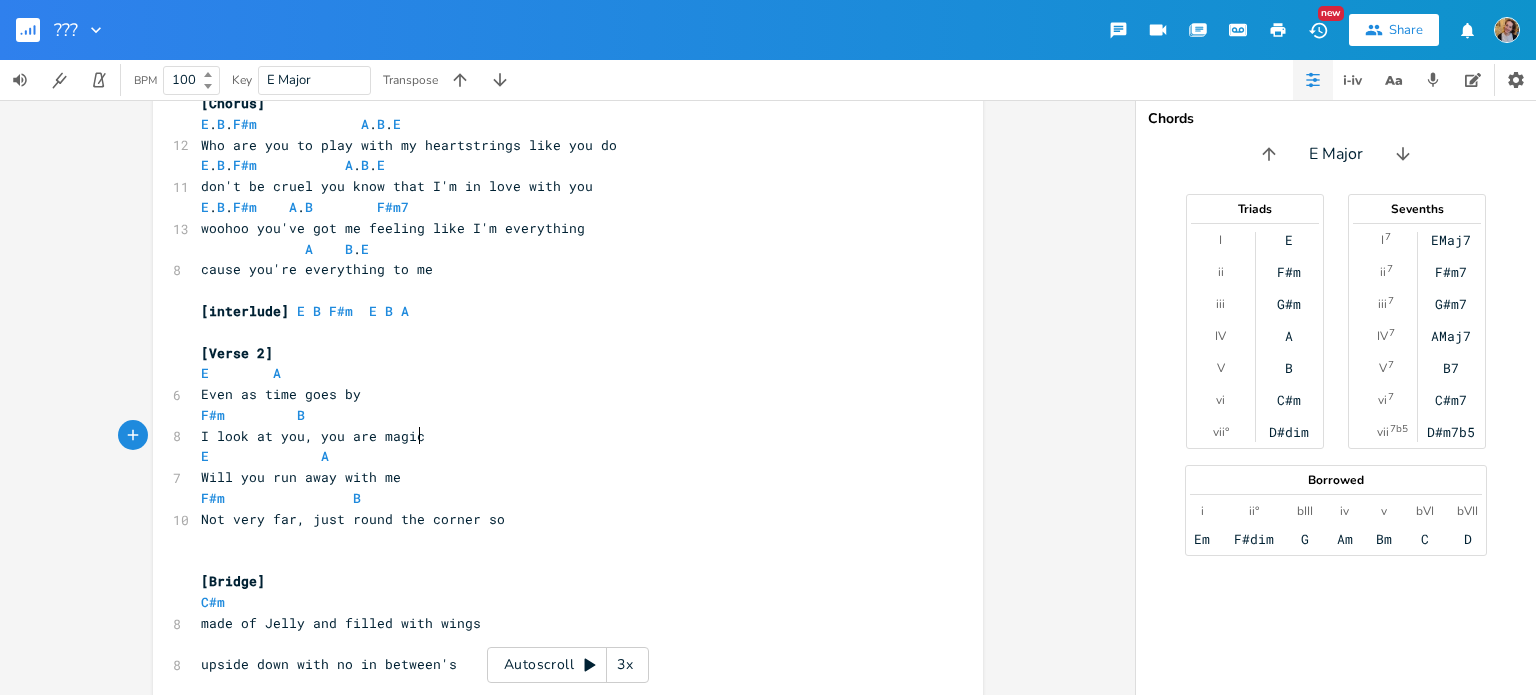 type on ", you are magical" 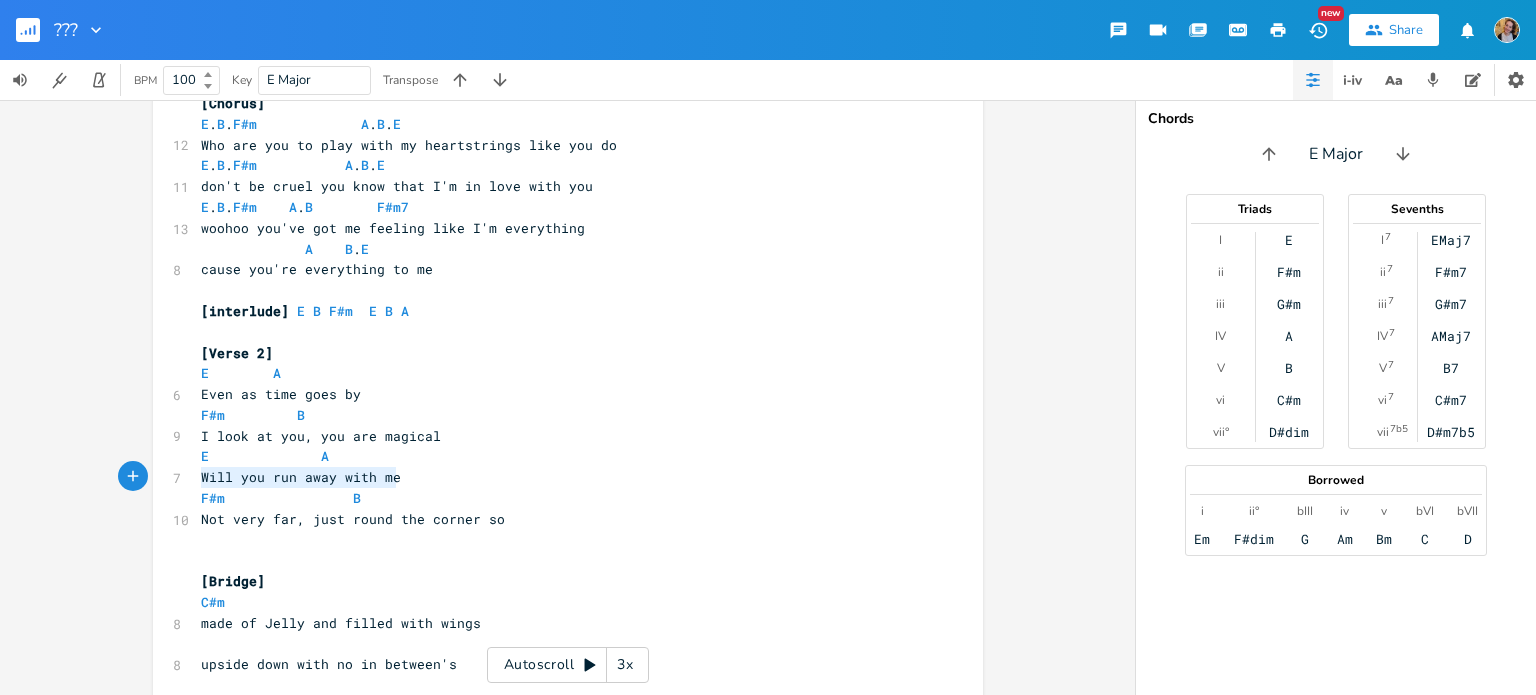 drag, startPoint x: 195, startPoint y: 471, endPoint x: 393, endPoint y: 479, distance: 198.16154 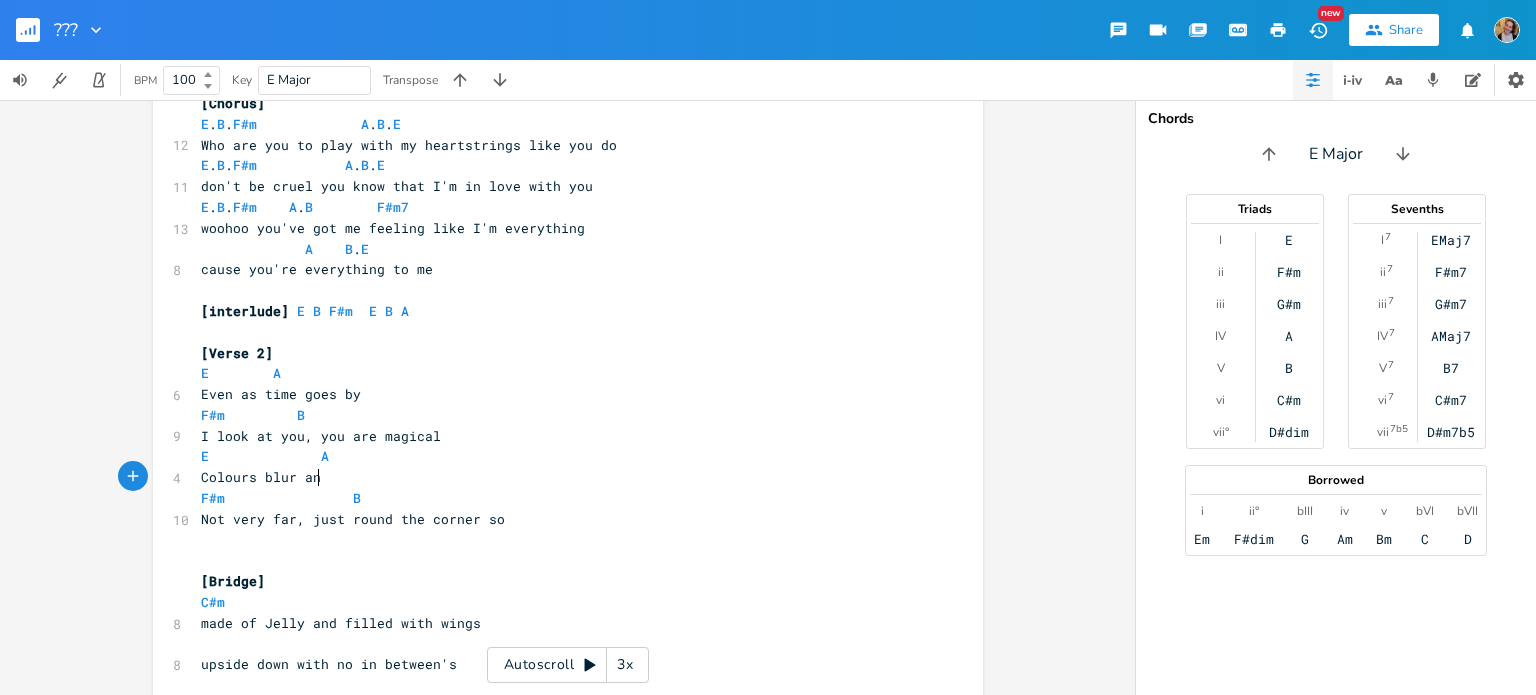 scroll, scrollTop: 0, scrollLeft: 100, axis: horizontal 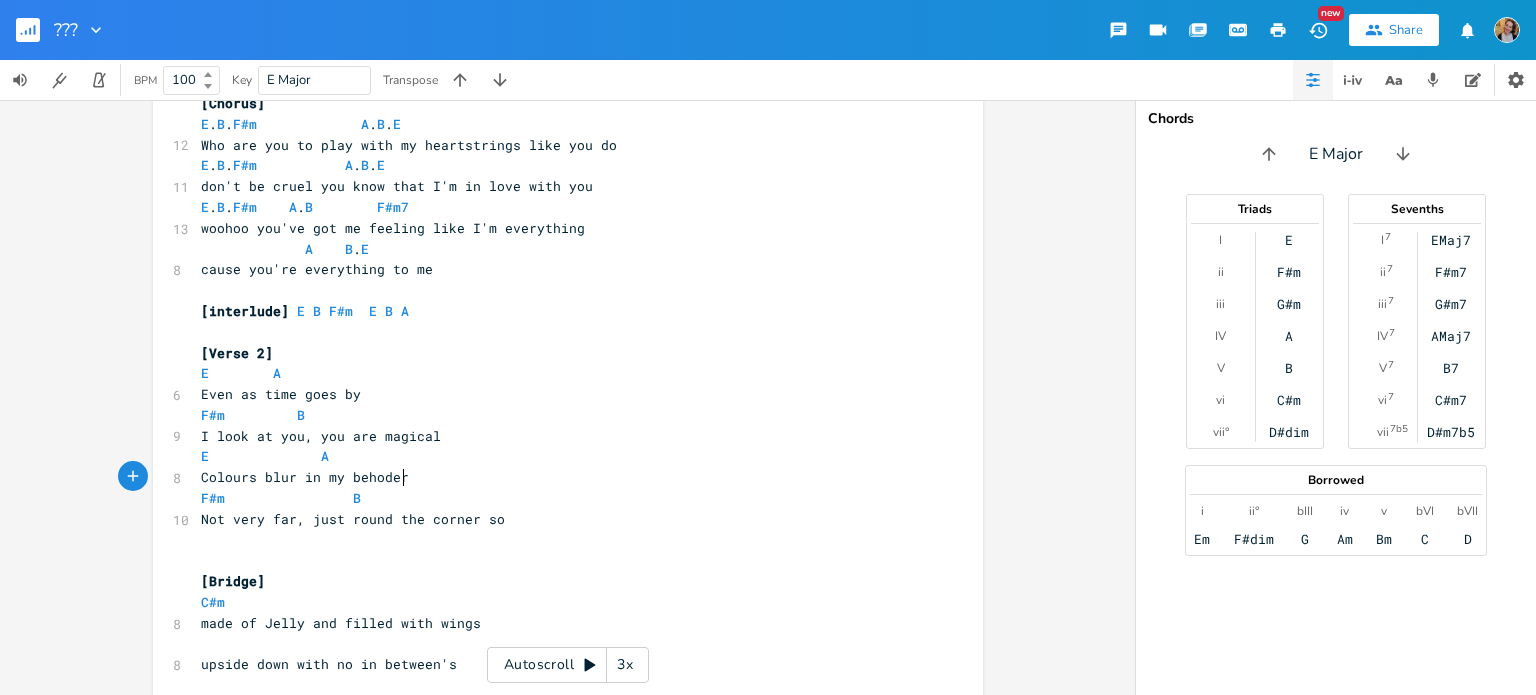 type on "in my behoders" 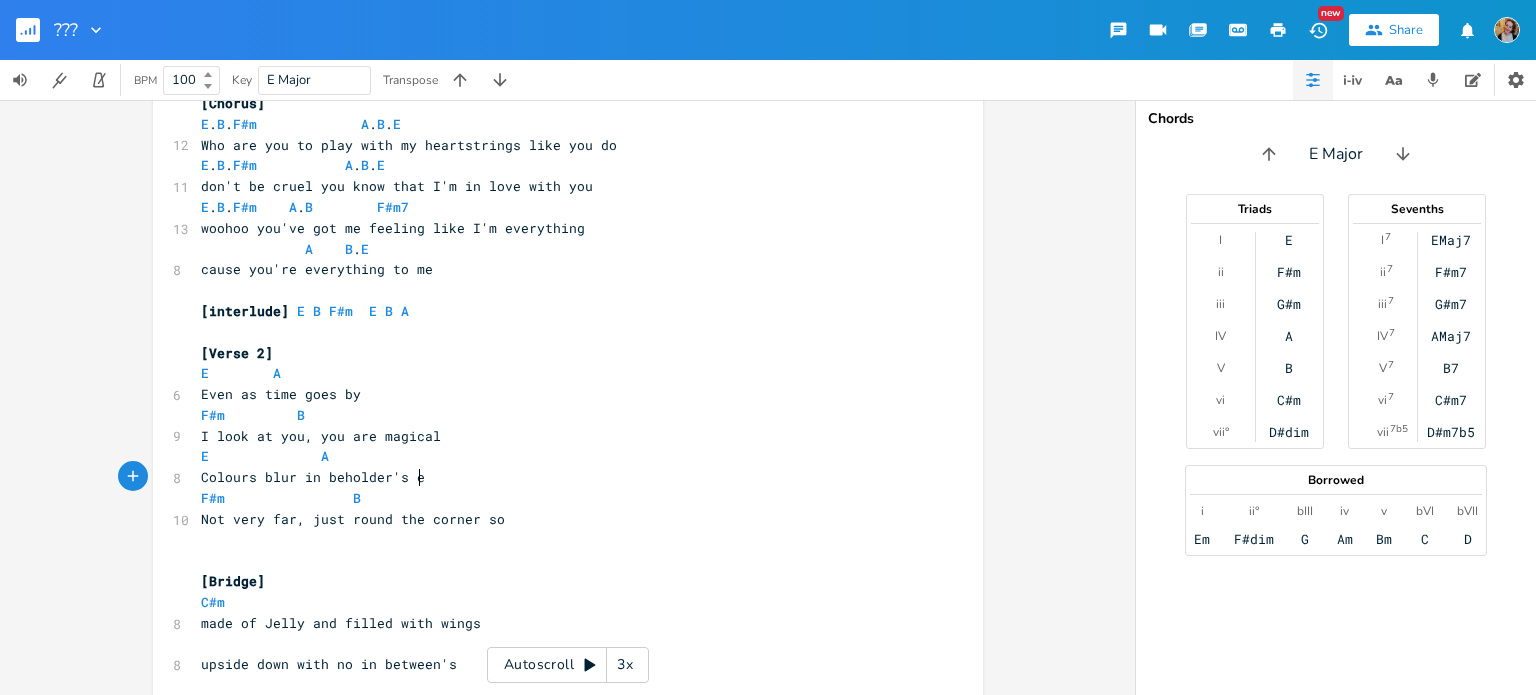 type on "beholder's eye" 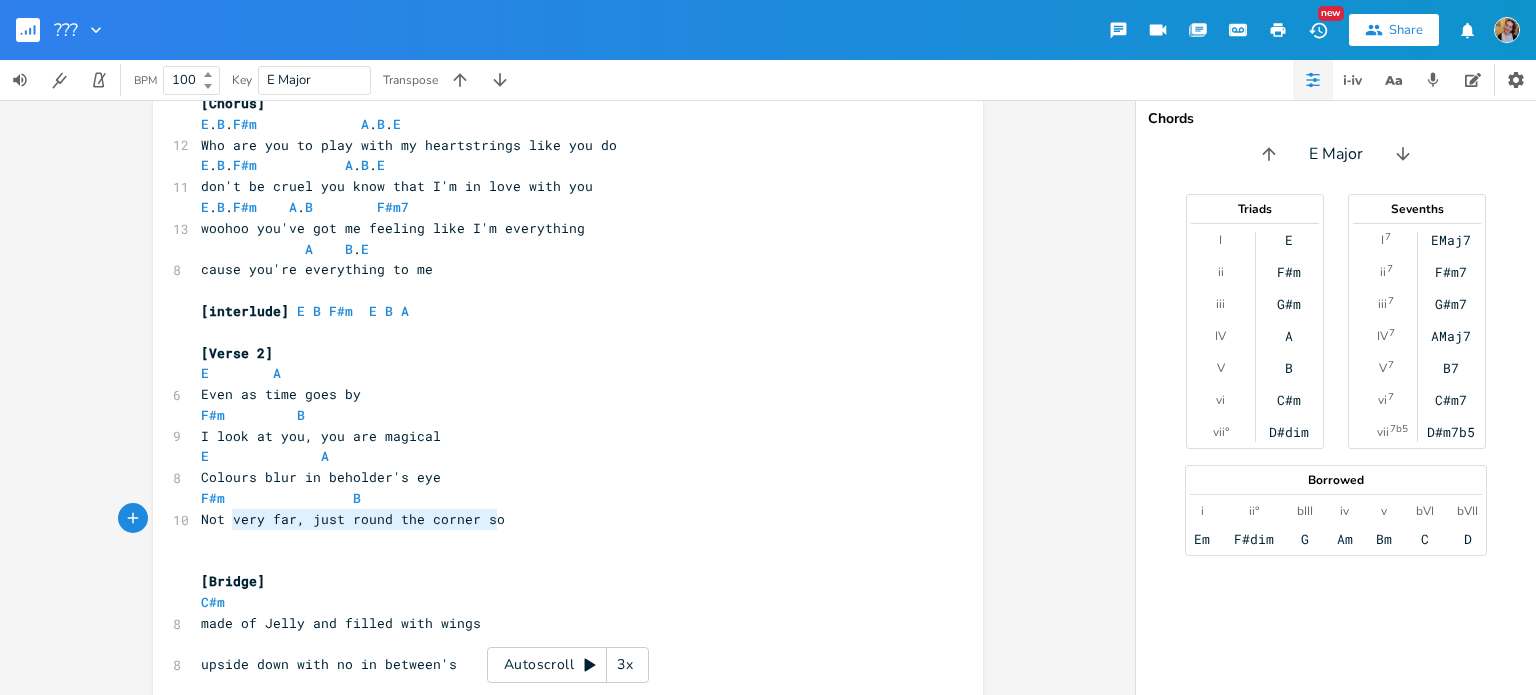 type on "Not very far, just round the corner so" 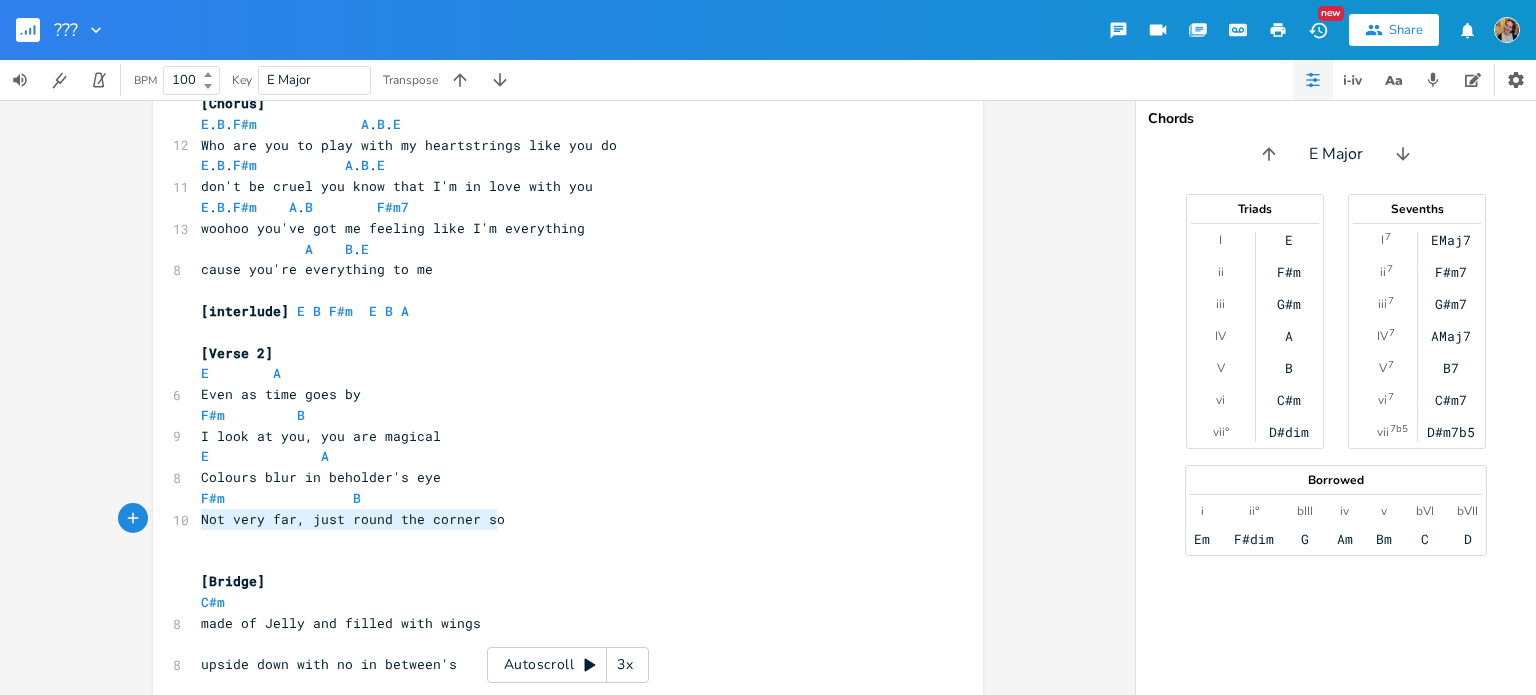 drag, startPoint x: 464, startPoint y: 525, endPoint x: 192, endPoint y: 524, distance: 272.00183 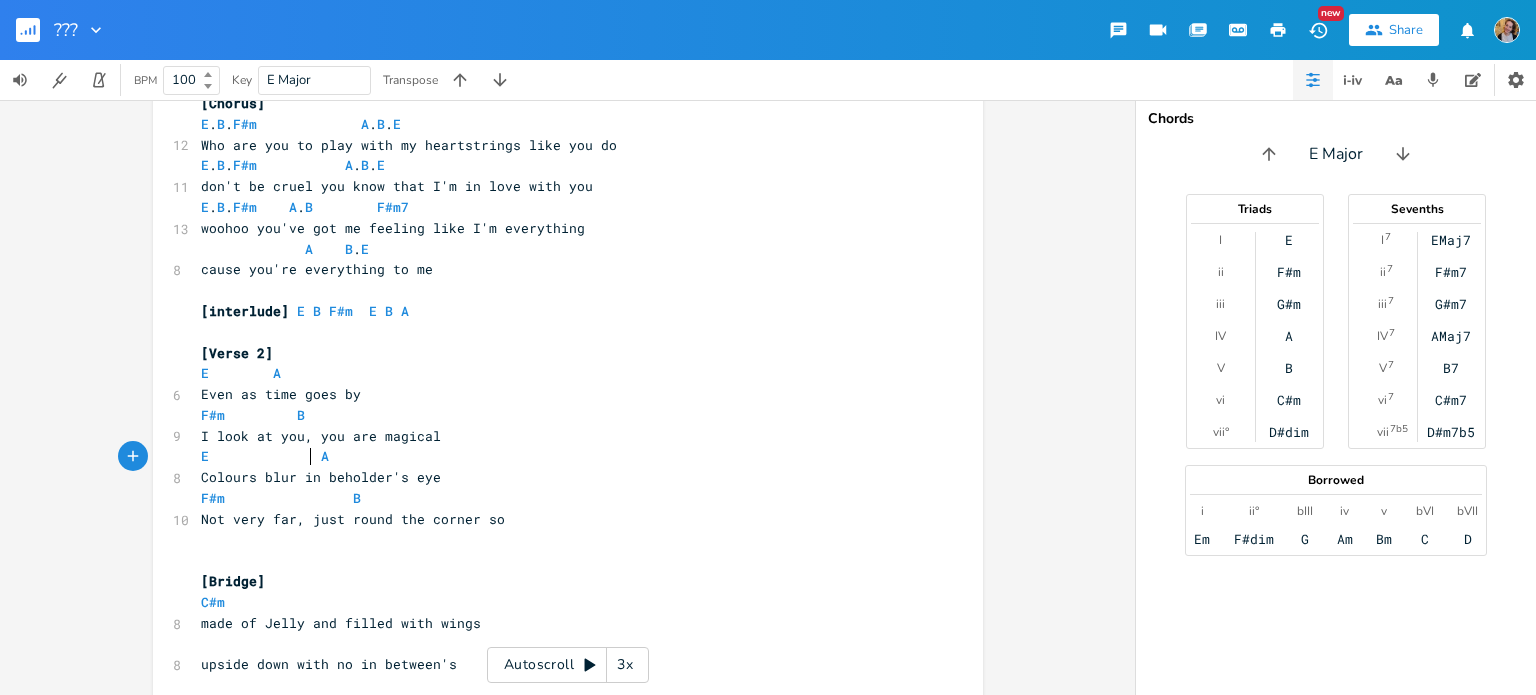 click on "E                A" at bounding box center (265, 456) 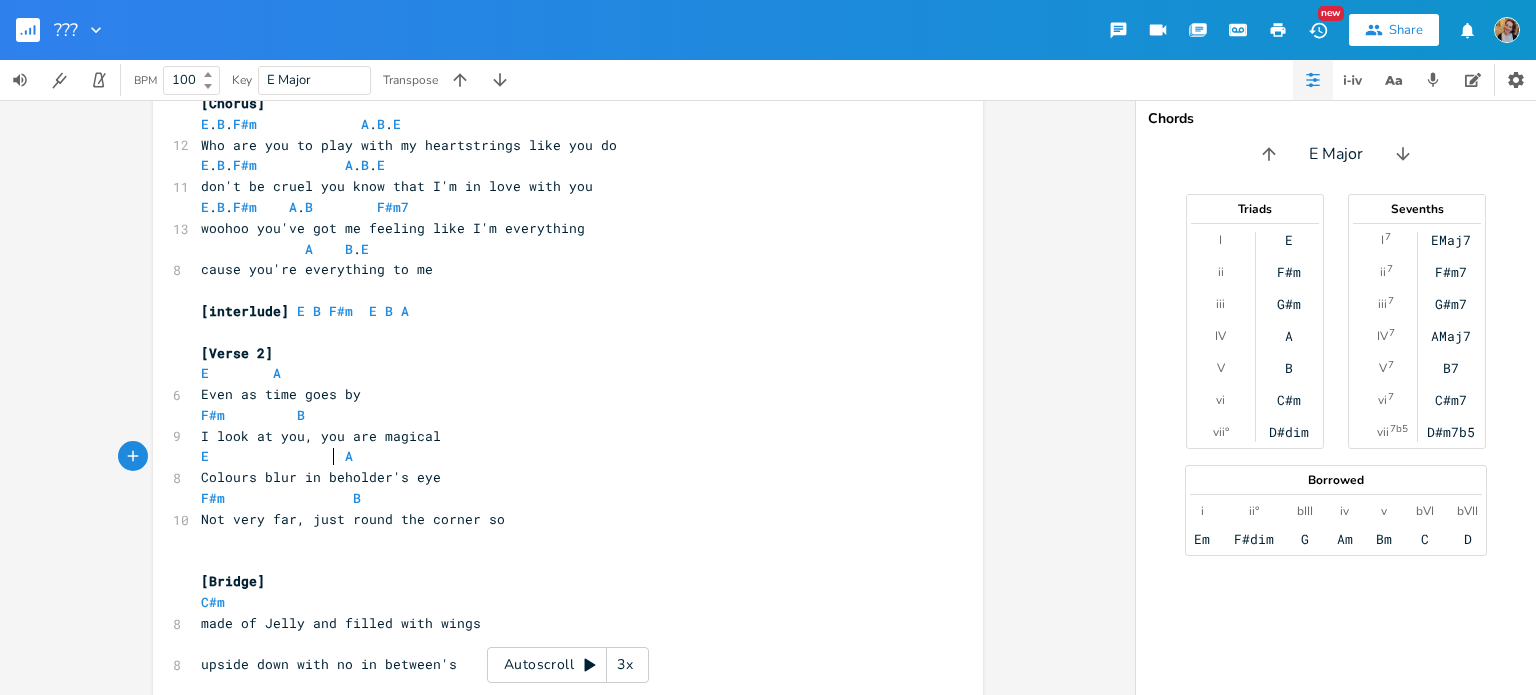 scroll, scrollTop: 0, scrollLeft: 12, axis: horizontal 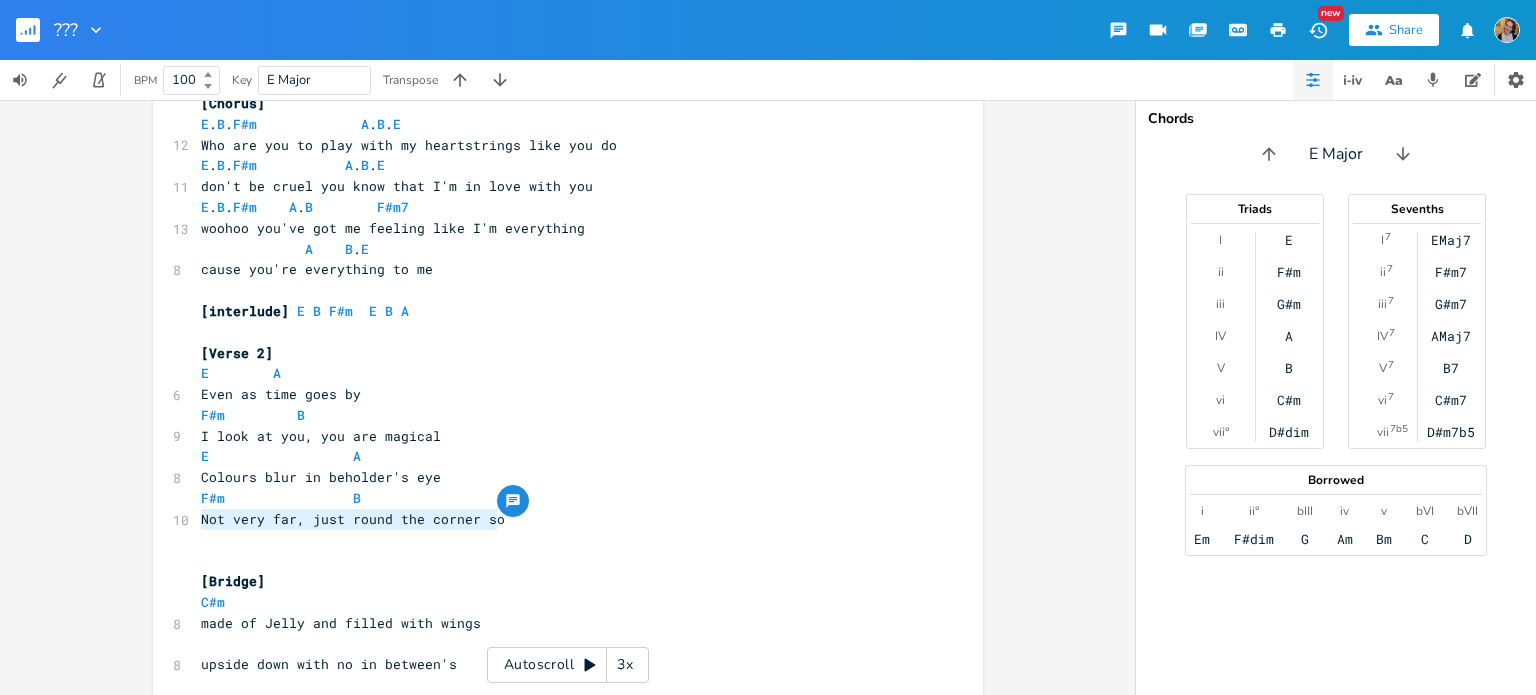 drag, startPoint x: 194, startPoint y: 522, endPoint x: 560, endPoint y: 523, distance: 366.00137 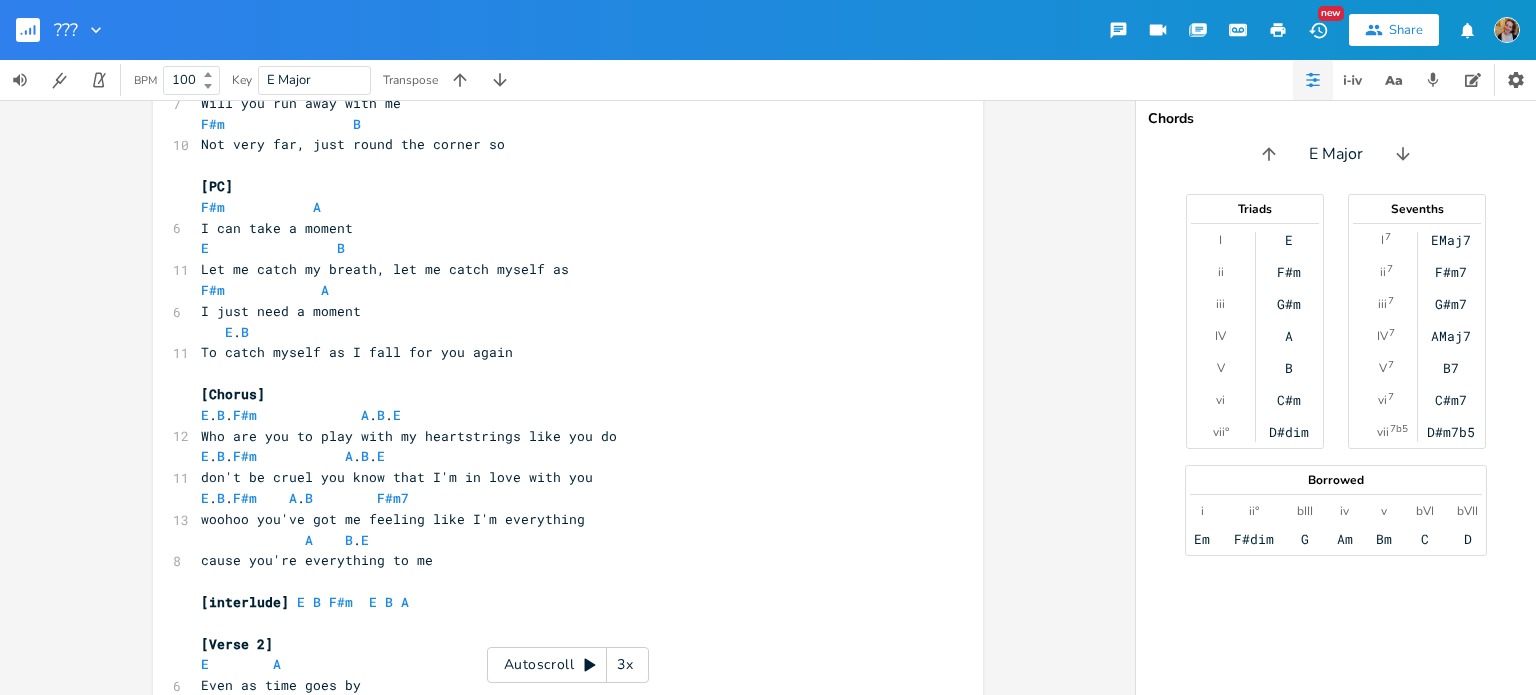 scroll, scrollTop: 532, scrollLeft: 0, axis: vertical 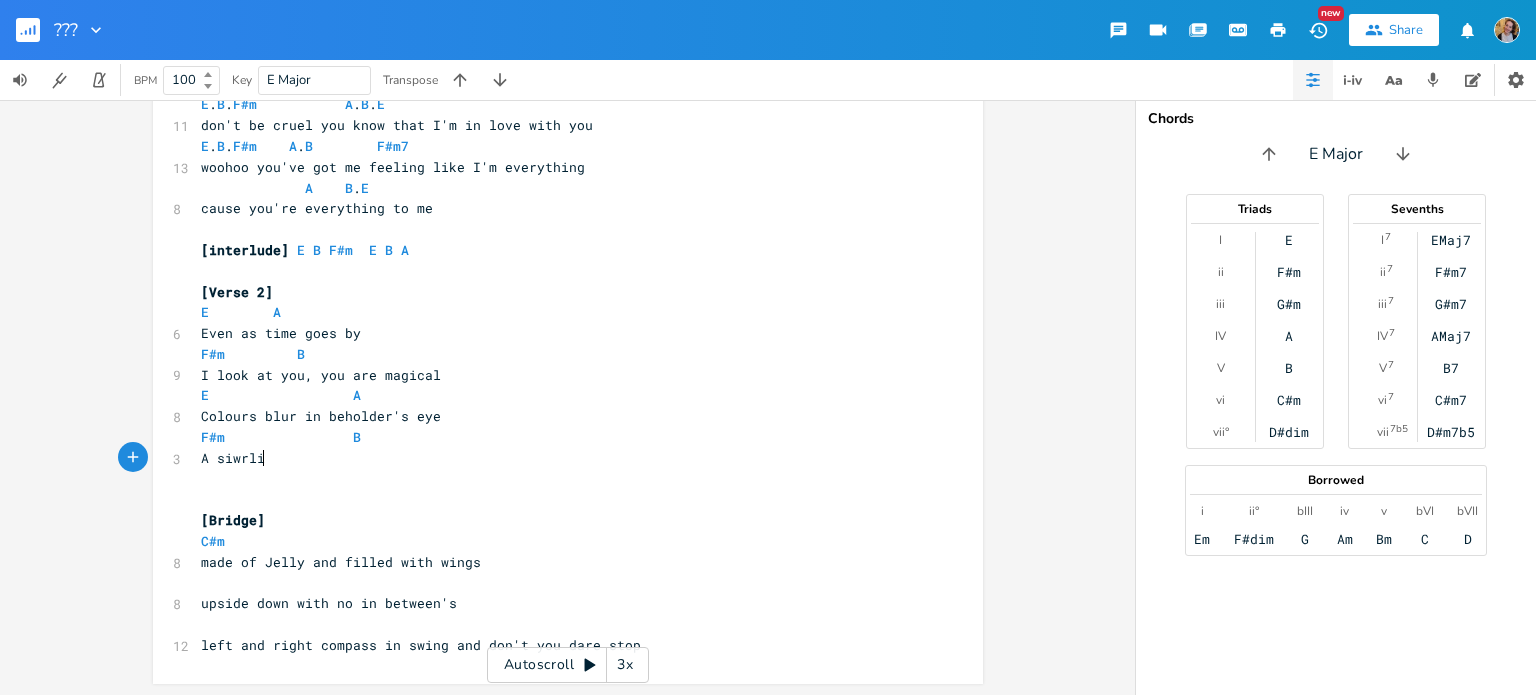 type on "A siwrling" 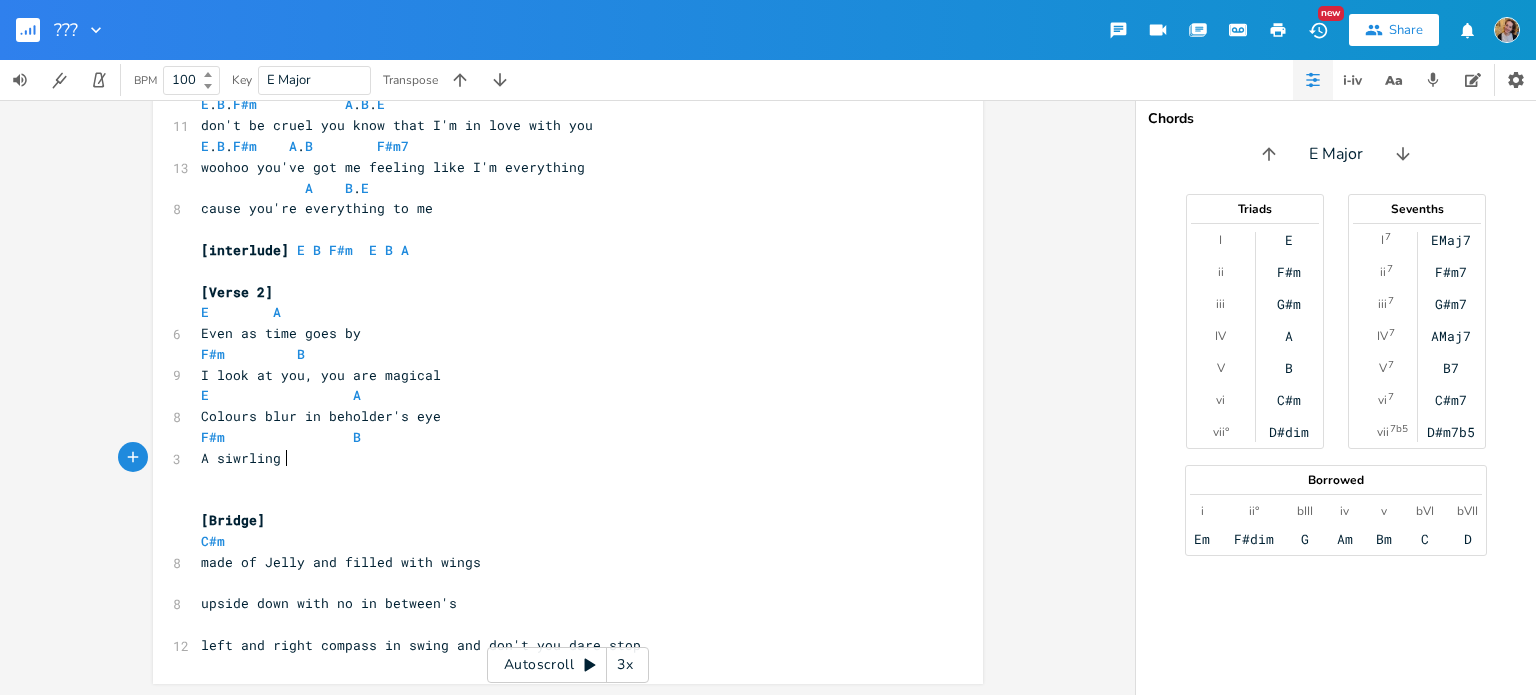 scroll, scrollTop: 0, scrollLeft: 63, axis: horizontal 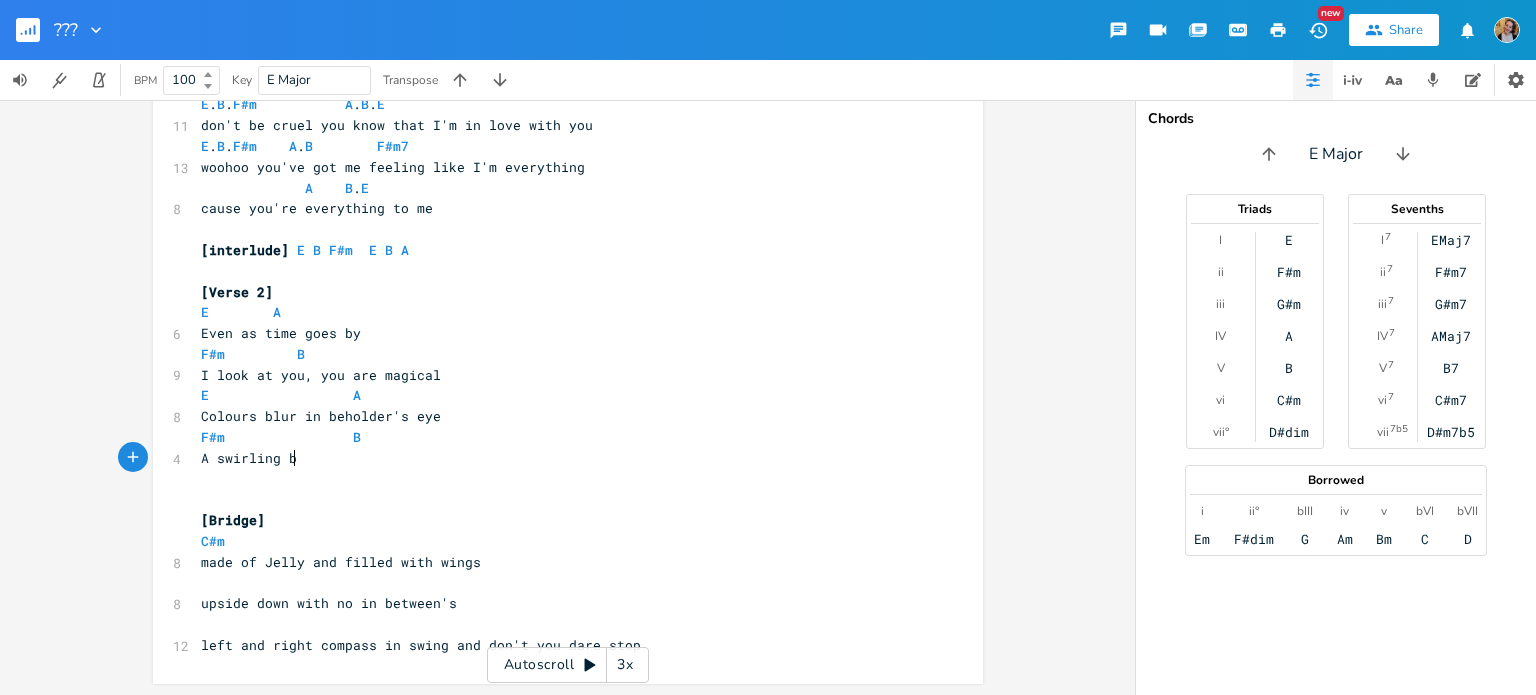 type on "wirling bu" 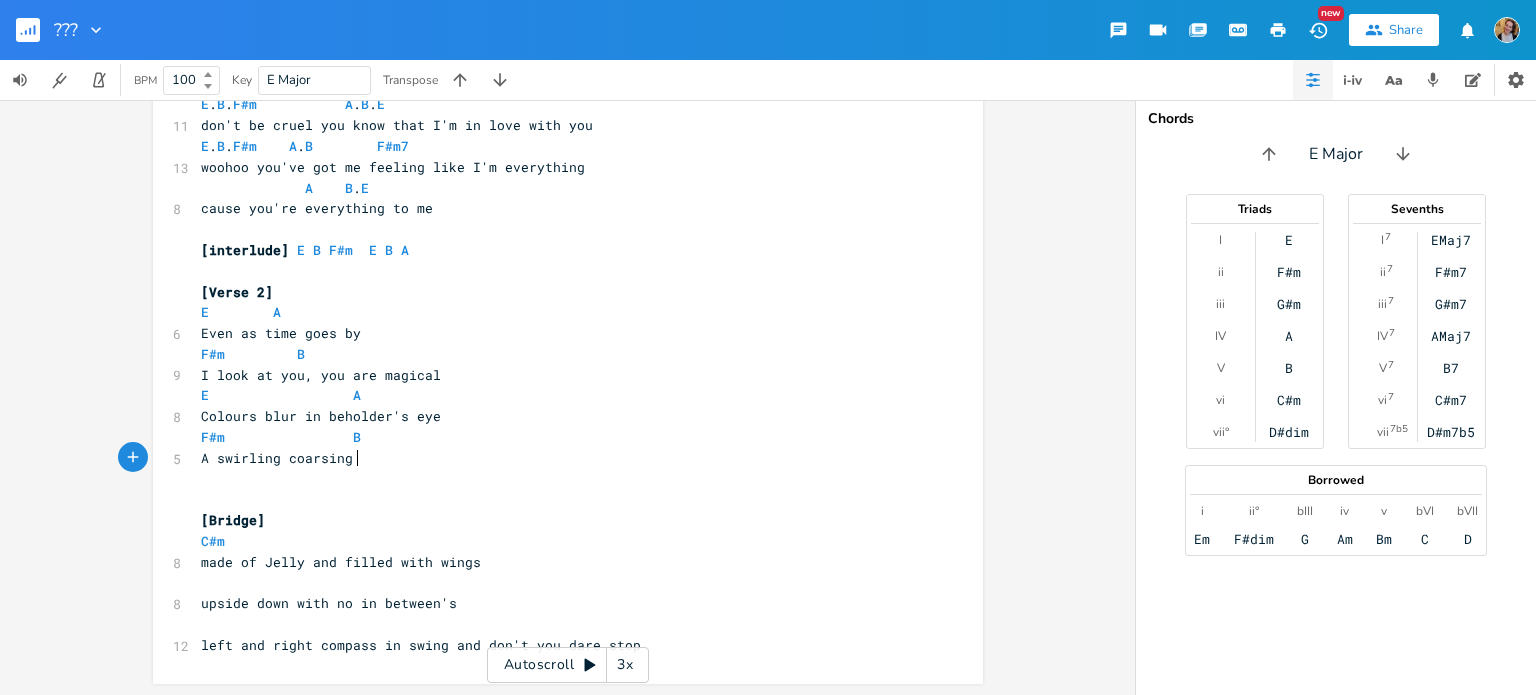 scroll, scrollTop: 0, scrollLeft: 52, axis: horizontal 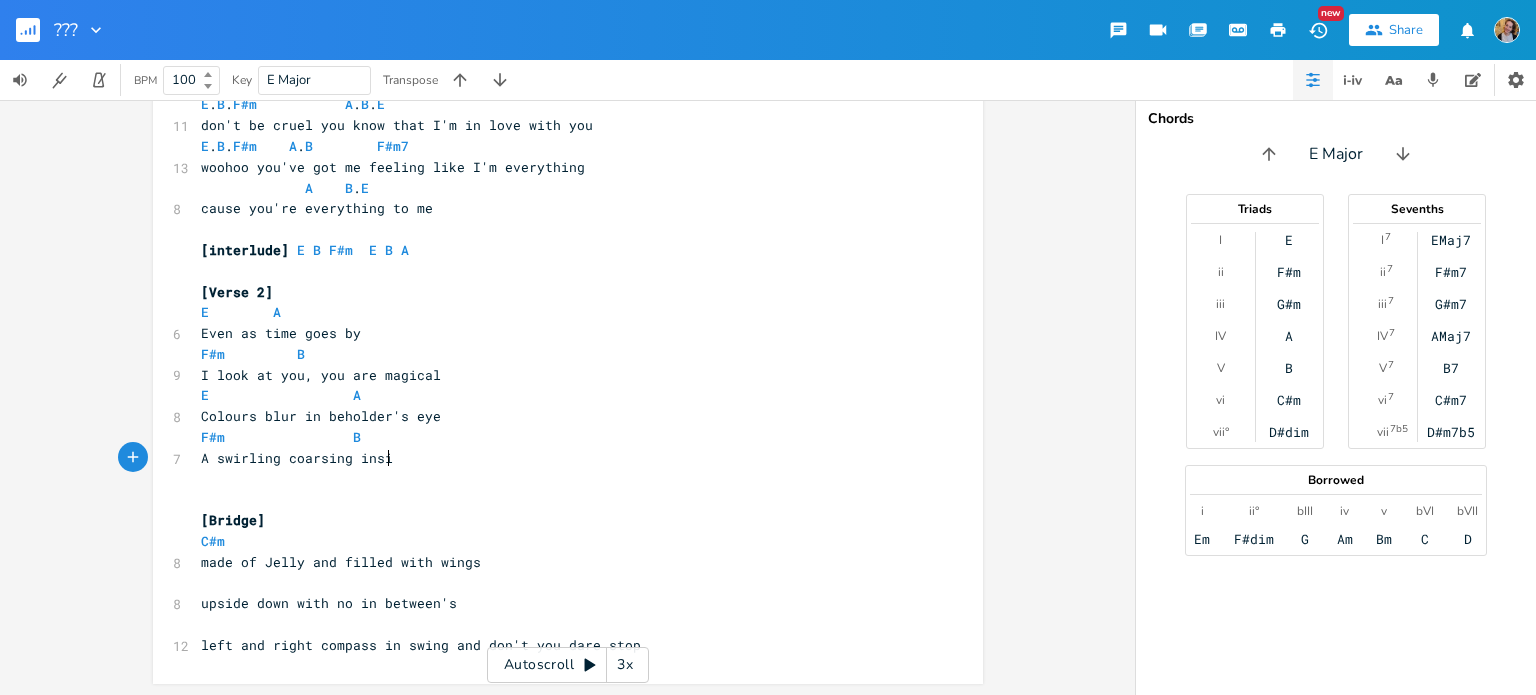type on "coarsing insie" 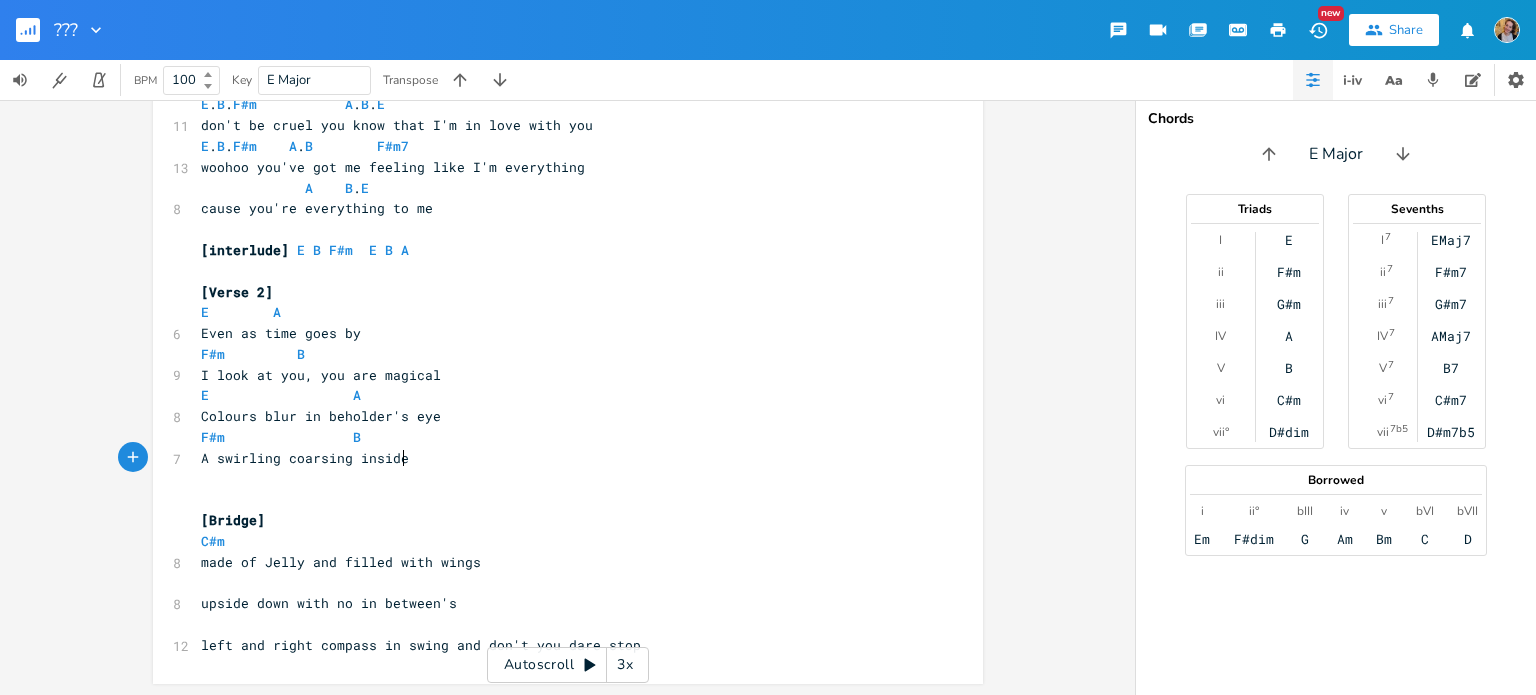 scroll, scrollTop: 0, scrollLeft: 31, axis: horizontal 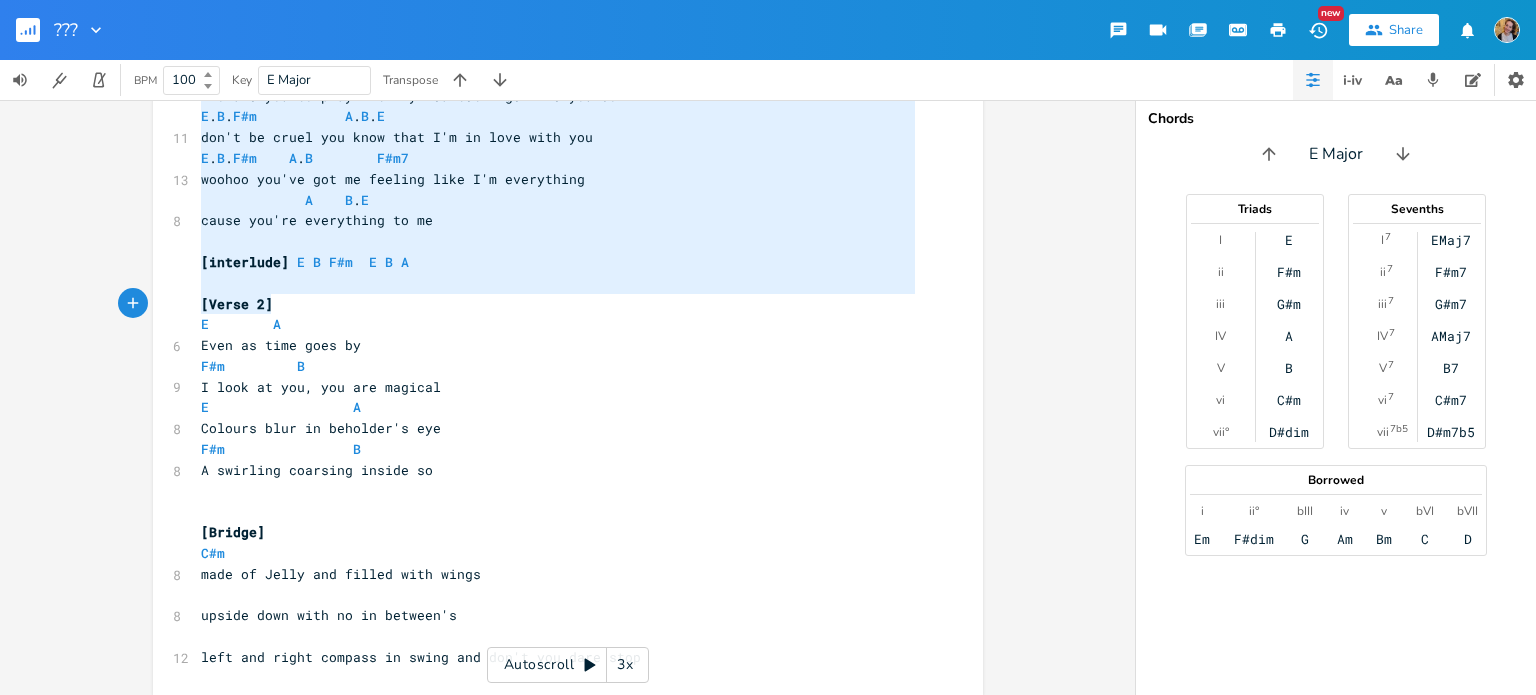 type on "[PC]
F#m           A
I can take a moment
E                B
Let me catch my breath, let me catch myself as
F#m            A
I just need a moment
E.              B
To catch myself as I fall for you again
[Chorus]
E.   B.     F#m             A.            B.      E
Who are you to play with my heartstrings like you do
E.    B.        F#m           A.     B.        E
don't be cruel you know that I'm in love with you
E. B.         F#m    A.       B        F#m7
woohoo you've got me feeling like I'm everything
A    B.       E
cause you're everything to me
[interlude] E B F#m  E B A" 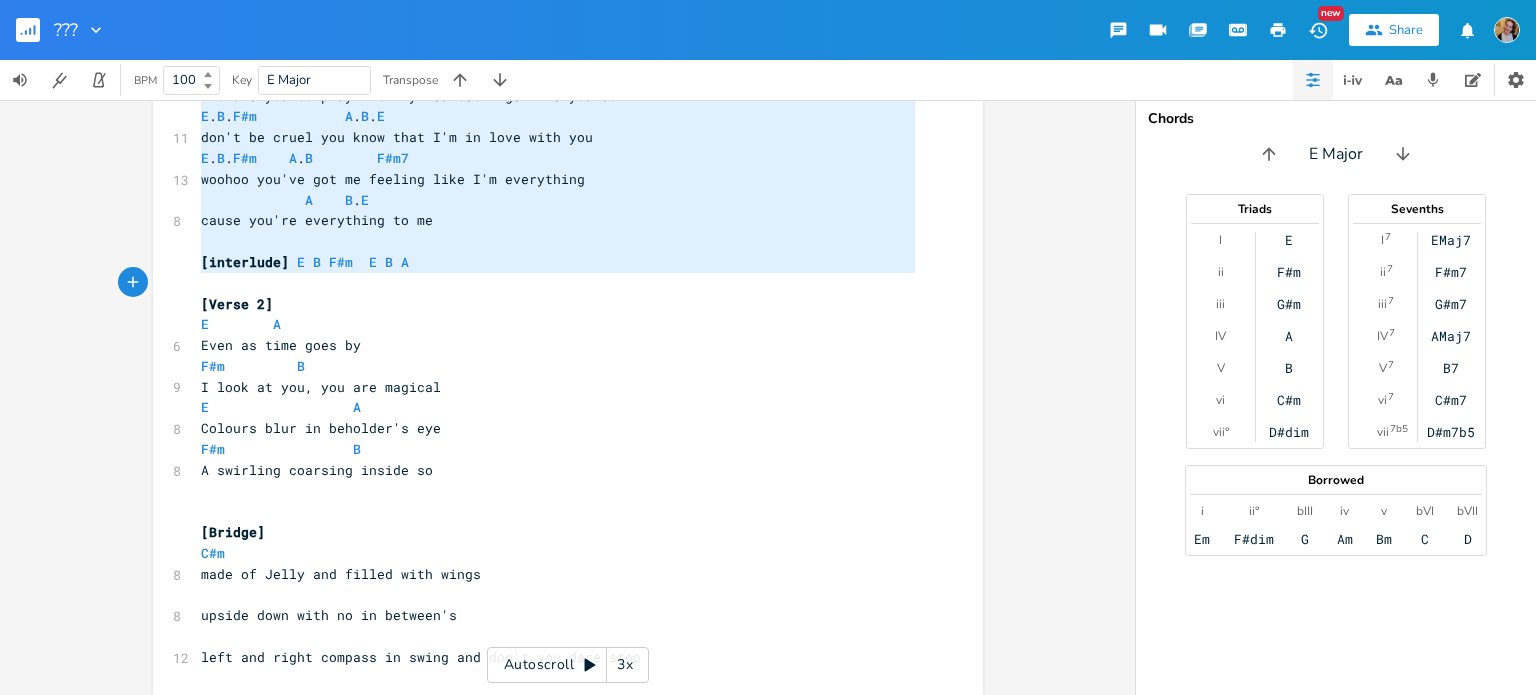 drag, startPoint x: 192, startPoint y: 366, endPoint x: 468, endPoint y: 279, distance: 289.3873 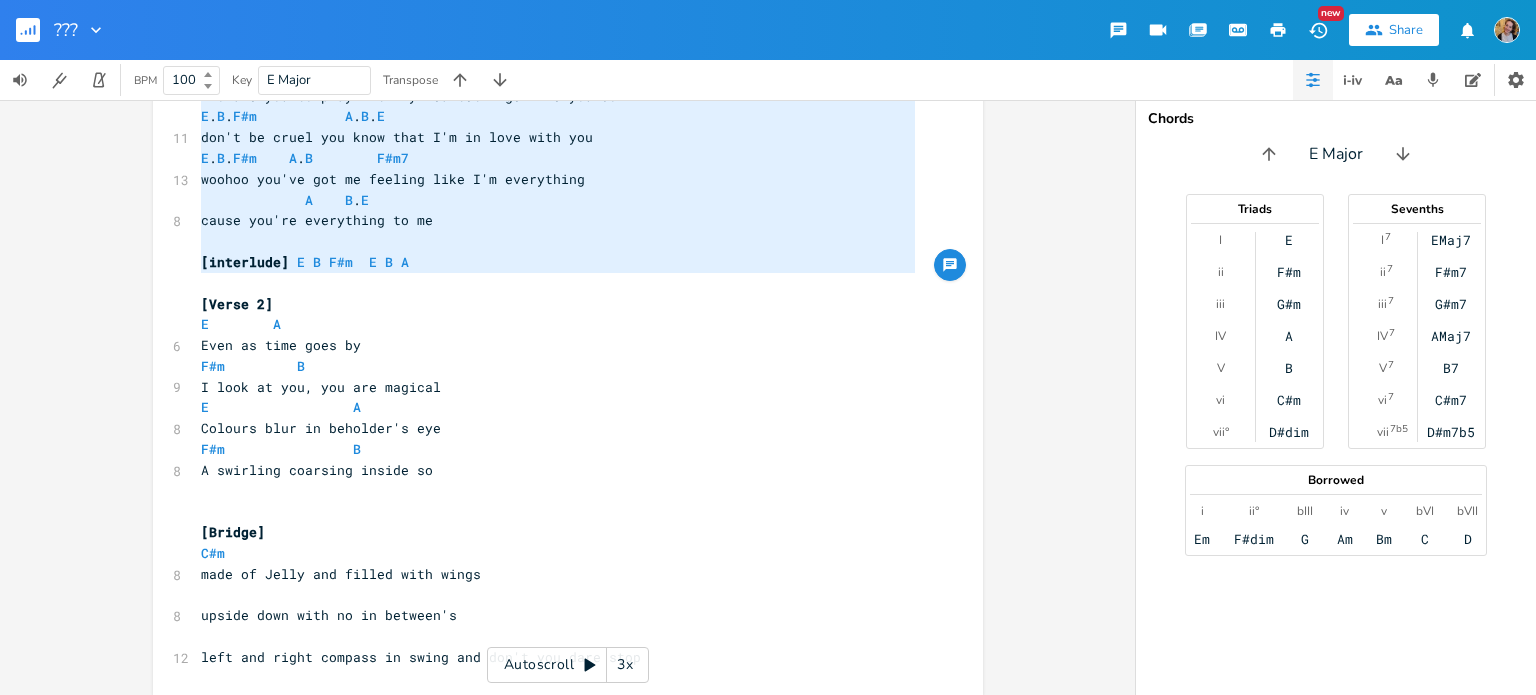 click on "​" at bounding box center [558, 491] 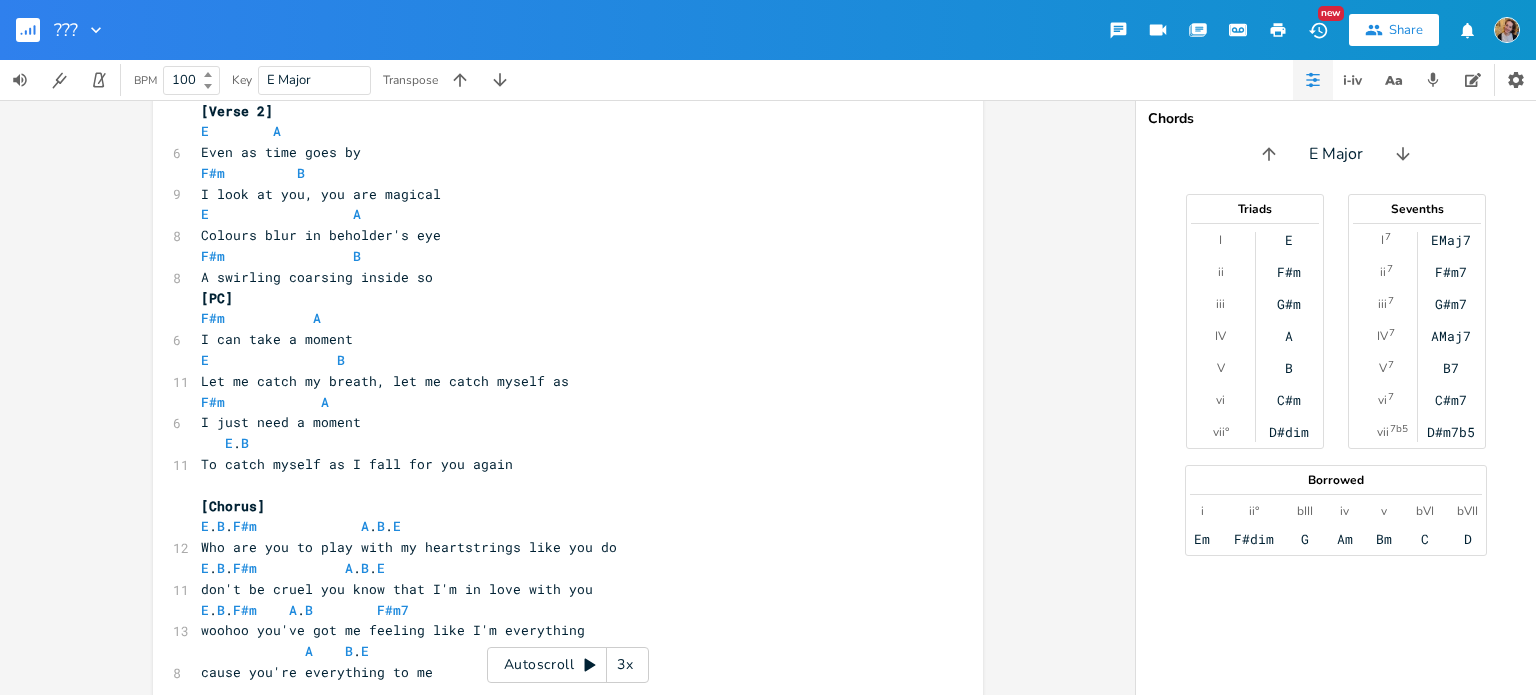 scroll, scrollTop: 709, scrollLeft: 0, axis: vertical 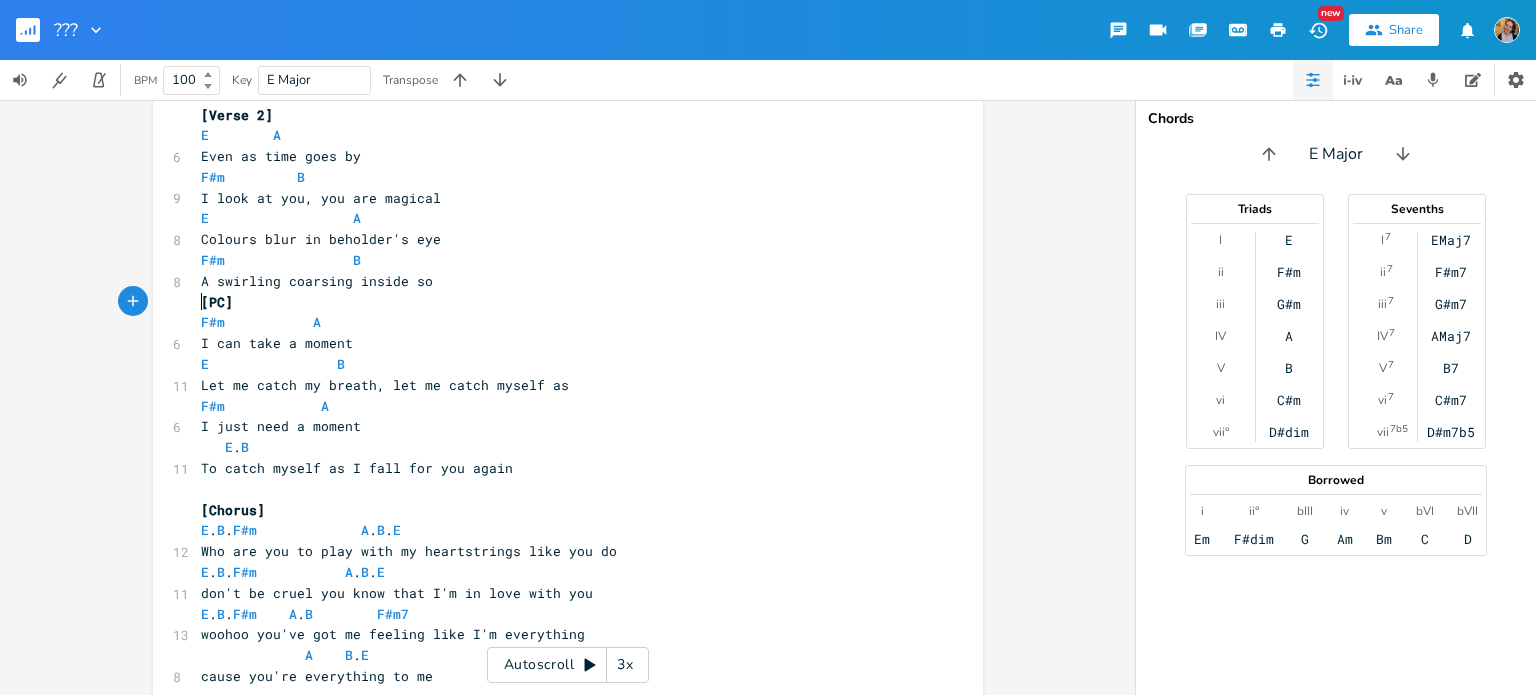 click on "[PC]" at bounding box center (558, 302) 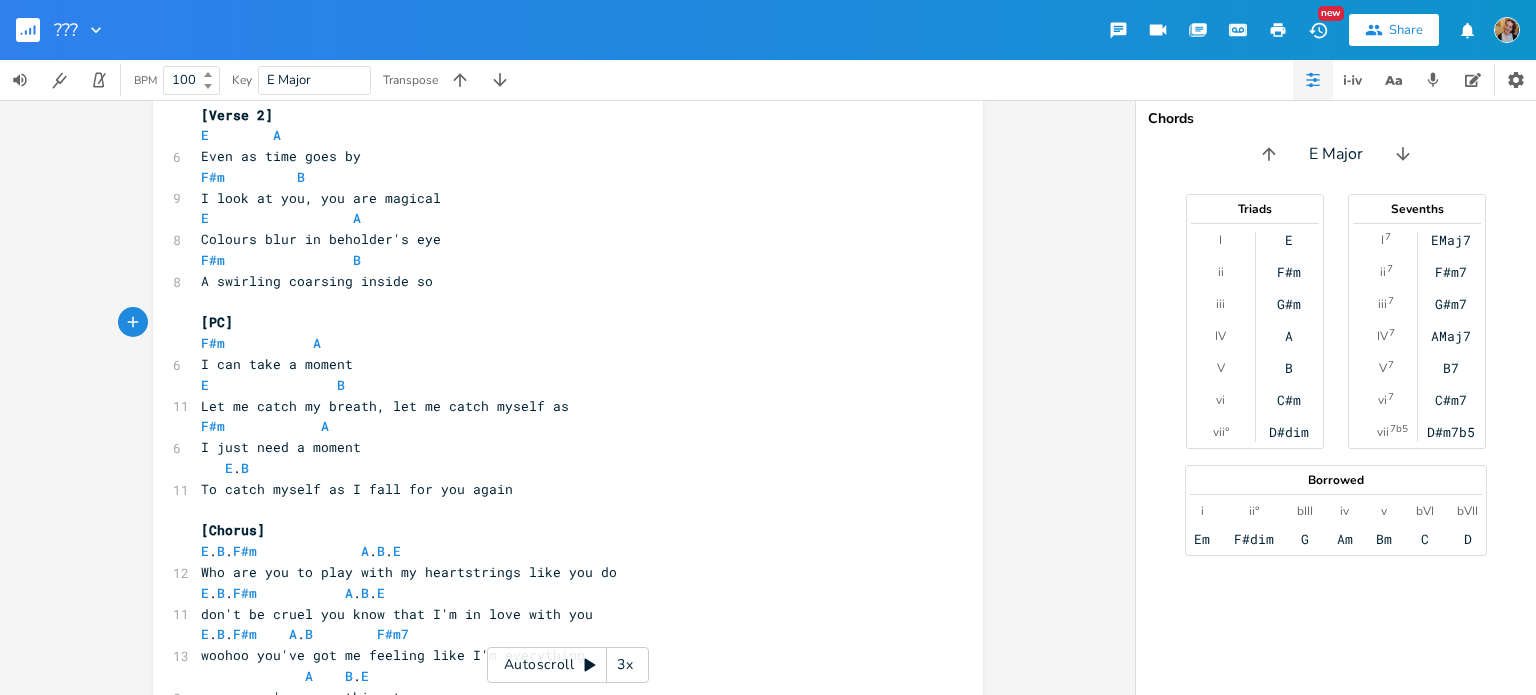 click on "I can take a moment" at bounding box center [277, 364] 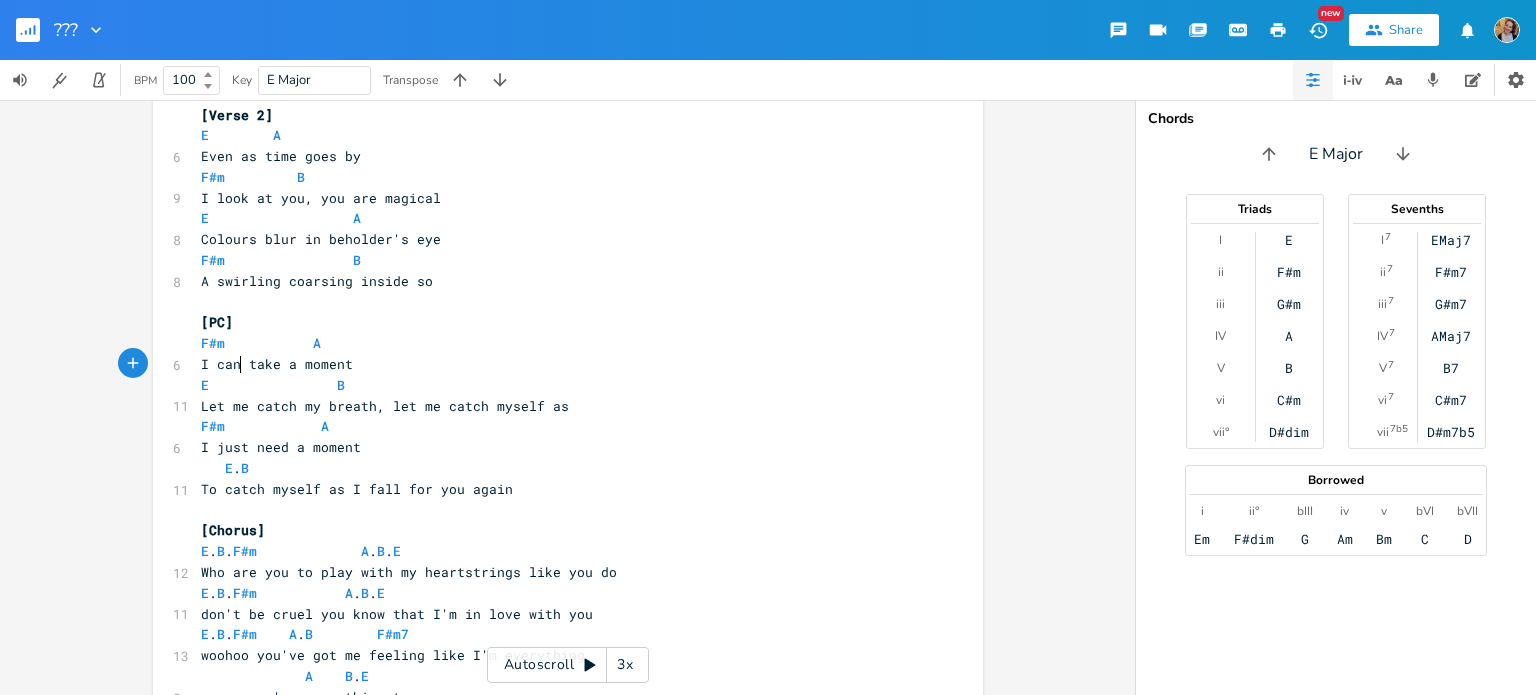 click on "I can take a moment" at bounding box center (277, 364) 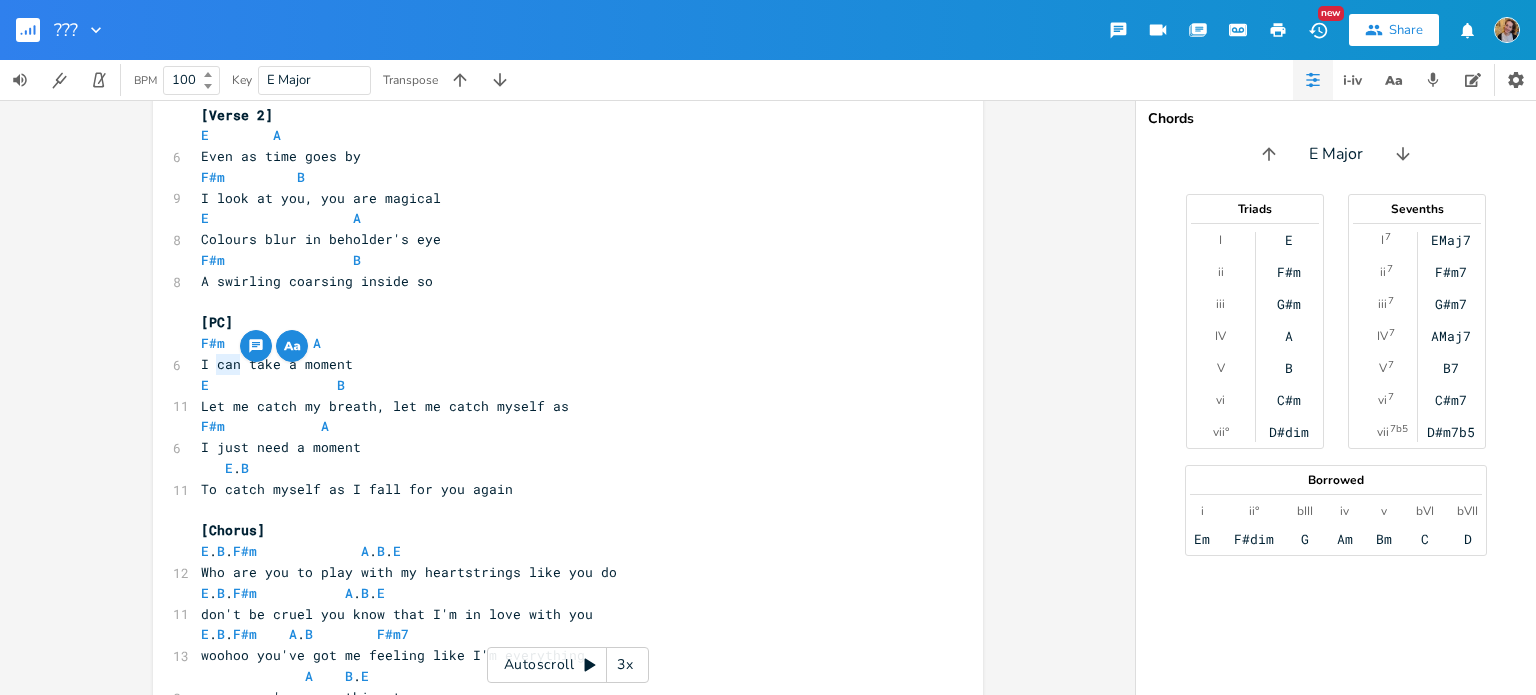 type on "k" 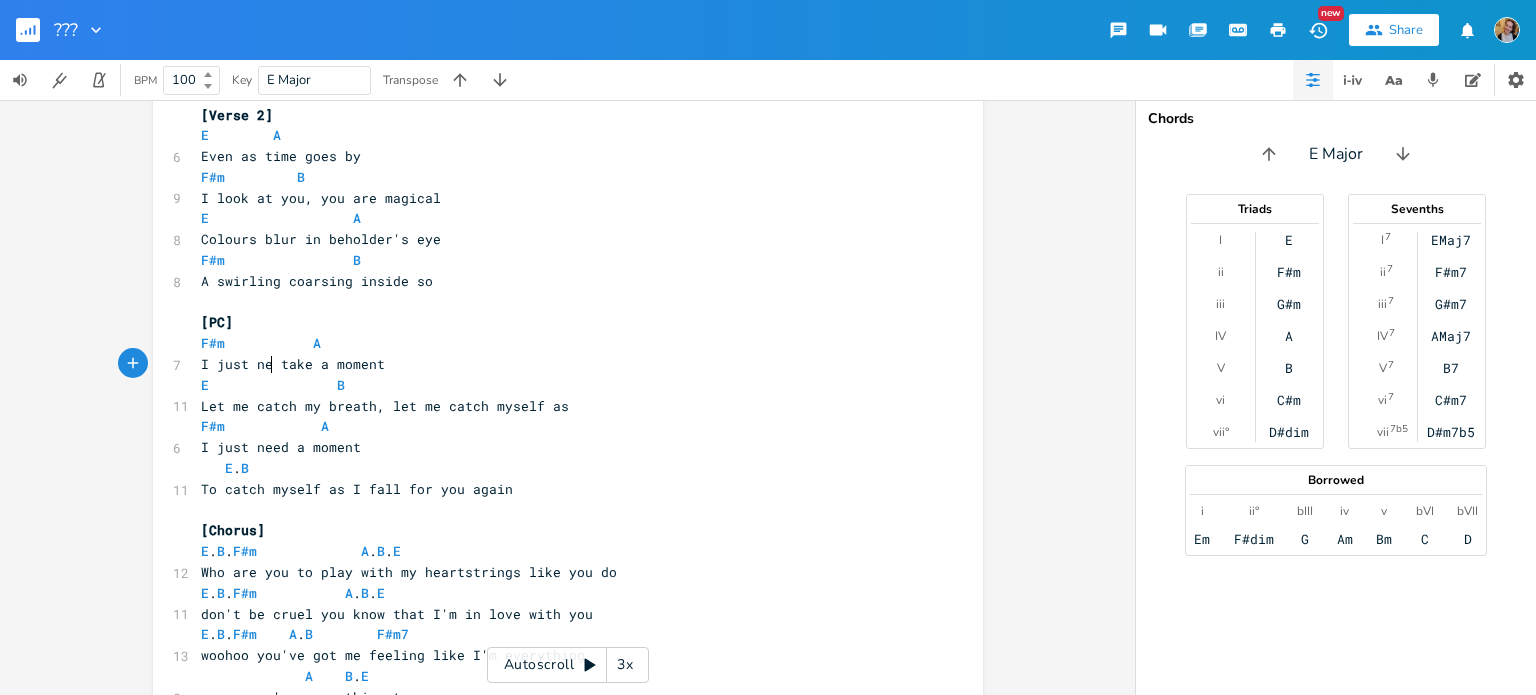type on "just need" 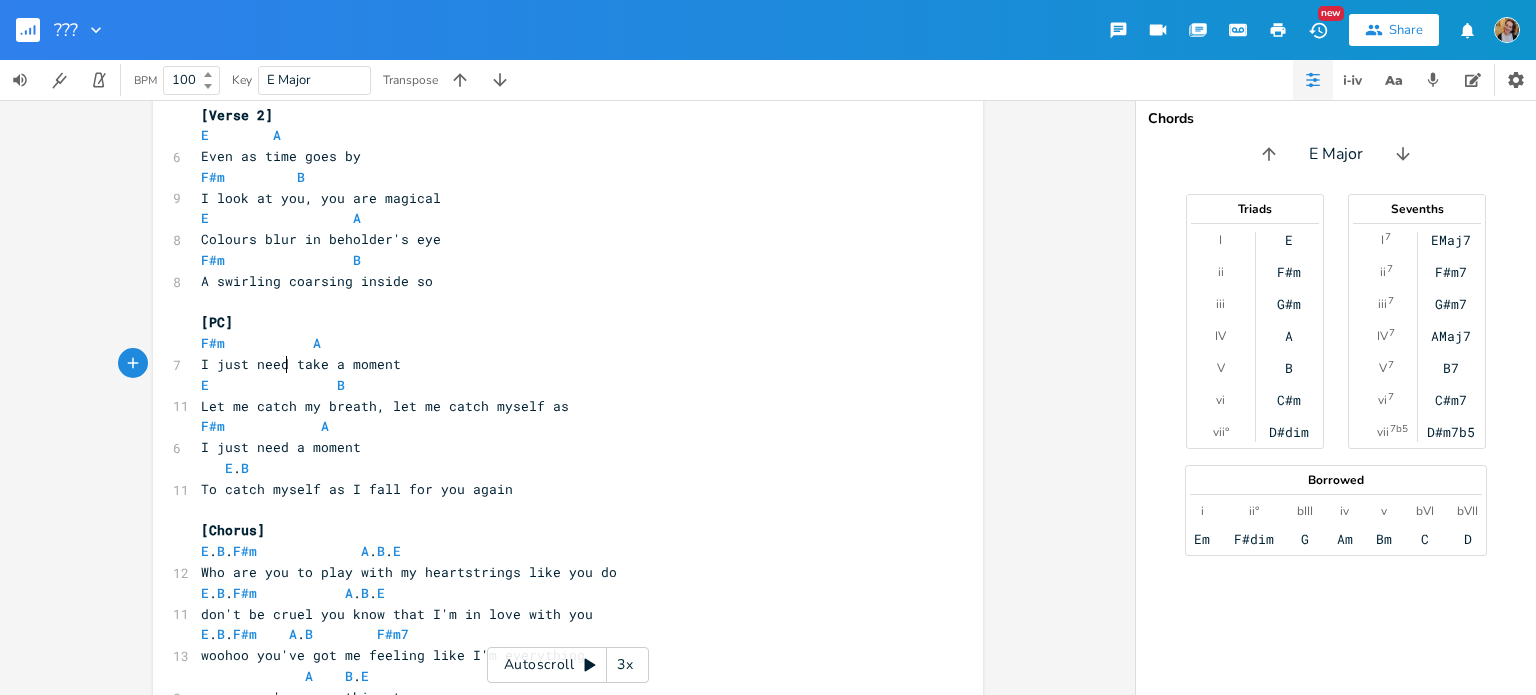scroll, scrollTop: 0, scrollLeft: 53, axis: horizontal 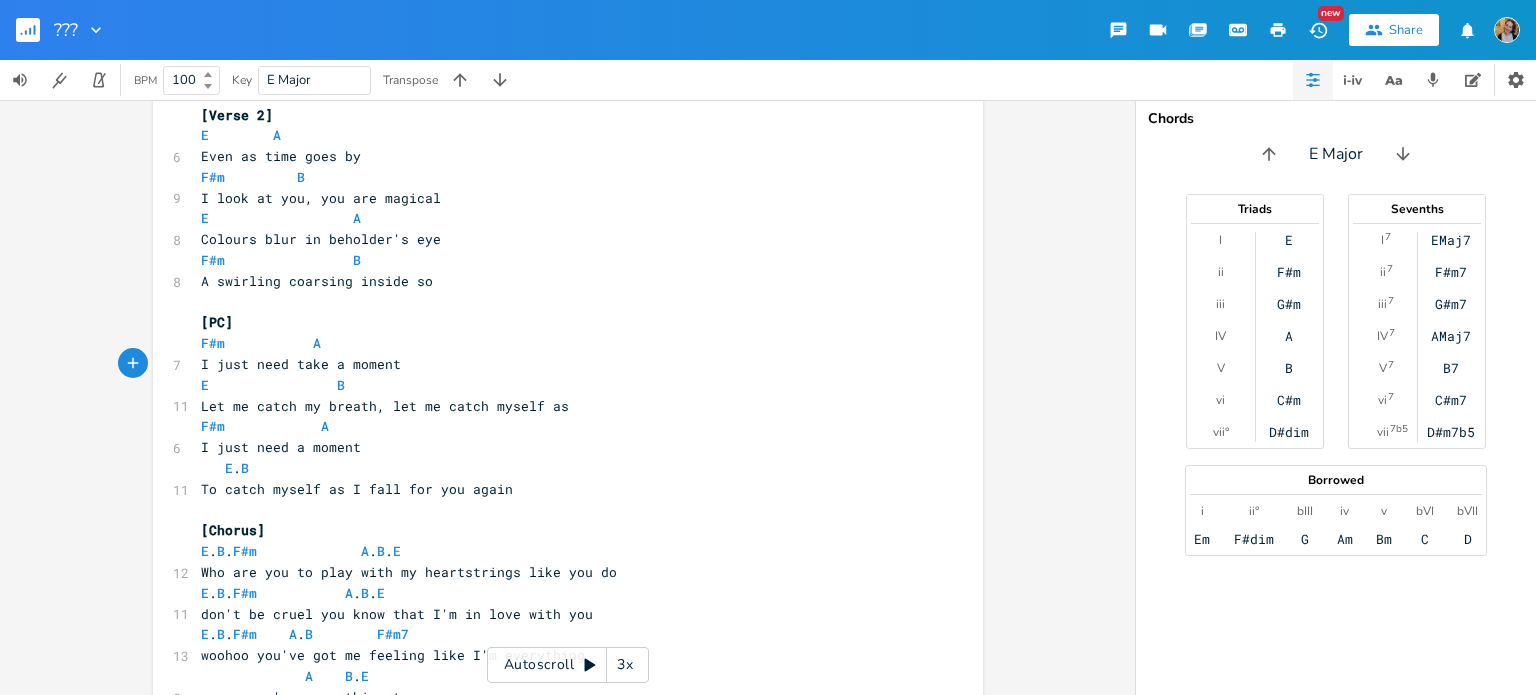 click on "I just need take a moment" at bounding box center (301, 364) 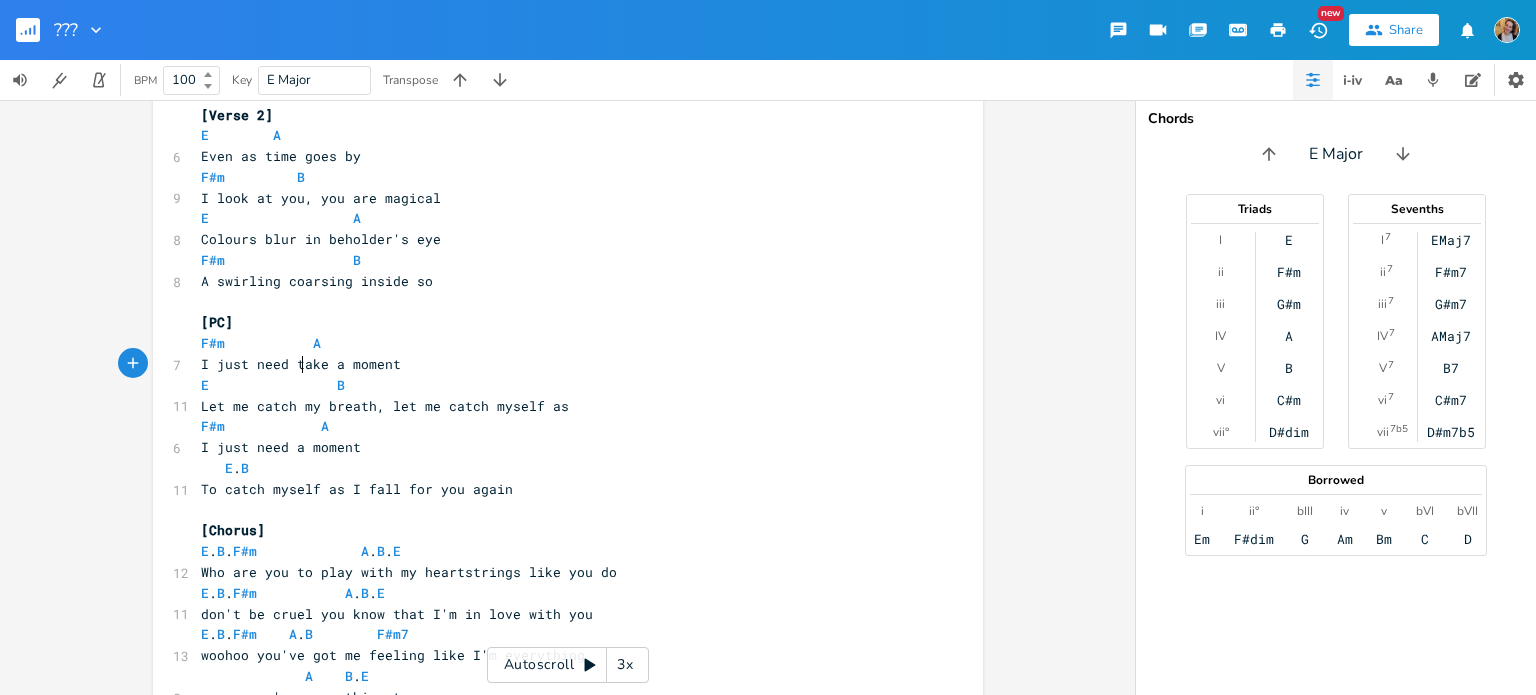 type on "take" 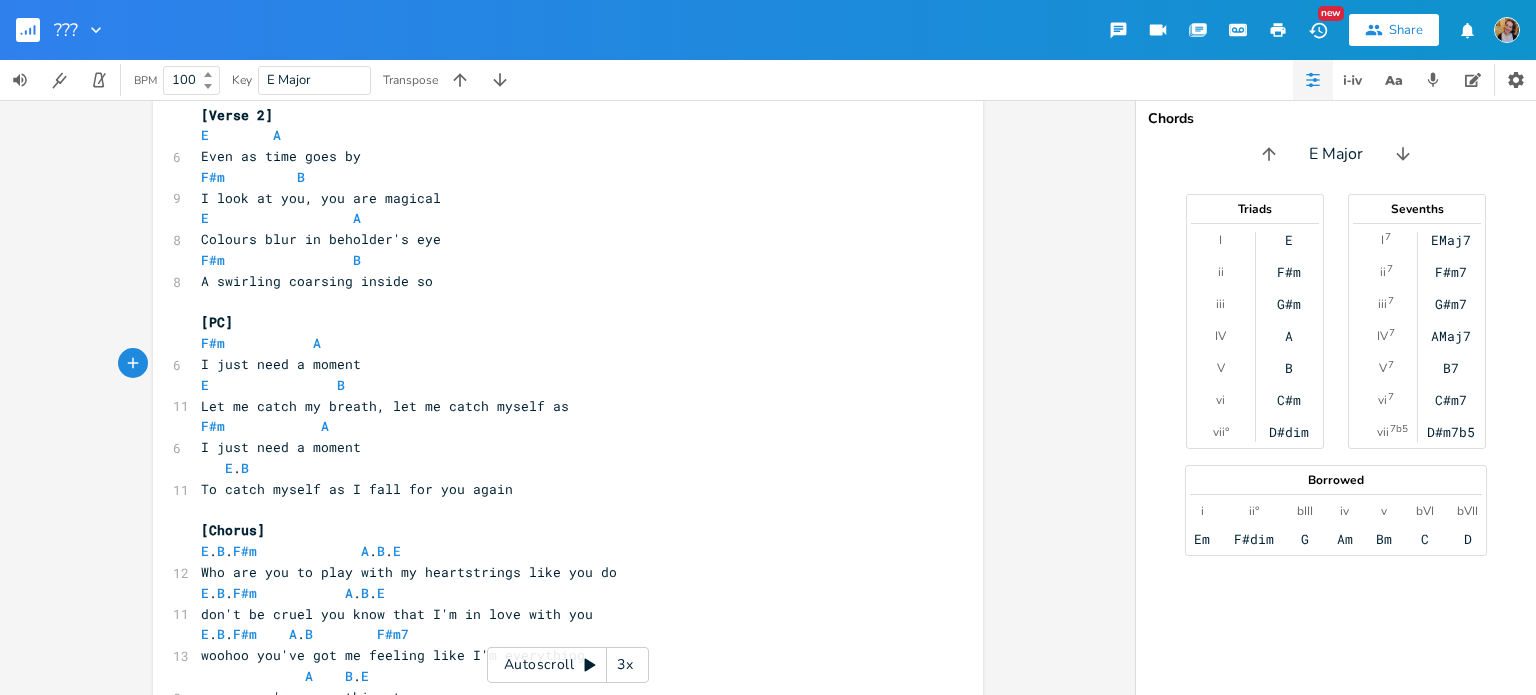 click on "E                  B" at bounding box center (558, 385) 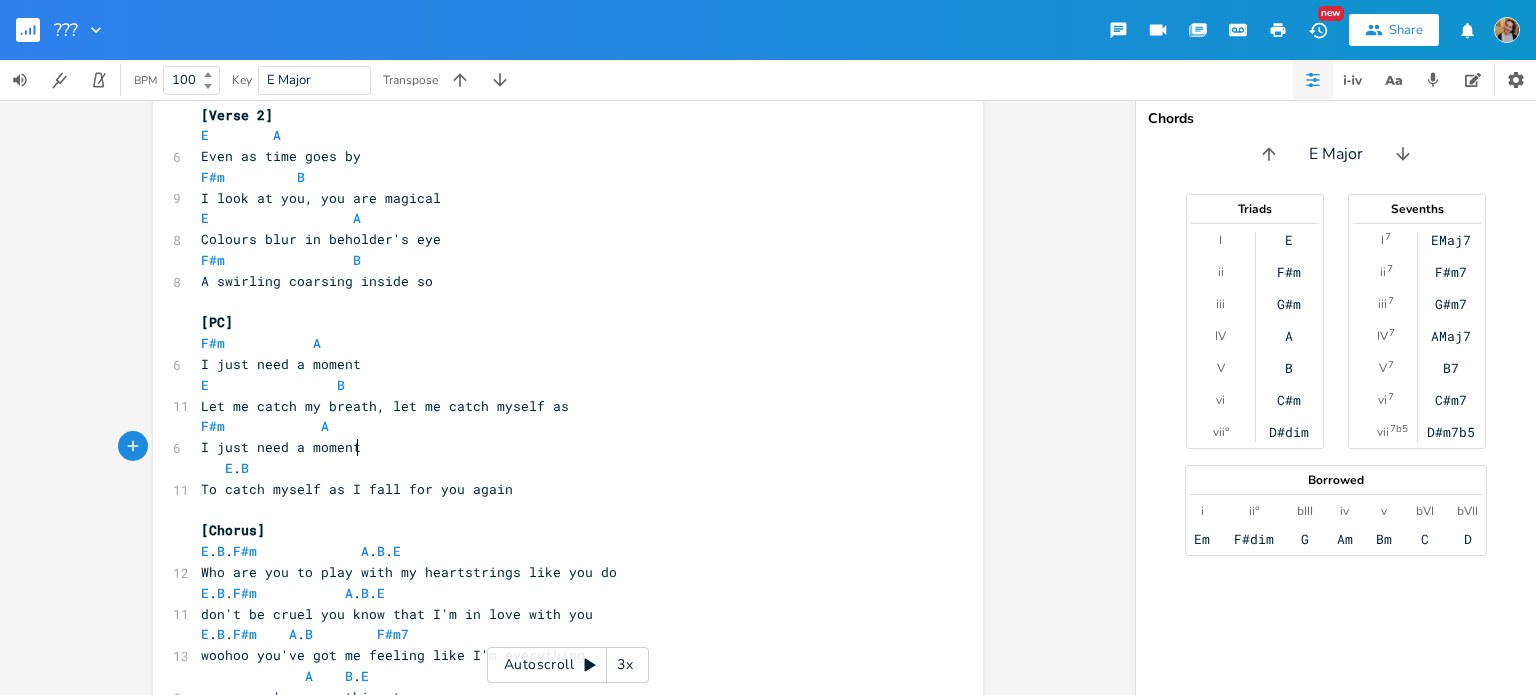 click on "I just need a moment" at bounding box center (558, 447) 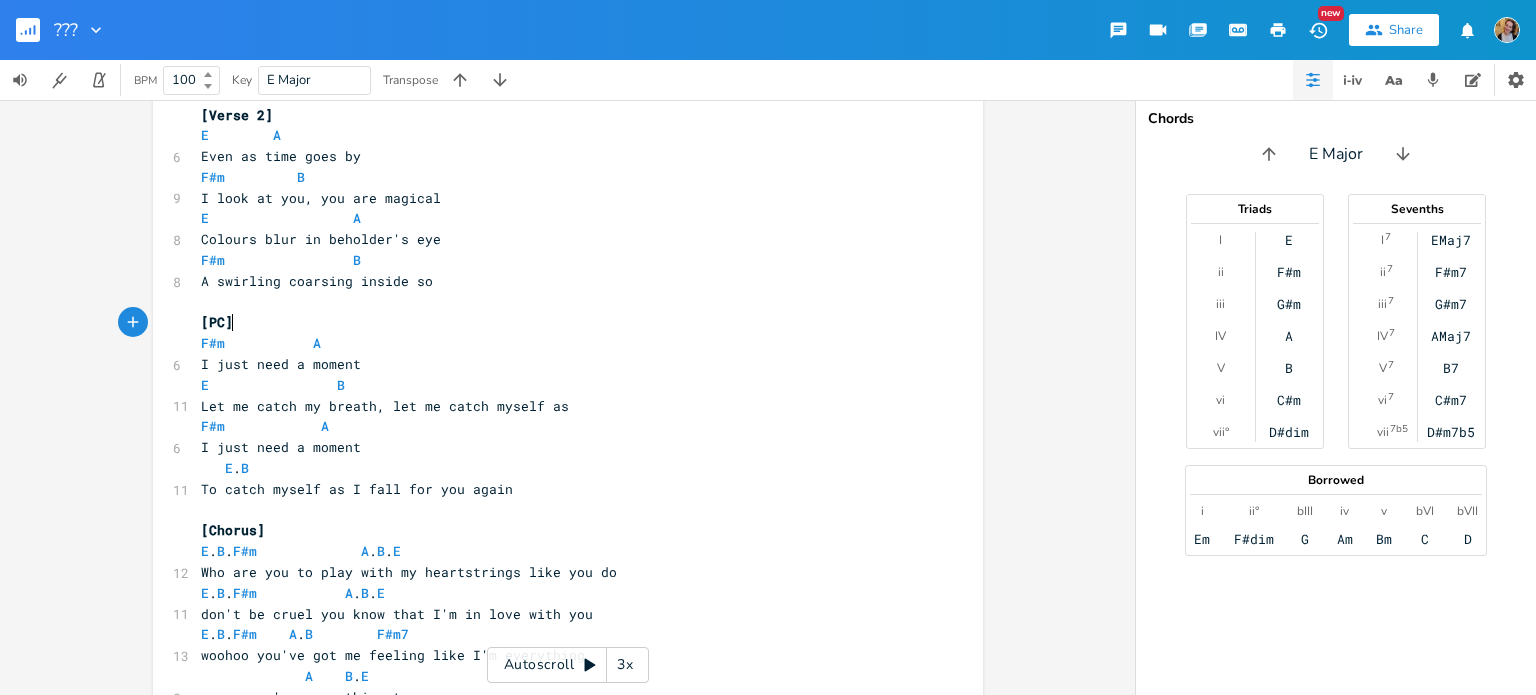 click on "[PC]" at bounding box center [558, 322] 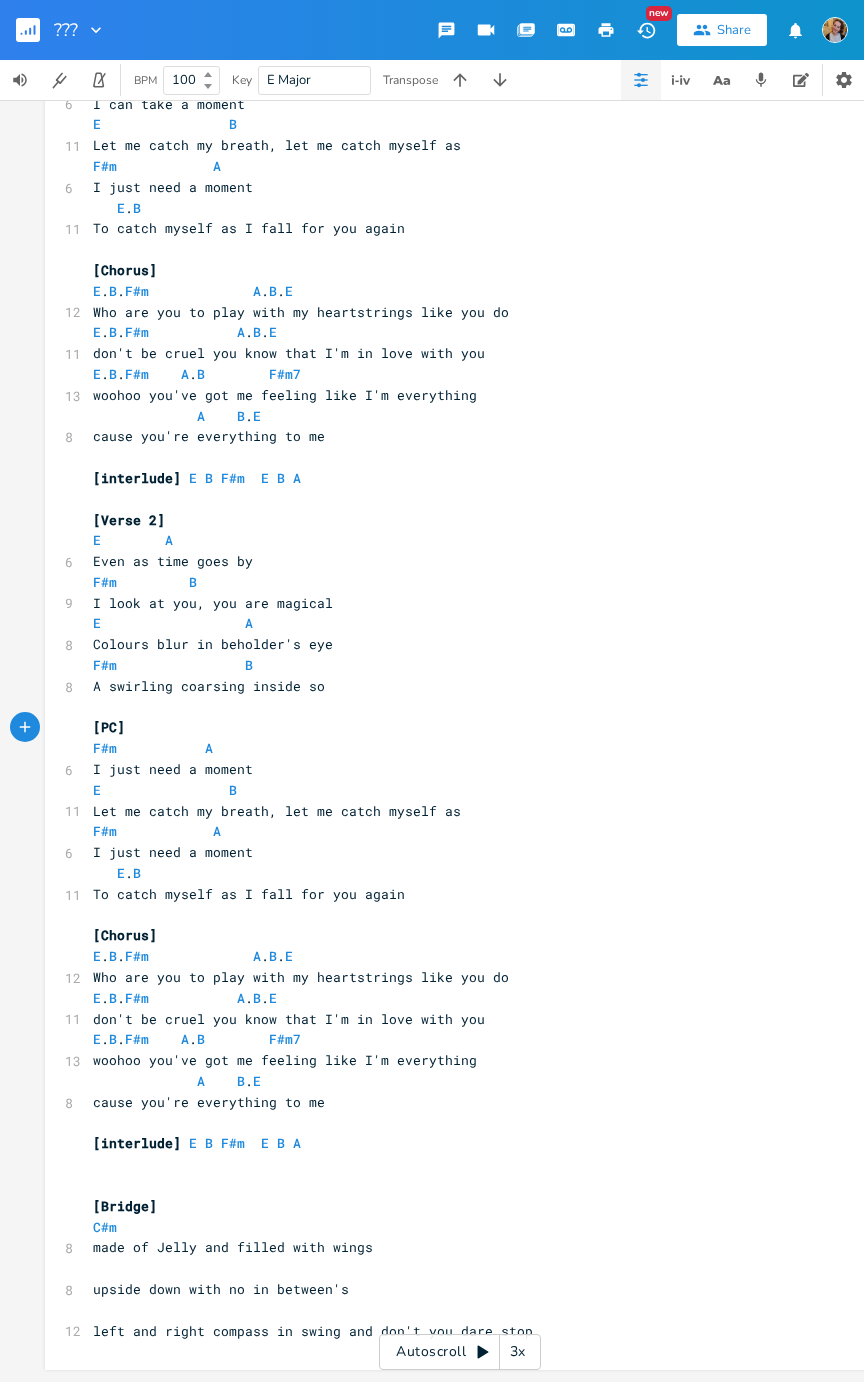 scroll, scrollTop: 315, scrollLeft: 0, axis: vertical 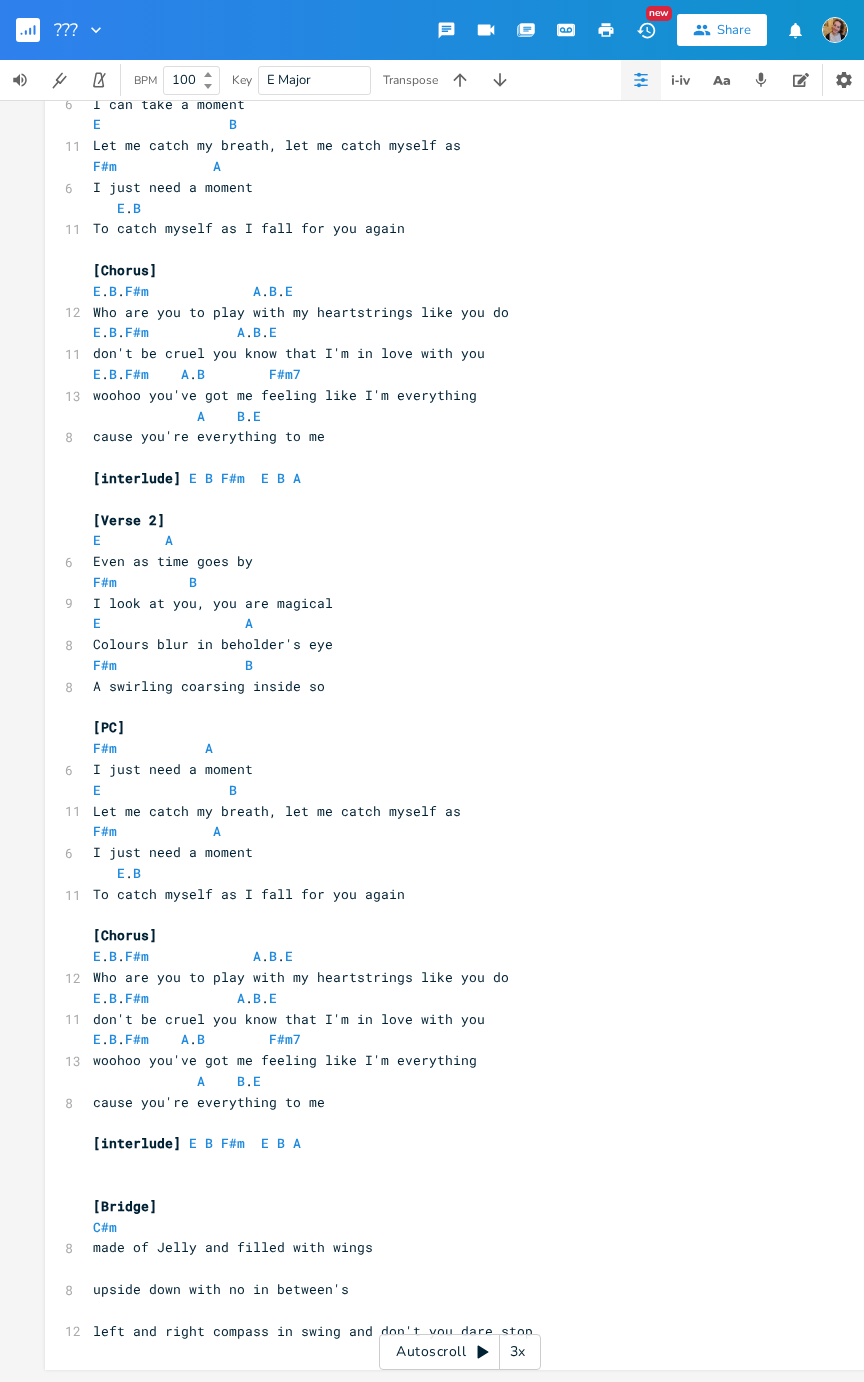 type on "feeling like I'm everything" 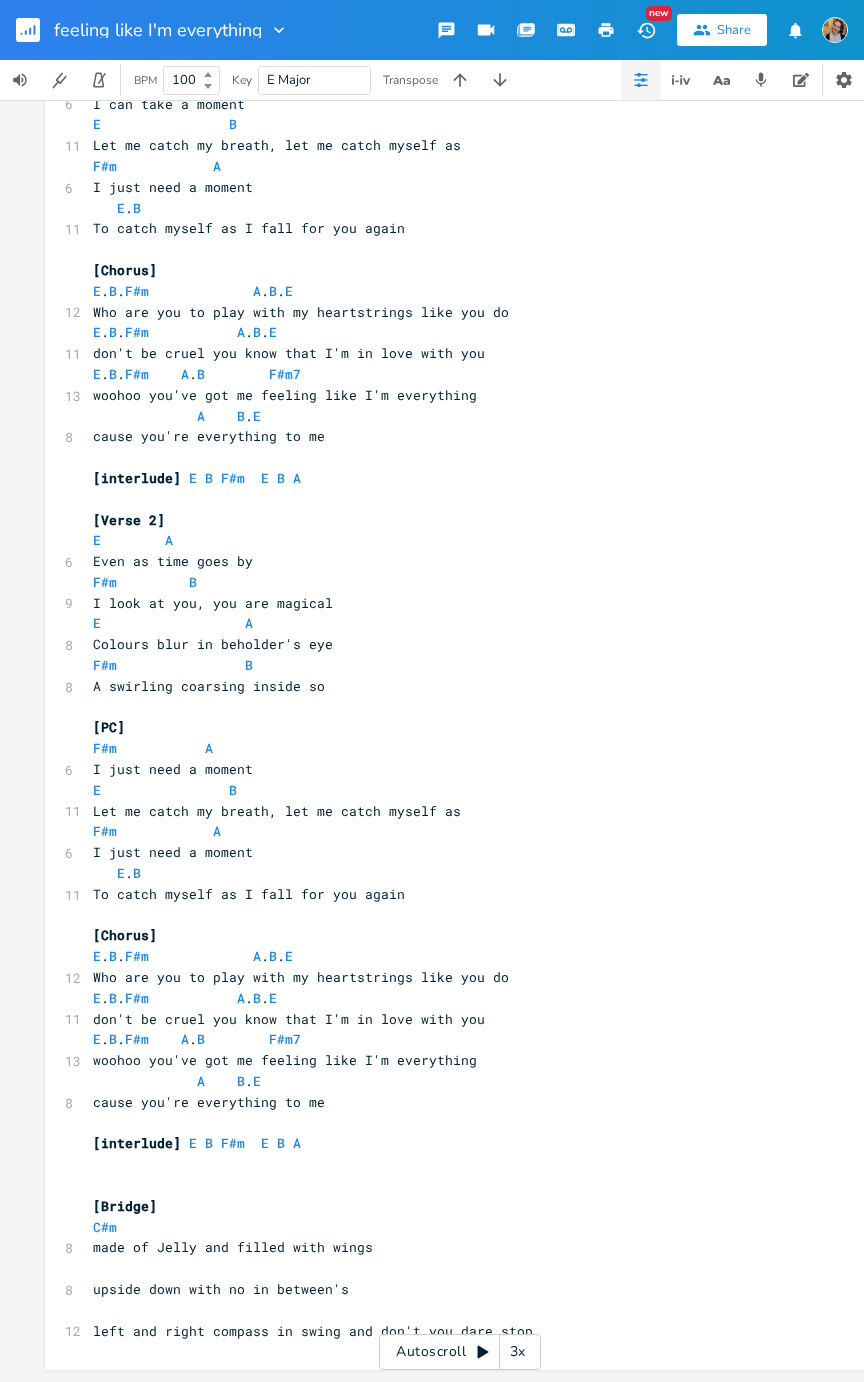 click 